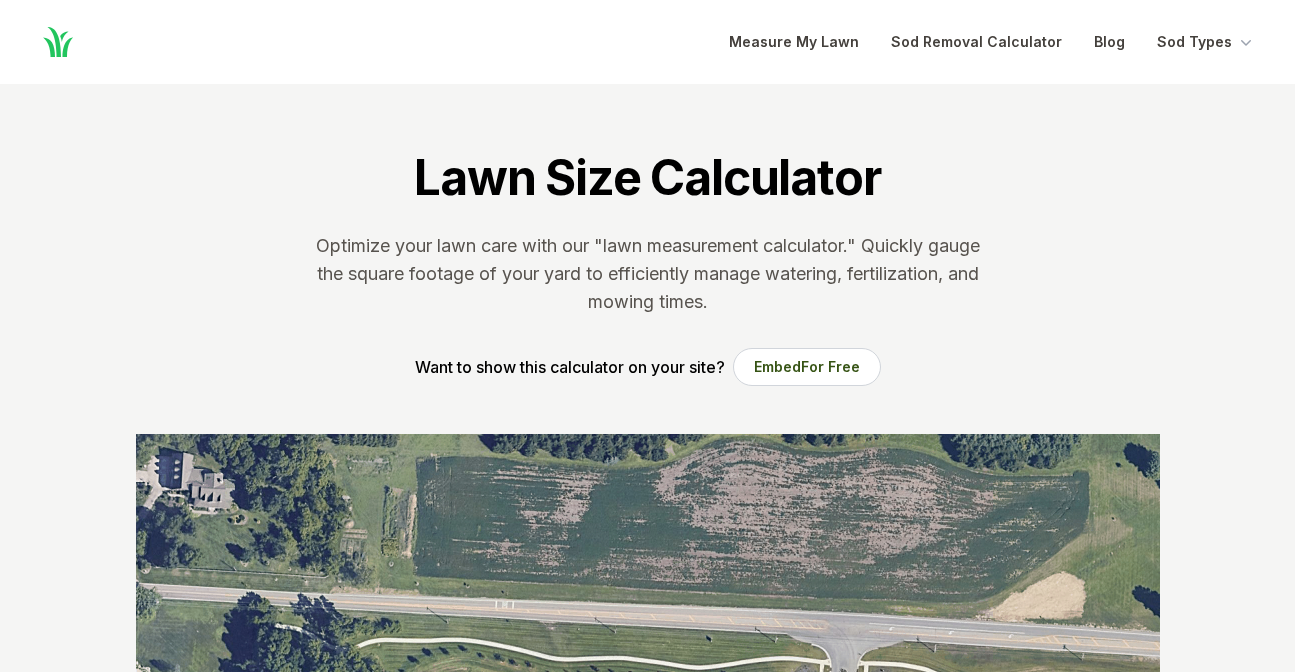 scroll, scrollTop: 564, scrollLeft: 0, axis: vertical 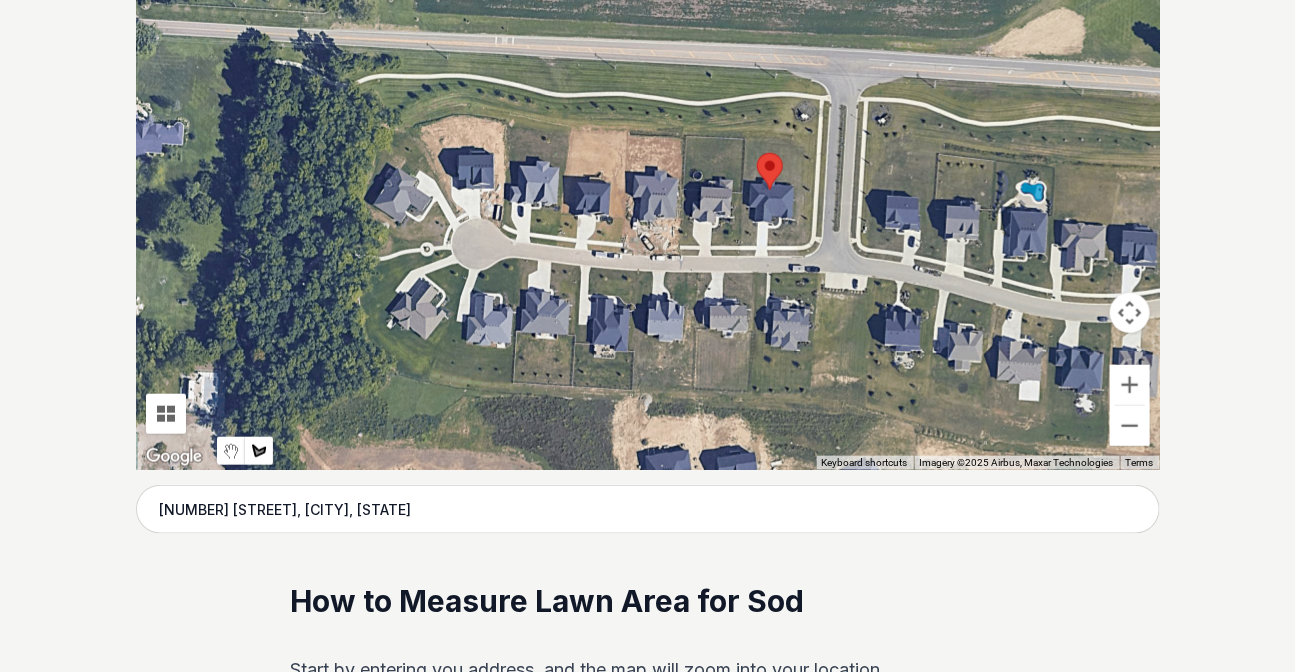 click on "[NUMBER] [STREET], [CITY], [STATE]" at bounding box center [648, 510] 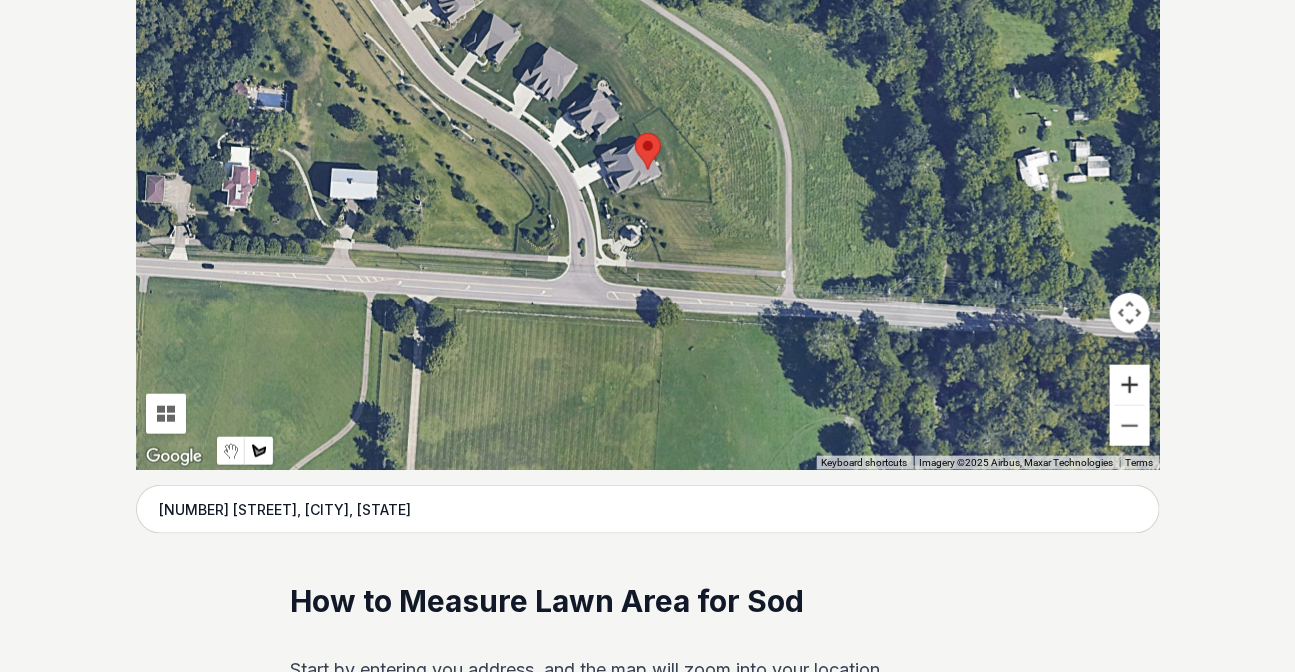 click at bounding box center (1130, 385) 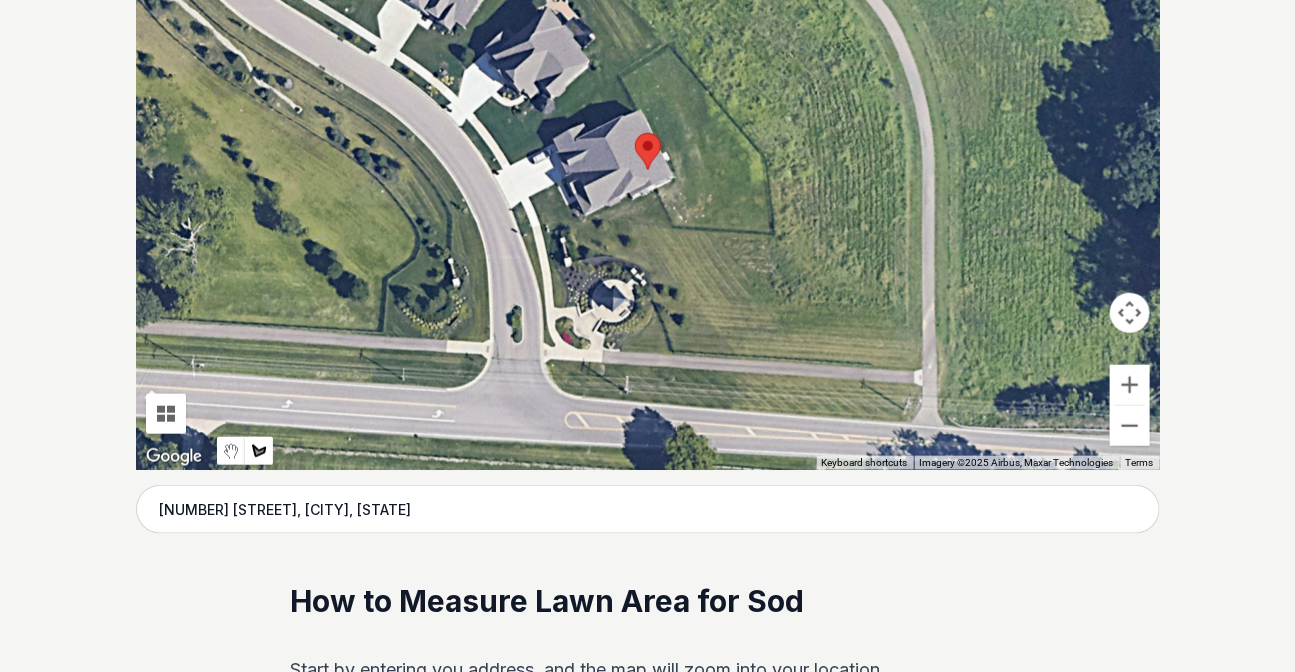 click at bounding box center [648, 170] 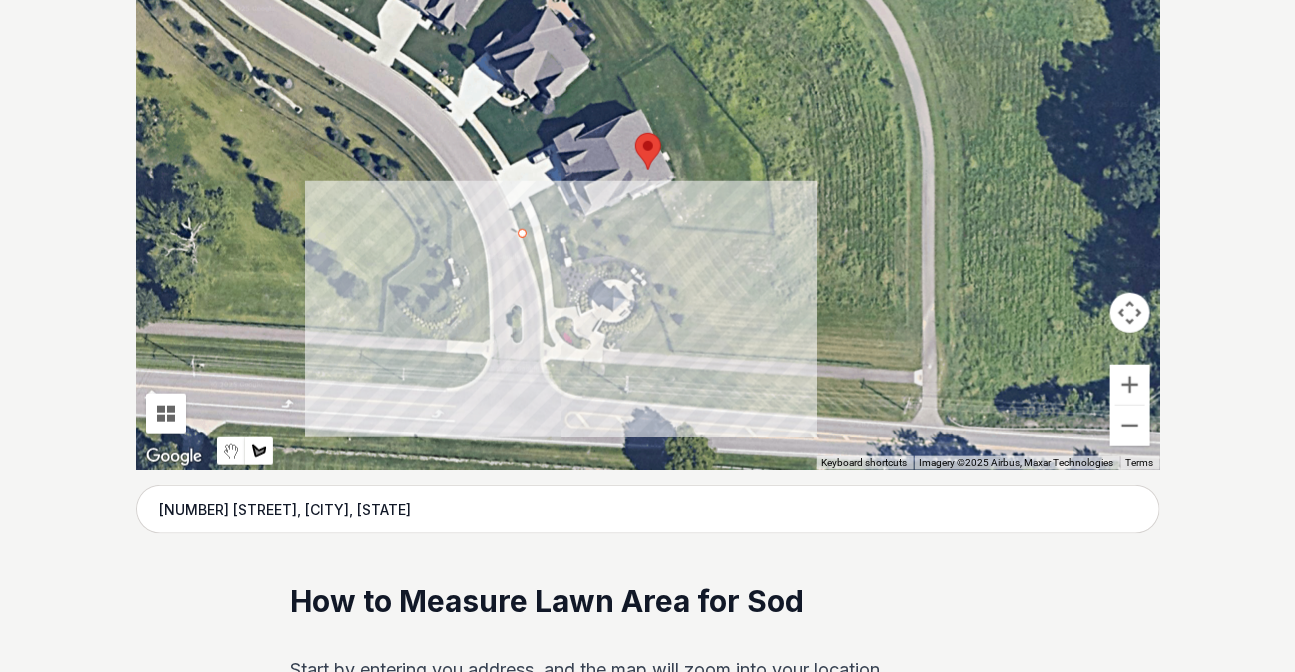click at bounding box center (648, 170) 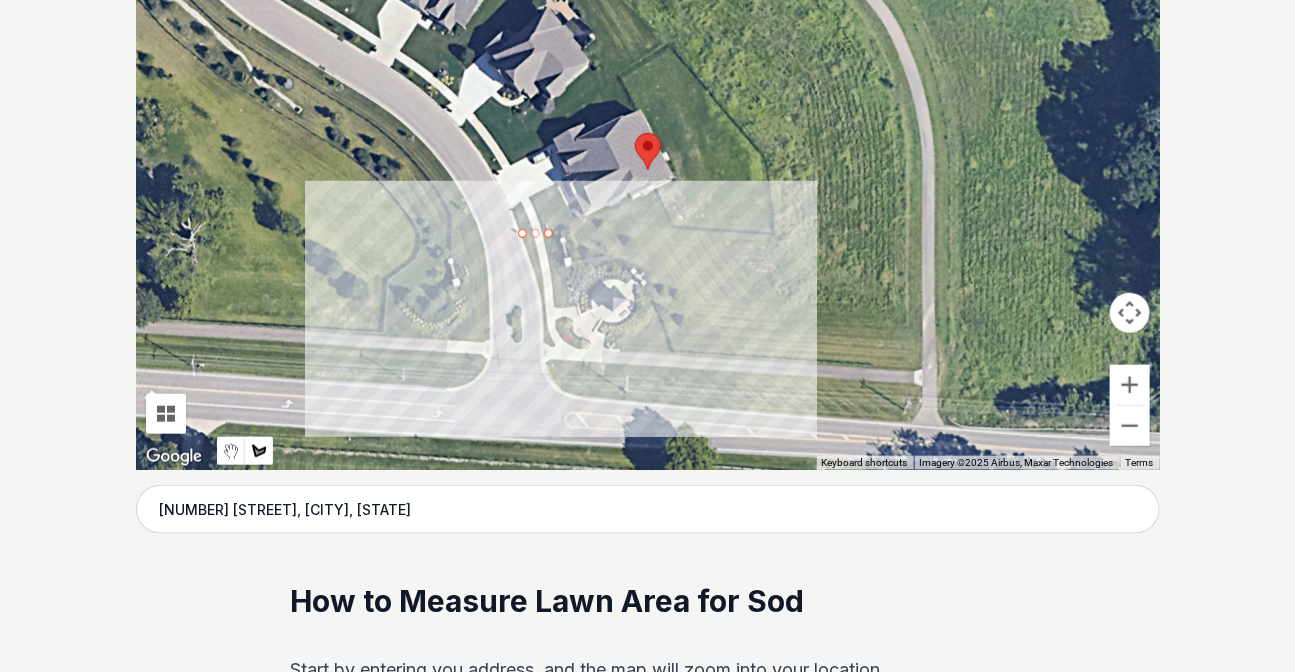 click at bounding box center [648, 170] 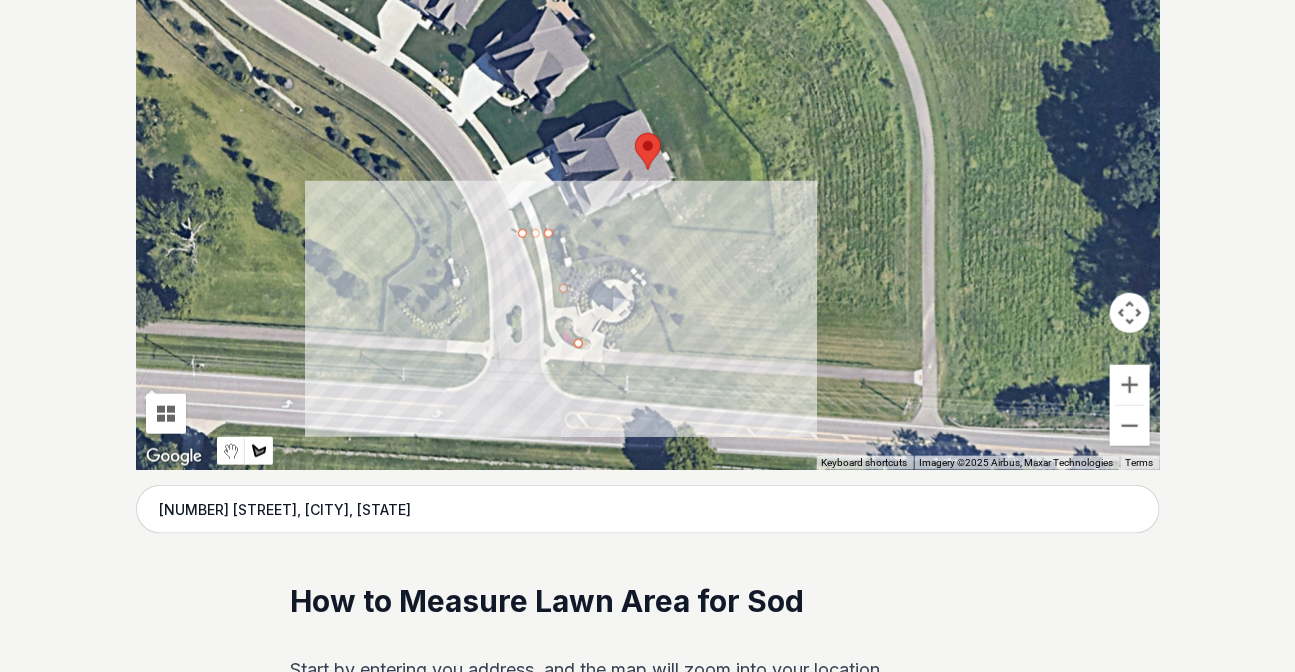 click at bounding box center [648, 170] 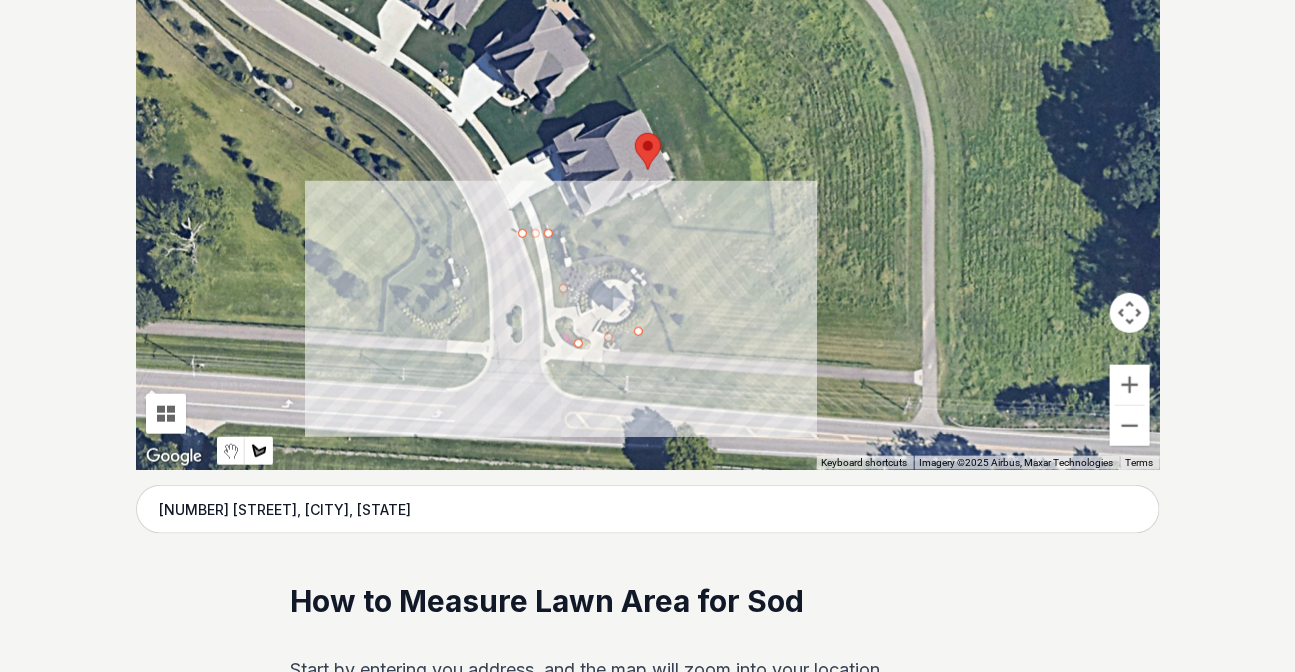 click at bounding box center [648, 170] 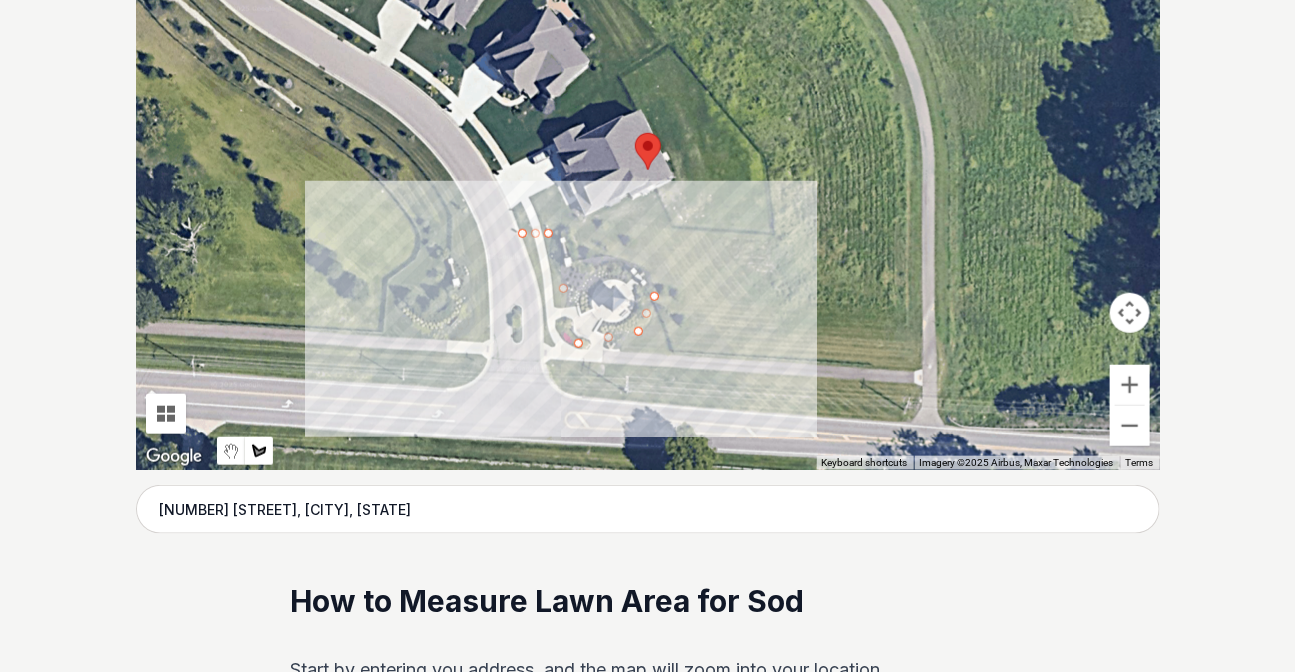 click at bounding box center [648, 170] 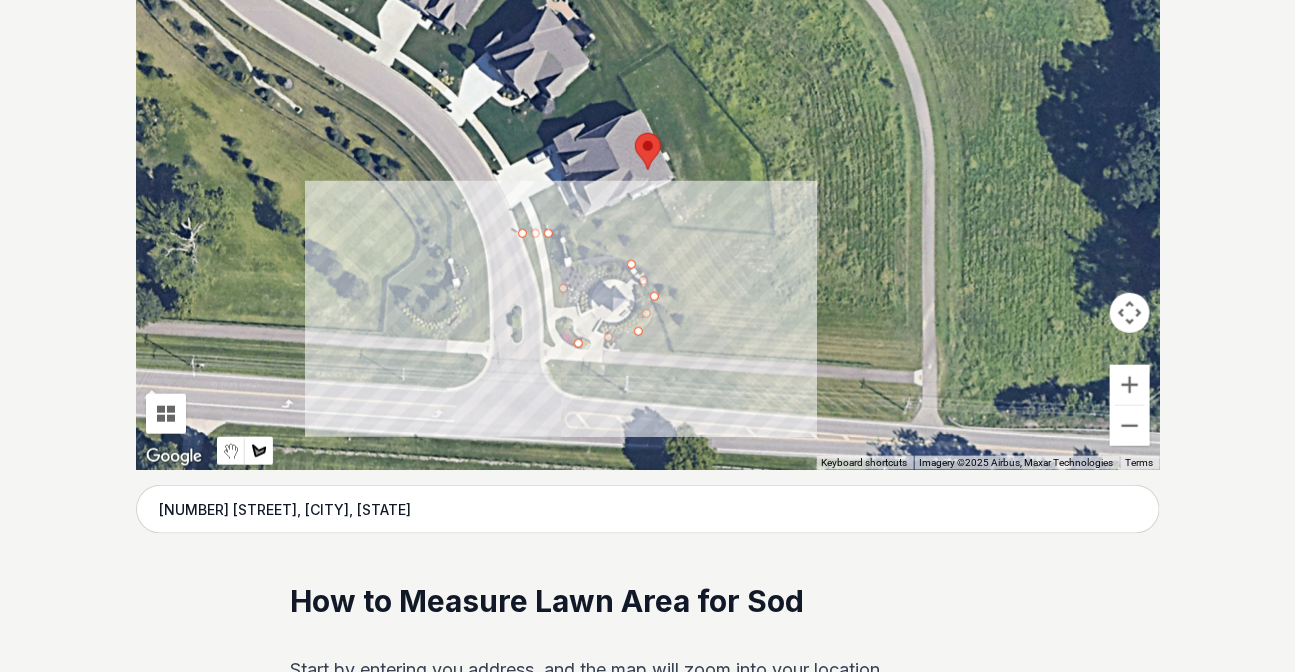 click at bounding box center [648, 170] 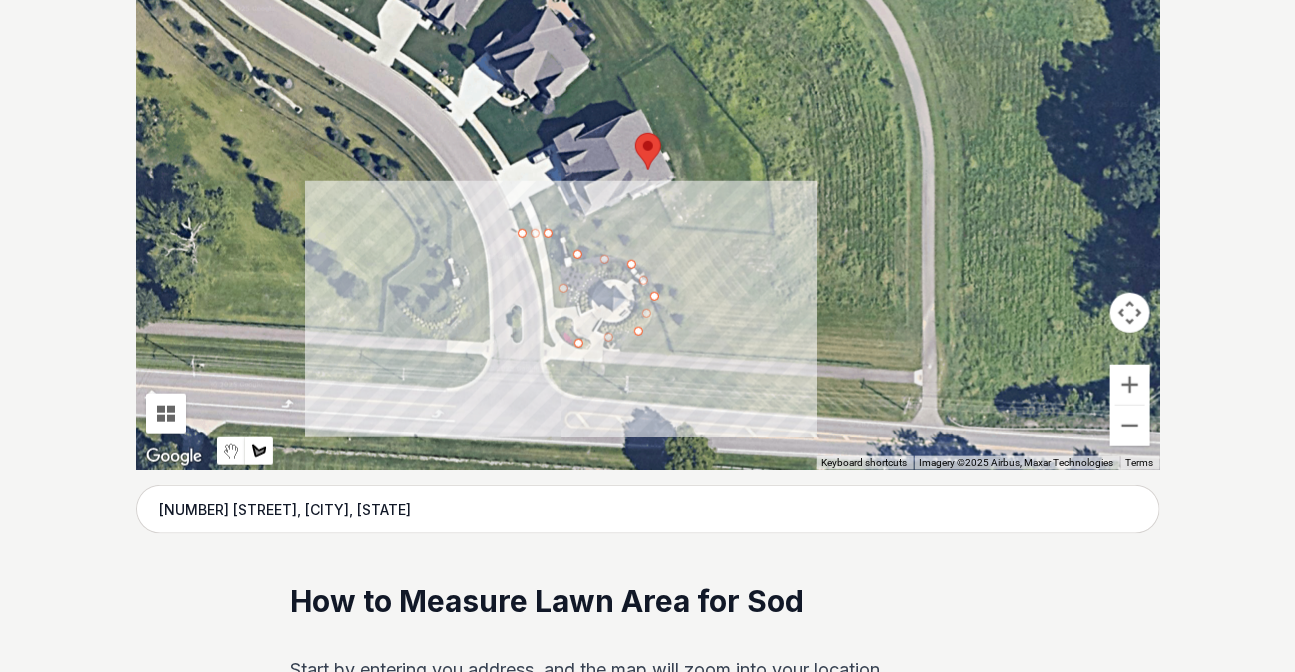 click at bounding box center [648, 170] 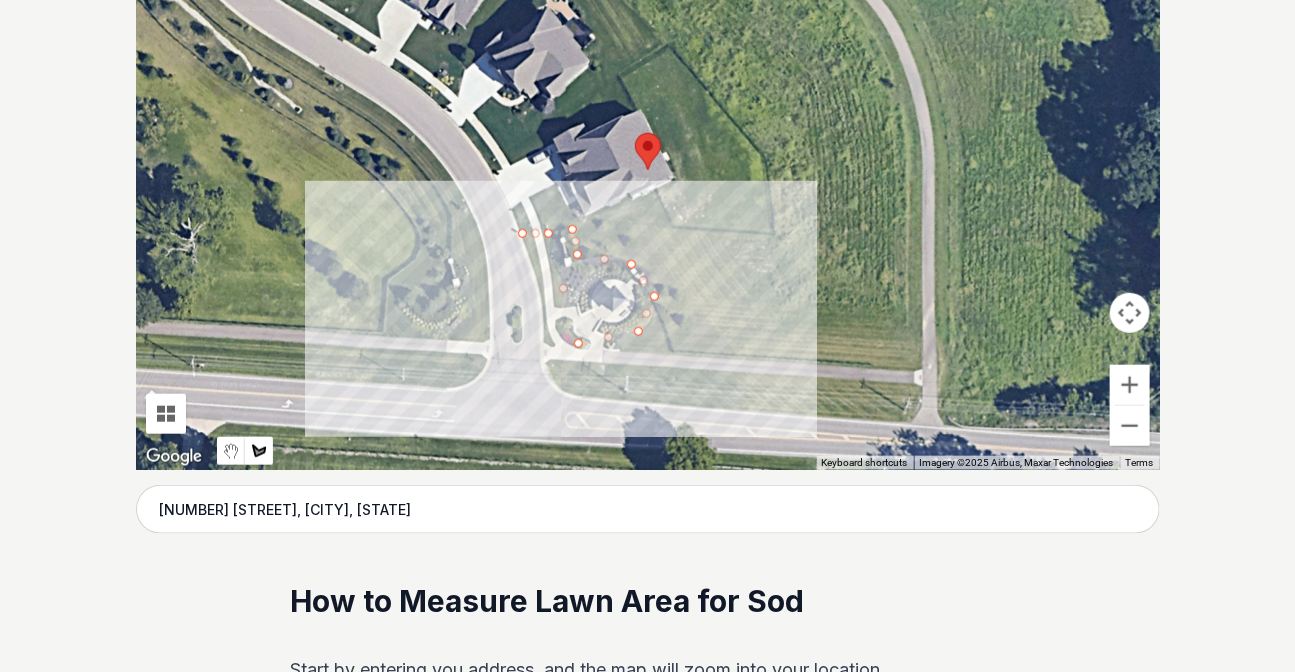 click at bounding box center [648, 170] 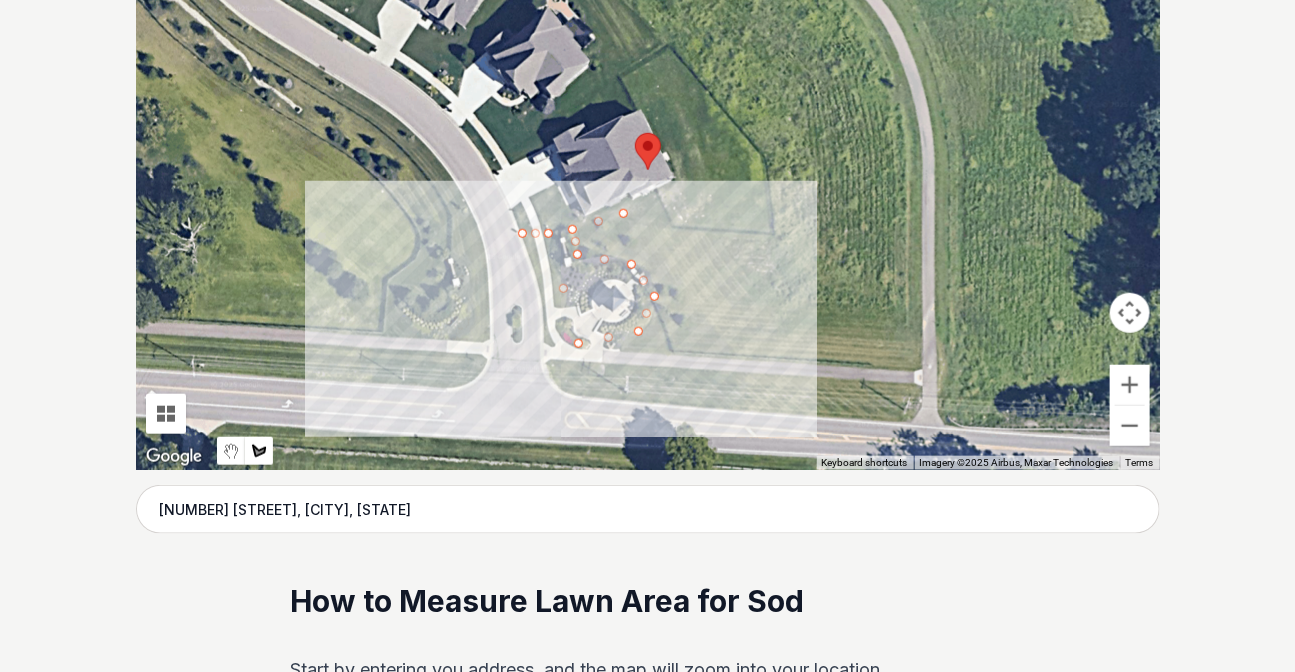 click at bounding box center (648, 170) 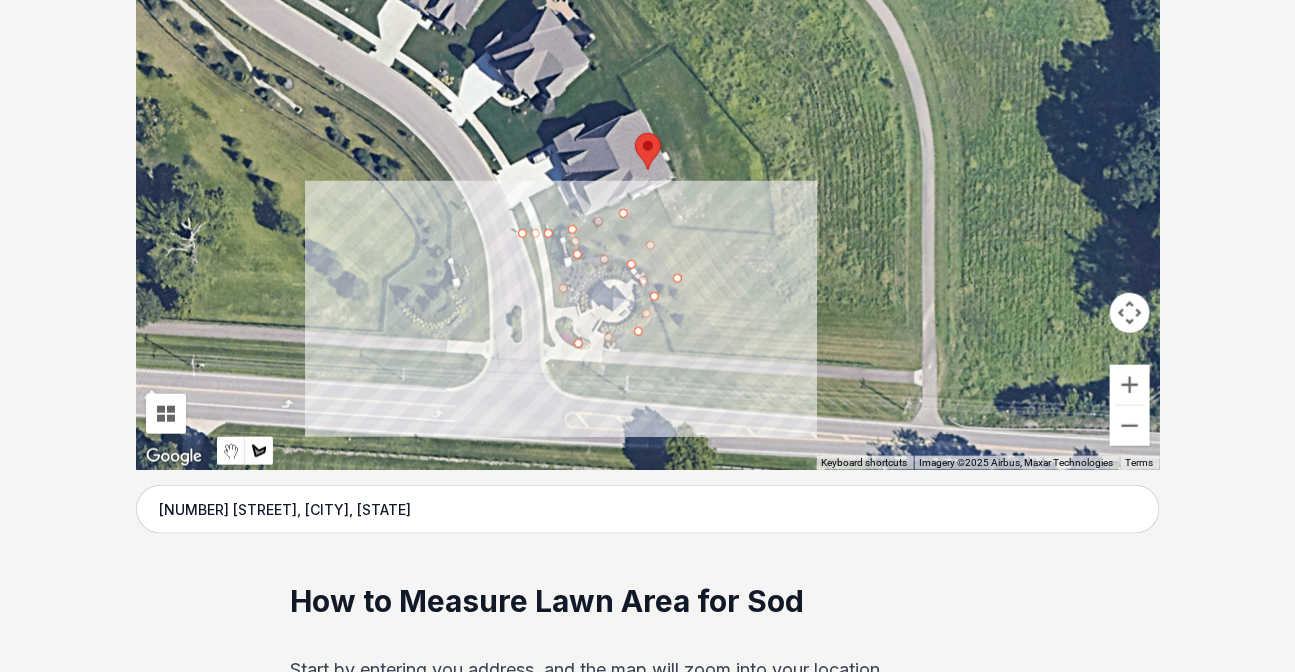 drag, startPoint x: 732, startPoint y: 303, endPoint x: 780, endPoint y: 305, distance: 48.04165 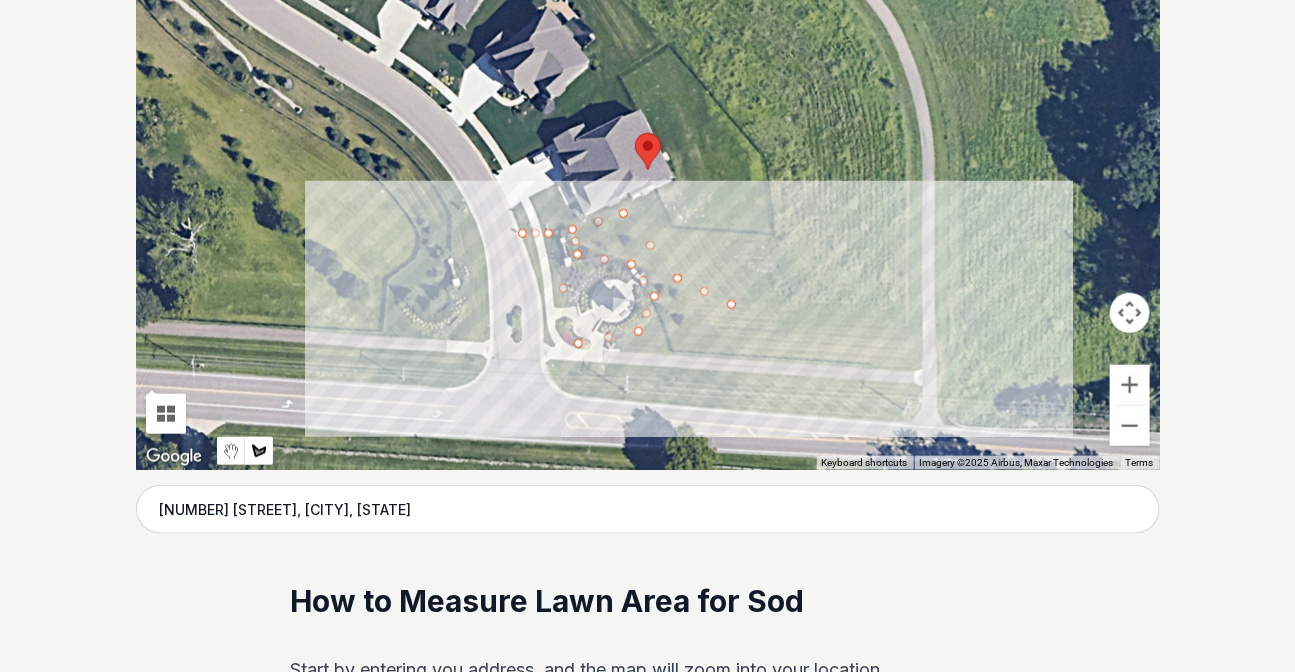 click at bounding box center [648, 170] 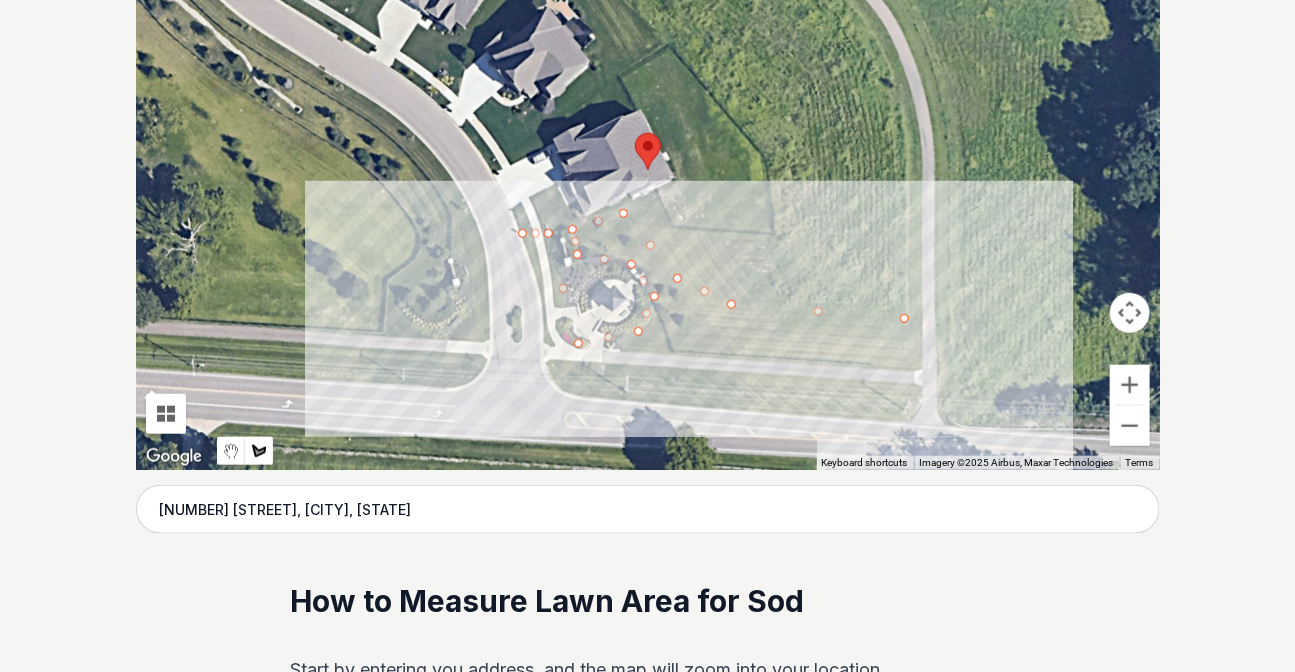 click at bounding box center [648, 170] 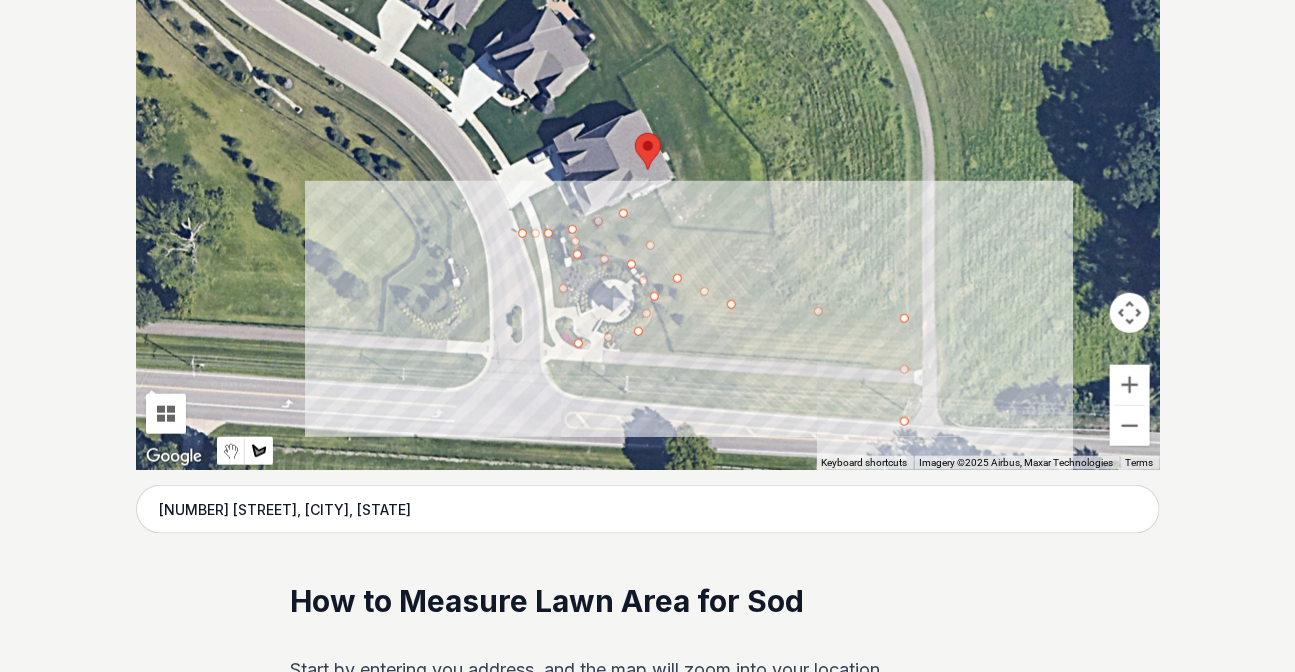 click at bounding box center [648, 170] 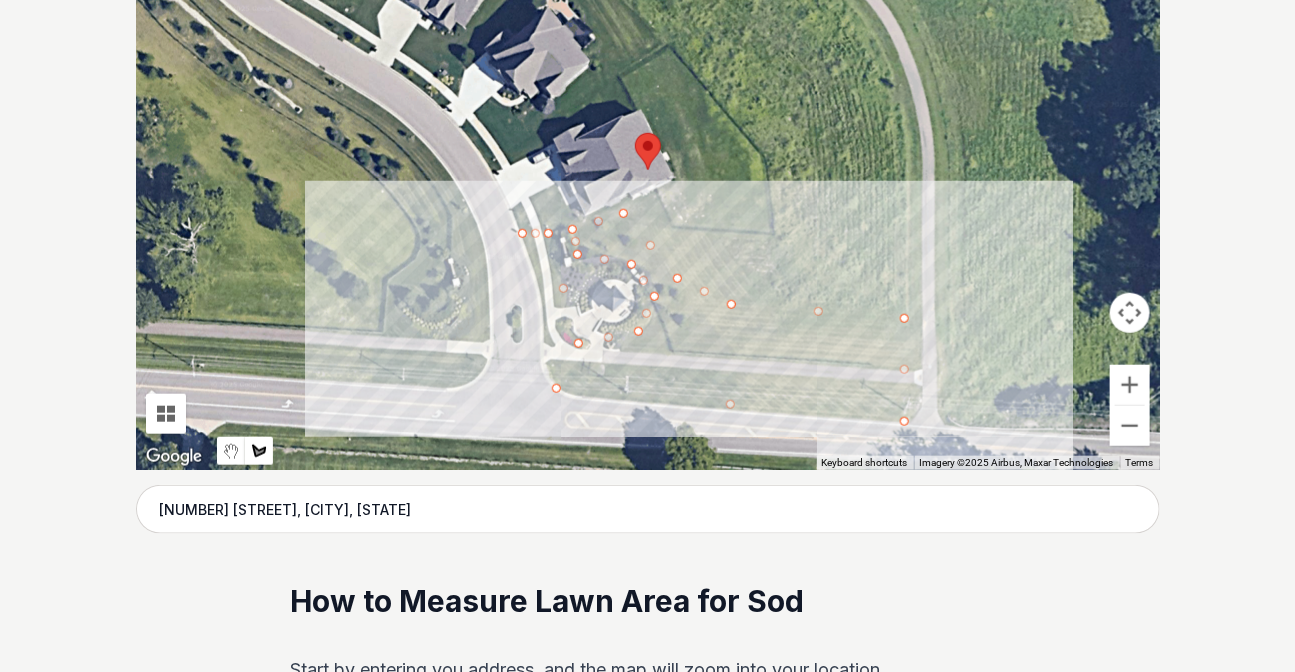 click at bounding box center [648, 170] 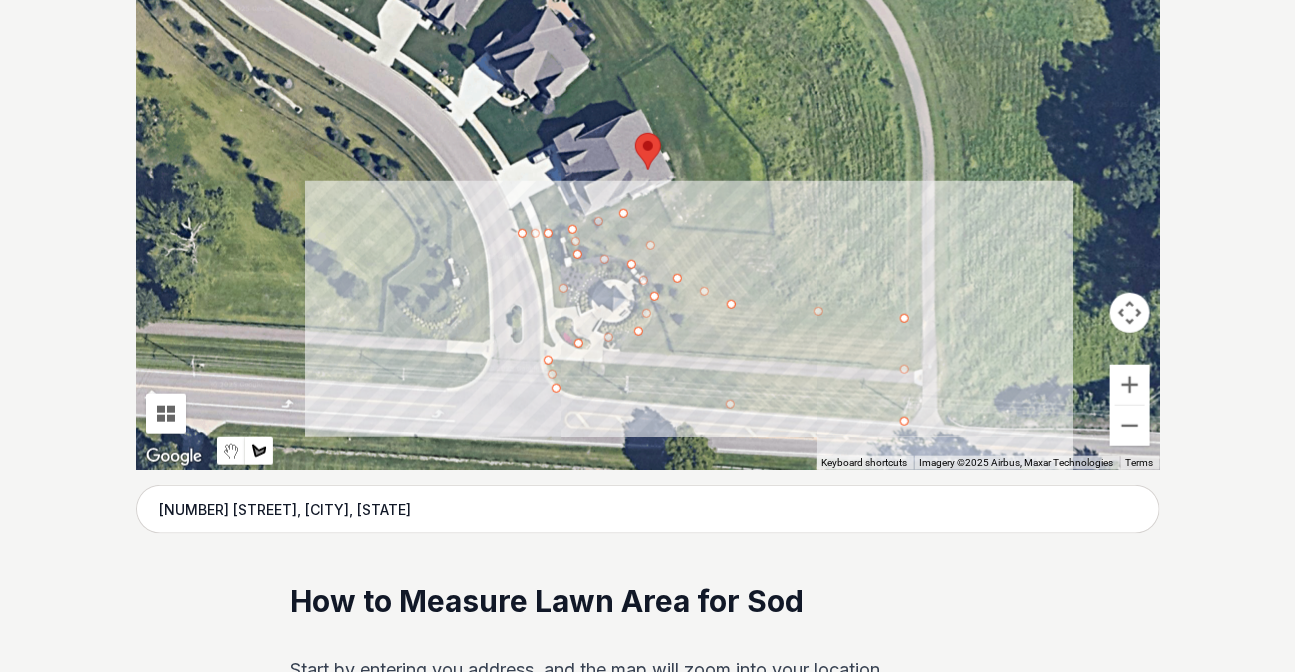click at bounding box center (648, 170) 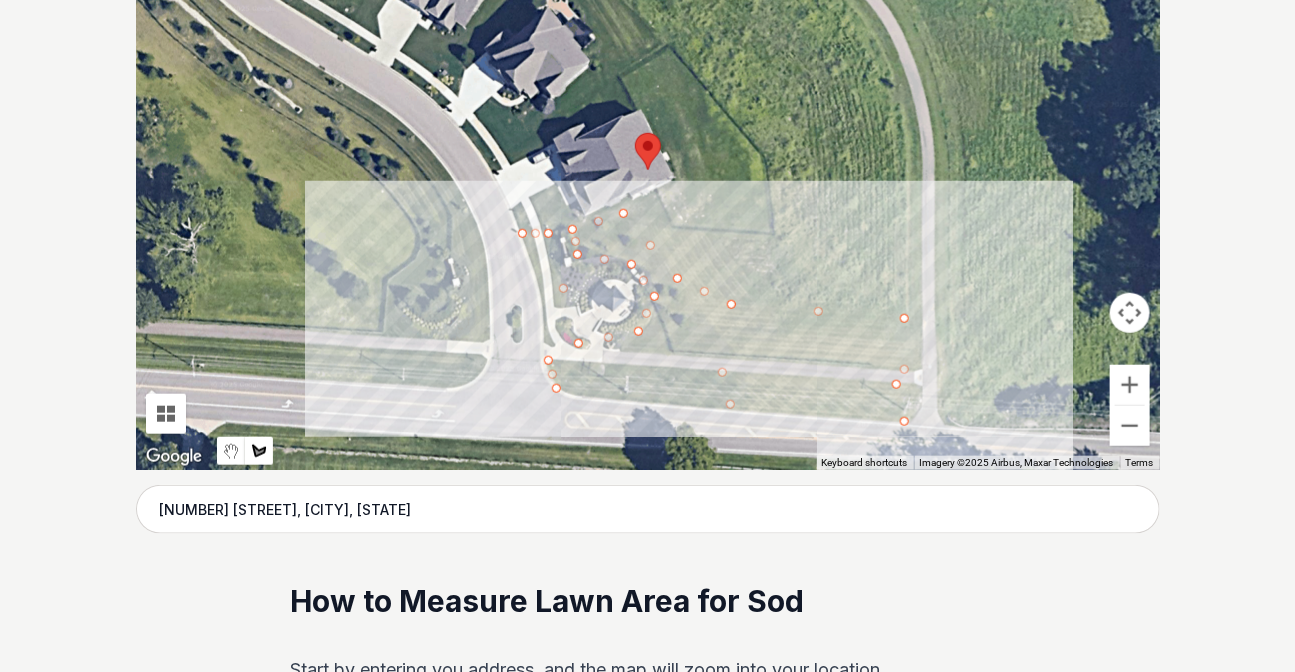 click at bounding box center [648, 170] 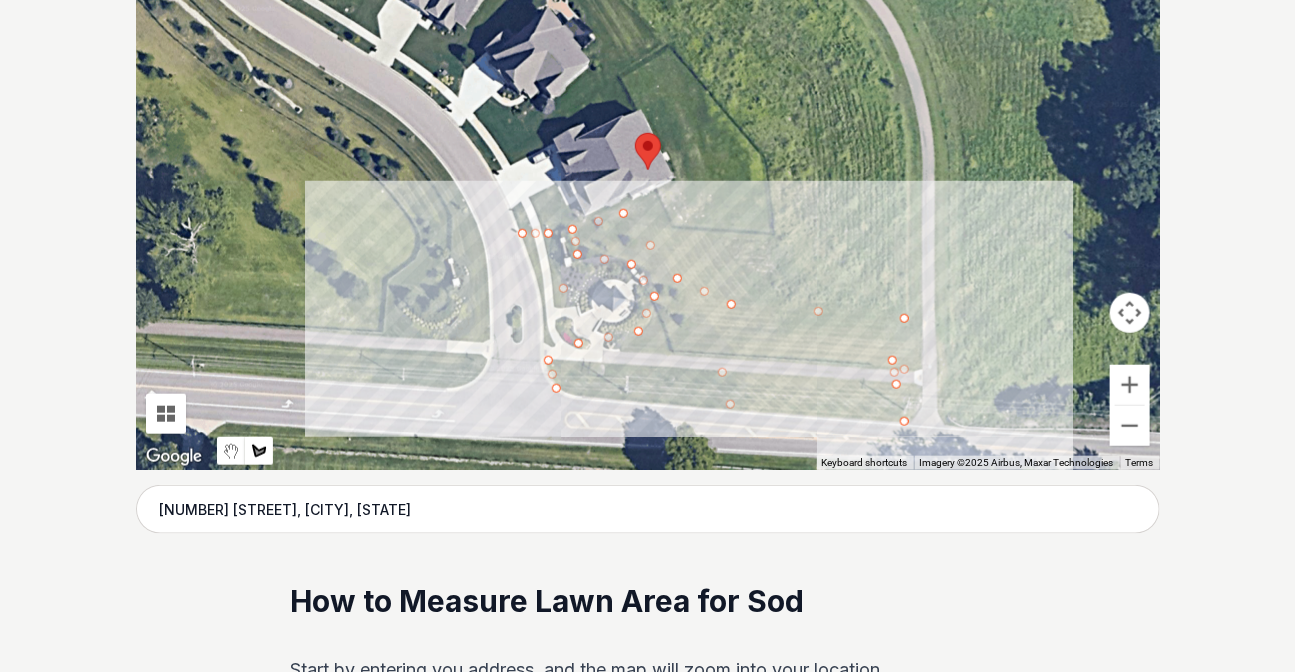 click at bounding box center [648, 170] 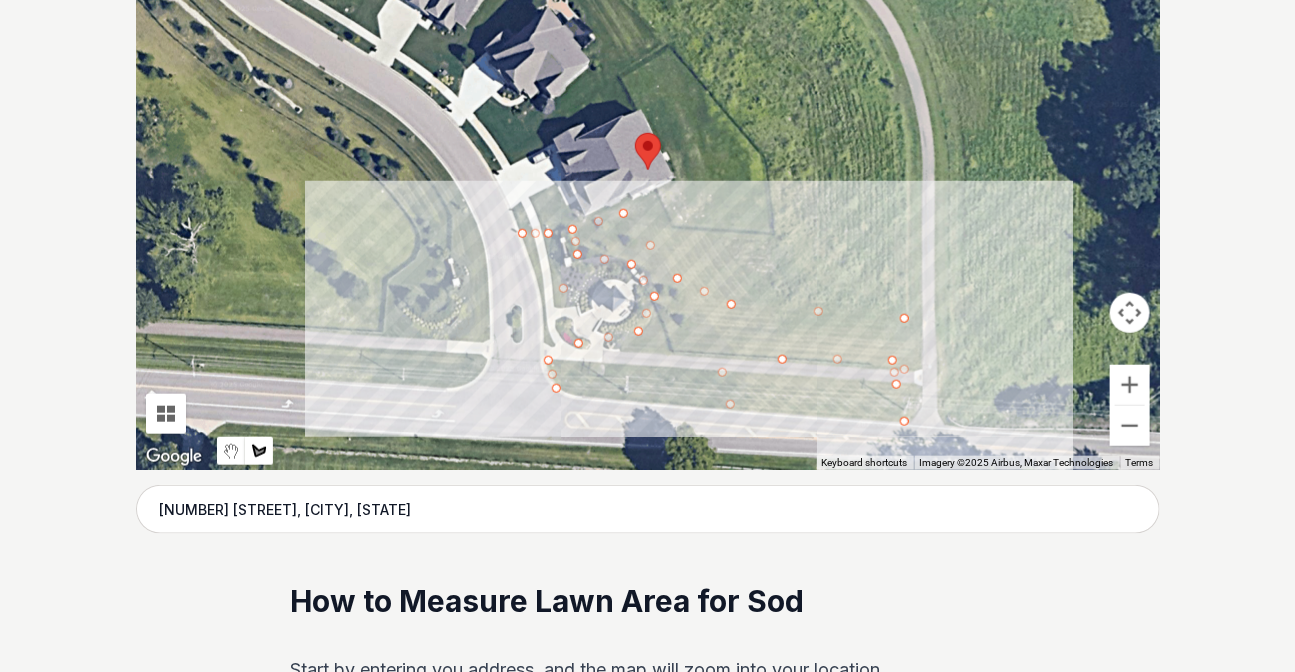 click at bounding box center (648, 170) 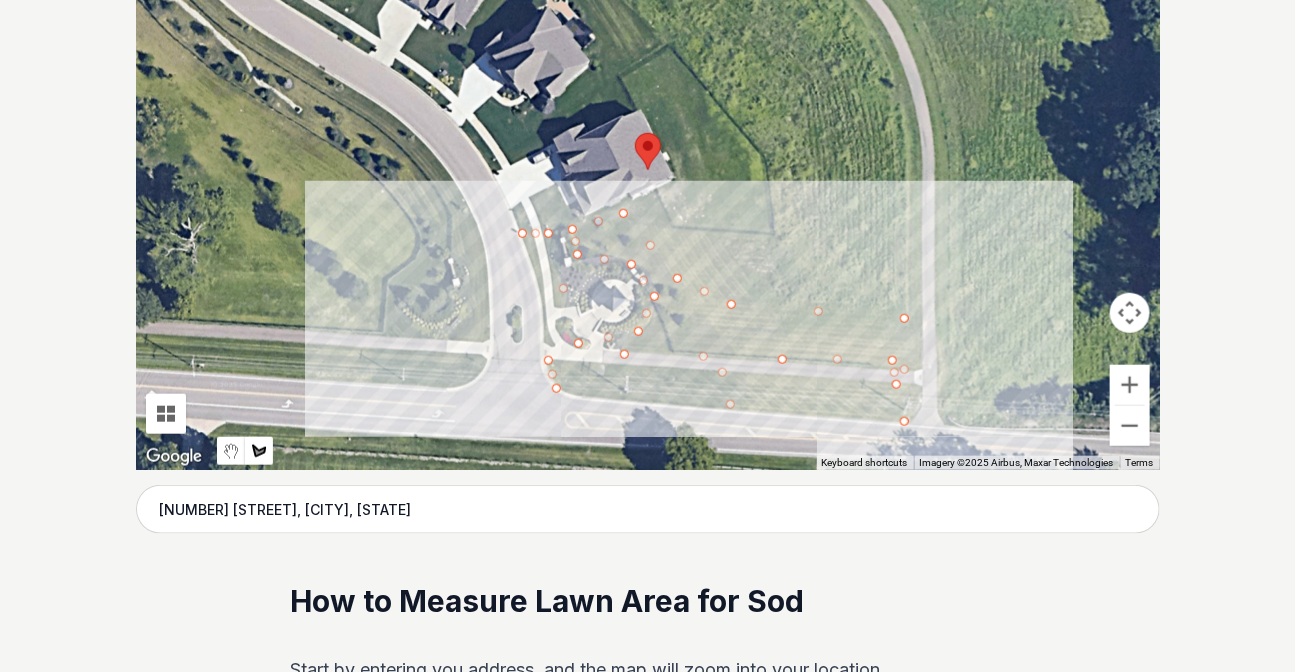 click at bounding box center [648, 170] 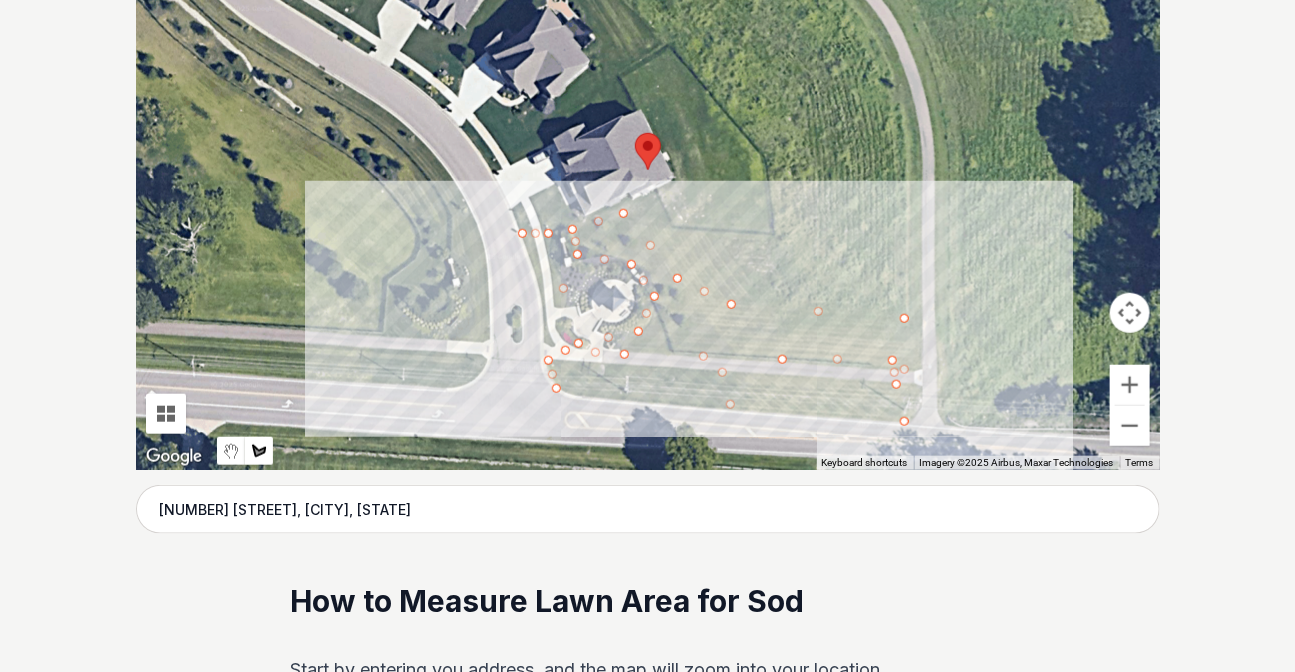 click at bounding box center (648, 170) 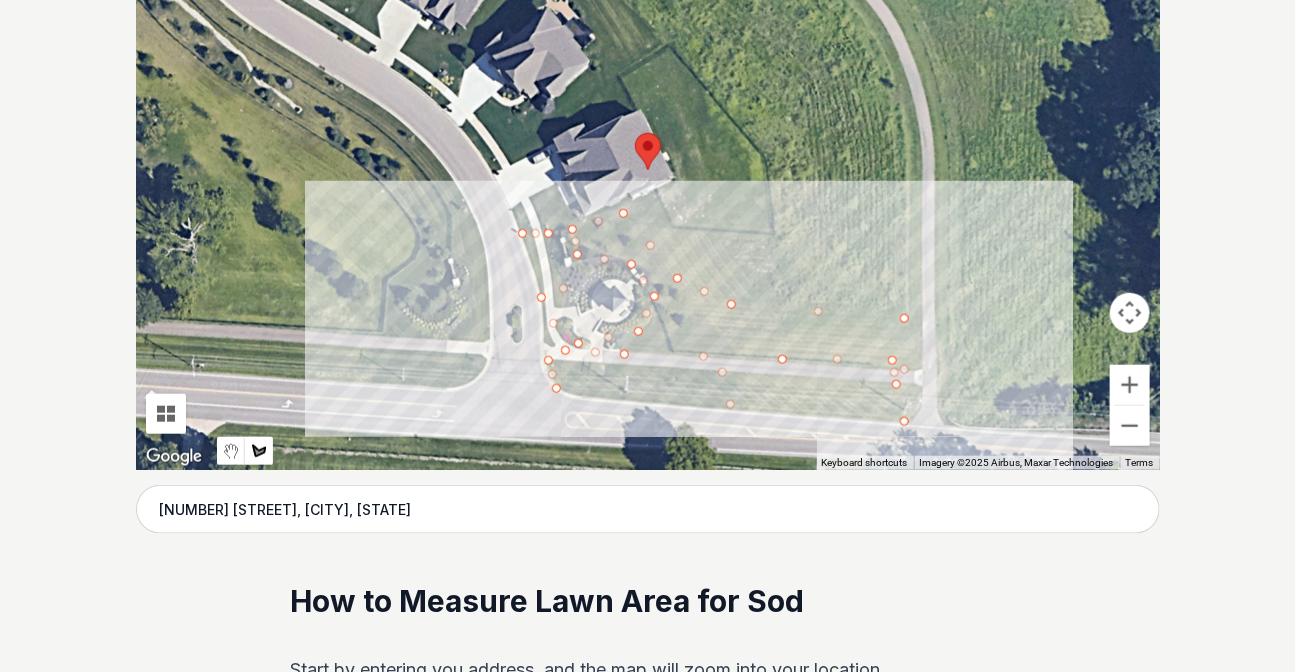 click at bounding box center (648, 170) 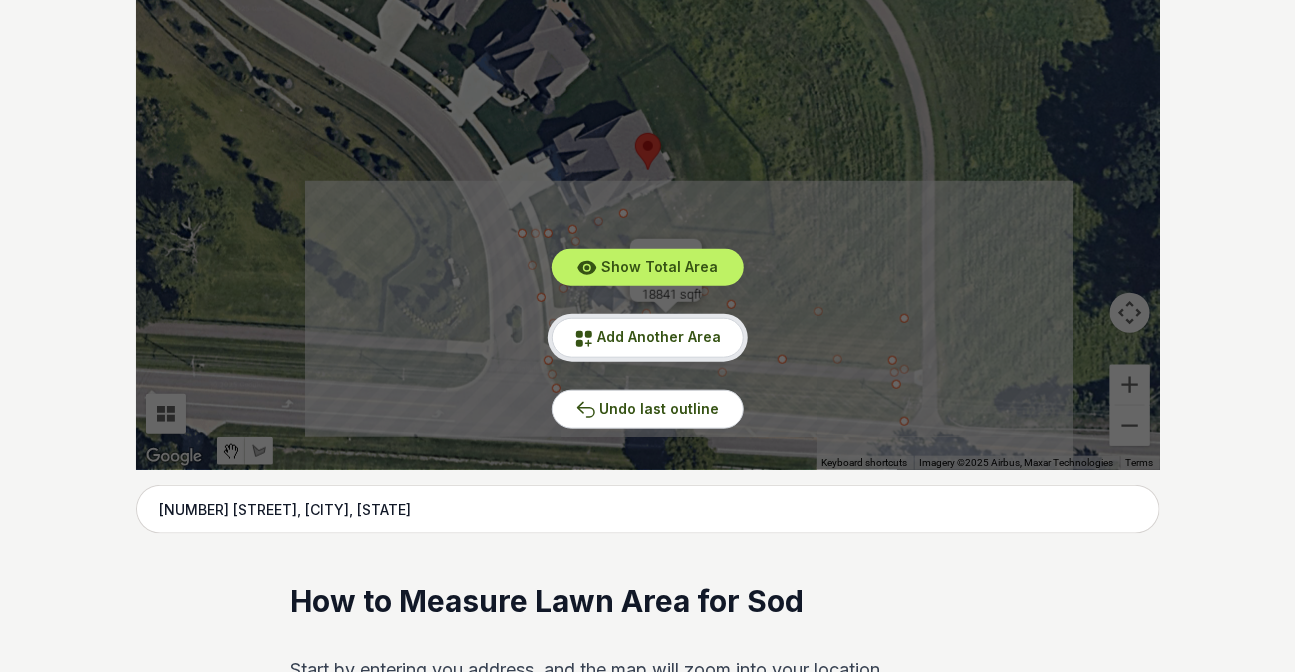click on "Add Another Area" at bounding box center (660, 336) 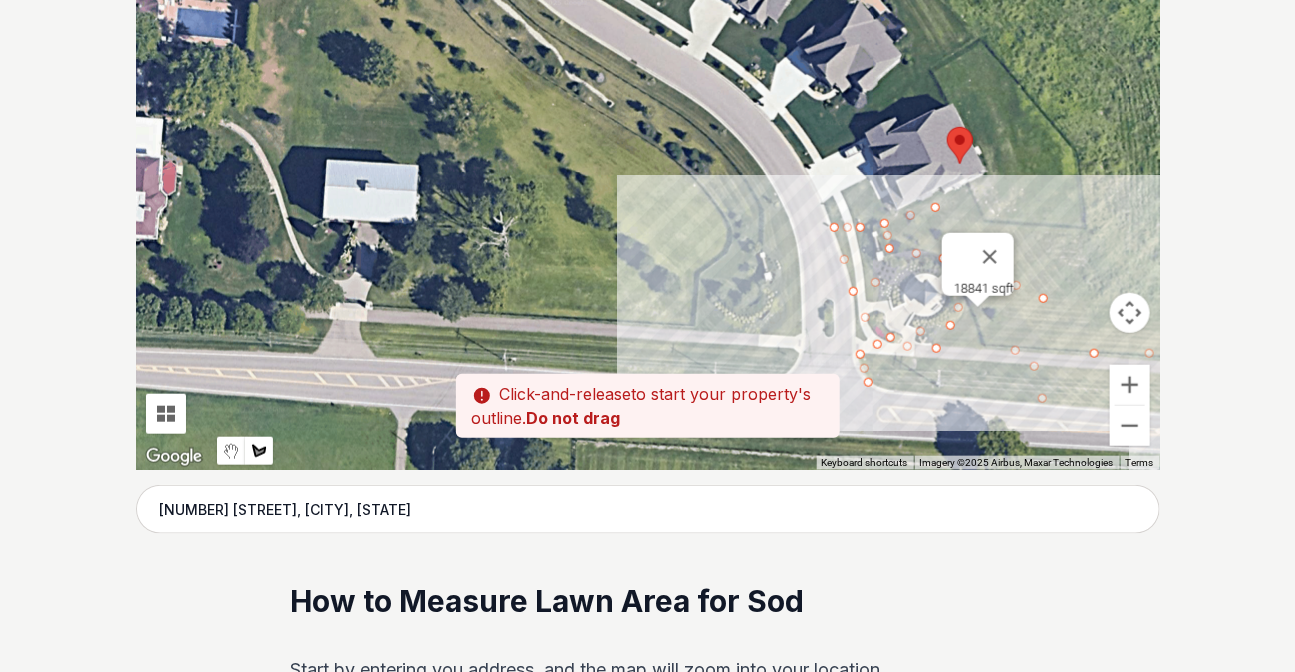 drag, startPoint x: 541, startPoint y: 372, endPoint x: 857, endPoint y: 368, distance: 316.02533 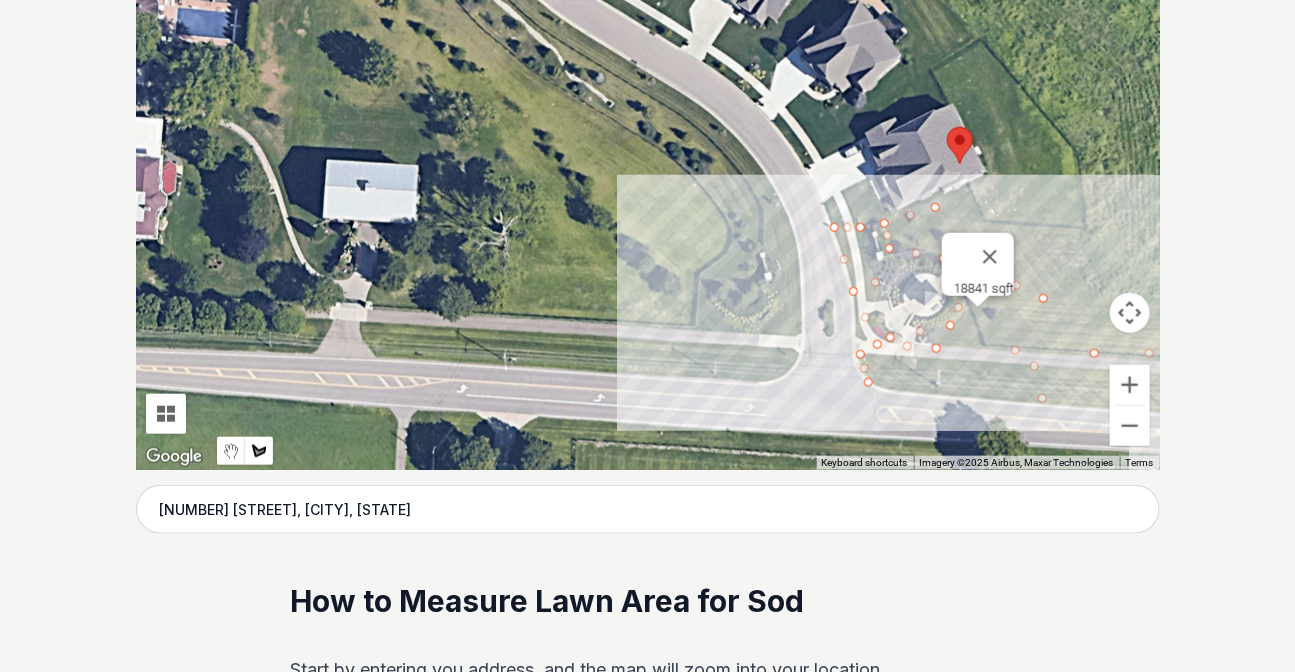 click at bounding box center [648, 170] 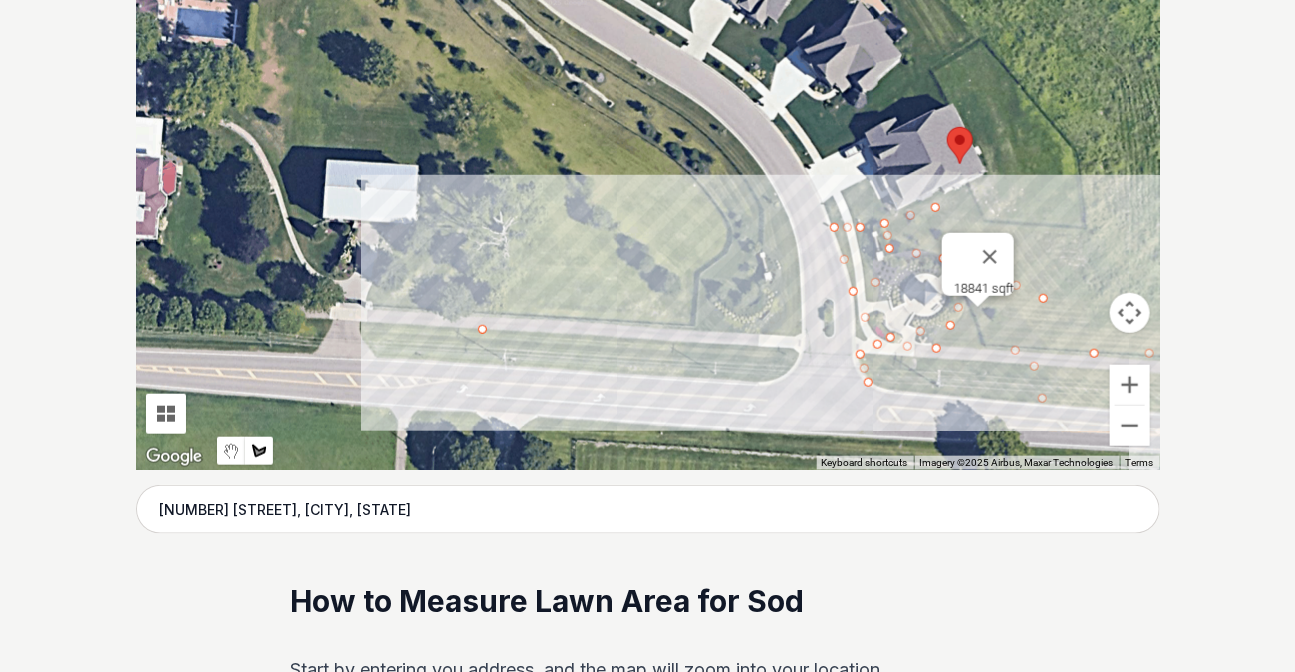 click at bounding box center (648, 170) 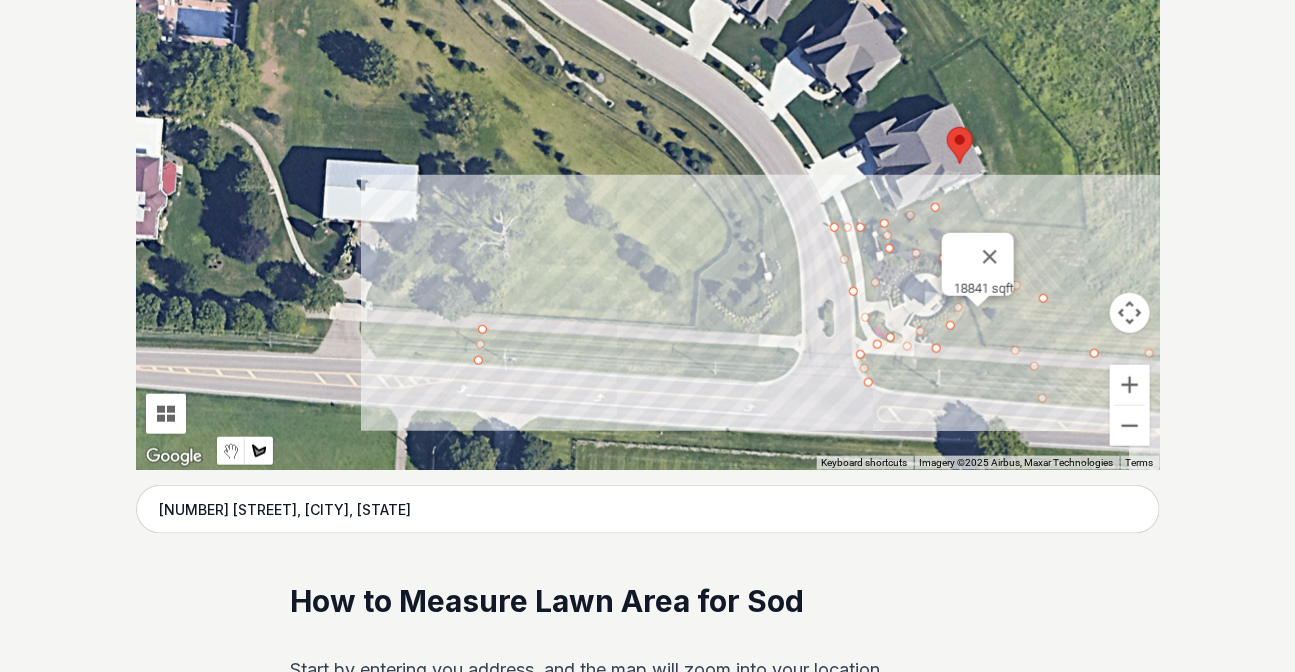 click on "[NUMBER] [STREET], [CITY], [STATE]" at bounding box center [648, 170] 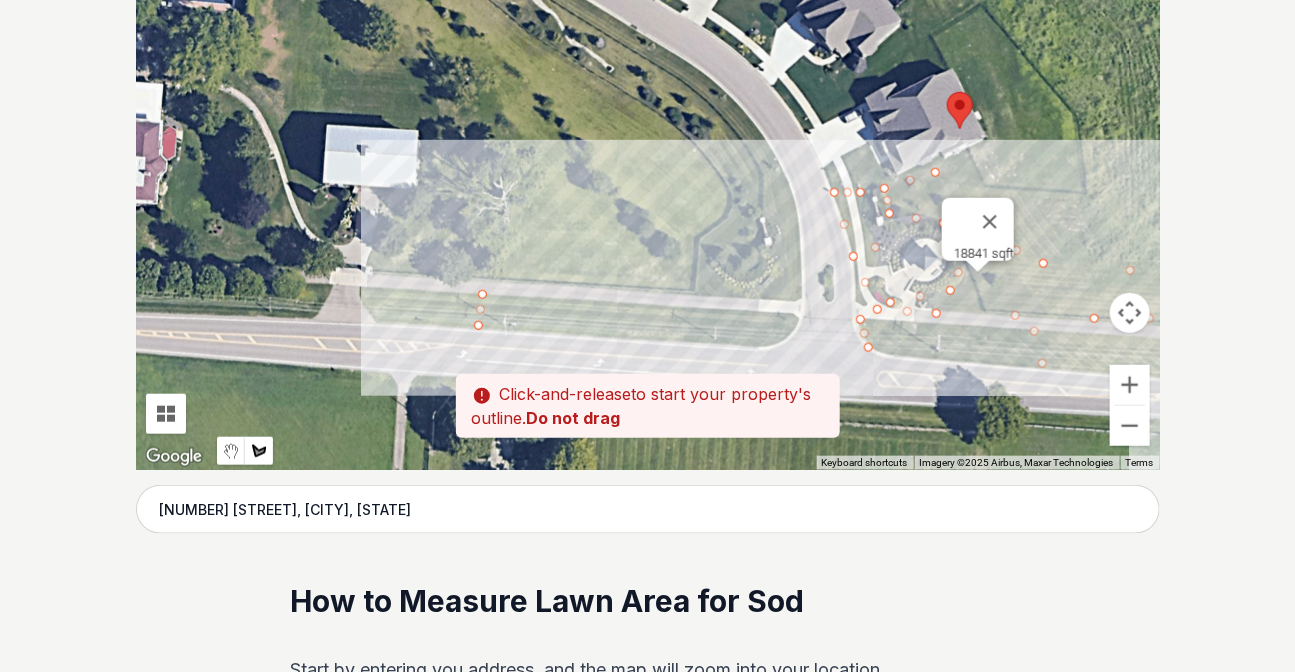 drag, startPoint x: 789, startPoint y: 365, endPoint x: 790, endPoint y: 322, distance: 43.011627 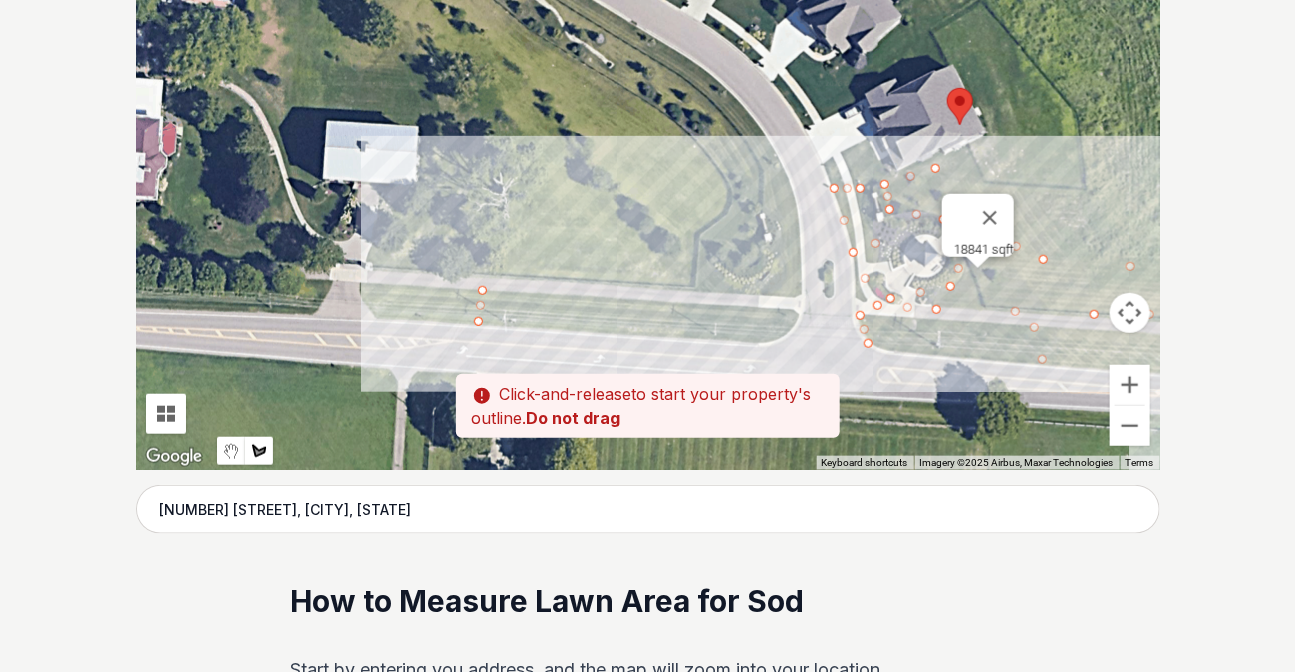 click at bounding box center (648, 170) 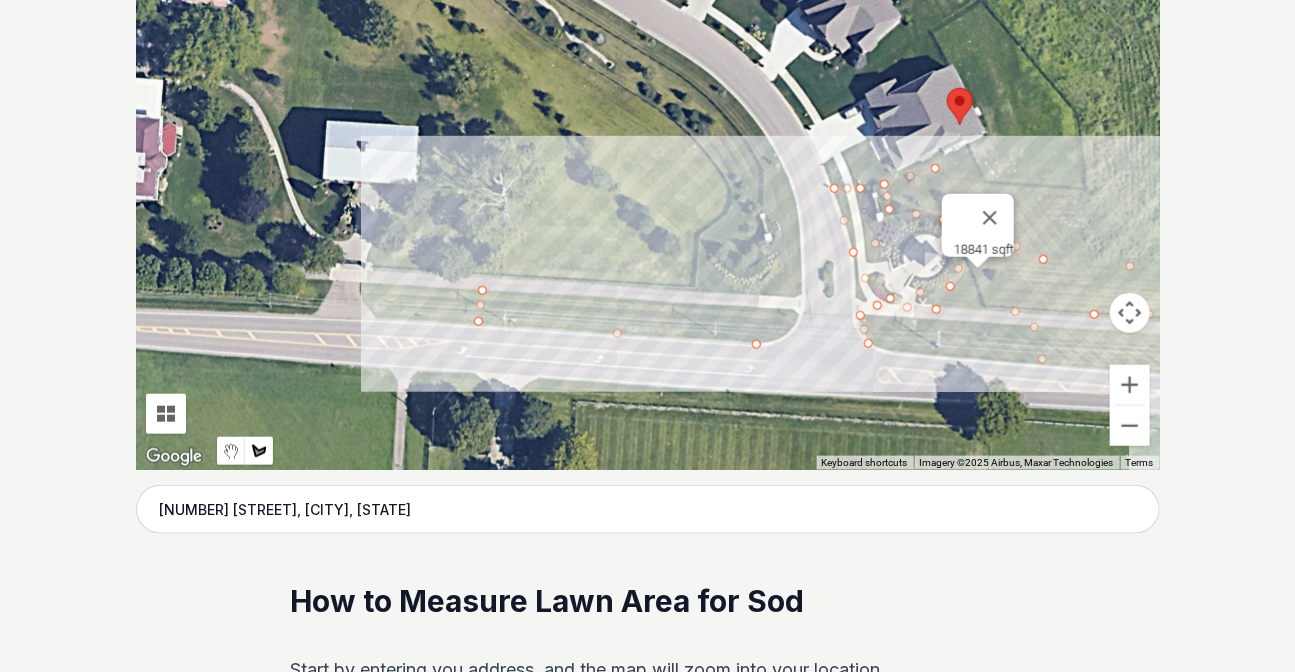 click at bounding box center (648, 170) 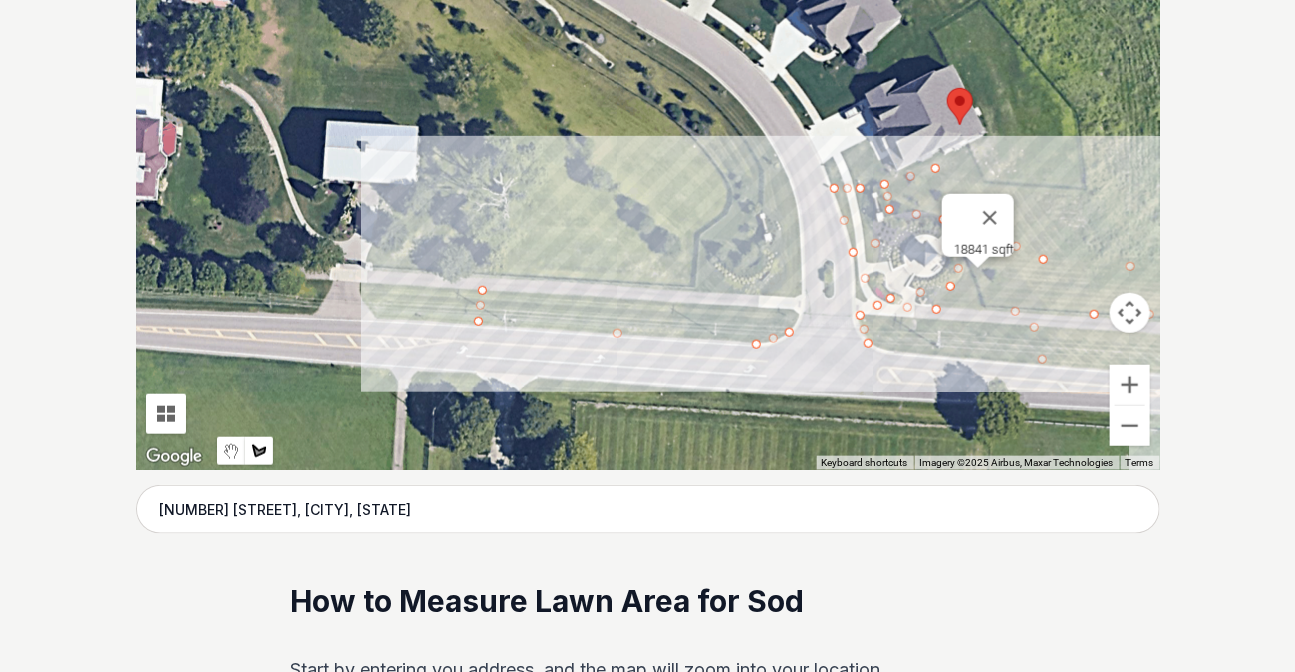 click at bounding box center (648, 170) 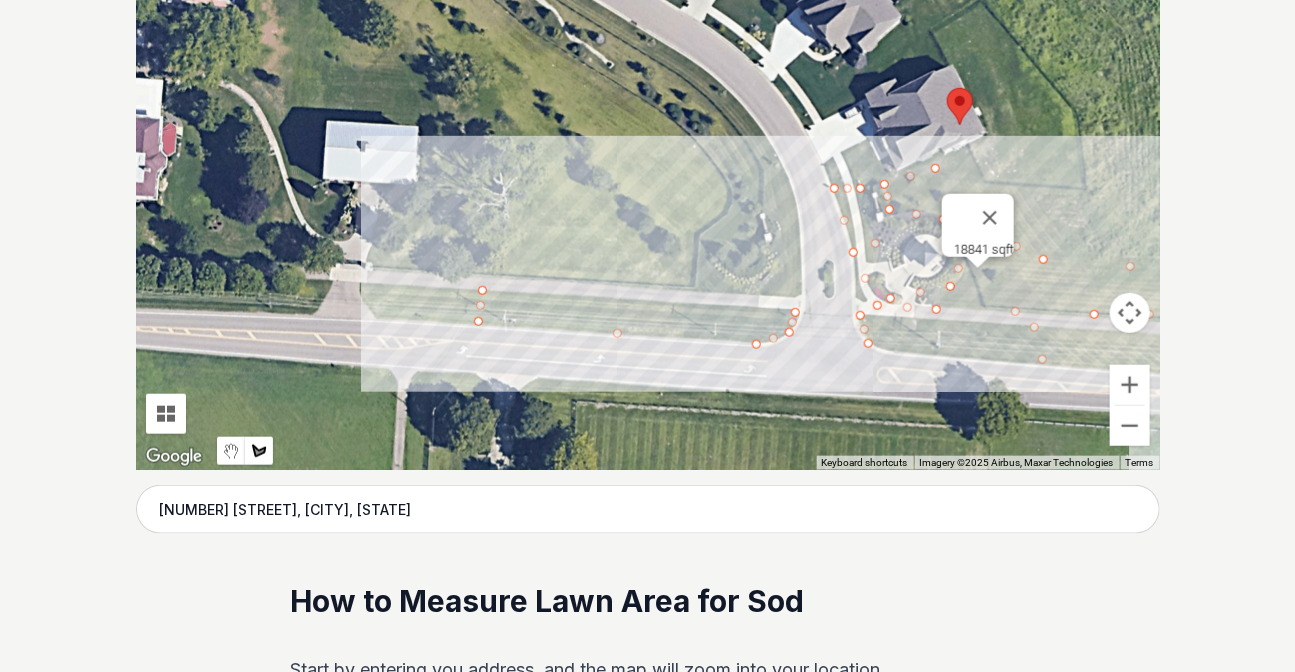 click at bounding box center [648, 170] 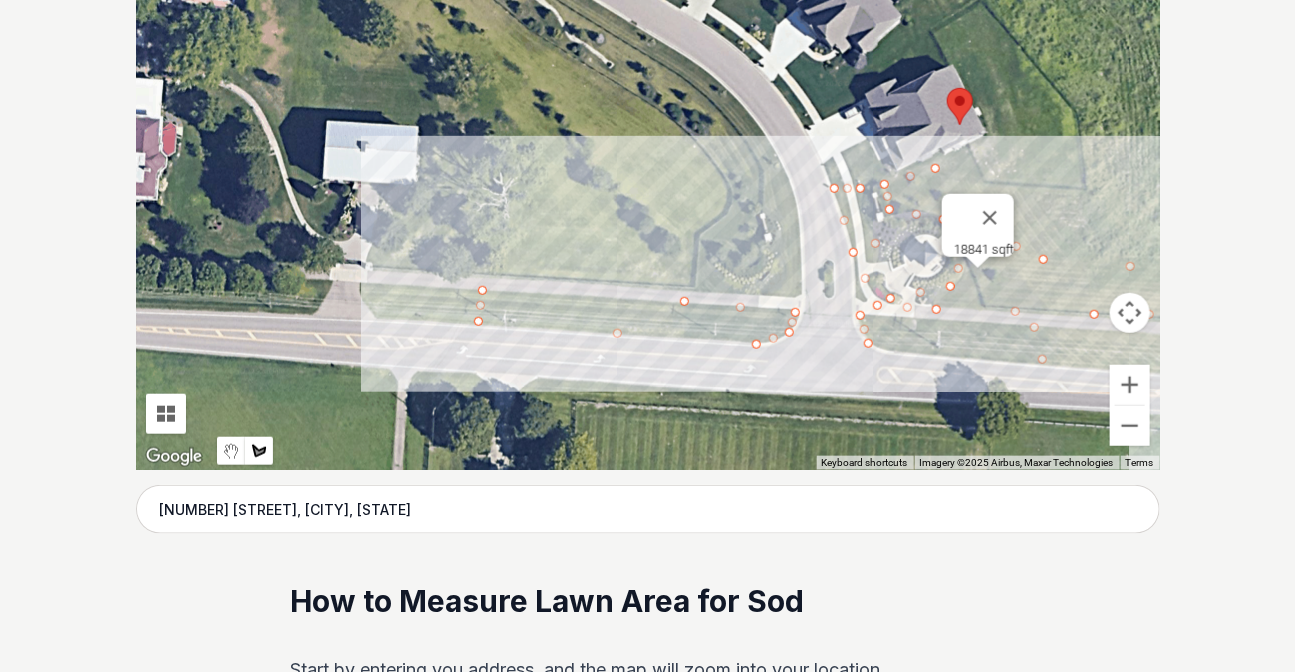 click at bounding box center (648, 170) 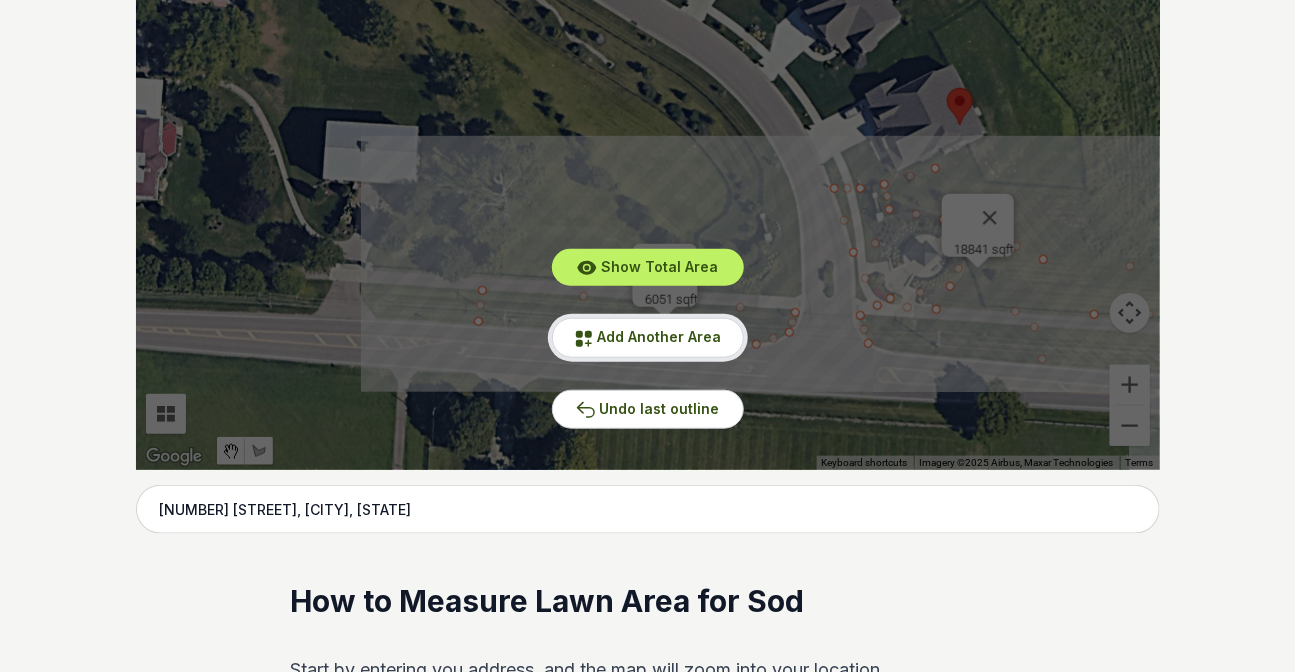 click on "Add Another Area" at bounding box center [660, 336] 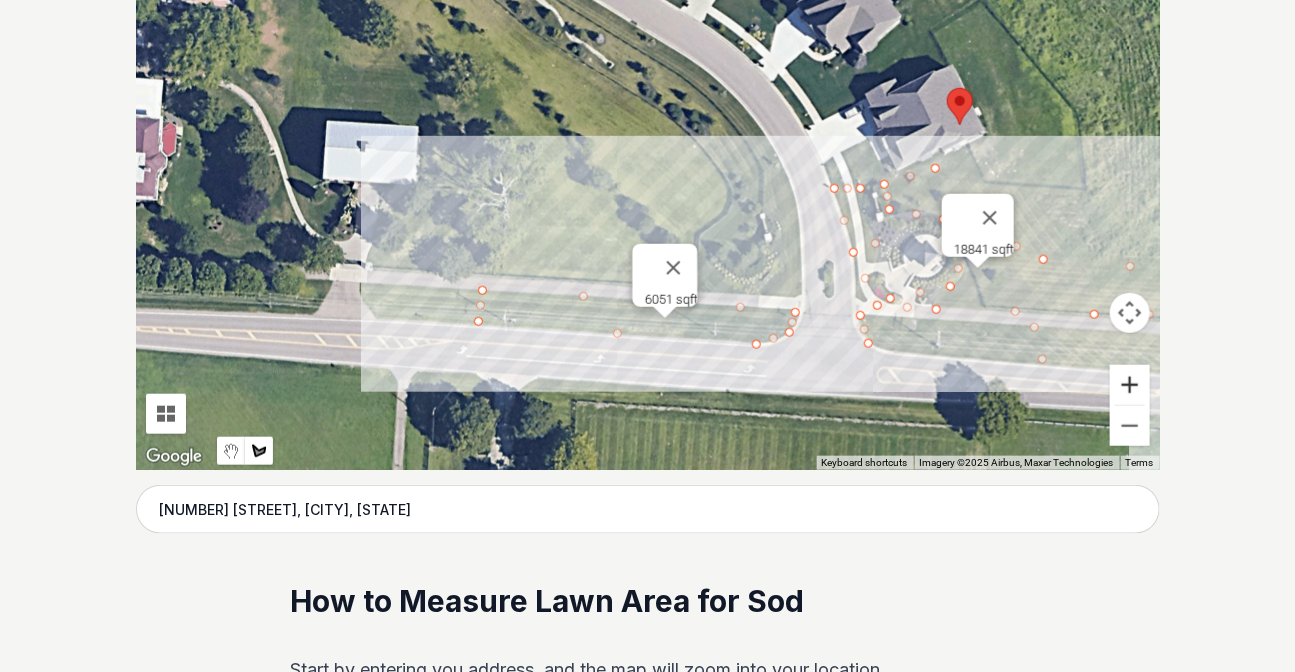 click at bounding box center [1130, 385] 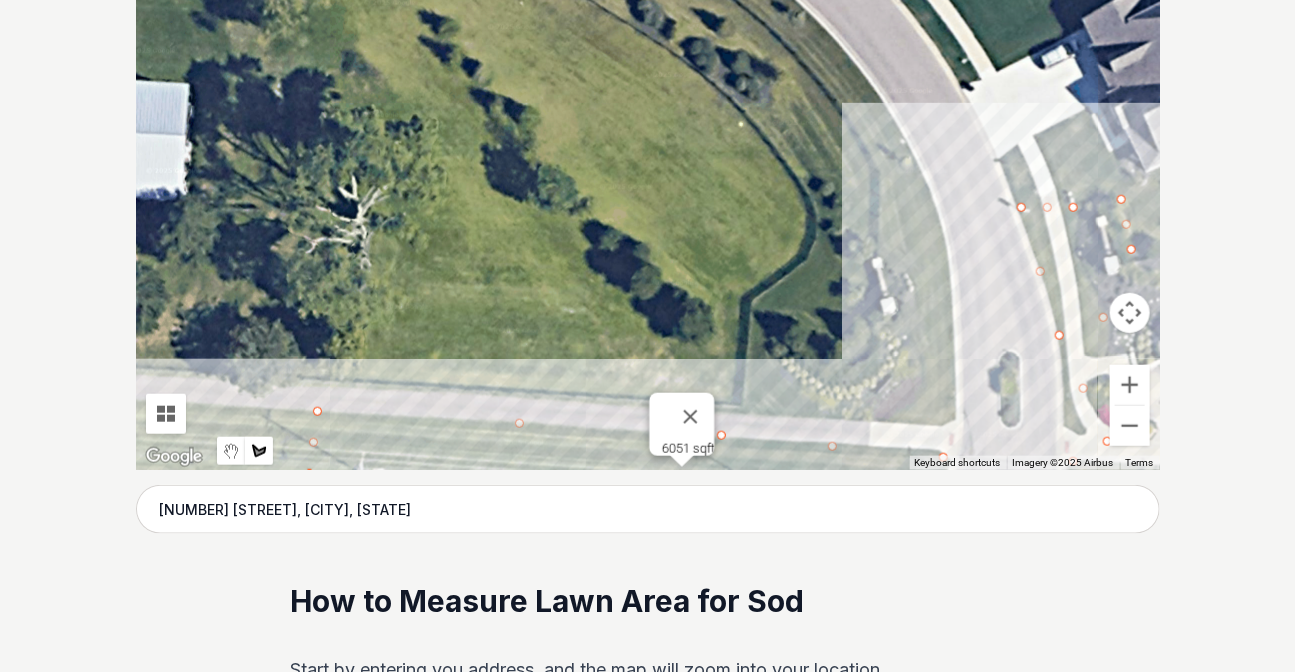 click at bounding box center [648, 170] 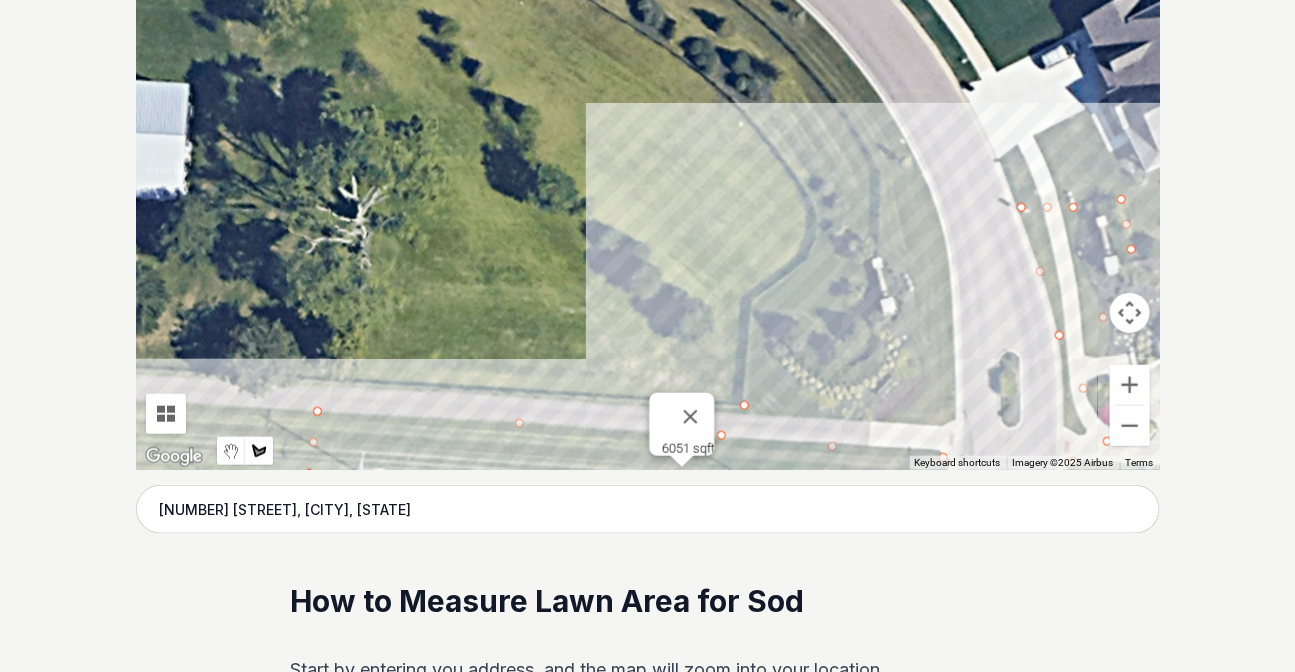 click at bounding box center [648, 170] 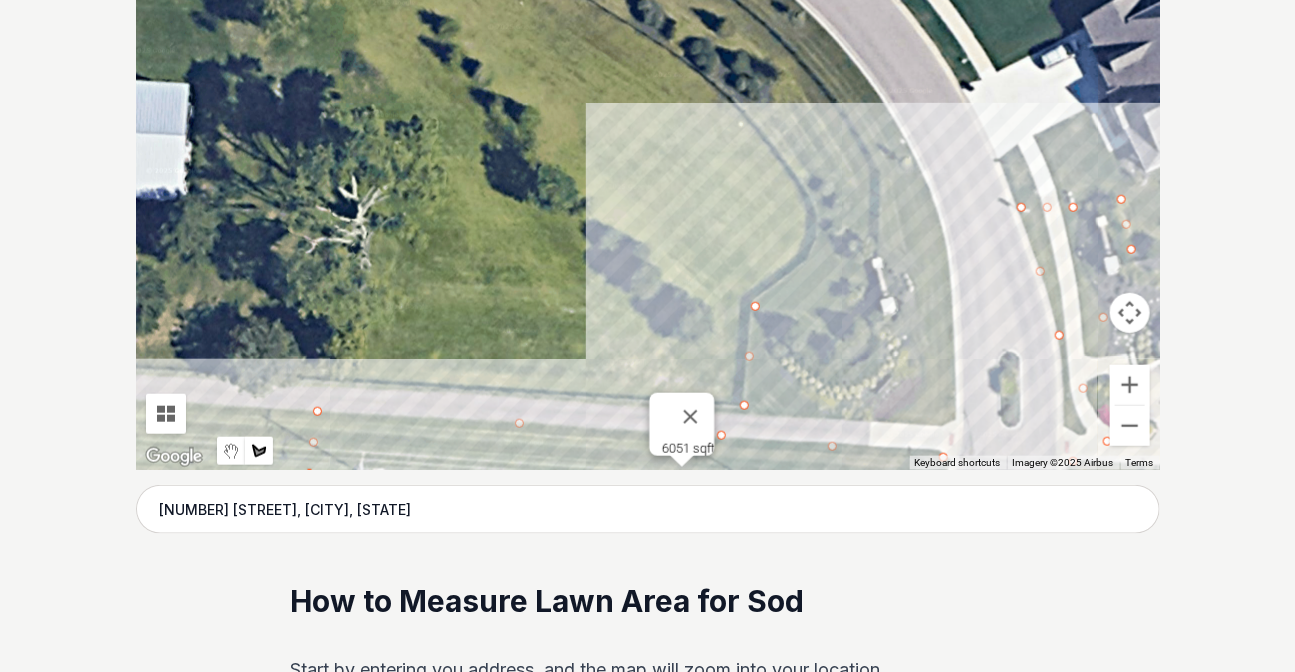 click at bounding box center [648, 170] 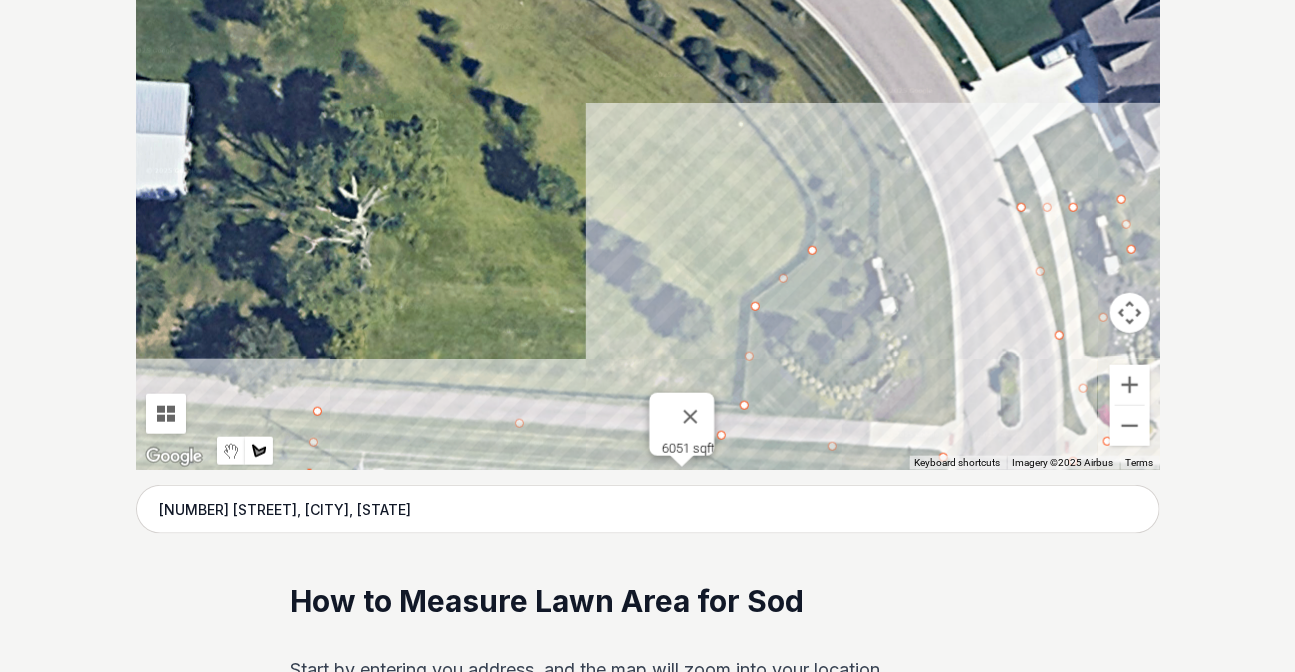 click at bounding box center (648, 170) 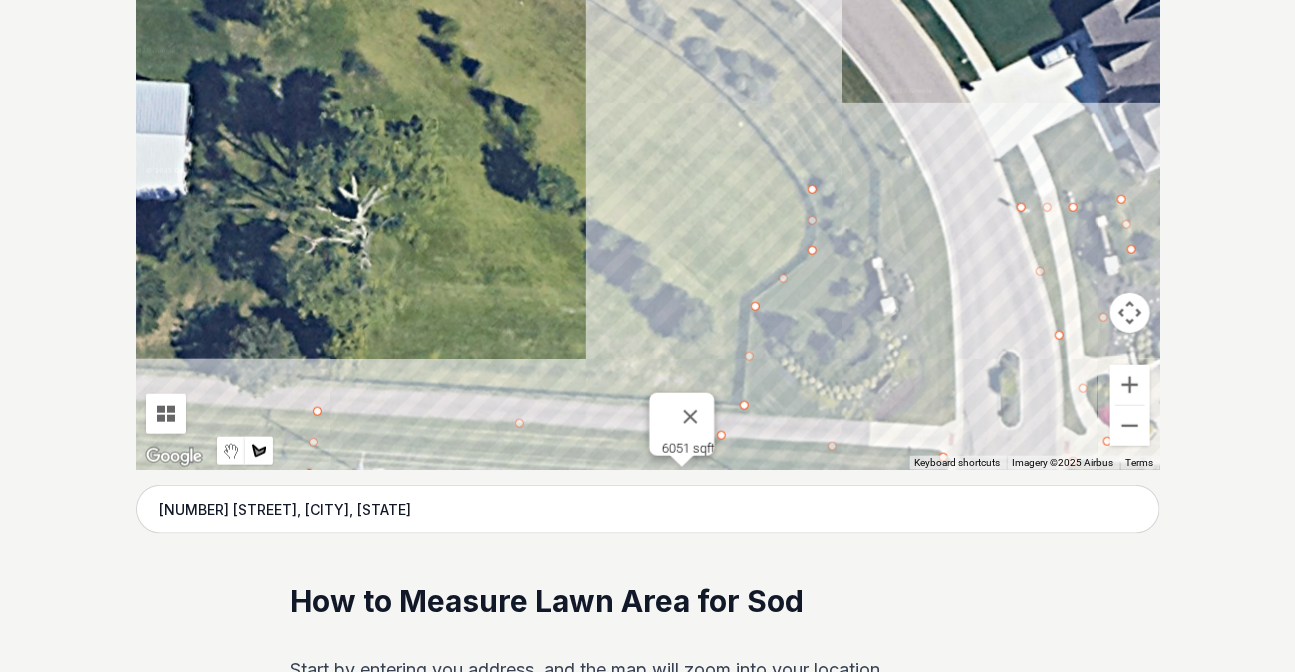 click at bounding box center (648, 170) 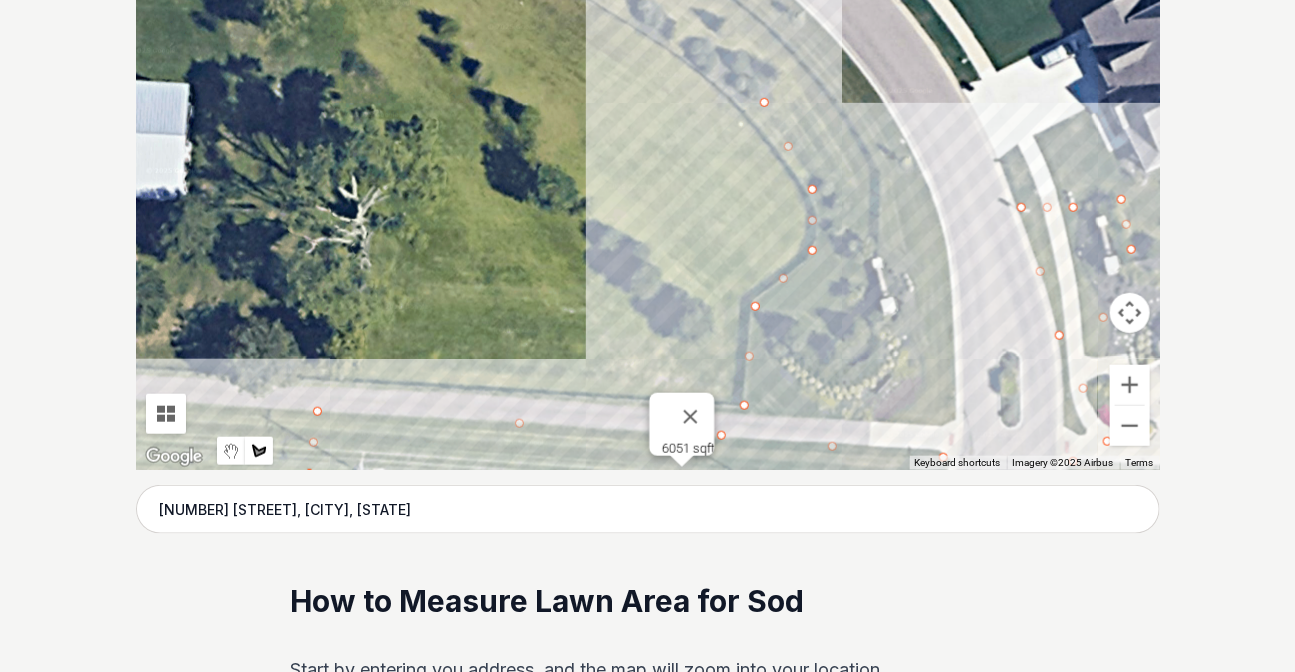 click at bounding box center [648, 170] 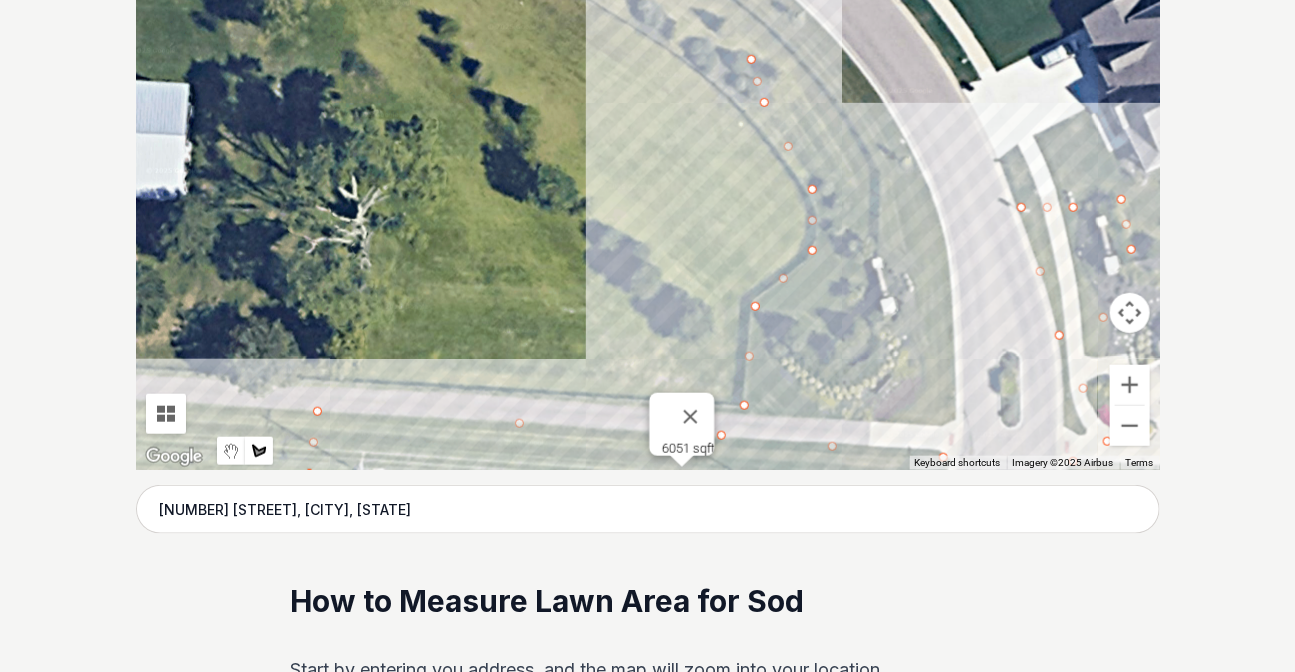 click at bounding box center [648, 170] 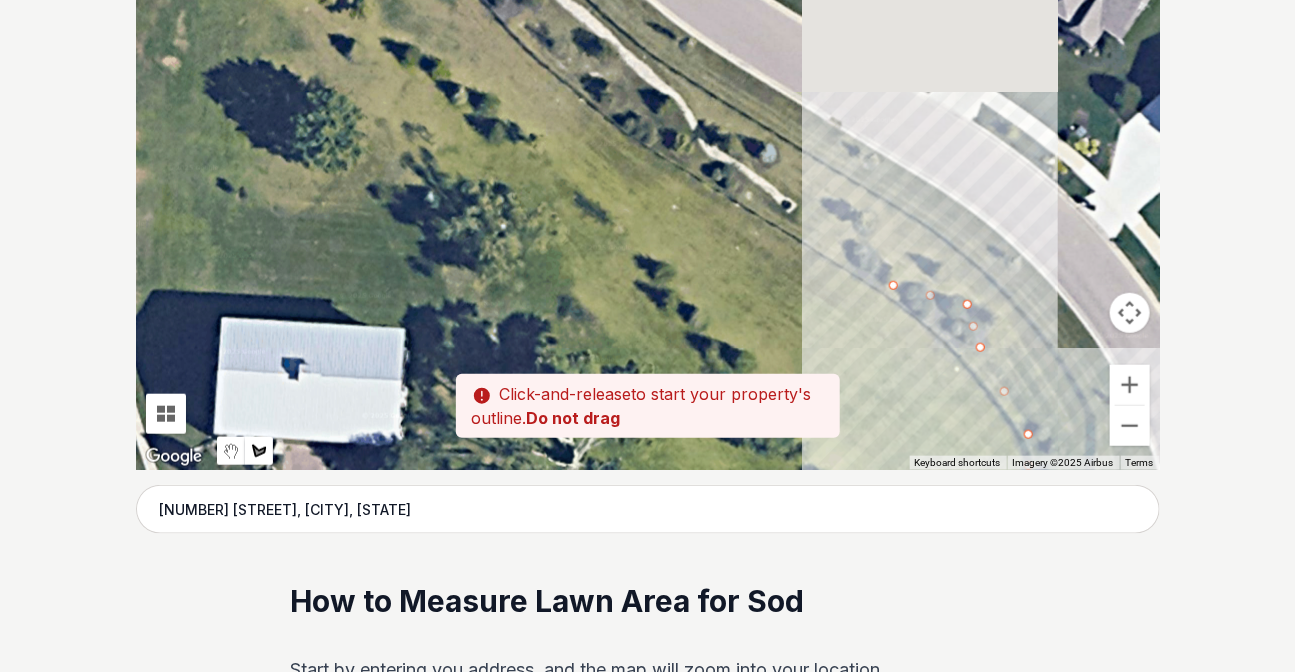drag, startPoint x: 648, startPoint y: 36, endPoint x: 866, endPoint y: 285, distance: 330.94562 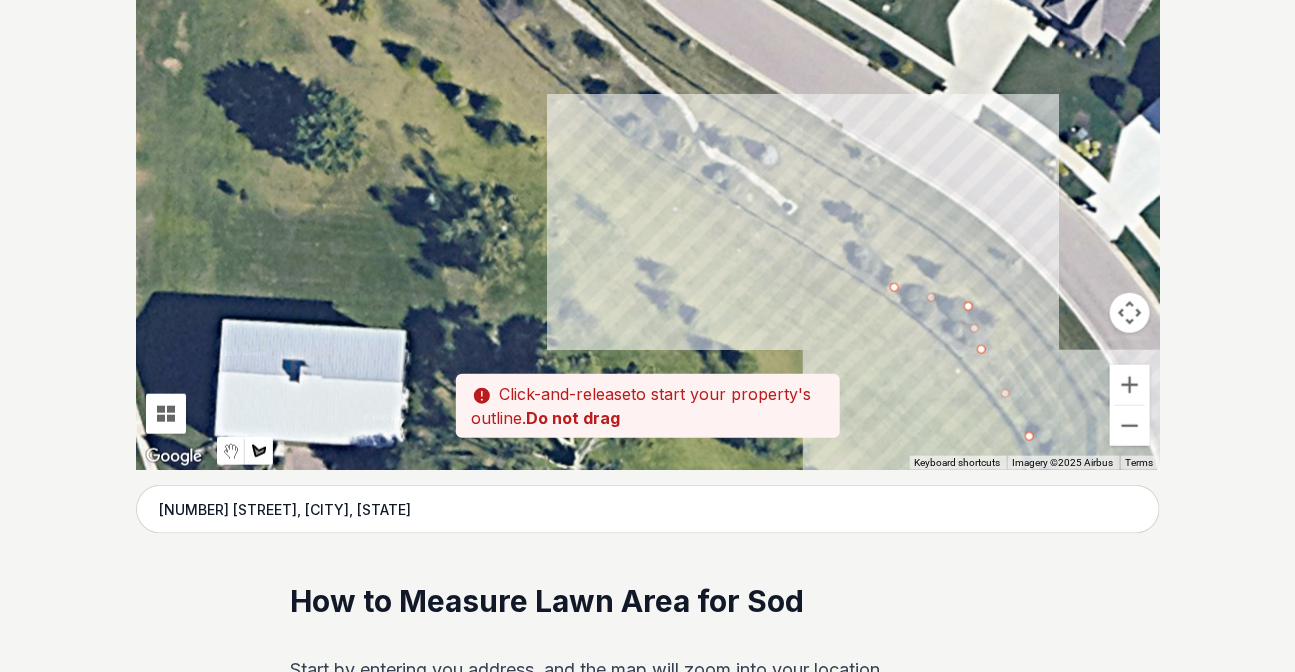 click at bounding box center (648, 170) 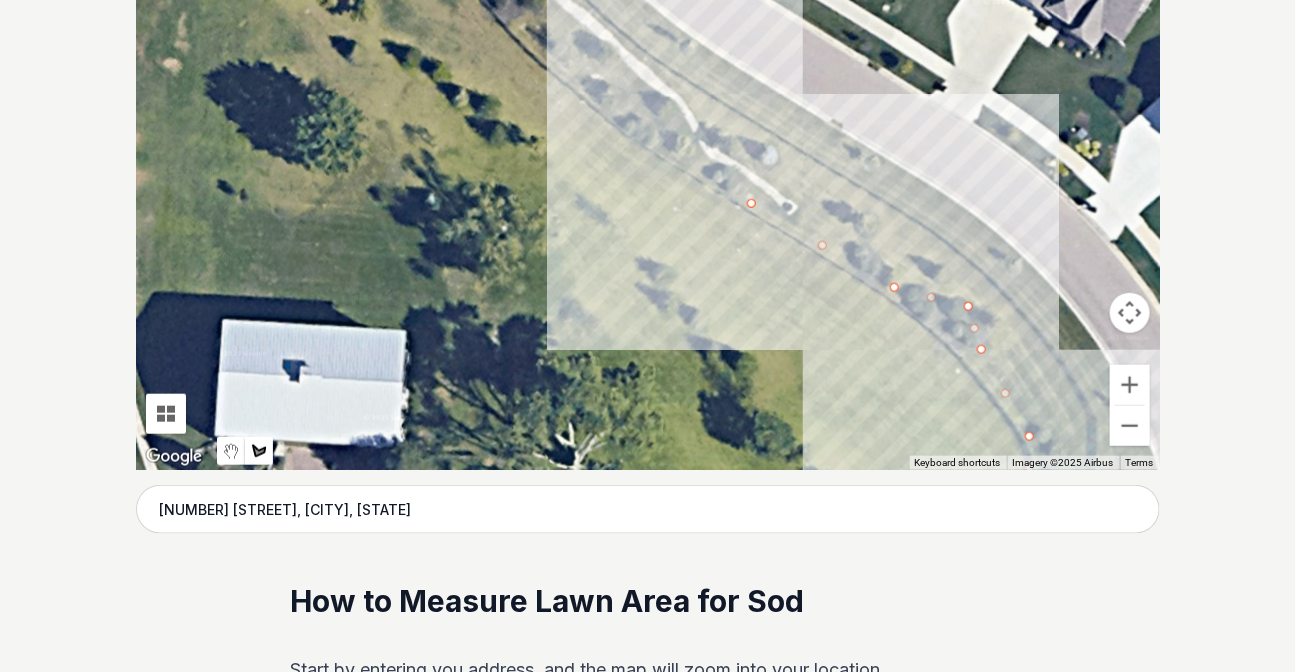 click at bounding box center [648, 170] 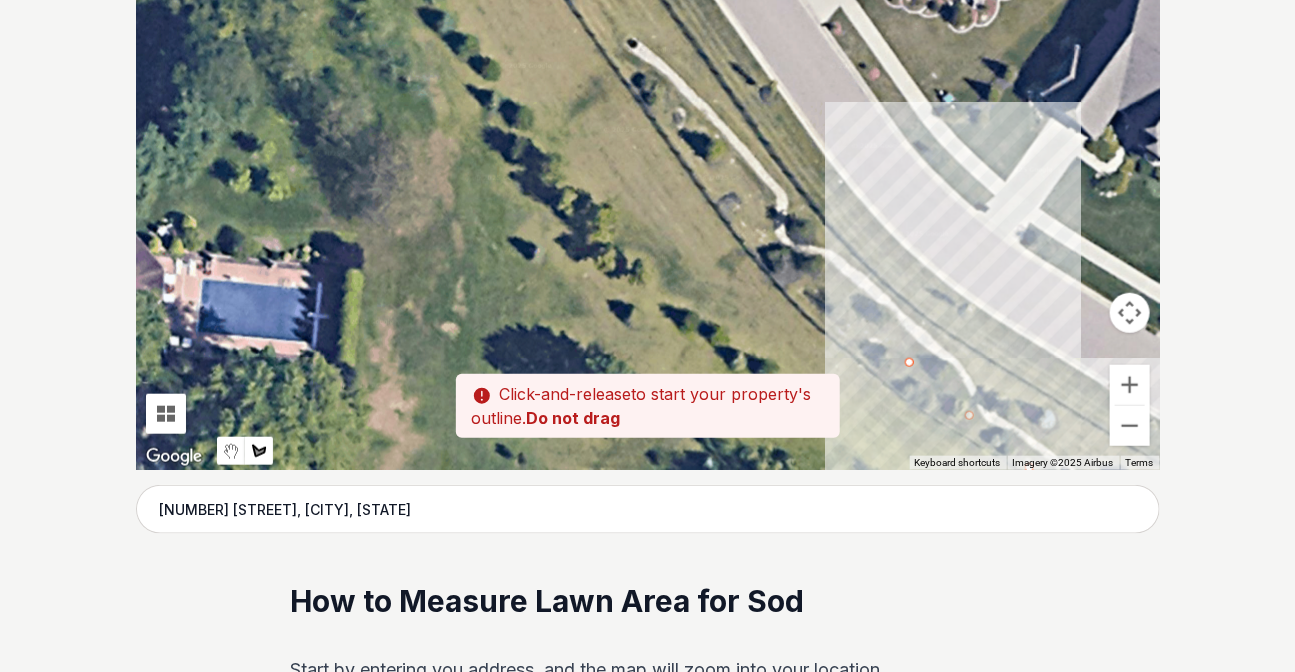 drag, startPoint x: 587, startPoint y: 39, endPoint x: 885, endPoint y: 334, distance: 419.3197 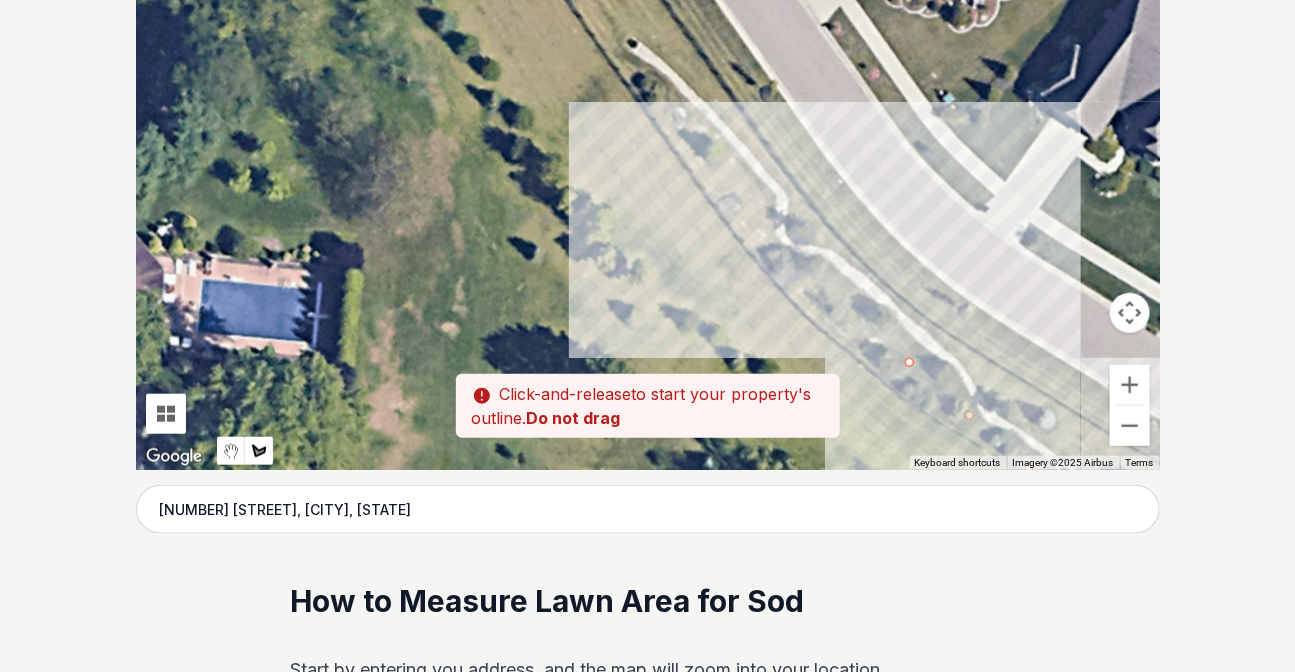 click at bounding box center (648, 170) 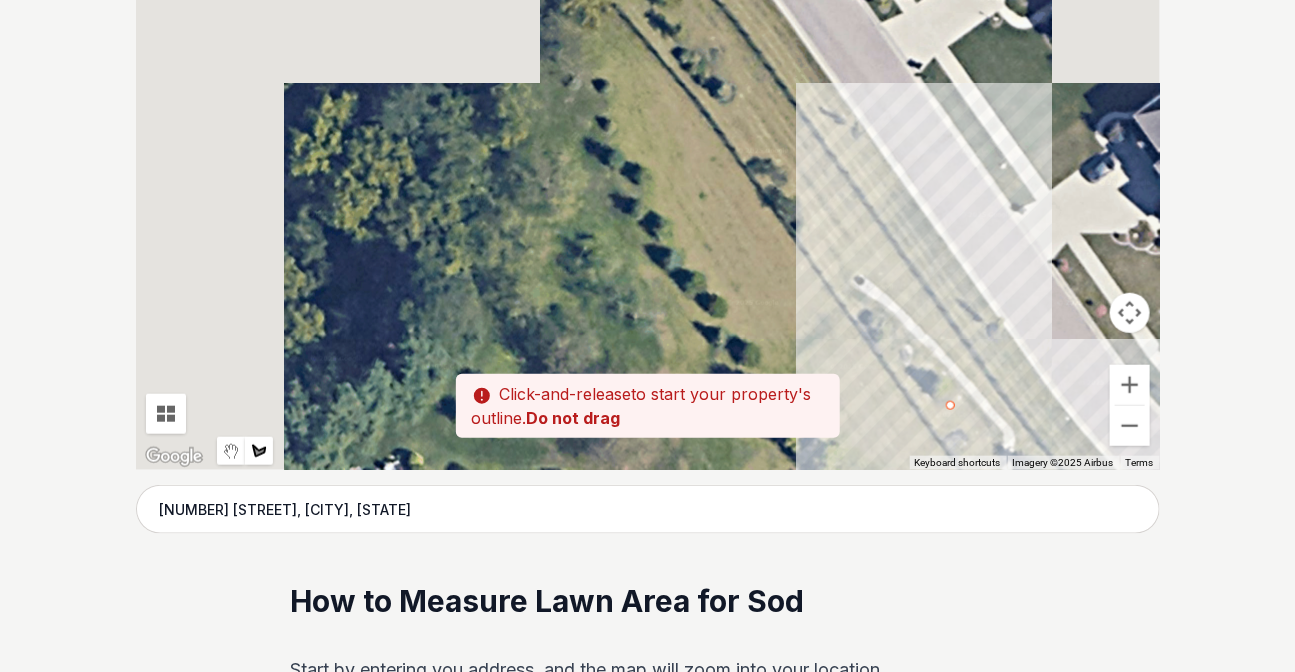 drag, startPoint x: 649, startPoint y: 46, endPoint x: 877, endPoint y: 285, distance: 330.31046 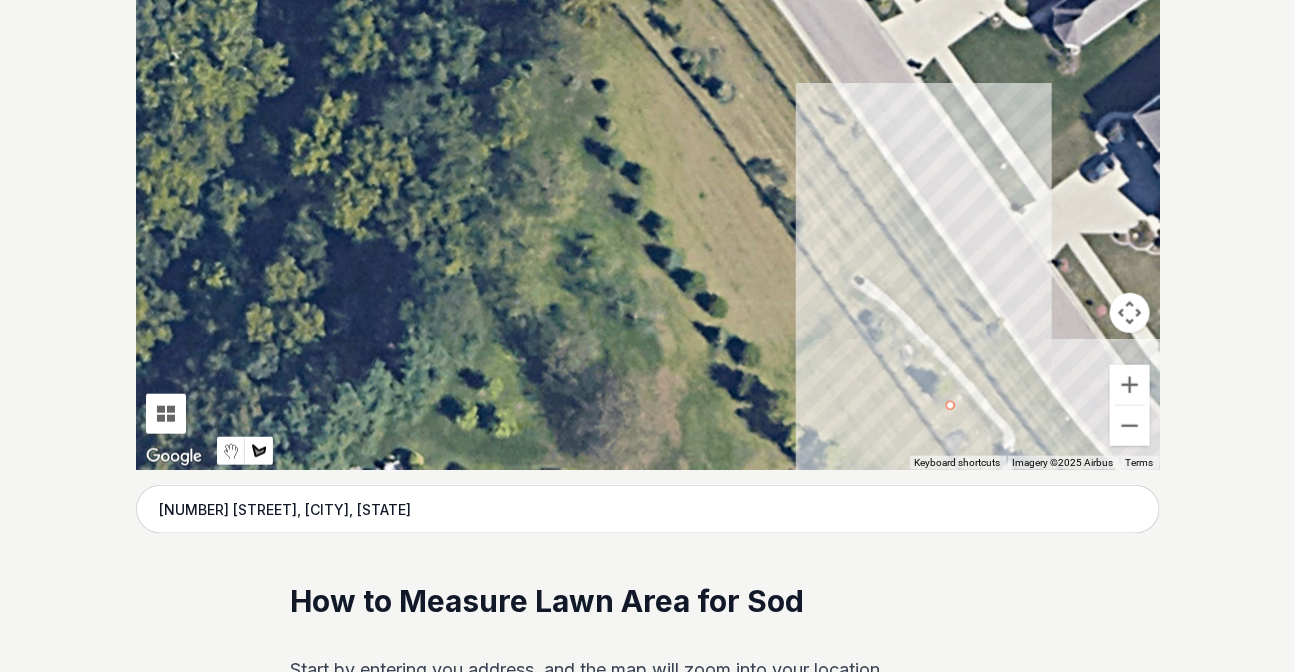 click at bounding box center [648, 170] 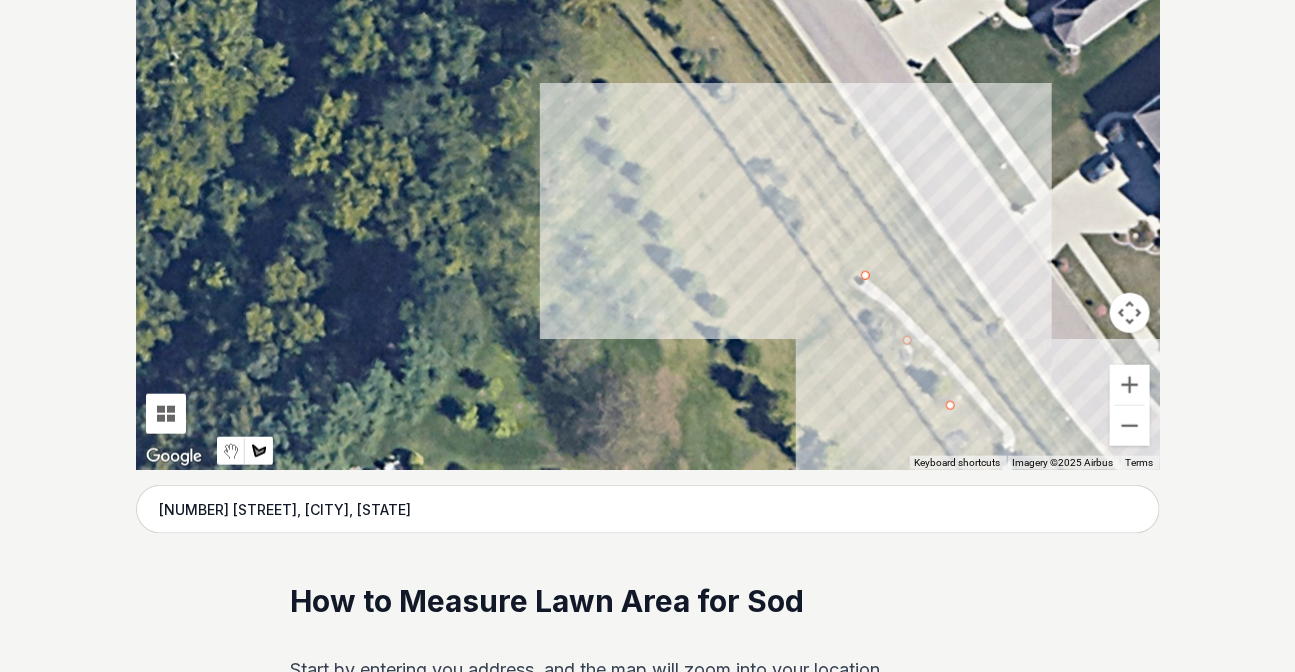 click at bounding box center (648, 170) 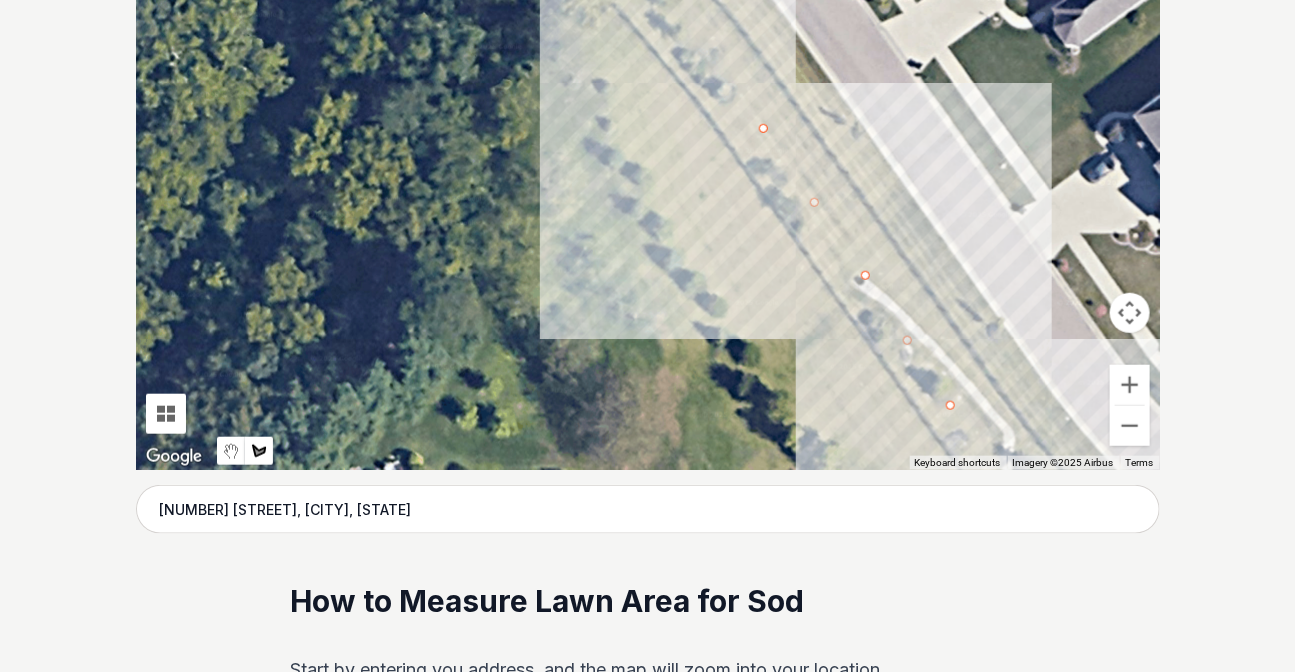click at bounding box center [648, 170] 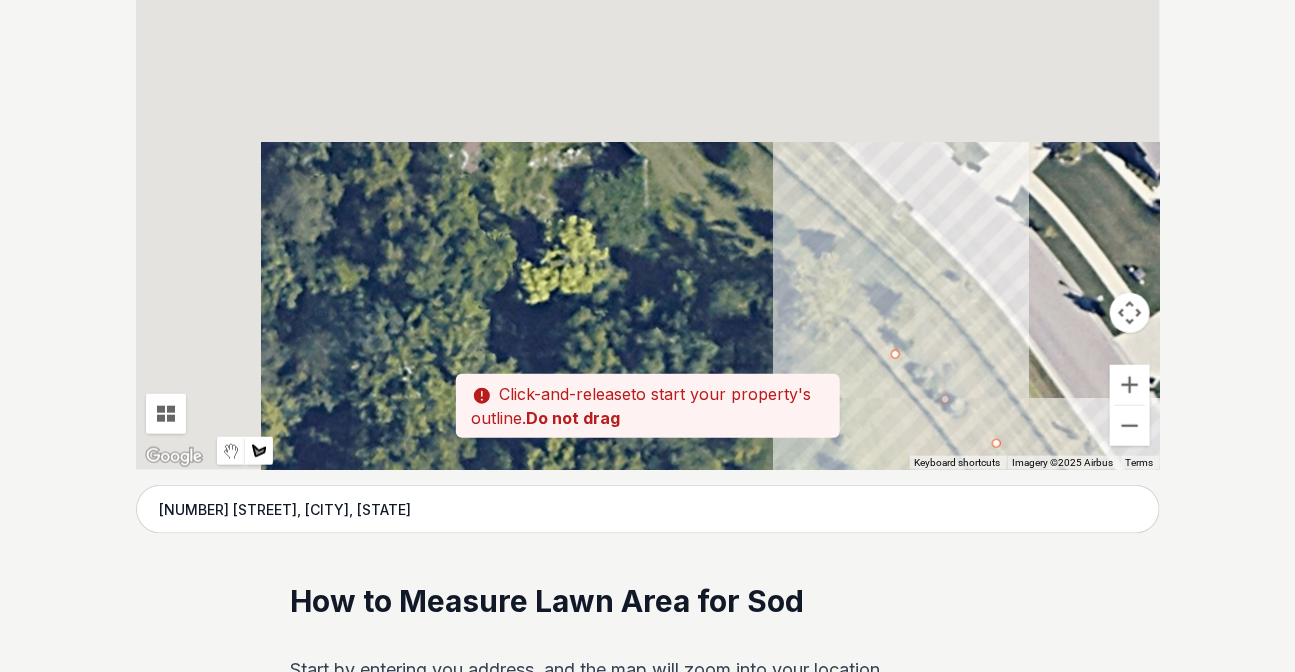 drag, startPoint x: 721, startPoint y: 38, endPoint x: 959, endPoint y: 359, distance: 399.60605 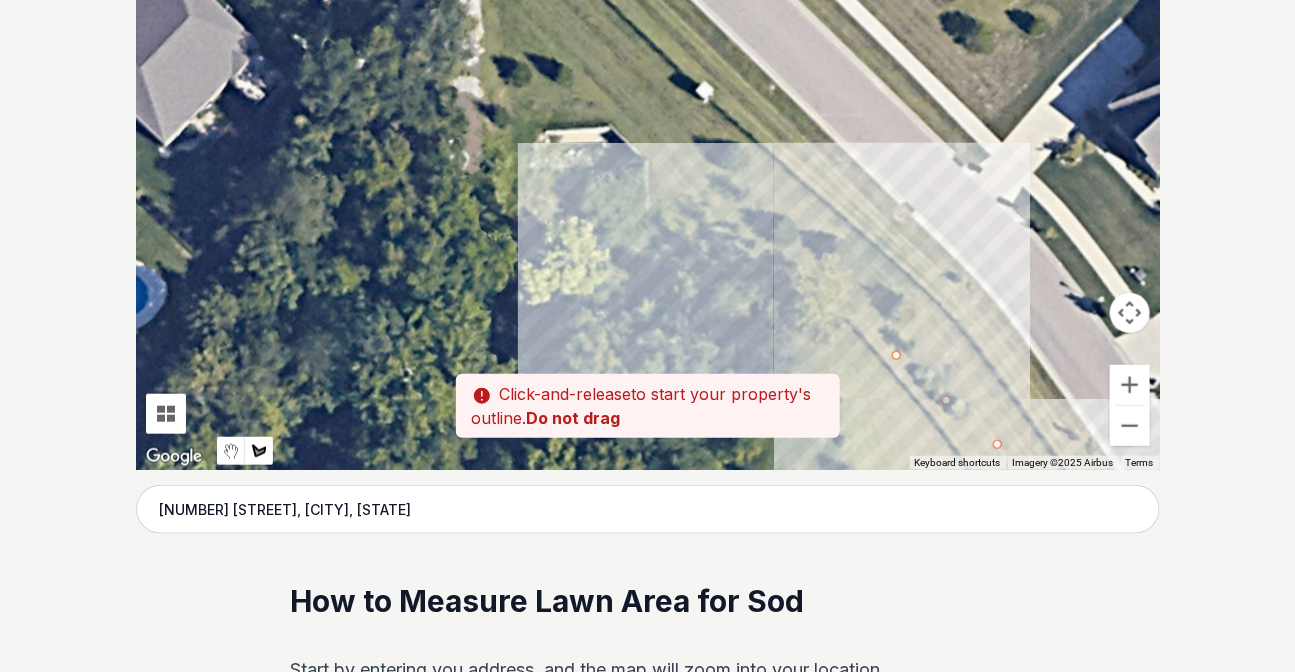 click at bounding box center (648, 170) 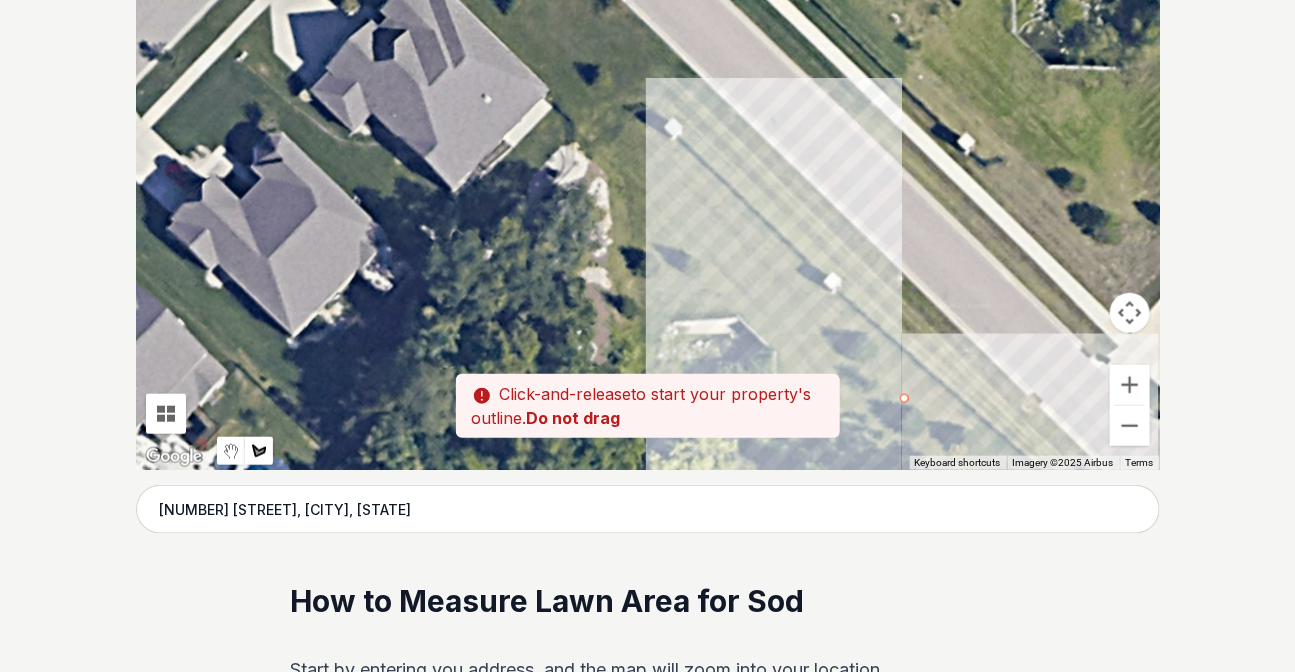 drag, startPoint x: 614, startPoint y: 130, endPoint x: 748, endPoint y: 330, distance: 240.74052 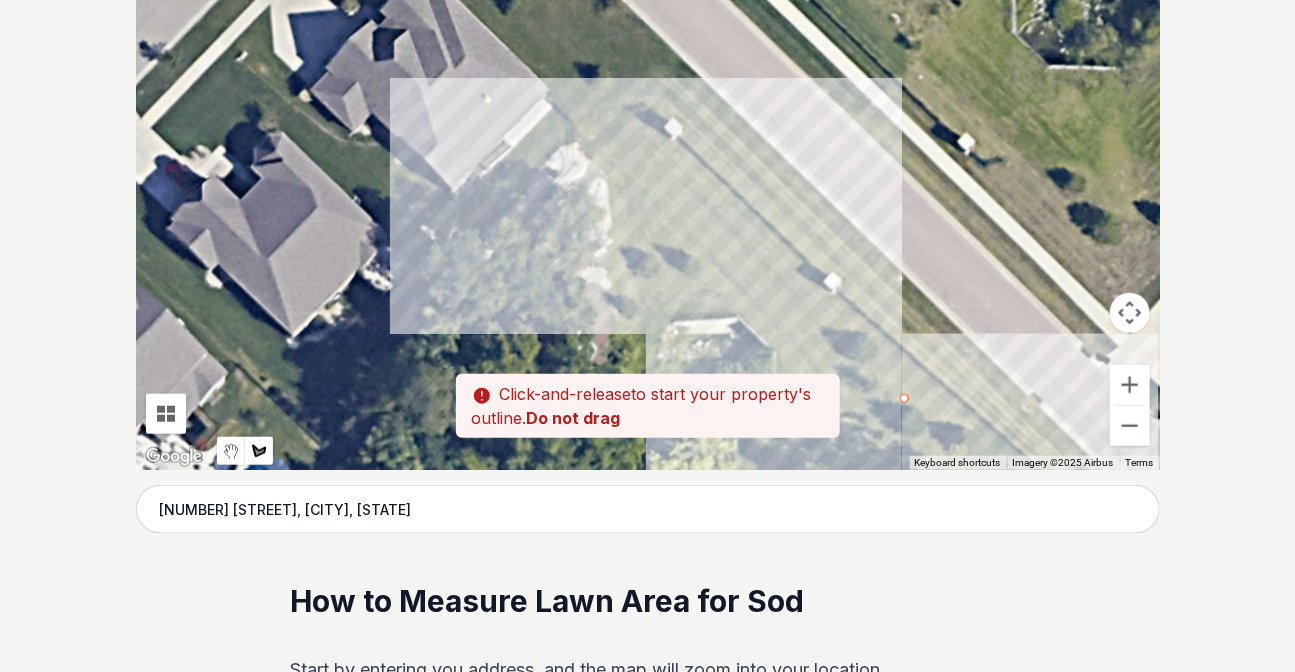 click at bounding box center [648, 170] 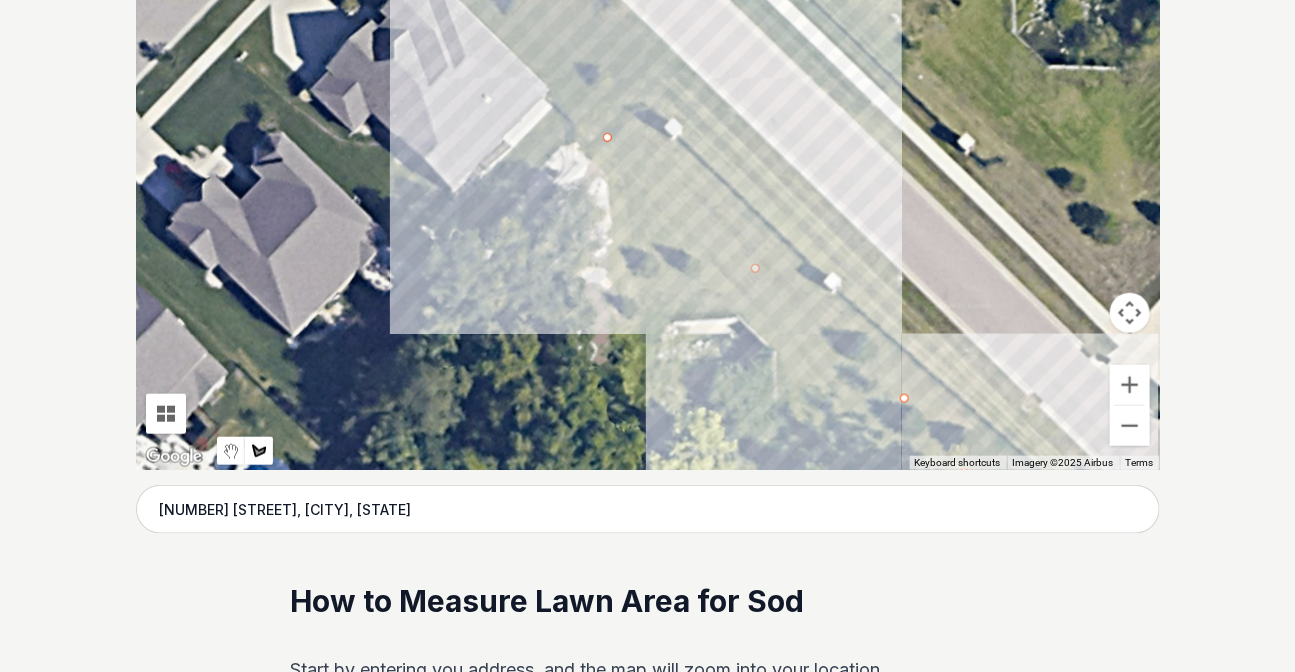 click at bounding box center [648, 170] 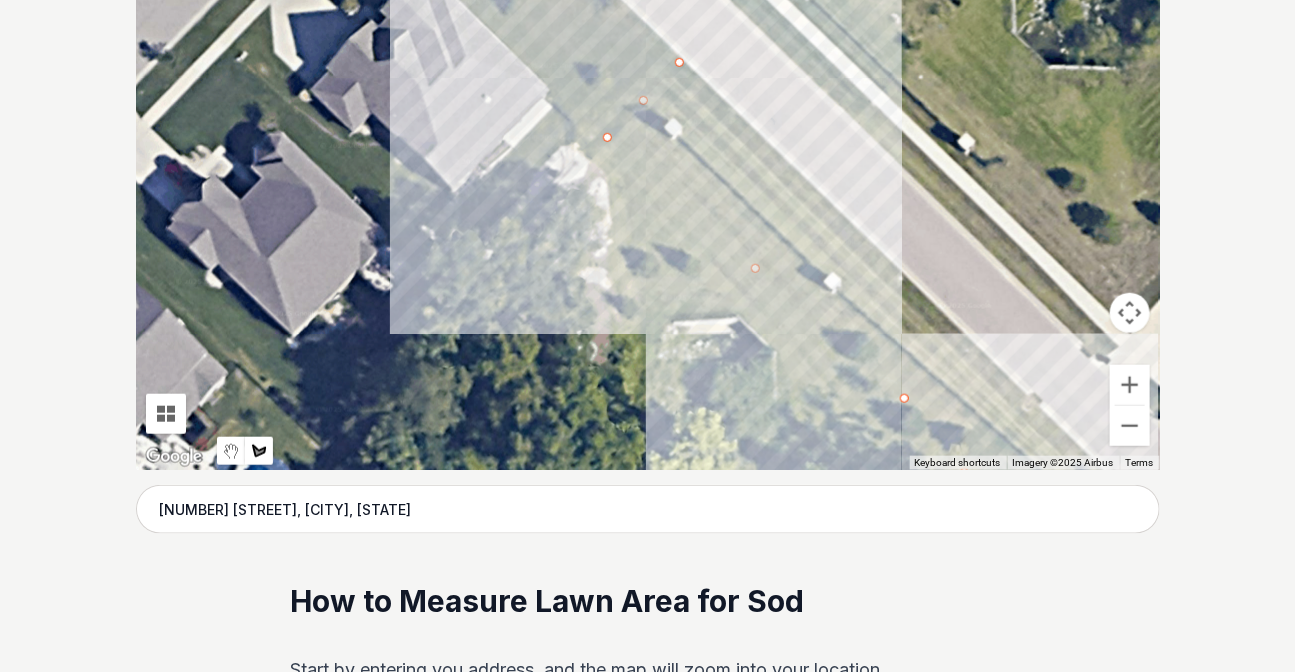 click at bounding box center [648, 170] 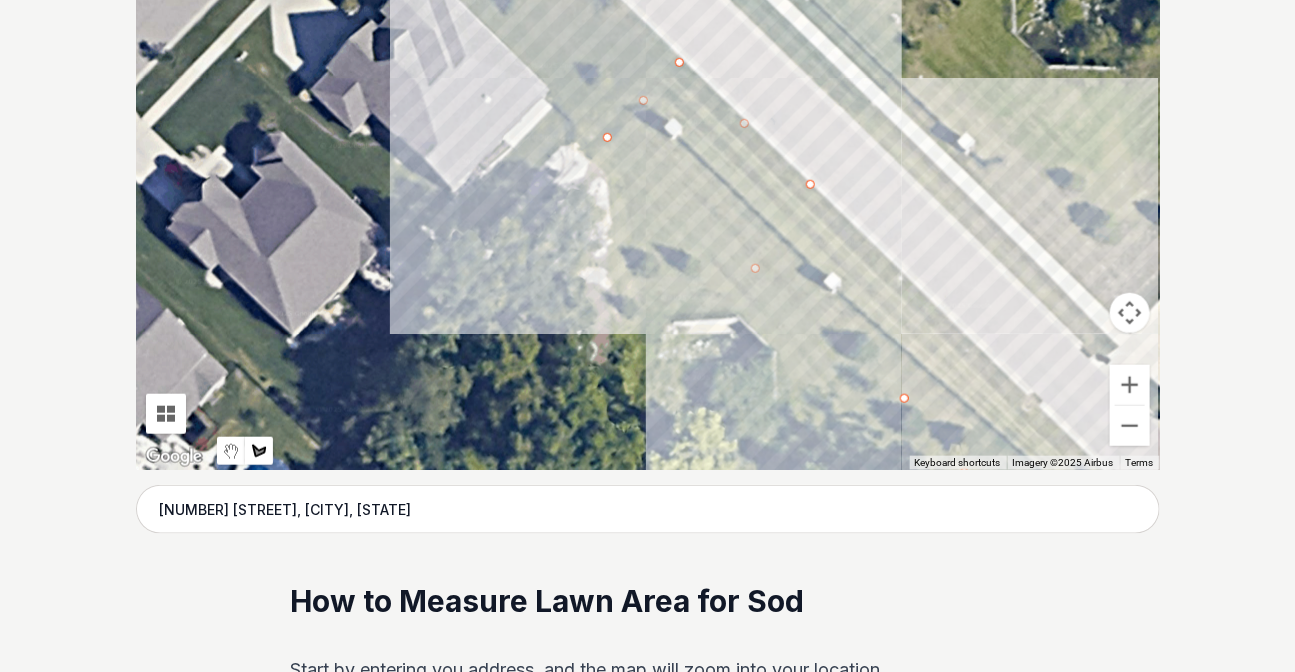click at bounding box center [648, 170] 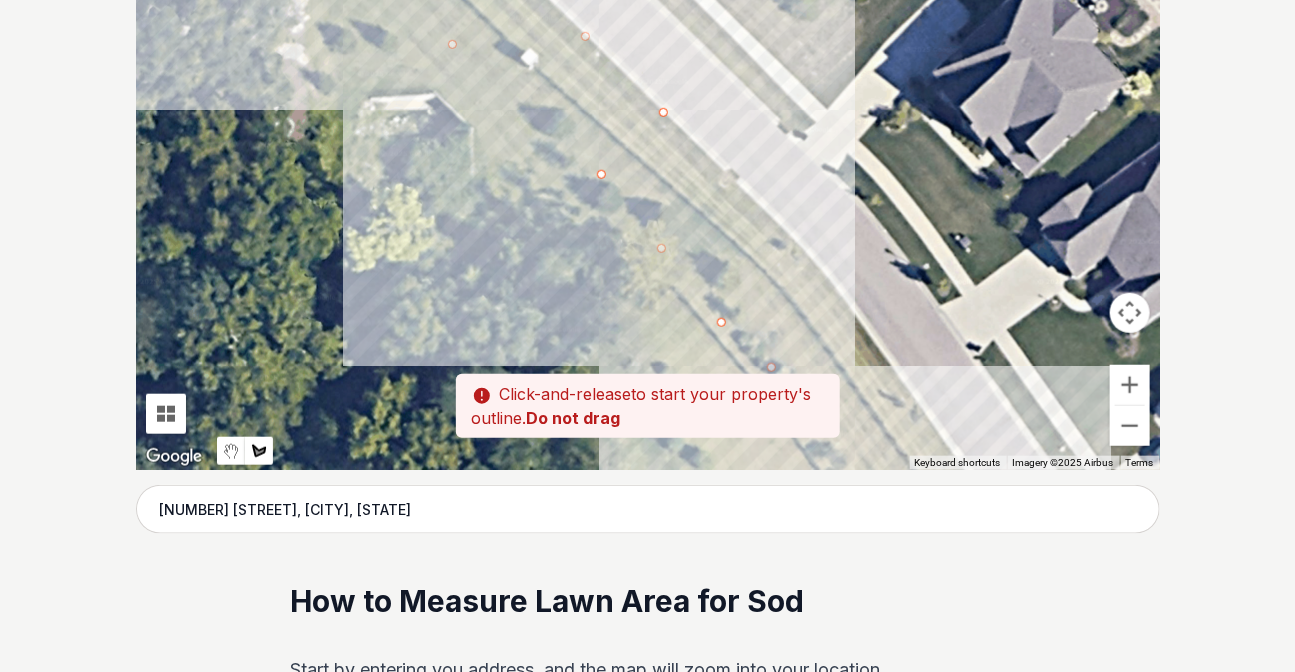 drag, startPoint x: 980, startPoint y: 410, endPoint x: 656, endPoint y: 165, distance: 406.20316 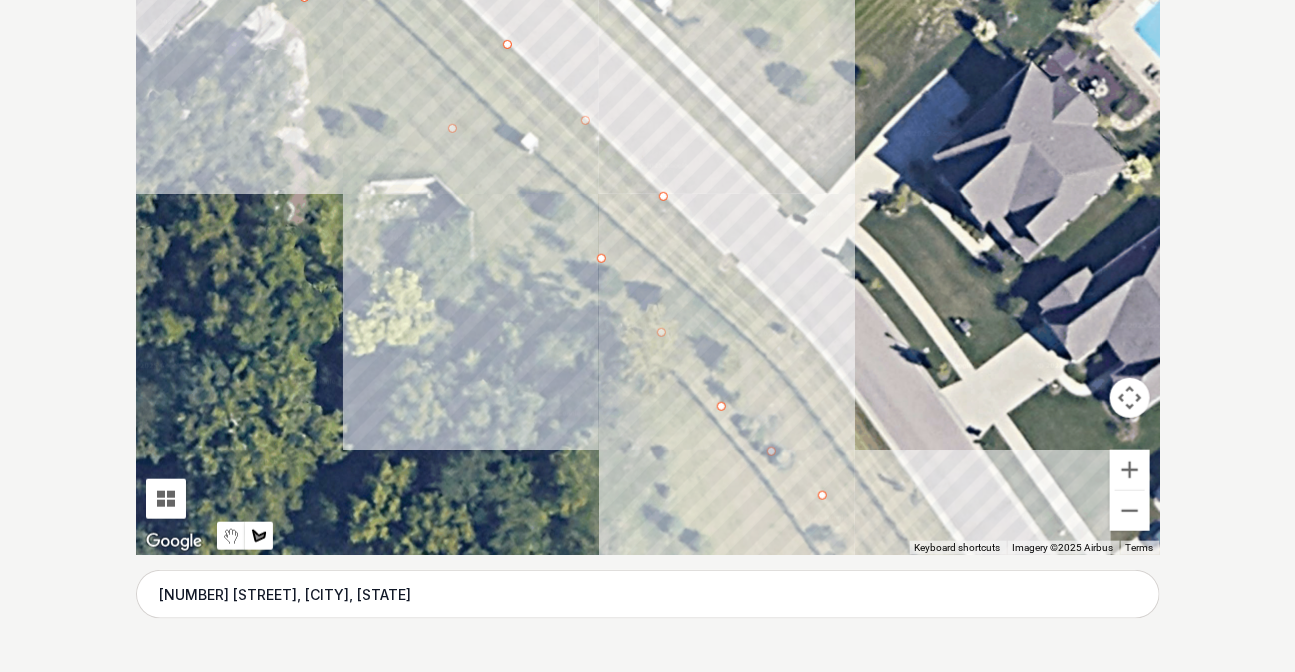 scroll, scrollTop: 473, scrollLeft: 0, axis: vertical 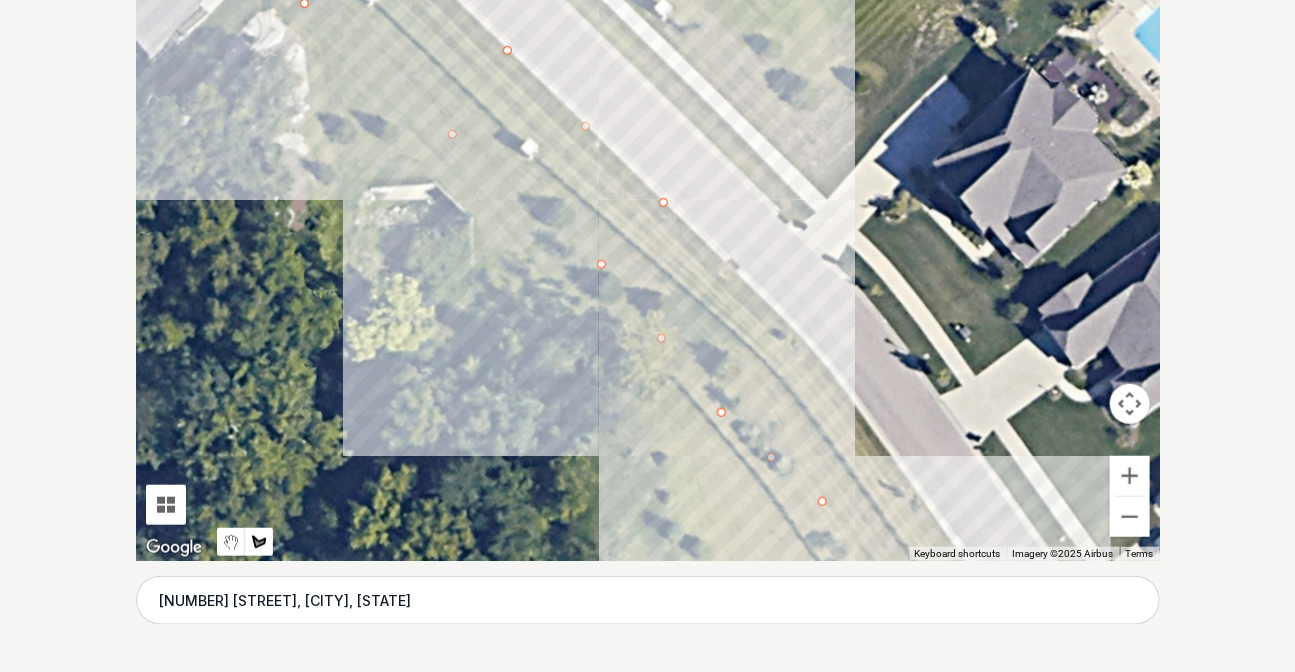 click at bounding box center (648, 261) 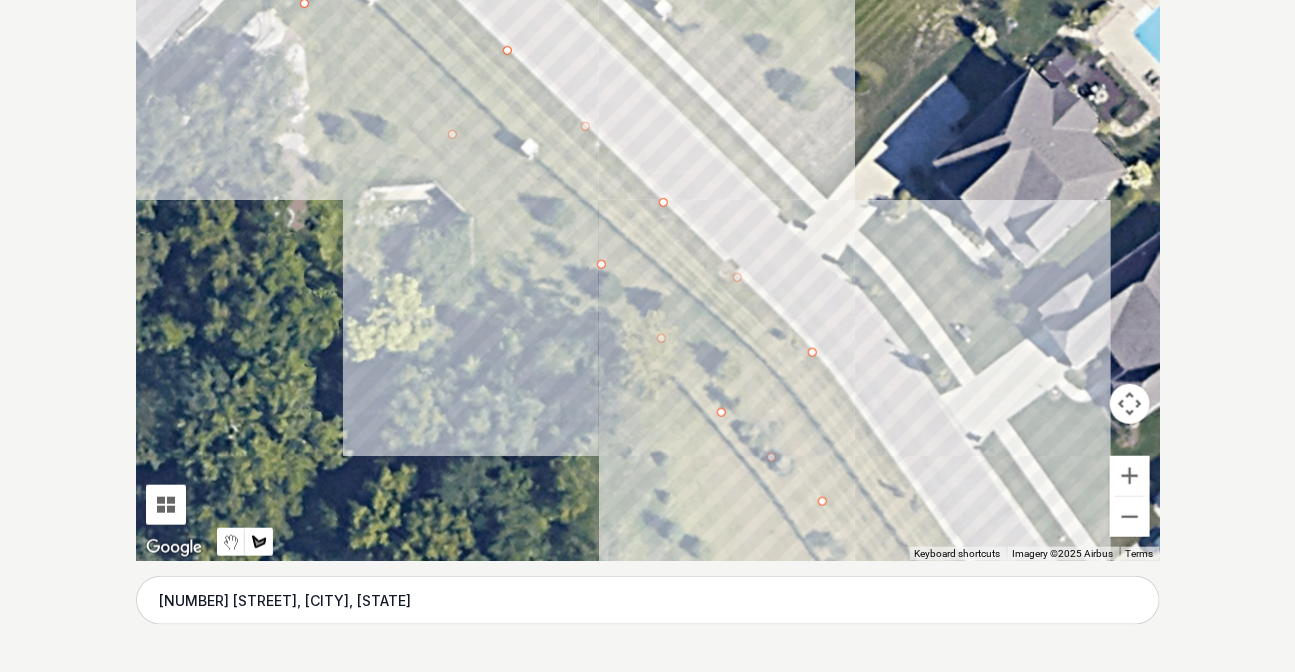 click at bounding box center (648, 261) 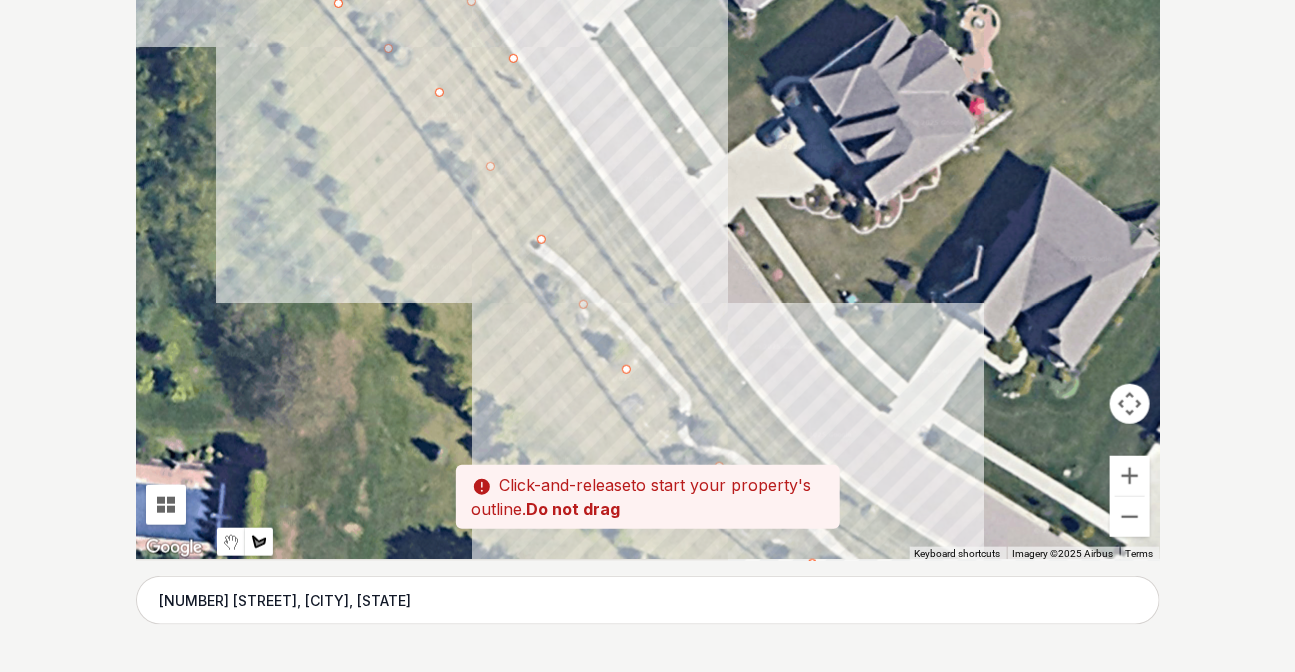 drag, startPoint x: 902, startPoint y: 530, endPoint x: 519, endPoint y: 119, distance: 561.79175 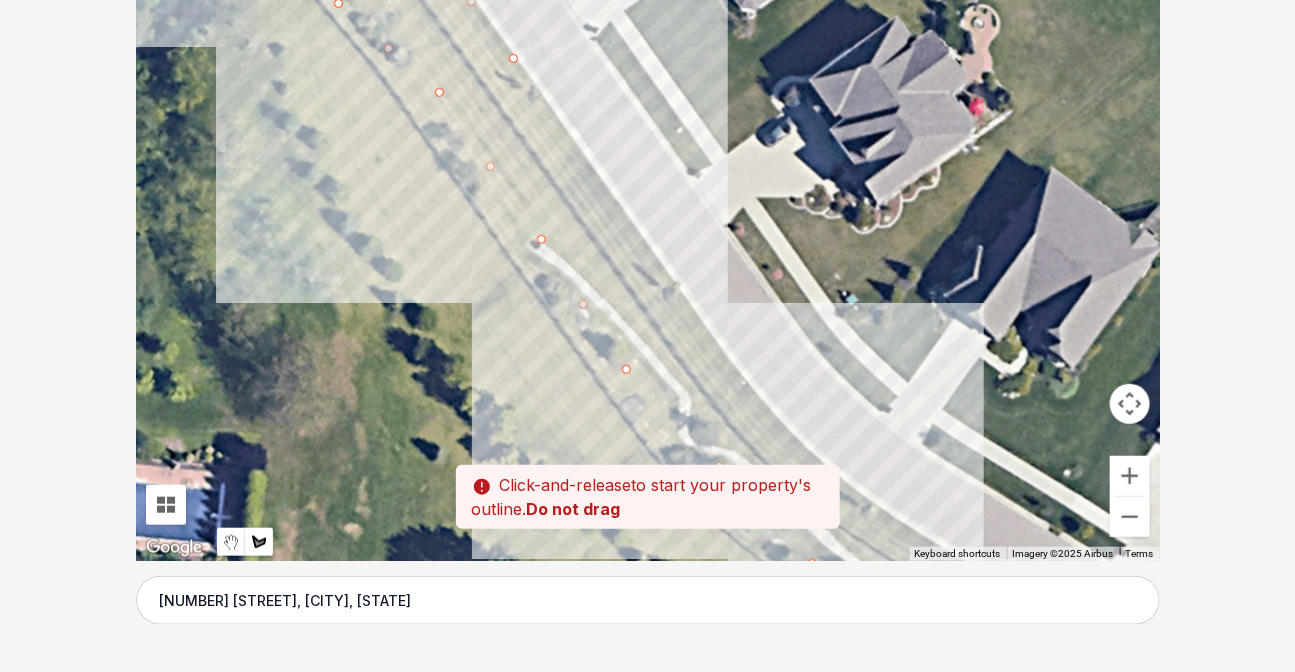 click at bounding box center (648, 261) 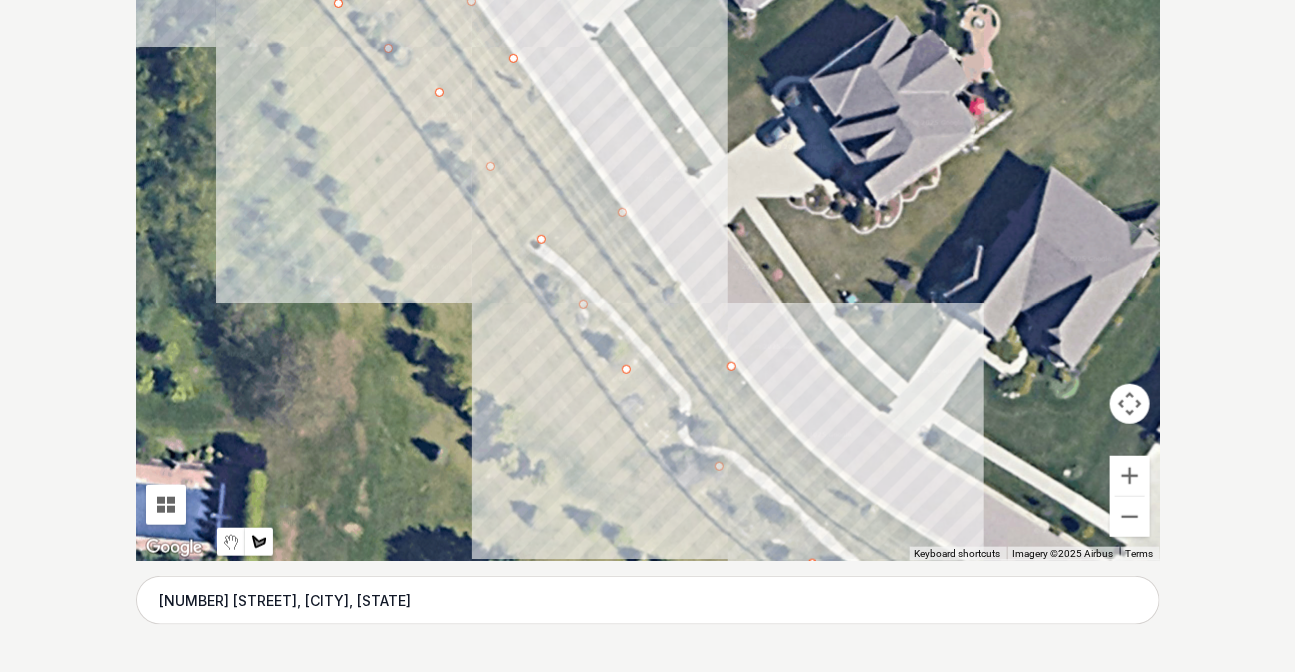 click at bounding box center (648, 261) 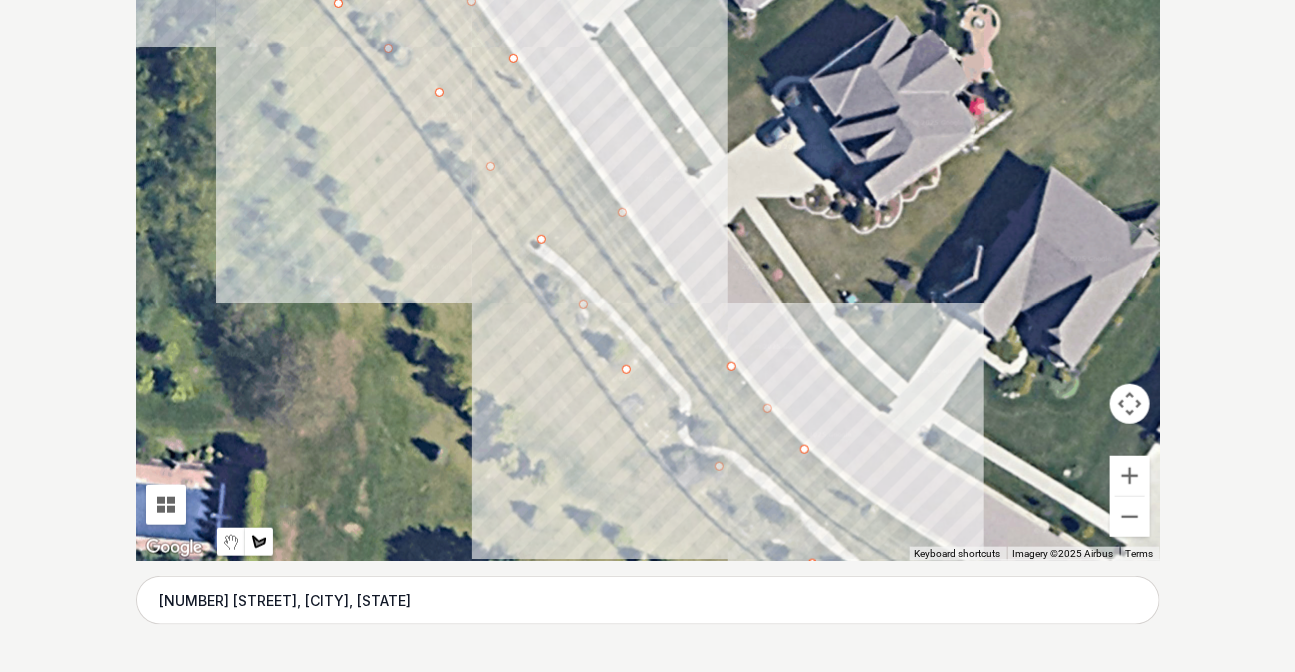 click at bounding box center [648, 261] 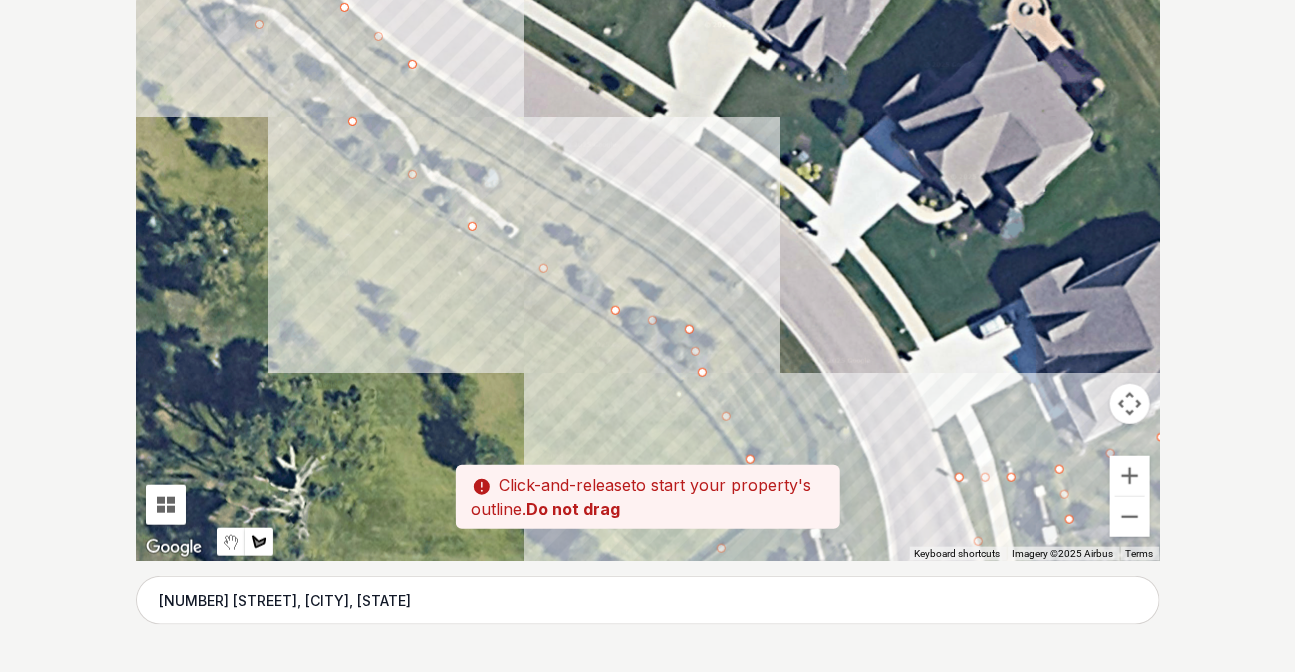 drag, startPoint x: 928, startPoint y: 528, endPoint x: 466, endPoint y: 86, distance: 639.3809 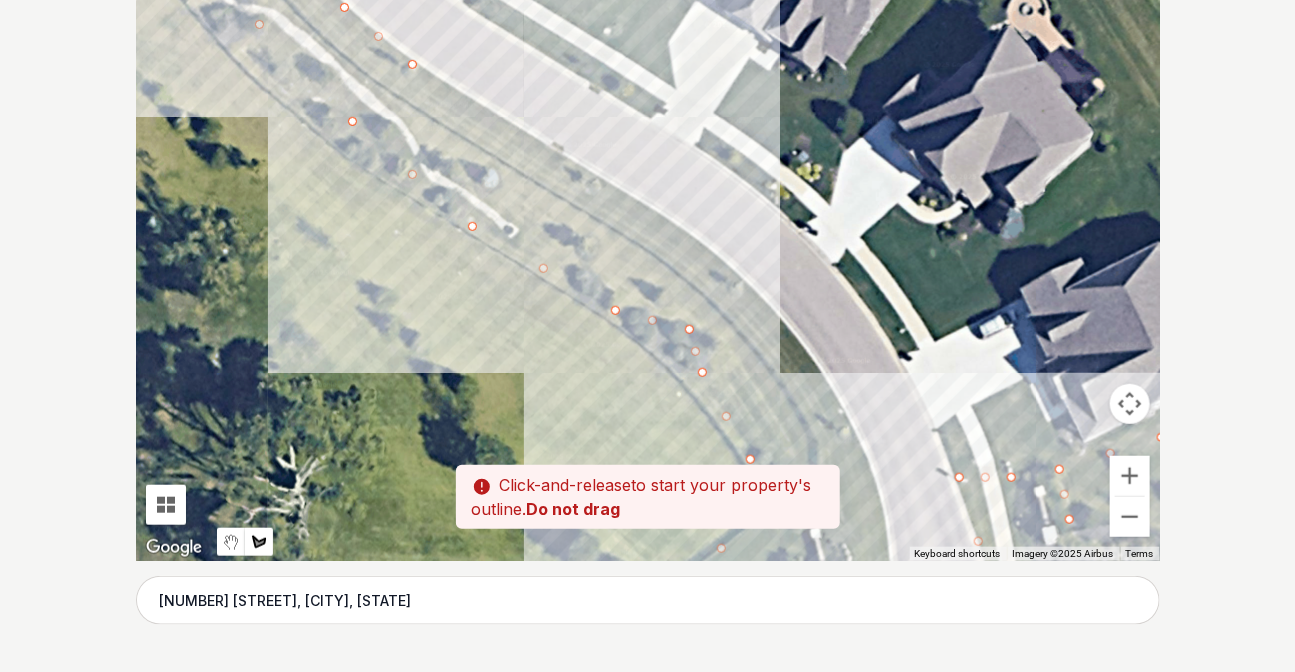click at bounding box center (648, 261) 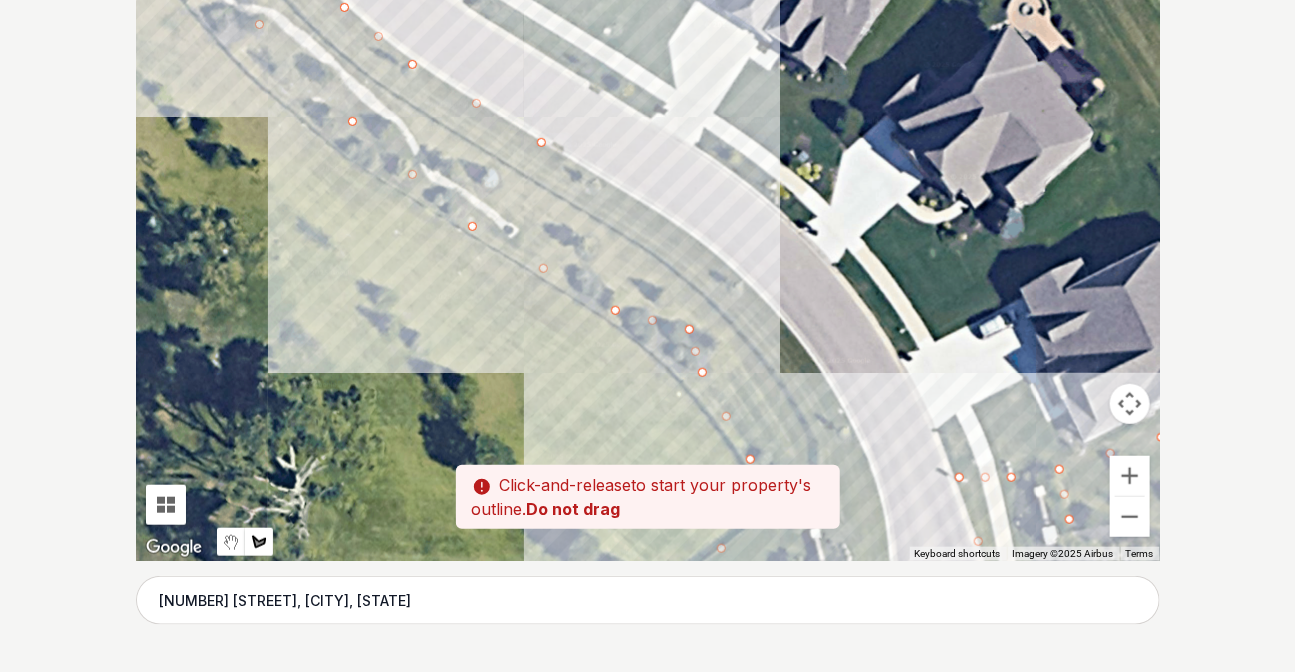 click at bounding box center (648, 261) 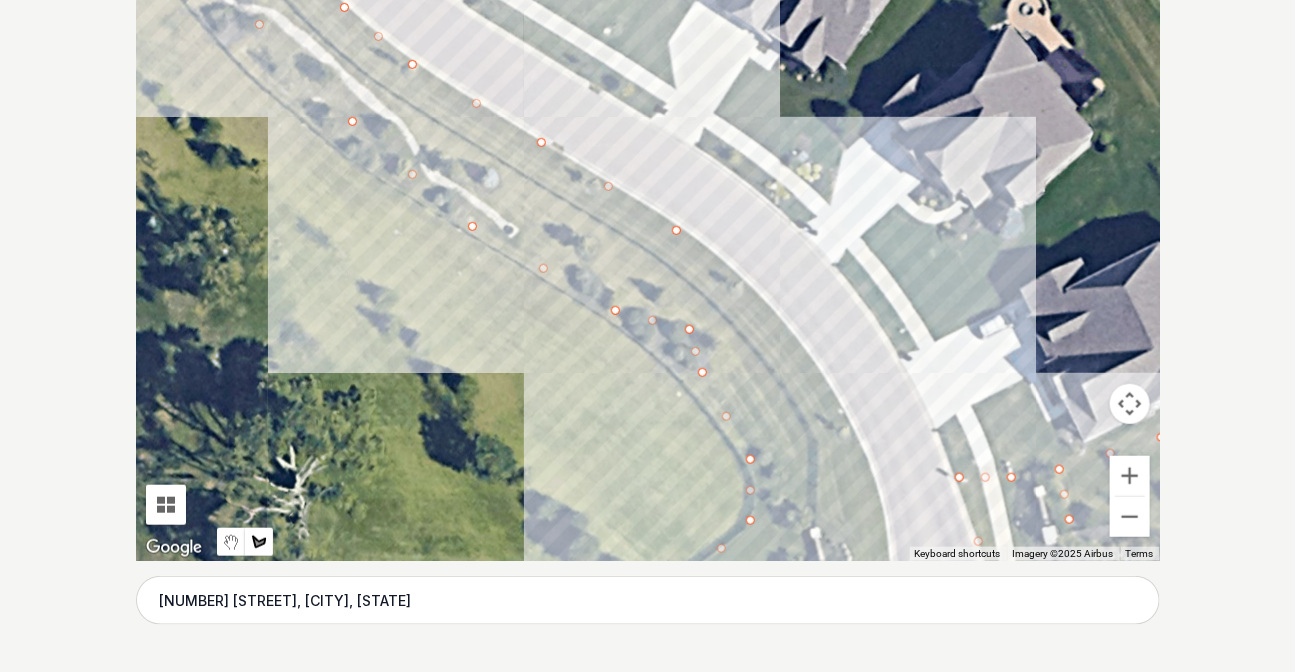 click at bounding box center (648, 261) 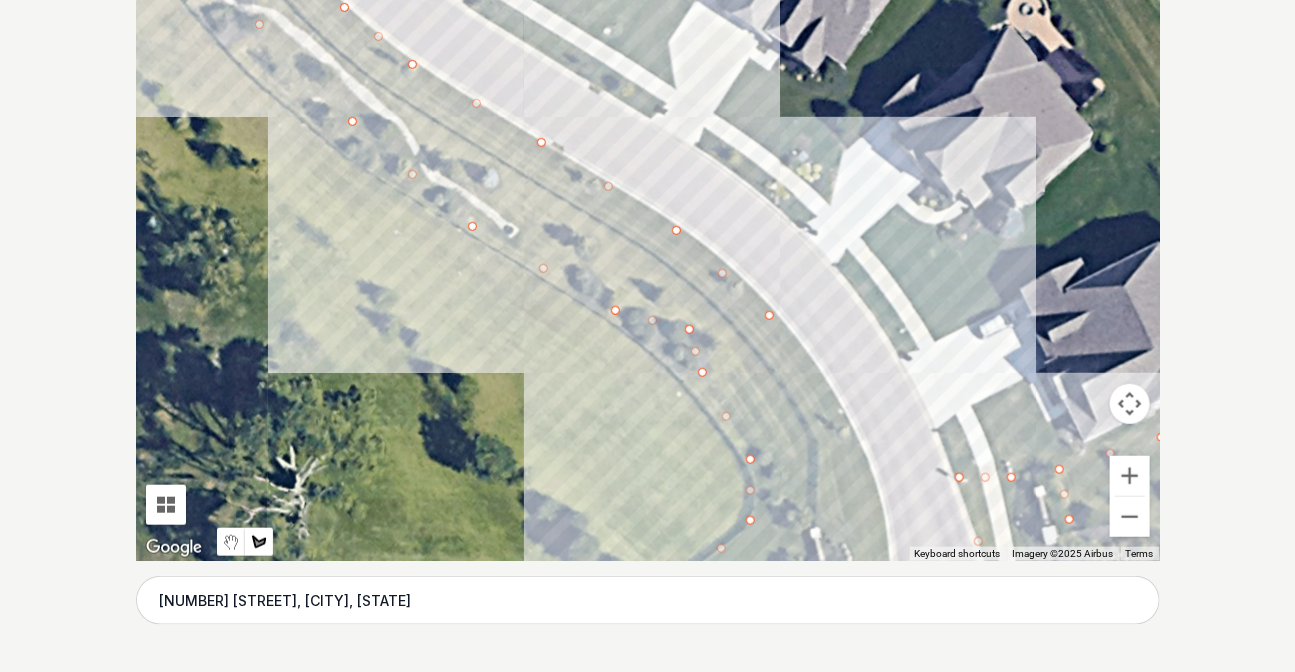 click at bounding box center [648, 261] 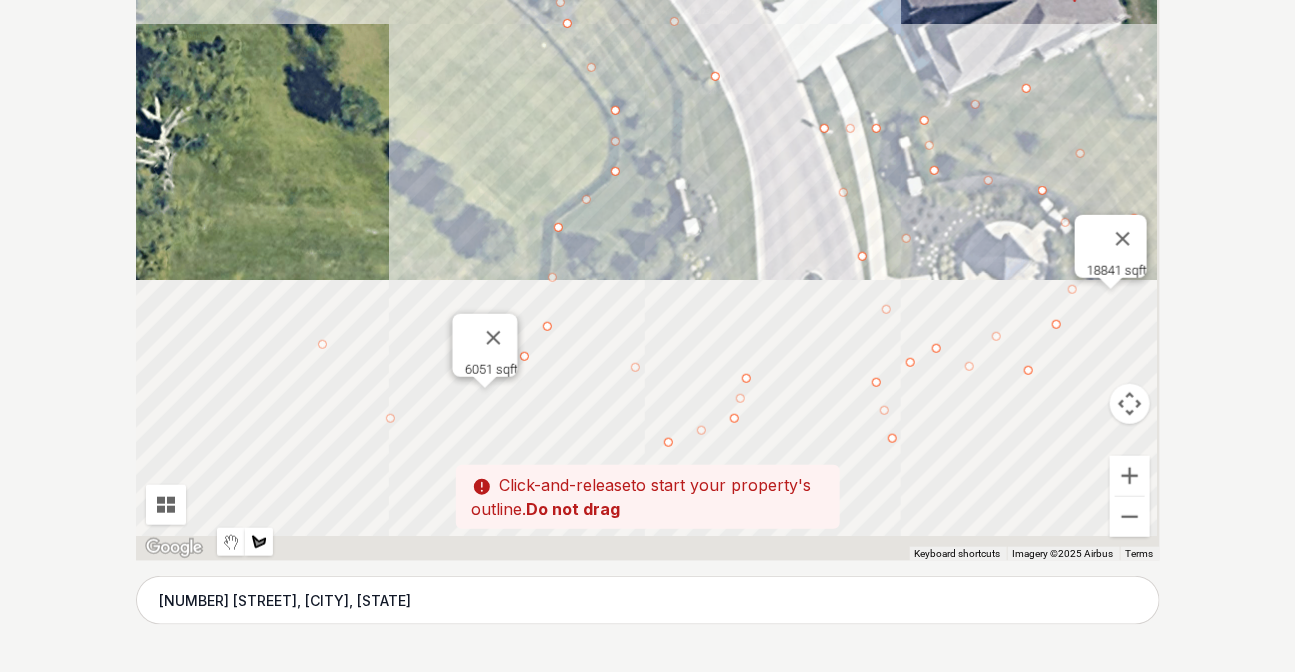 drag, startPoint x: 786, startPoint y: 364, endPoint x: 702, endPoint y: 98, distance: 278.94803 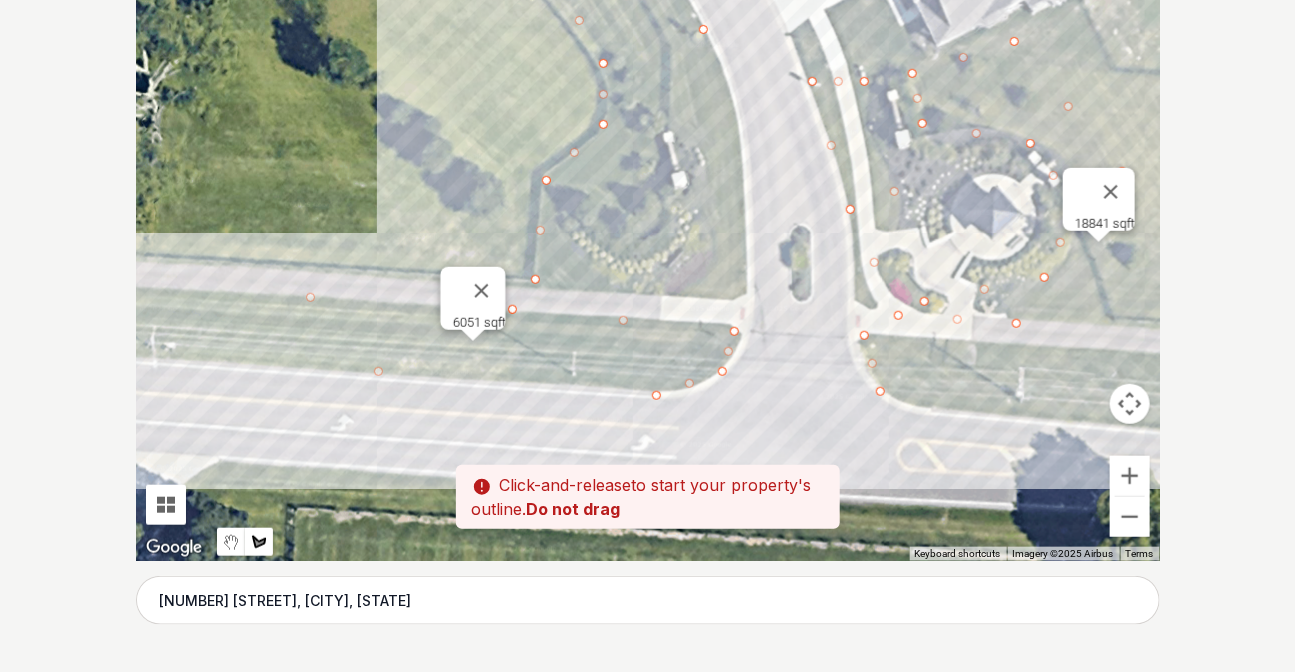 click at bounding box center (648, 261) 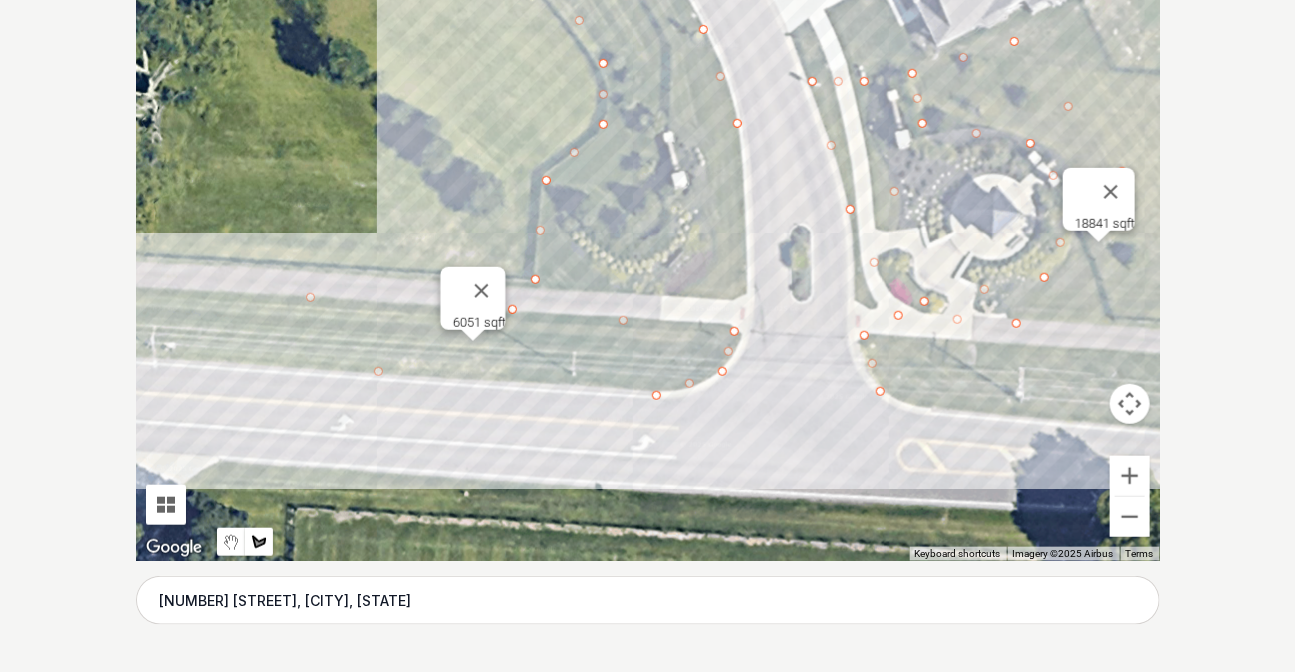 click at bounding box center [648, 261] 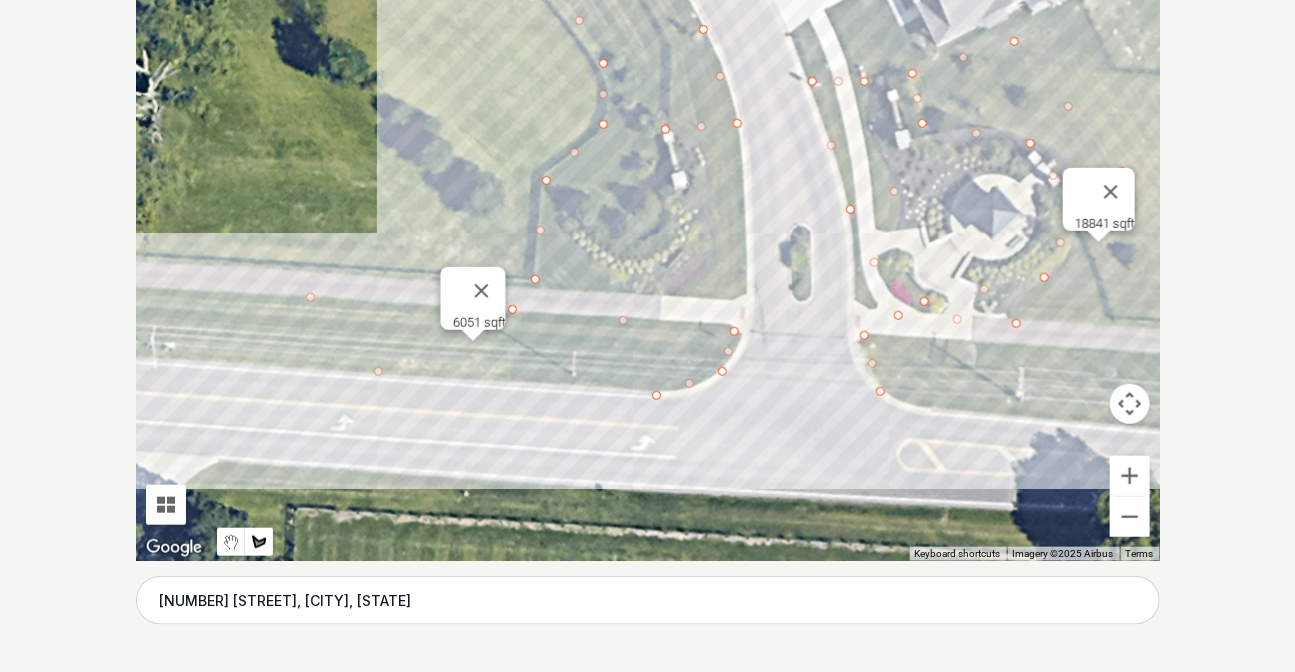click at bounding box center [648, 261] 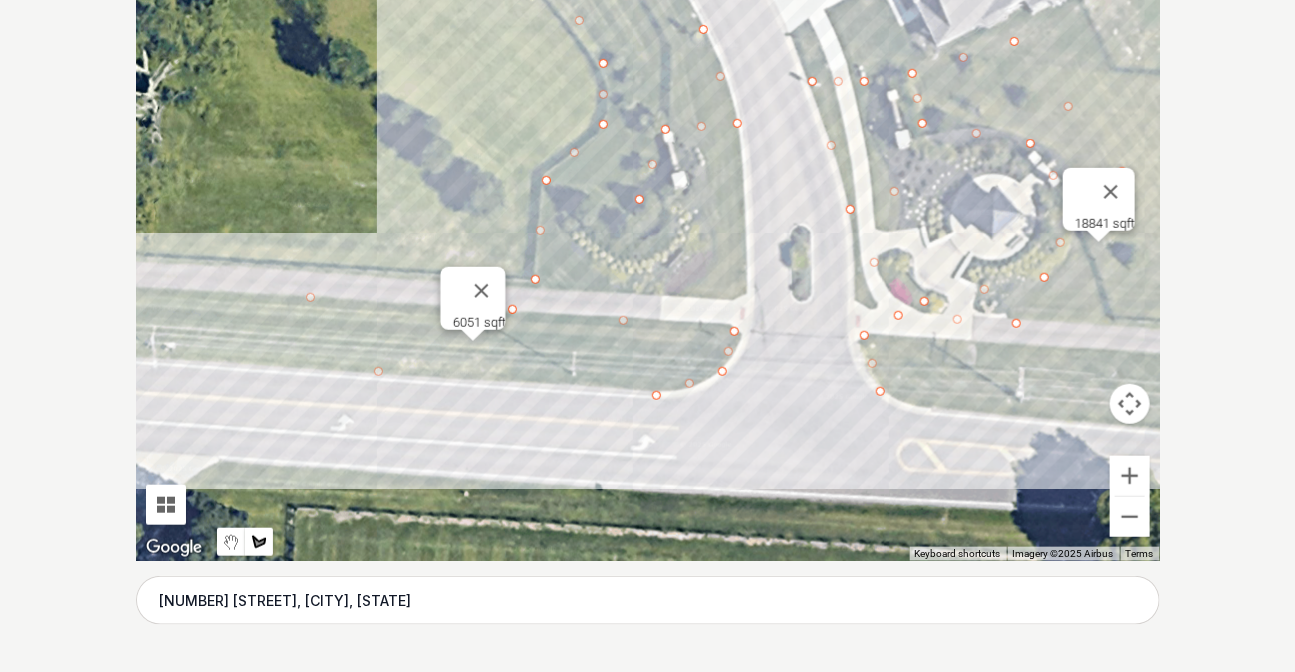 click at bounding box center [648, 261] 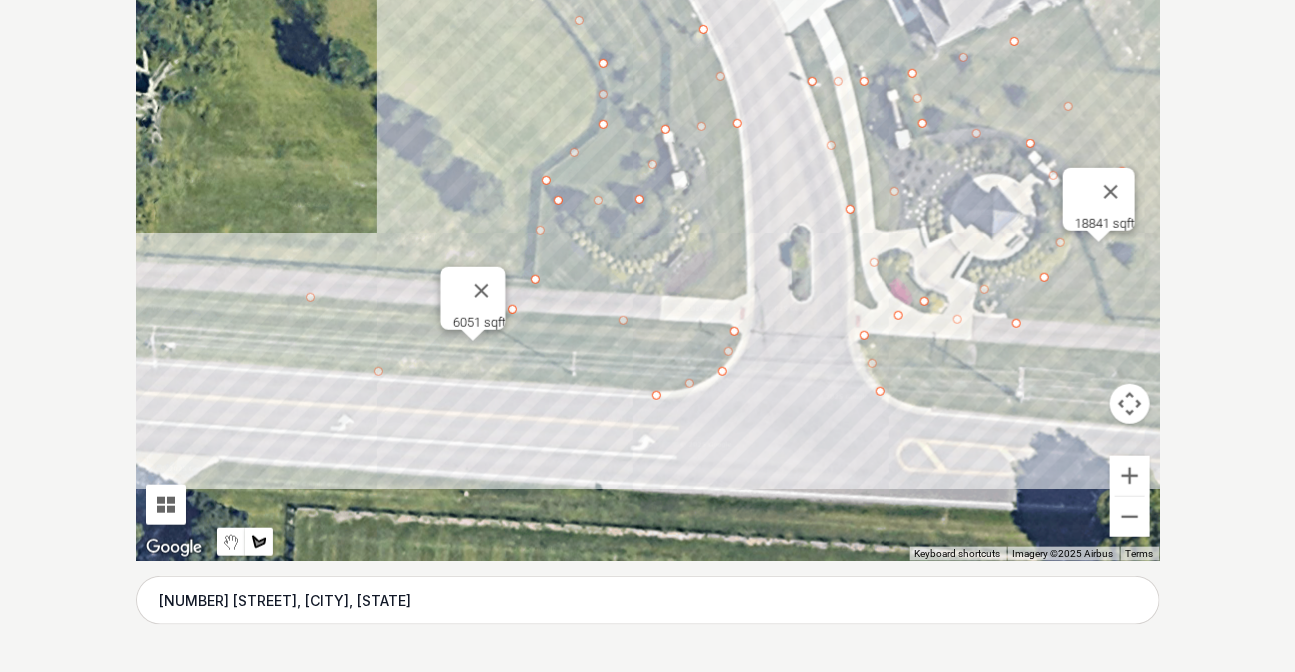 click at bounding box center (648, 261) 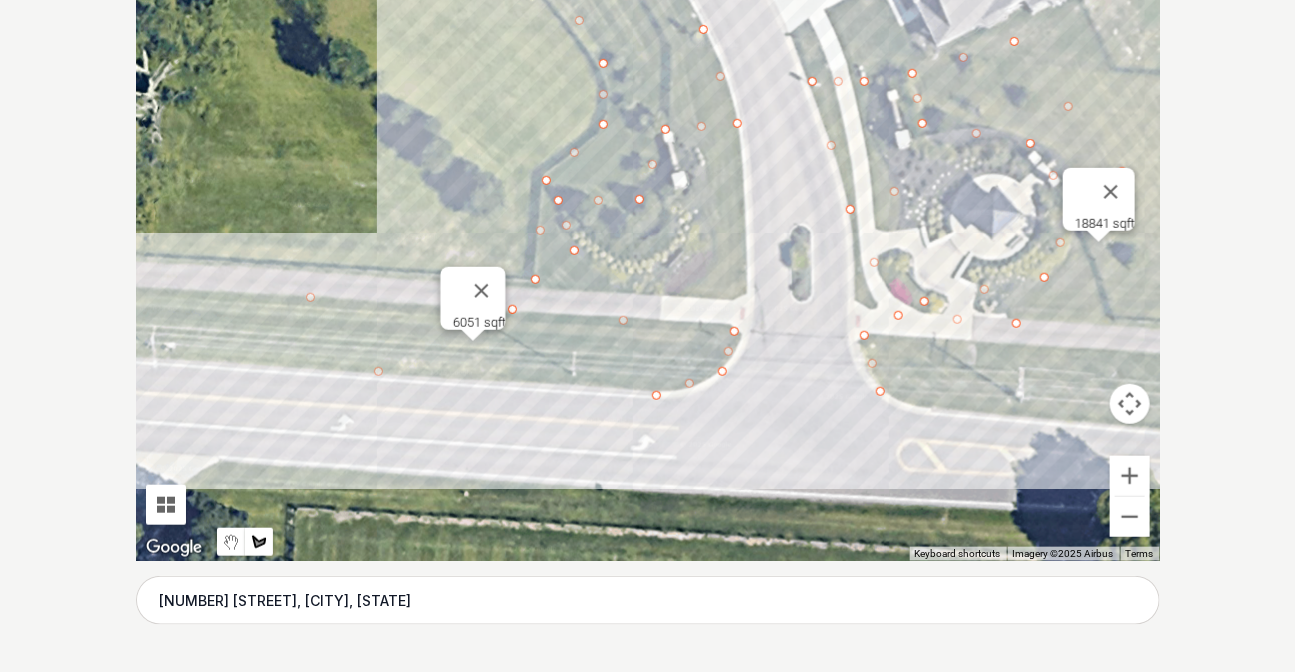 click at bounding box center (648, 261) 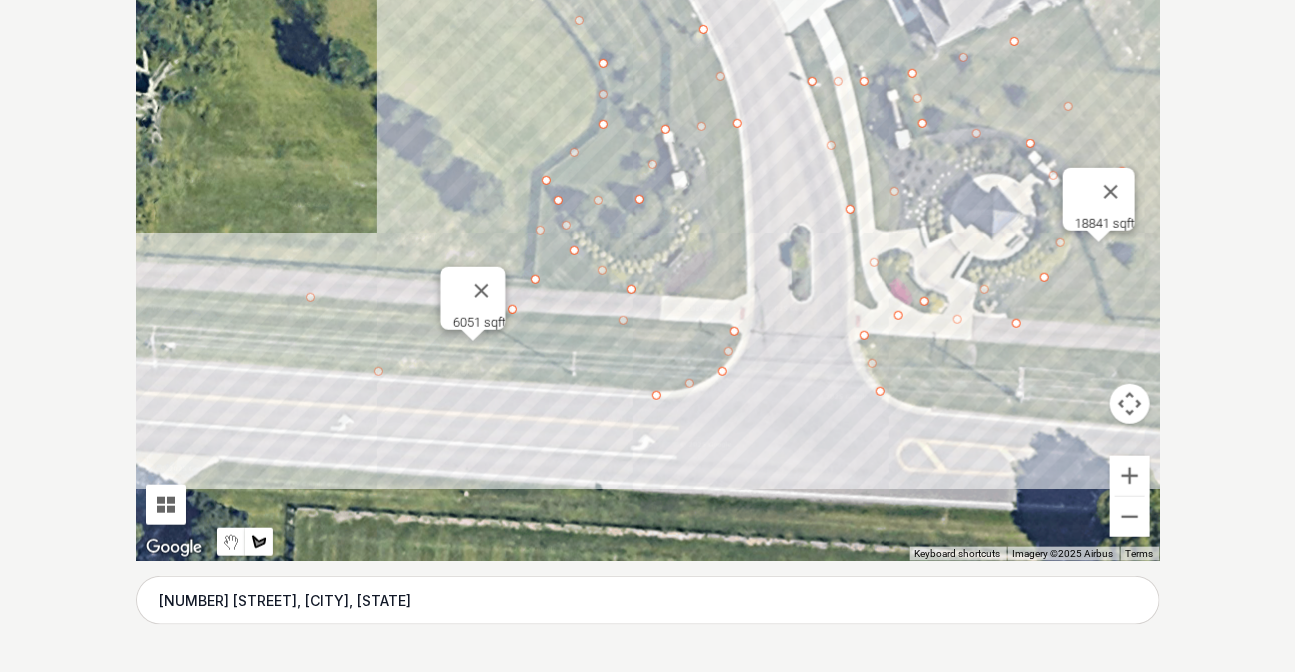 click at bounding box center [648, 261] 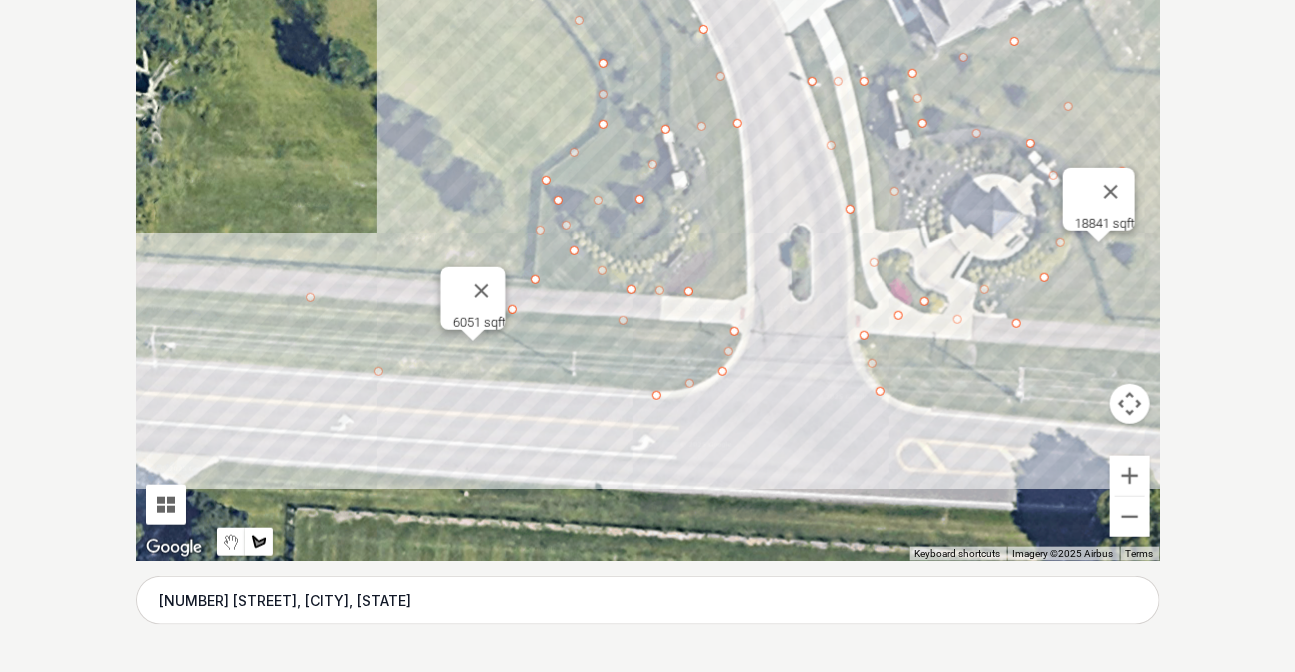click at bounding box center (648, 261) 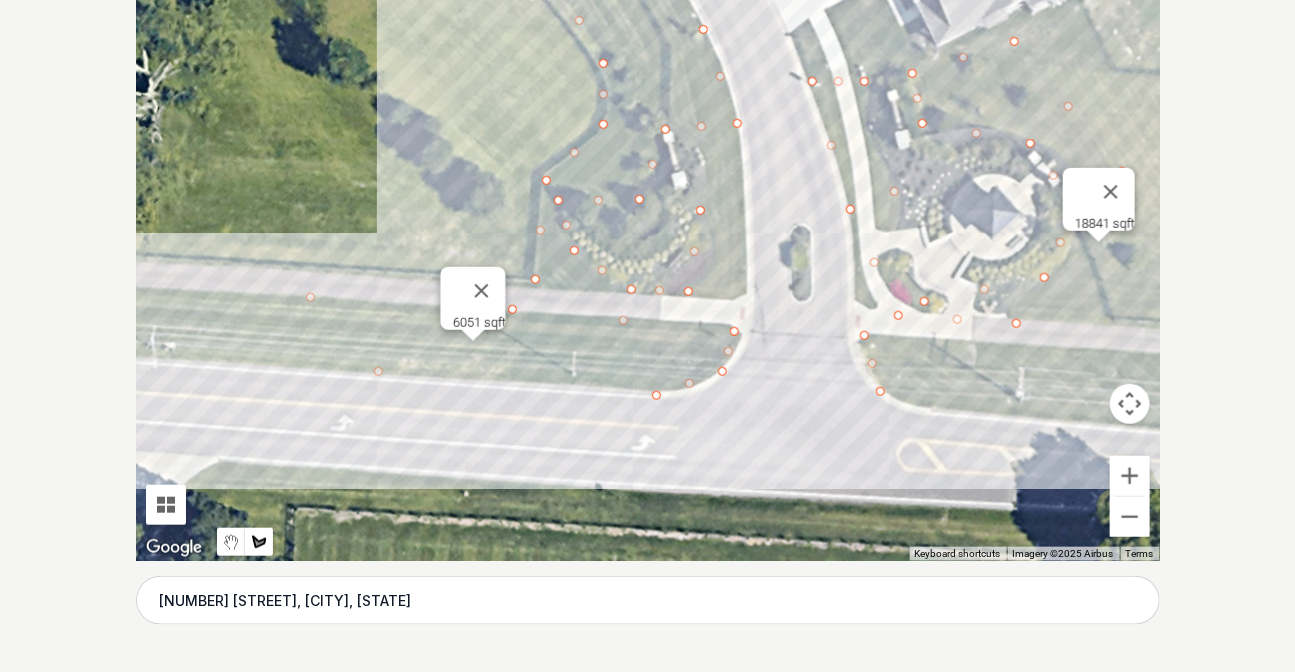 click at bounding box center [648, 261] 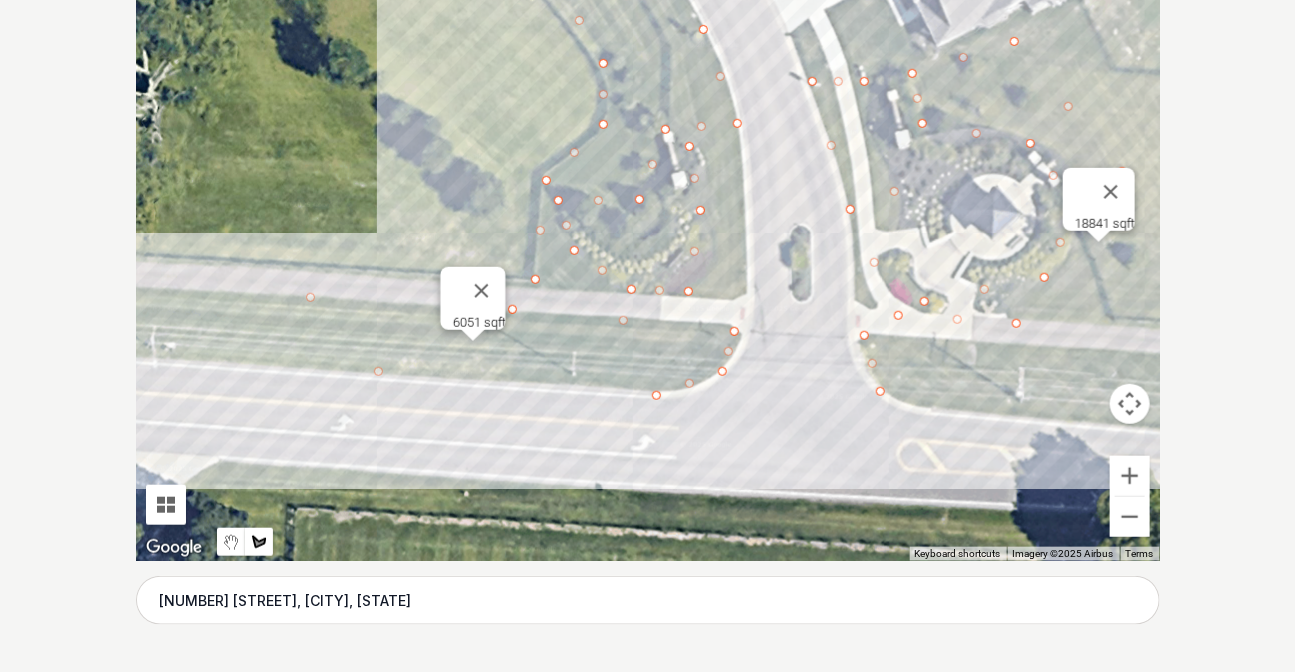 click at bounding box center (648, 261) 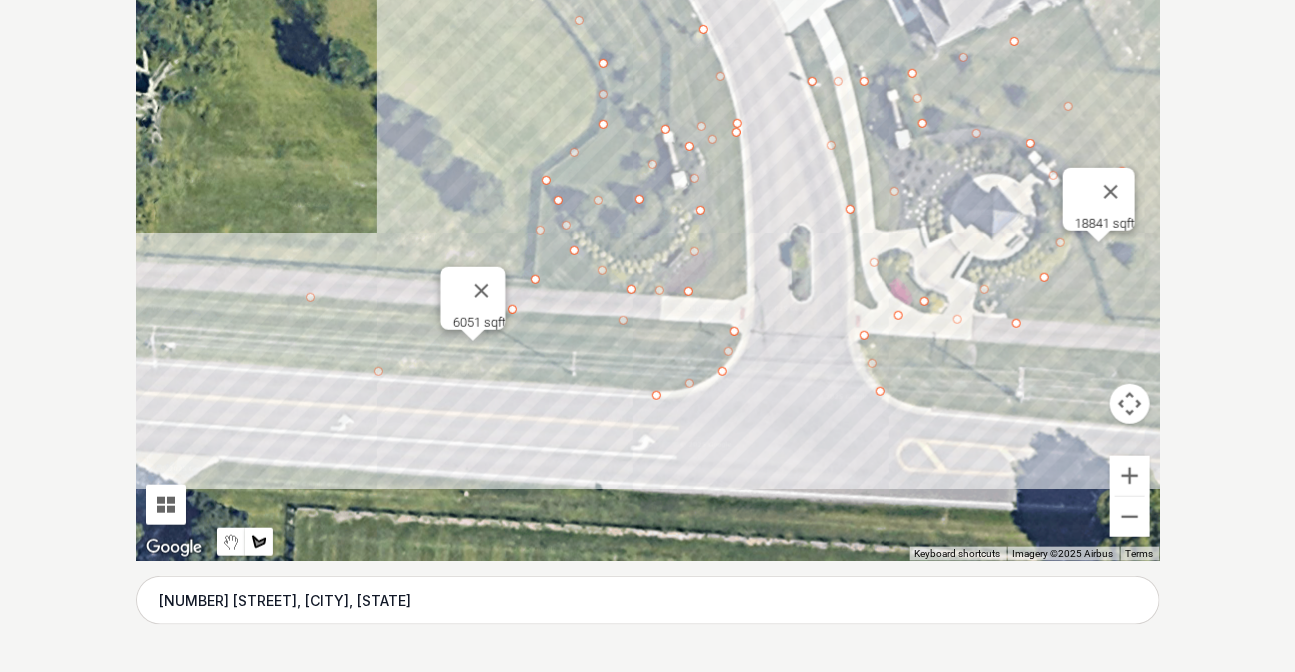 click at bounding box center (648, 261) 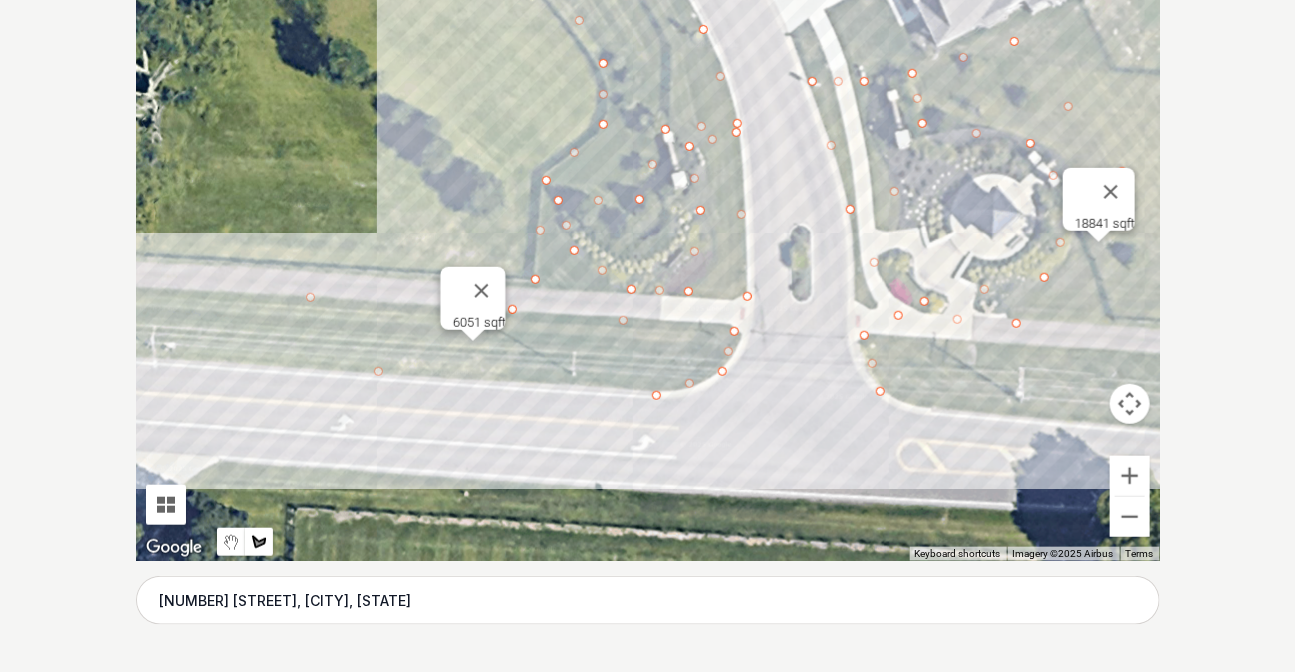 click at bounding box center [648, 261] 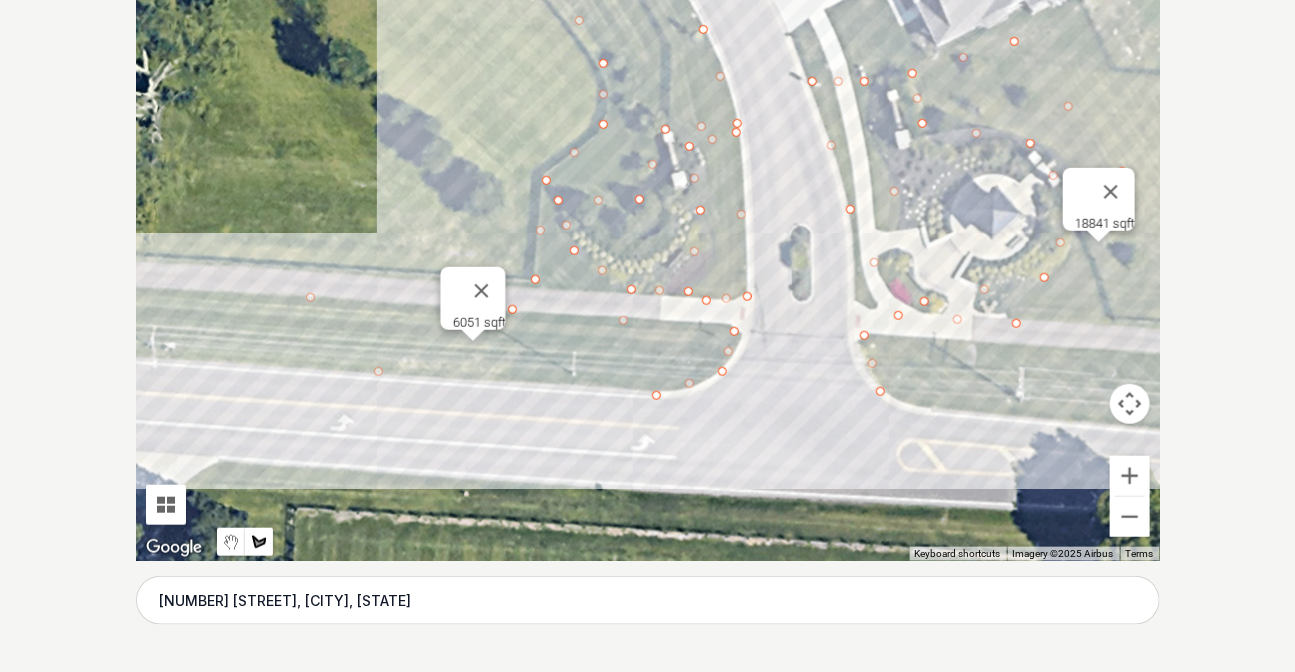 click at bounding box center [648, 261] 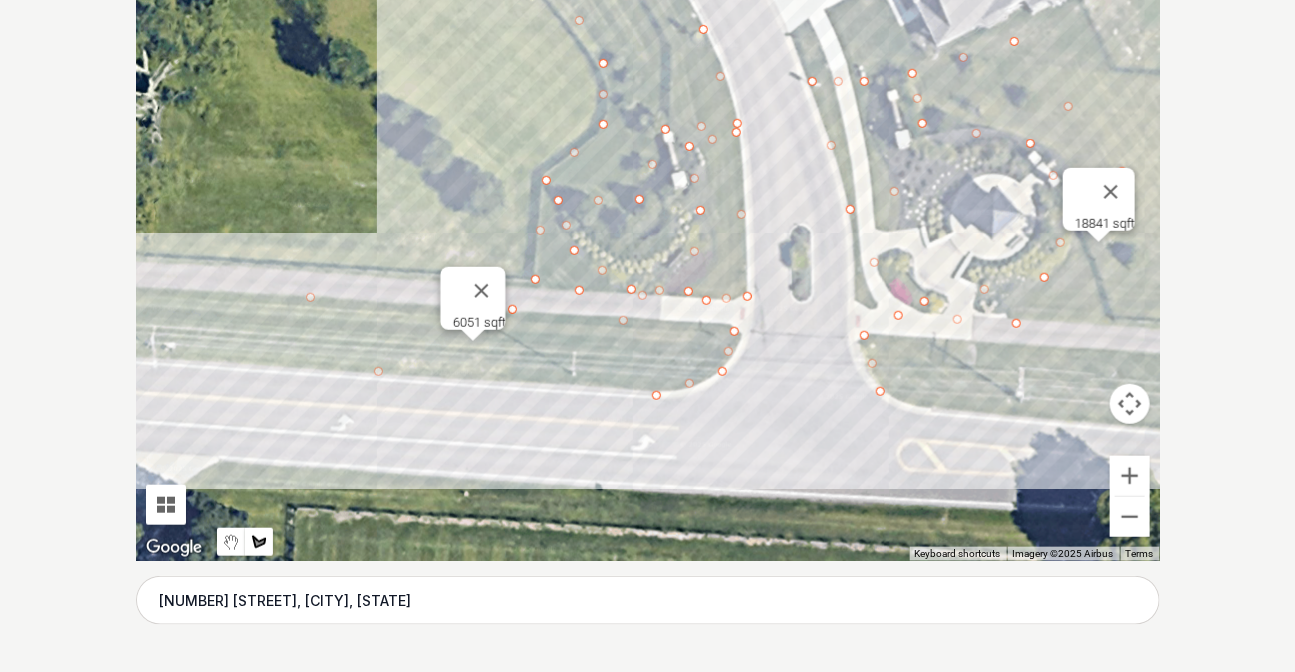 click at bounding box center [648, 261] 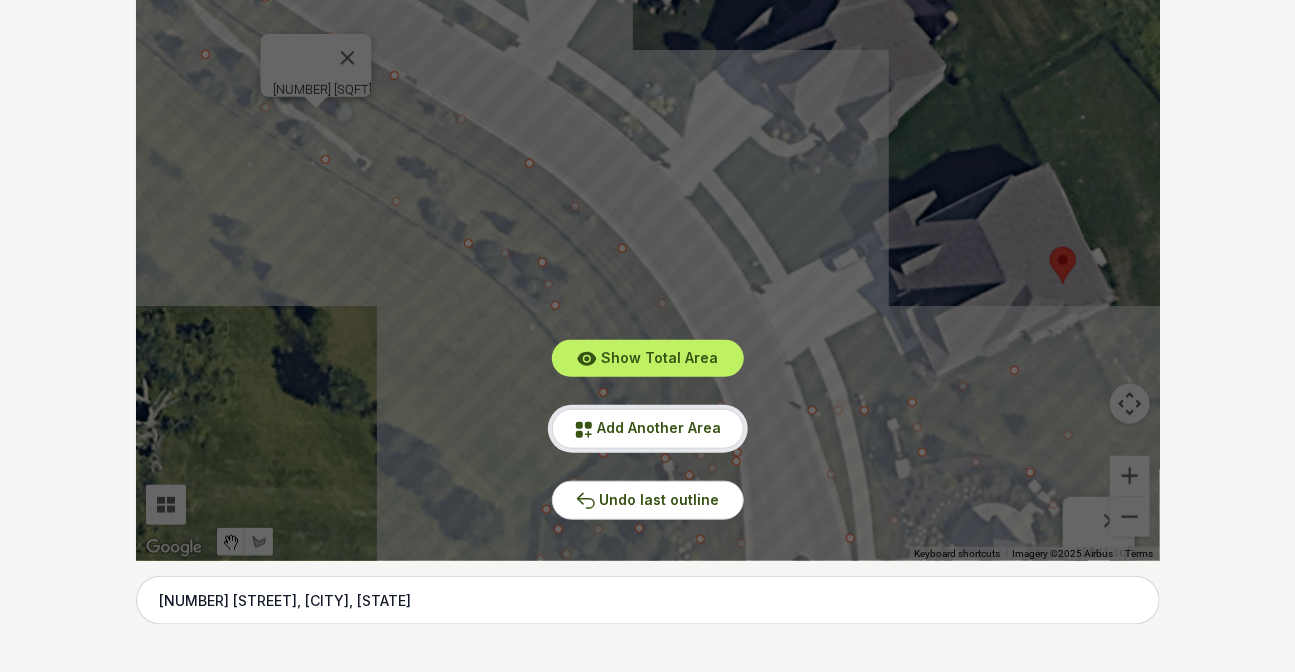 click on "Add Another Area" at bounding box center [660, 427] 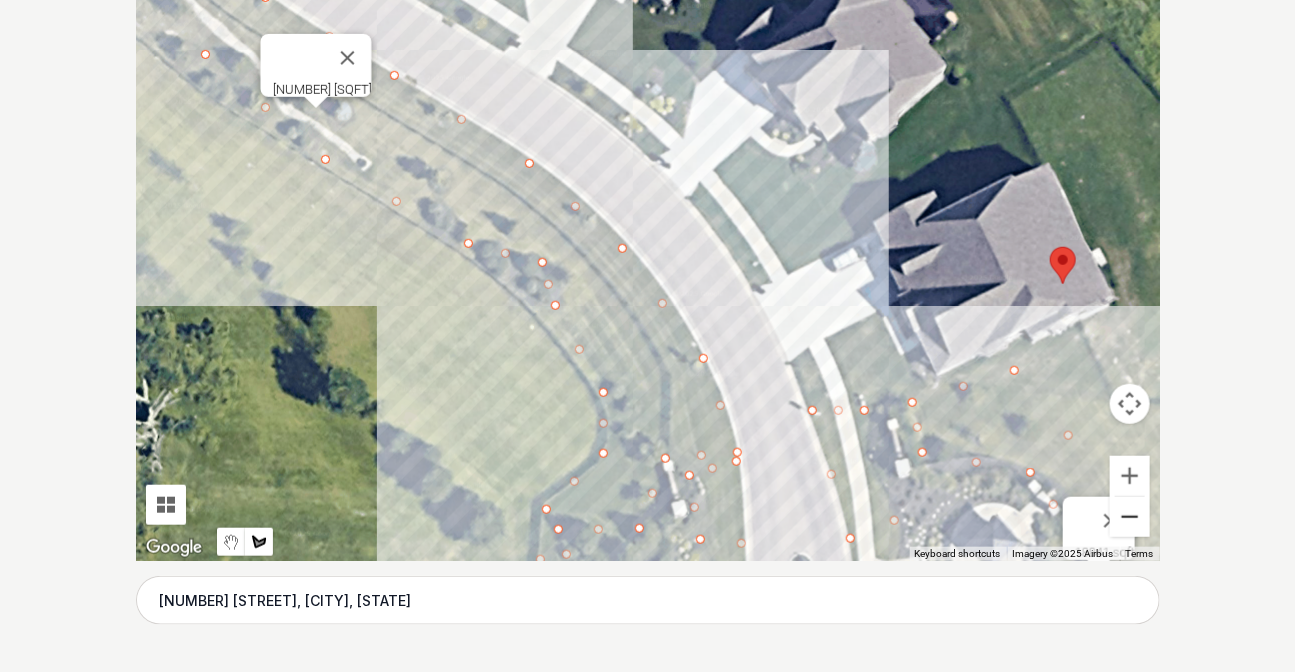 click at bounding box center [1130, 517] 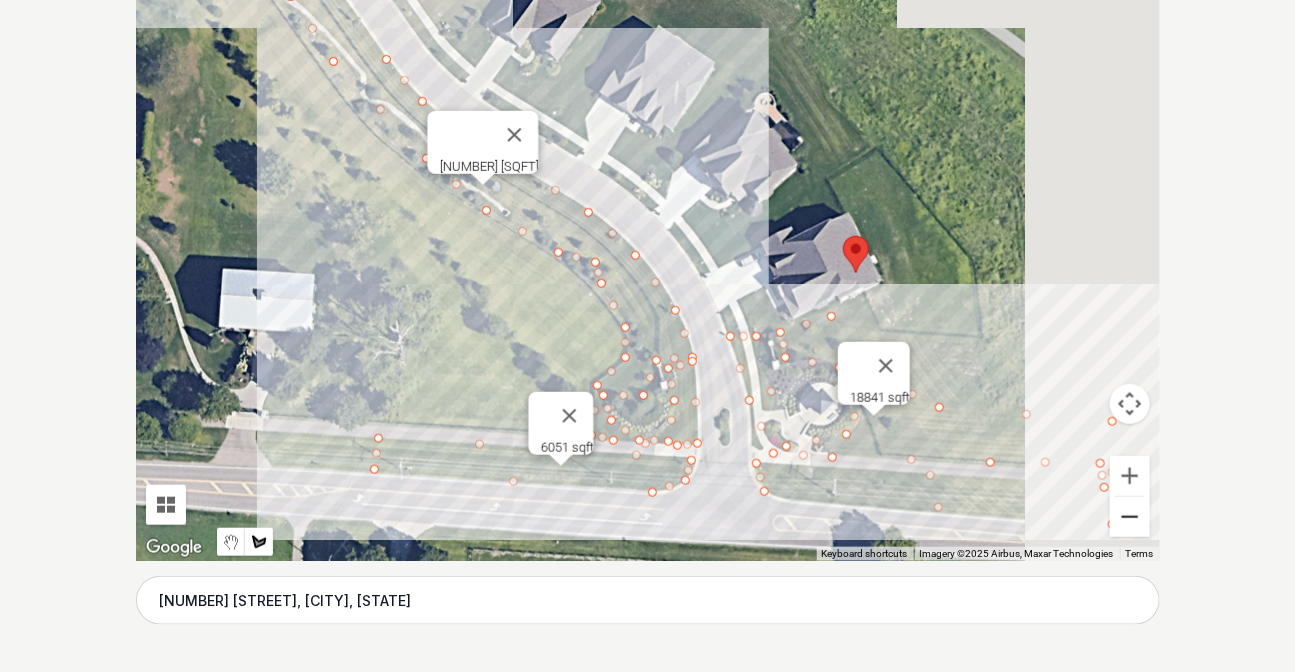 click at bounding box center (1130, 517) 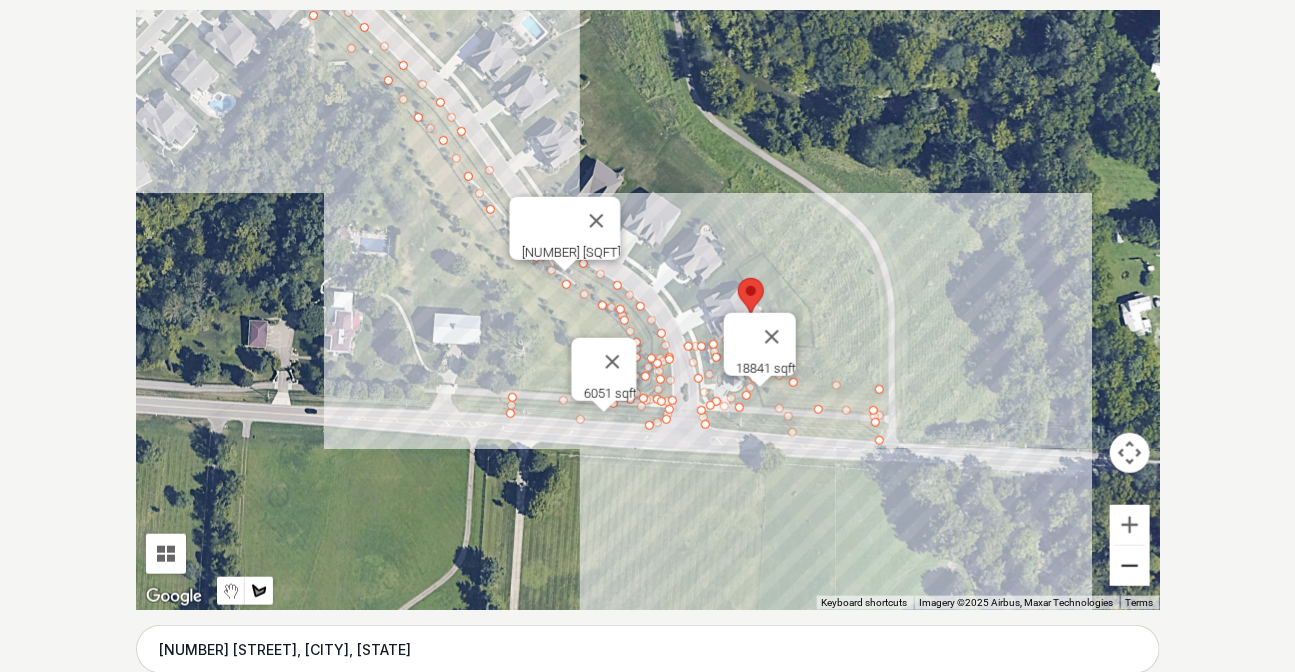 scroll, scrollTop: 382, scrollLeft: 0, axis: vertical 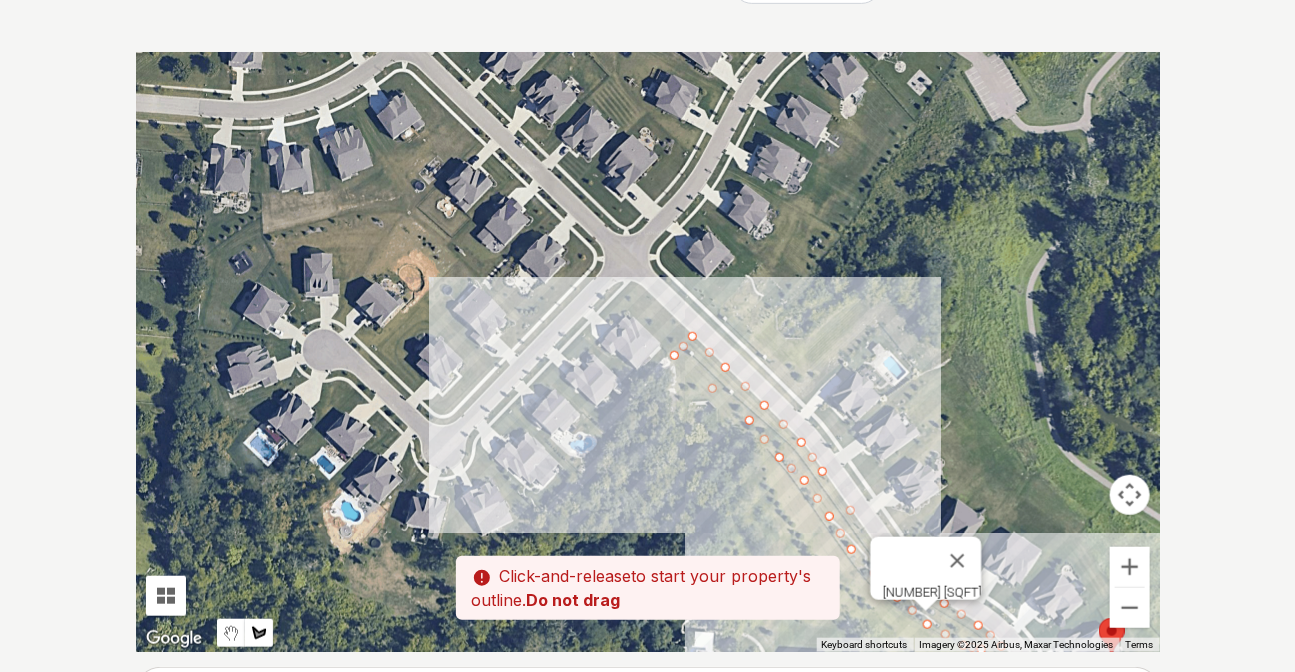 drag, startPoint x: 551, startPoint y: 135, endPoint x: 920, endPoint y: 438, distance: 477.46204 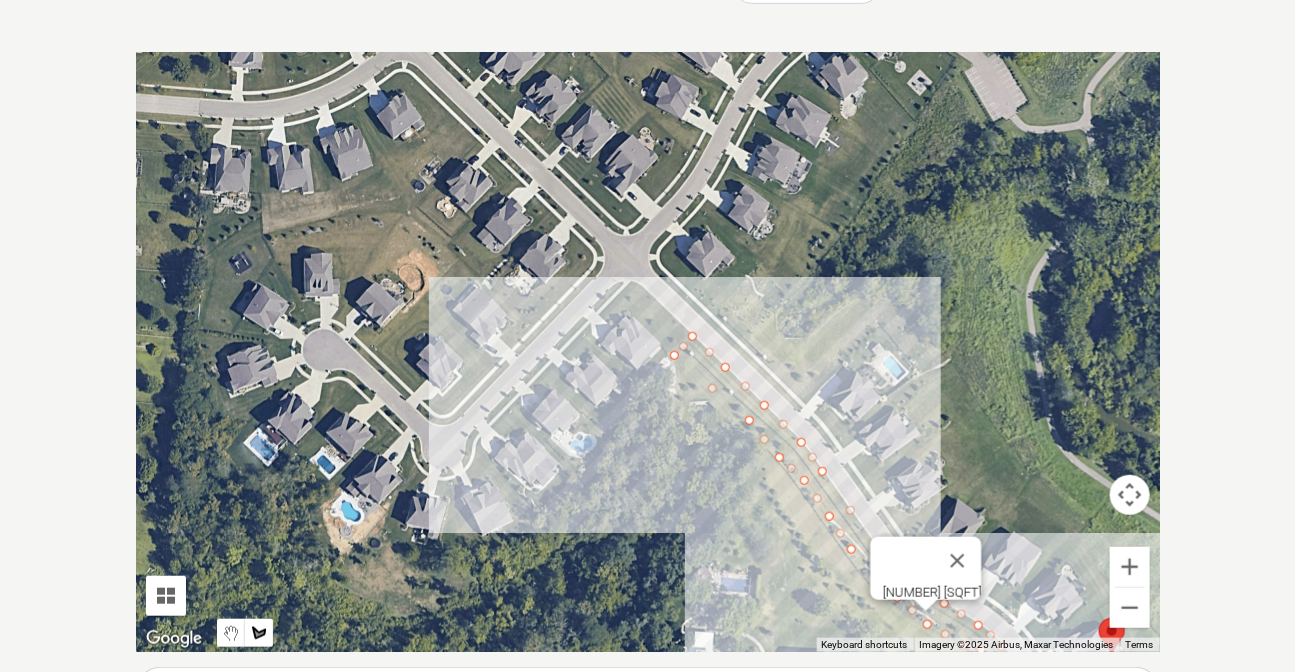 click at bounding box center [648, 352] 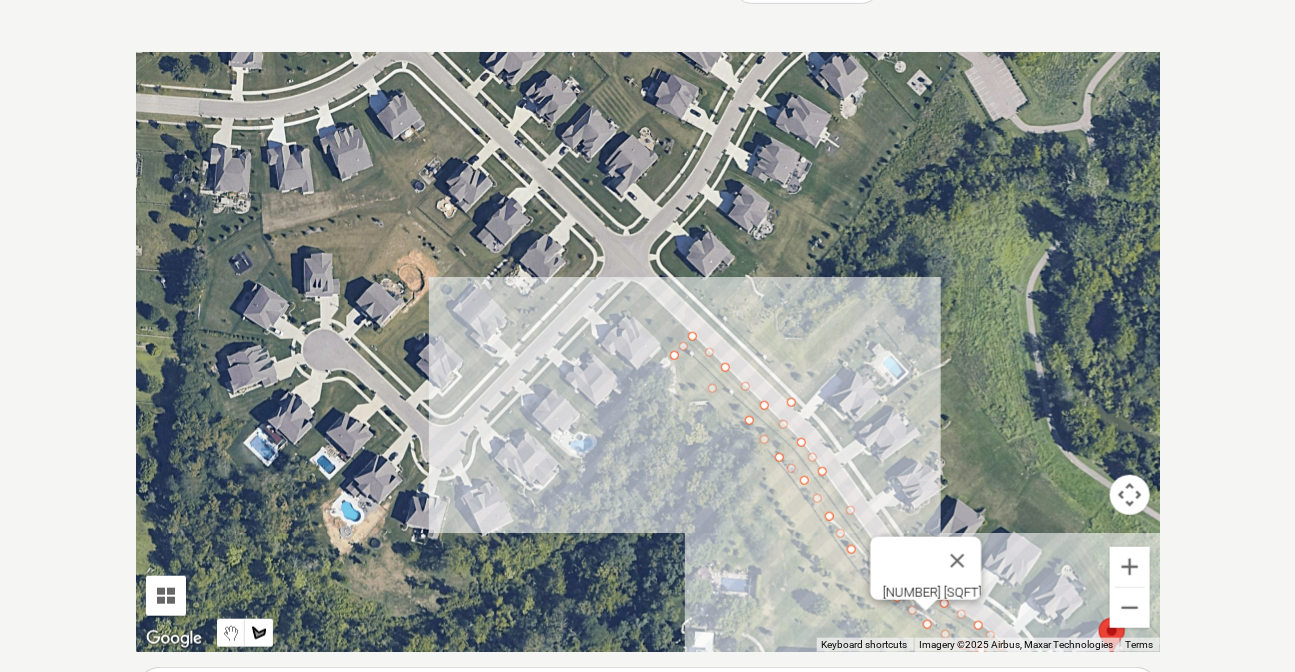 click at bounding box center (648, 352) 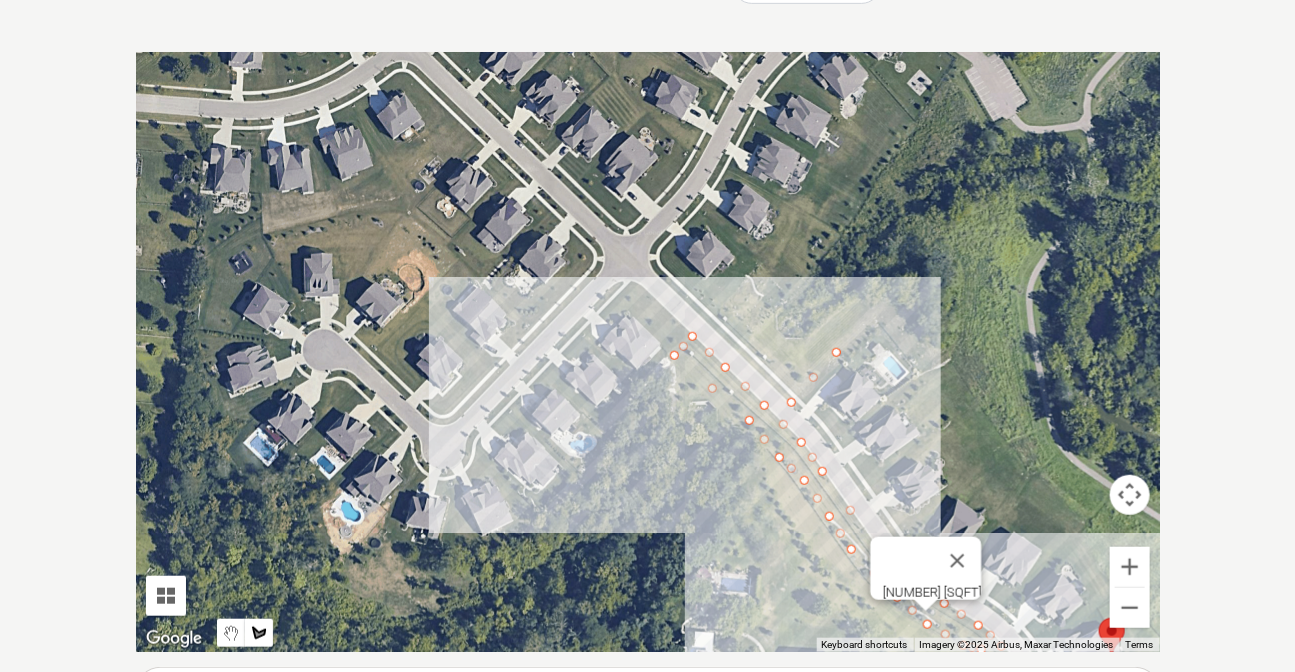 click at bounding box center [648, 352] 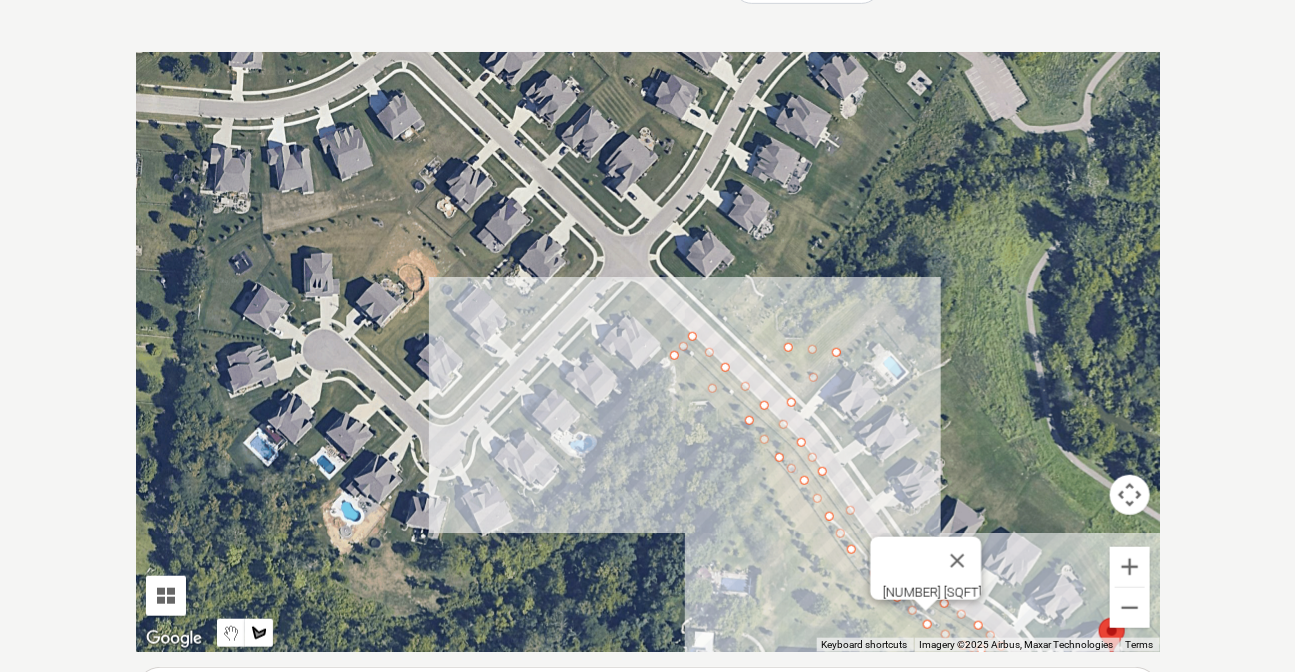 click at bounding box center [648, 352] 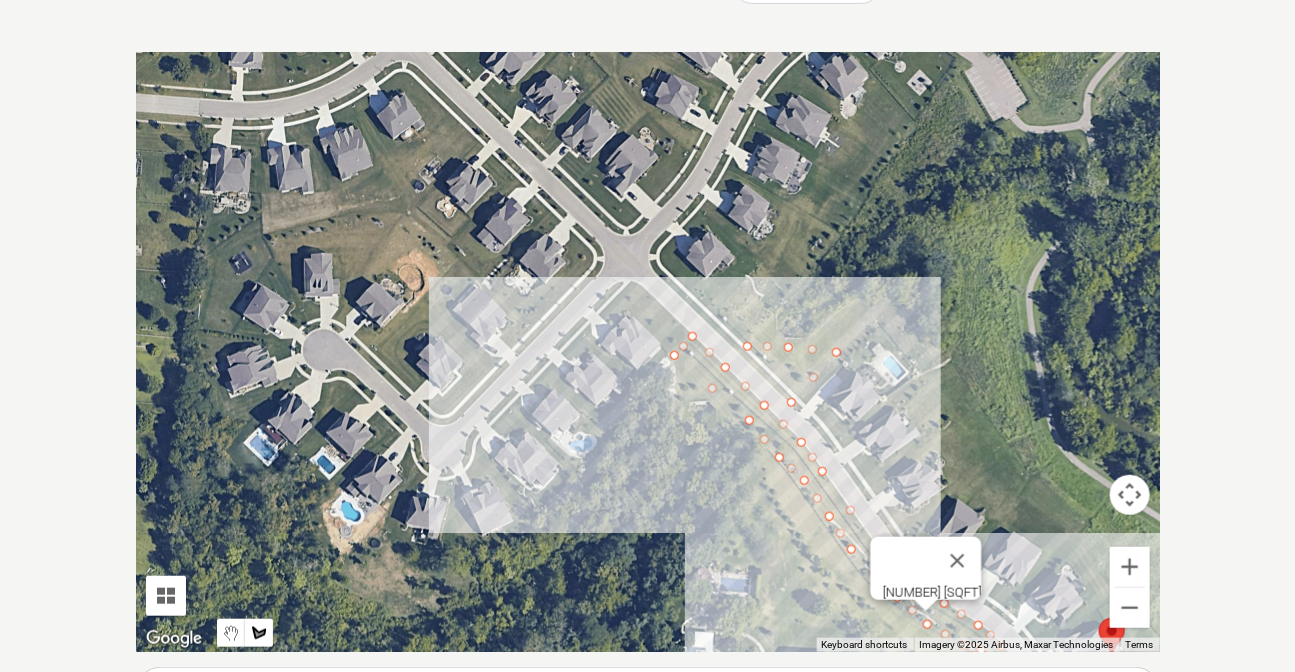 click at bounding box center (648, 352) 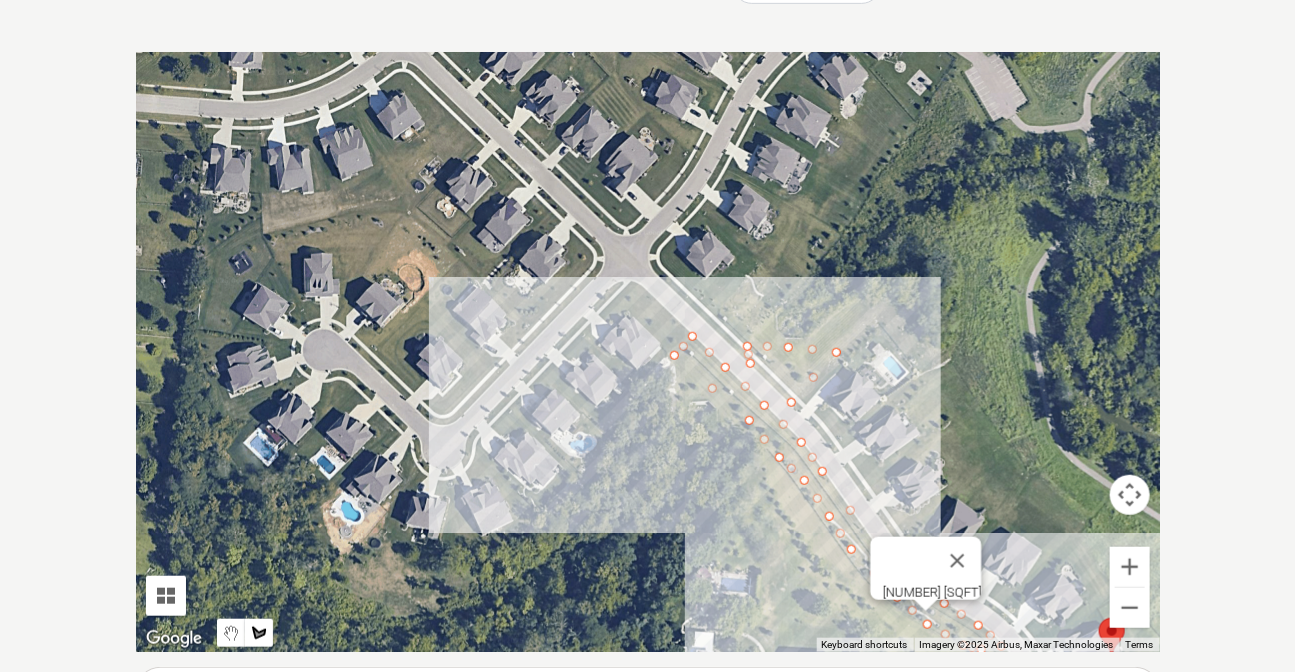 click at bounding box center [648, 352] 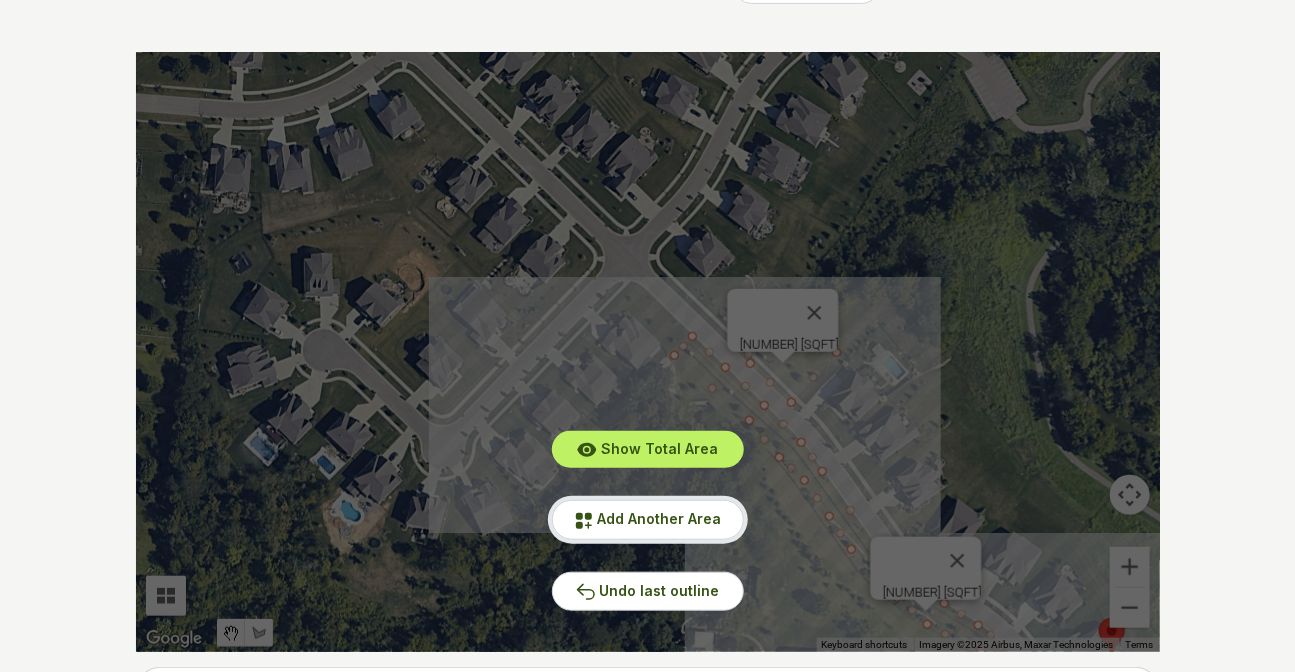click on "Add Another Area" at bounding box center (660, 518) 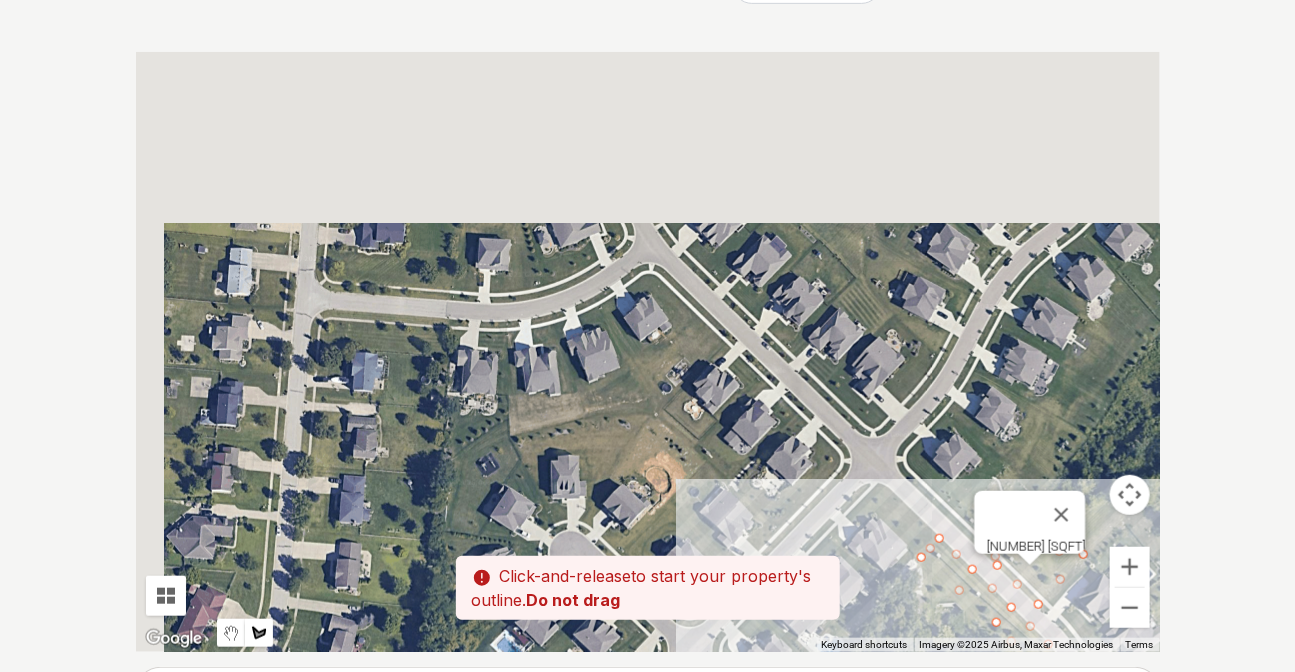 drag, startPoint x: 605, startPoint y: 242, endPoint x: 869, endPoint y: 464, distance: 344.93478 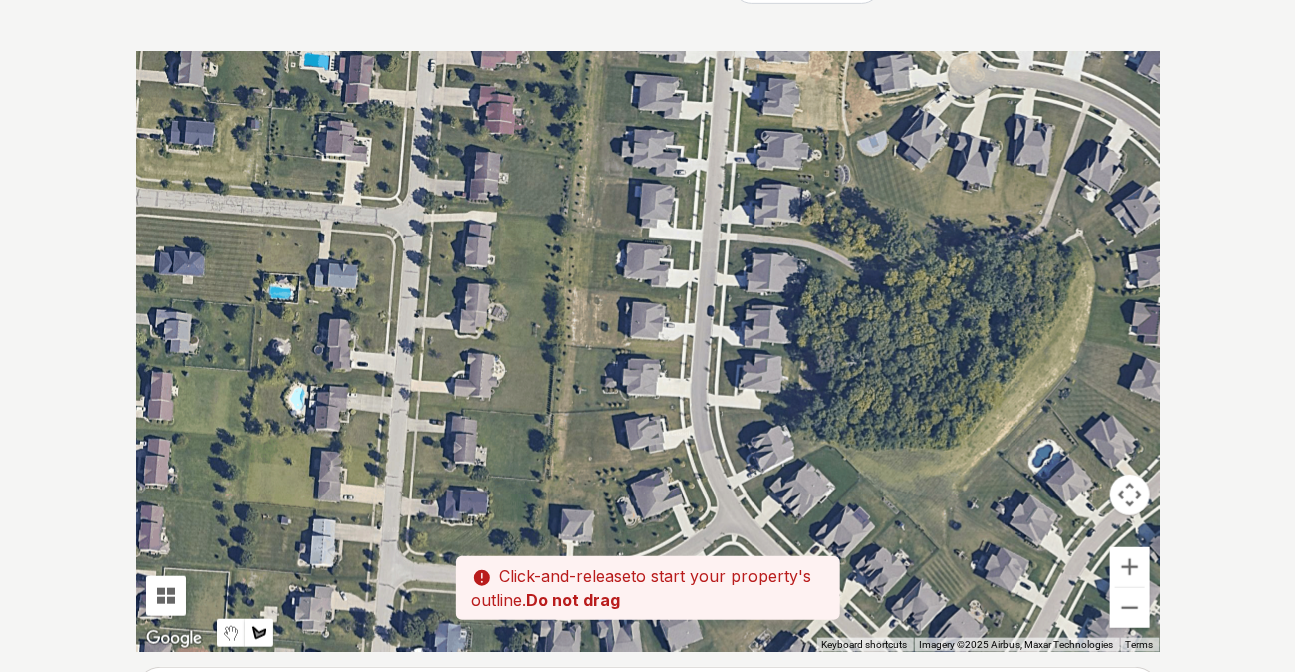 drag, startPoint x: 700, startPoint y: 249, endPoint x: 785, endPoint y: 528, distance: 291.66077 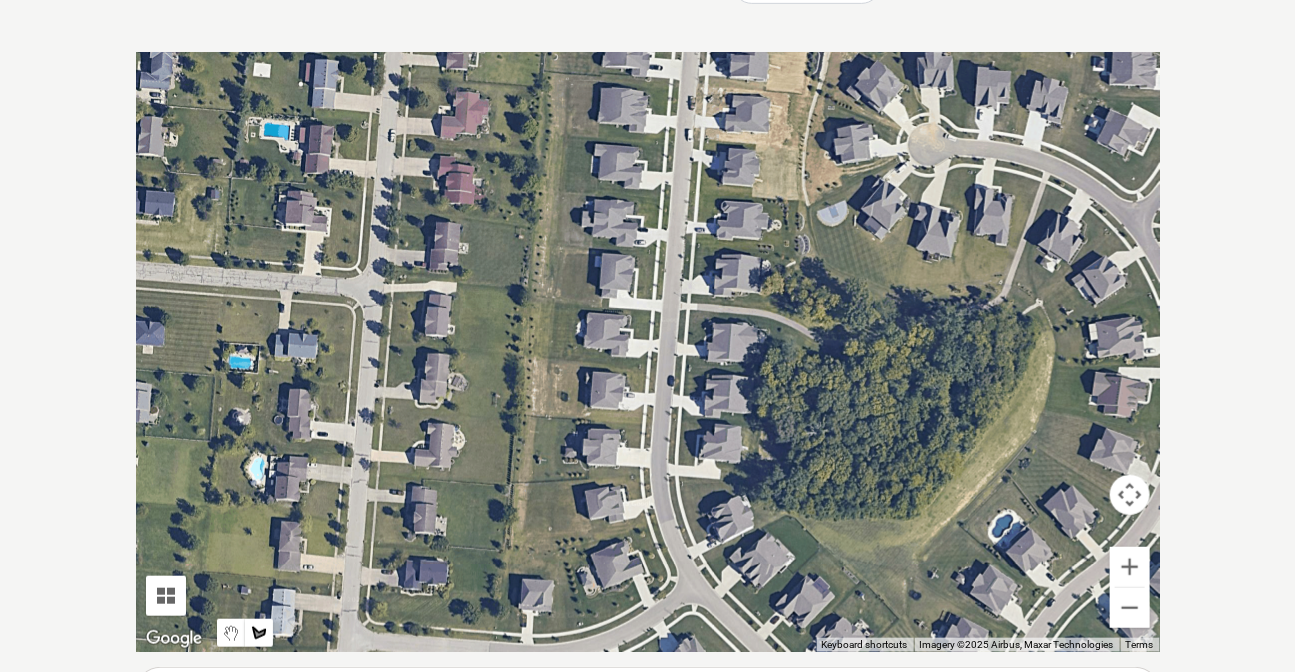 drag, startPoint x: 755, startPoint y: 314, endPoint x: 721, endPoint y: 358, distance: 55.605755 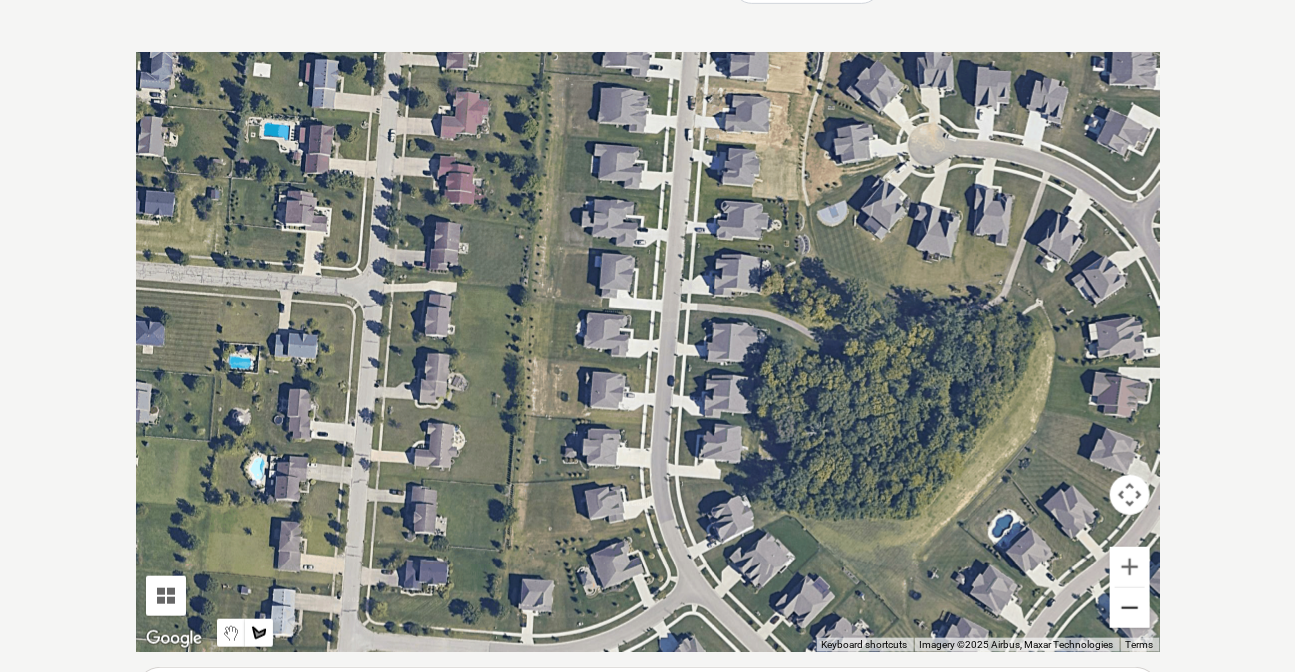 click at bounding box center [1130, 608] 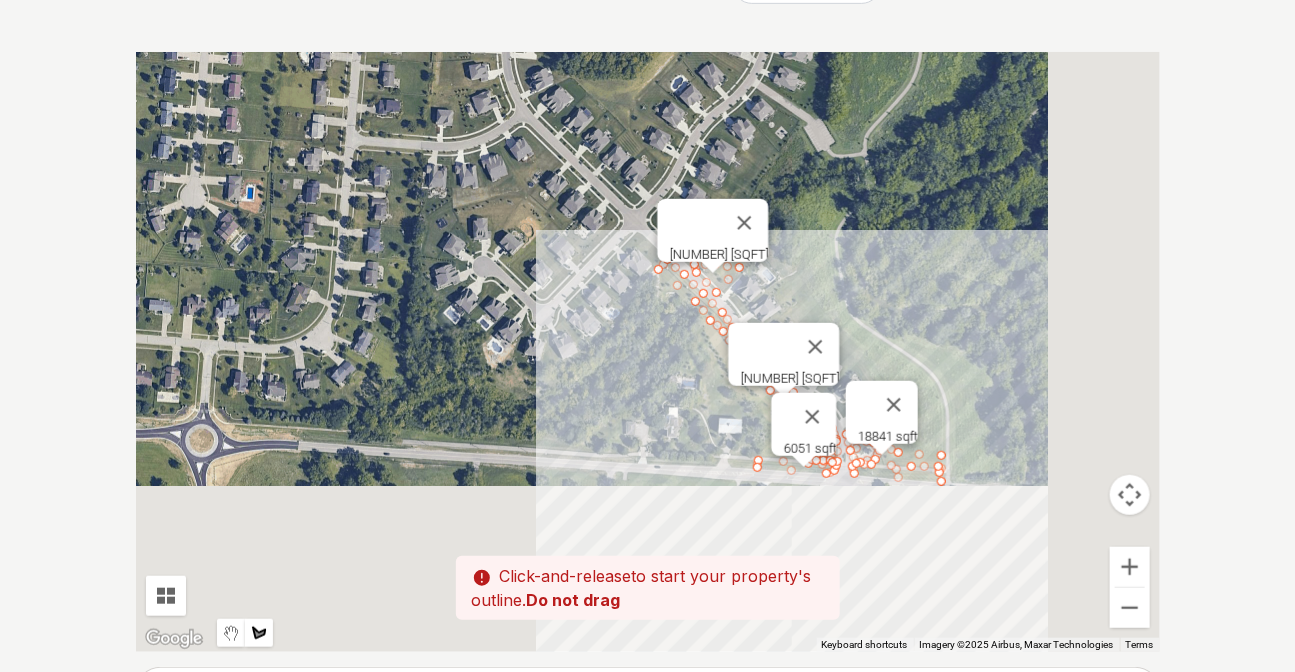 drag, startPoint x: 830, startPoint y: 479, endPoint x: 679, endPoint y: 118, distance: 391.30807 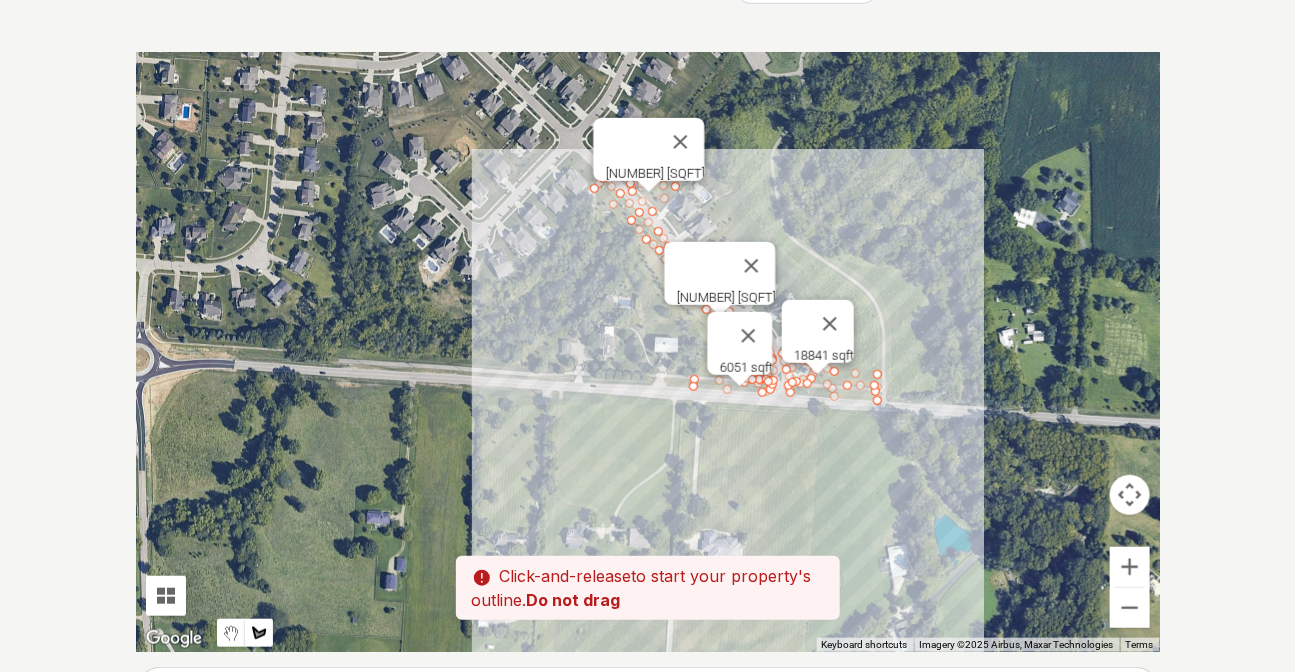 drag, startPoint x: 919, startPoint y: 337, endPoint x: 865, endPoint y: 281, distance: 77.7946 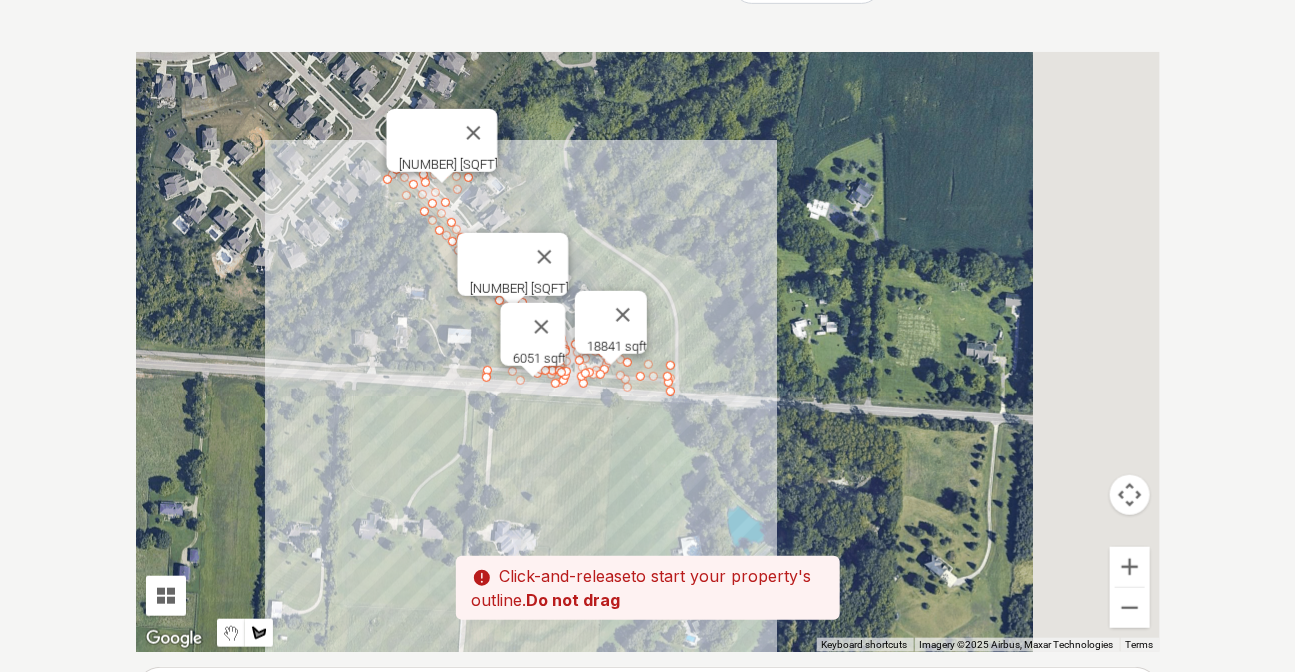 drag, startPoint x: 963, startPoint y: 316, endPoint x: 759, endPoint y: 318, distance: 204.0098 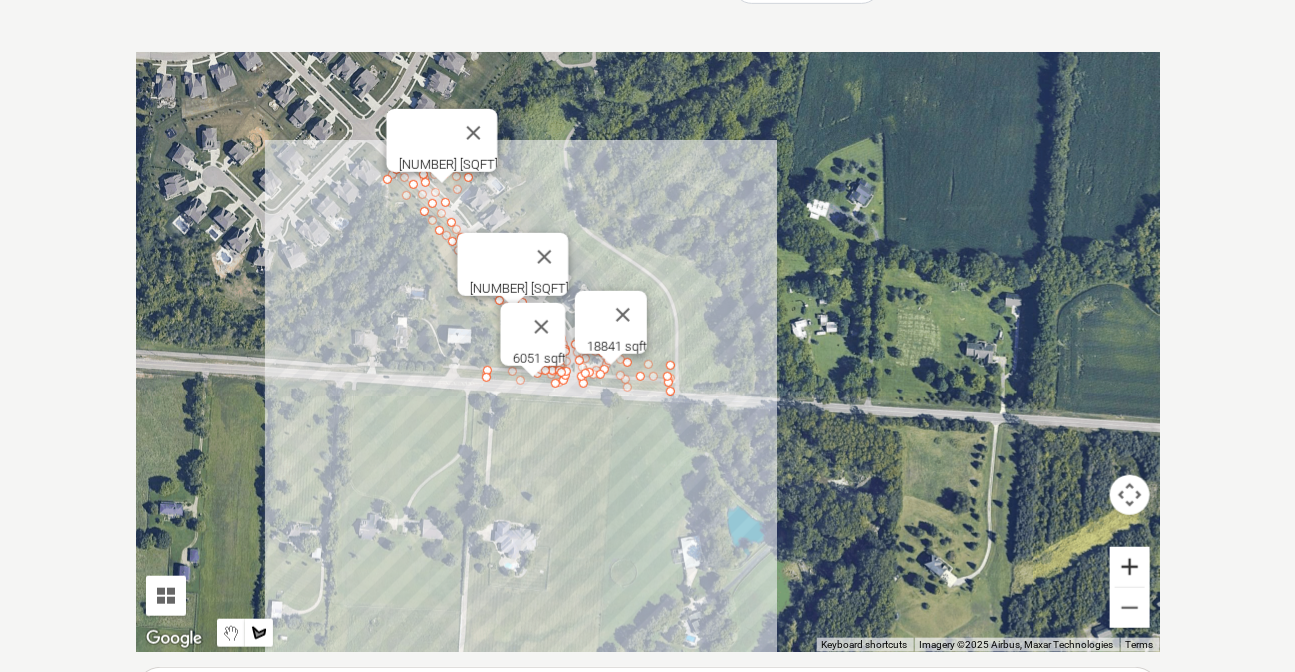 click at bounding box center [1130, 567] 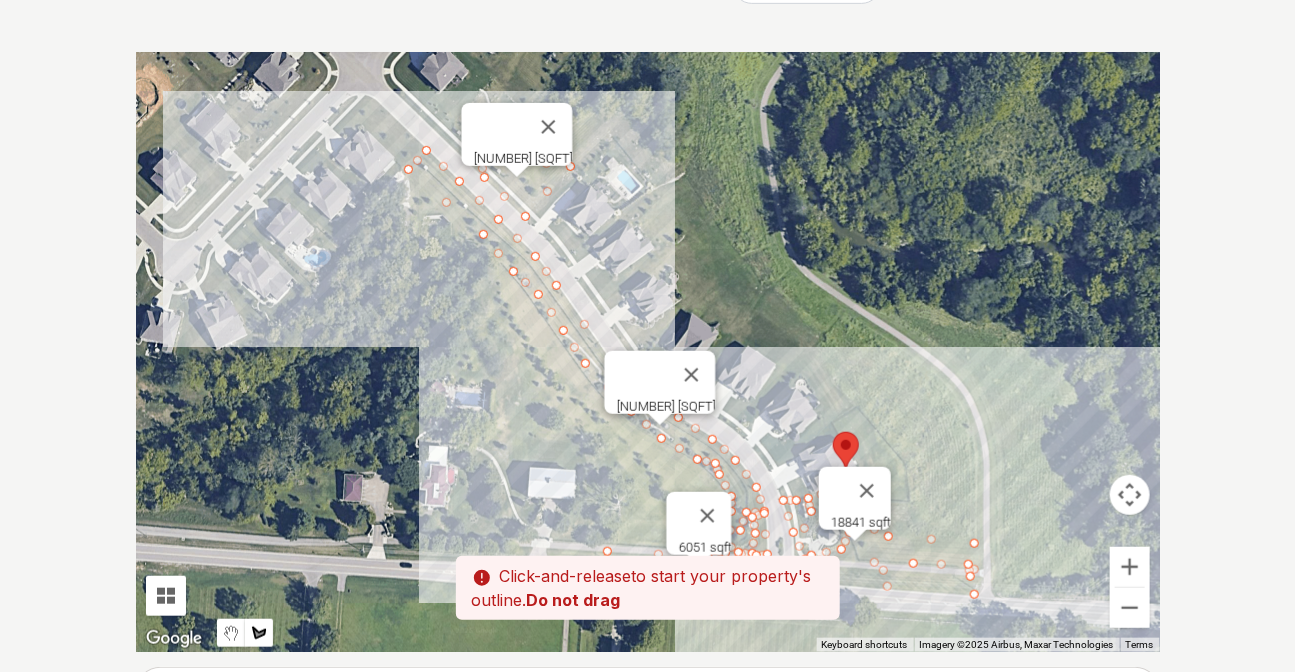 drag, startPoint x: 540, startPoint y: 143, endPoint x: 832, endPoint y: 315, distance: 338.8923 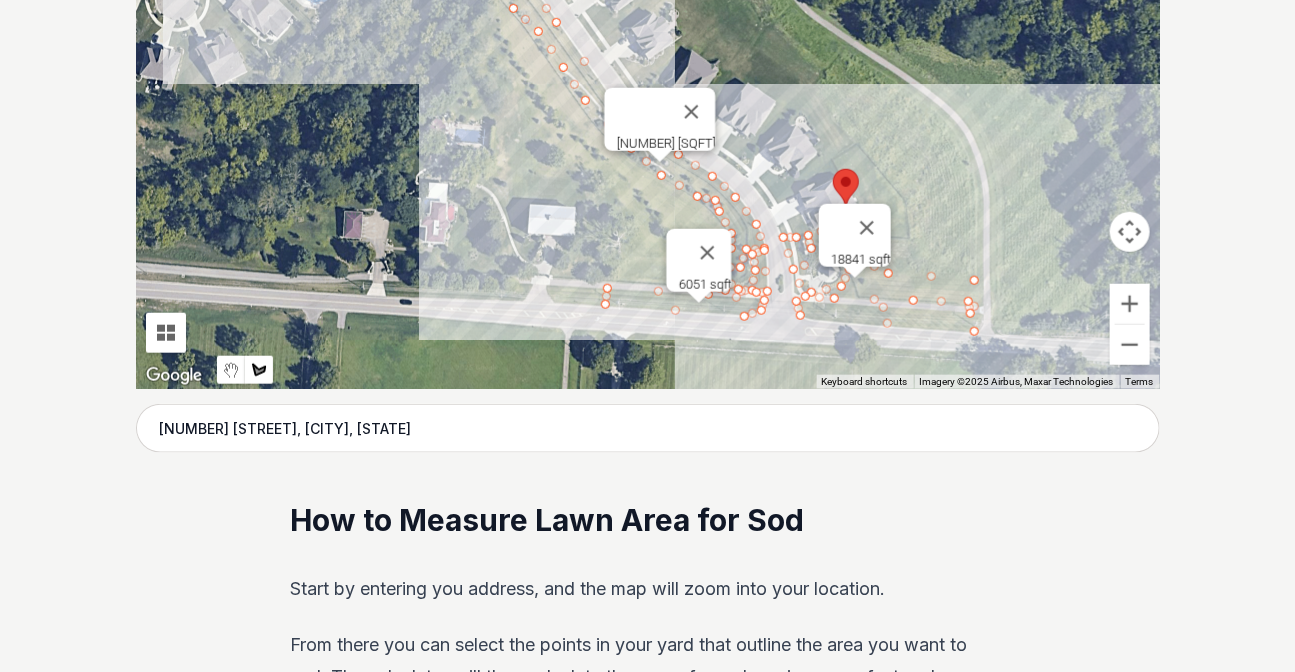 scroll, scrollTop: 655, scrollLeft: 0, axis: vertical 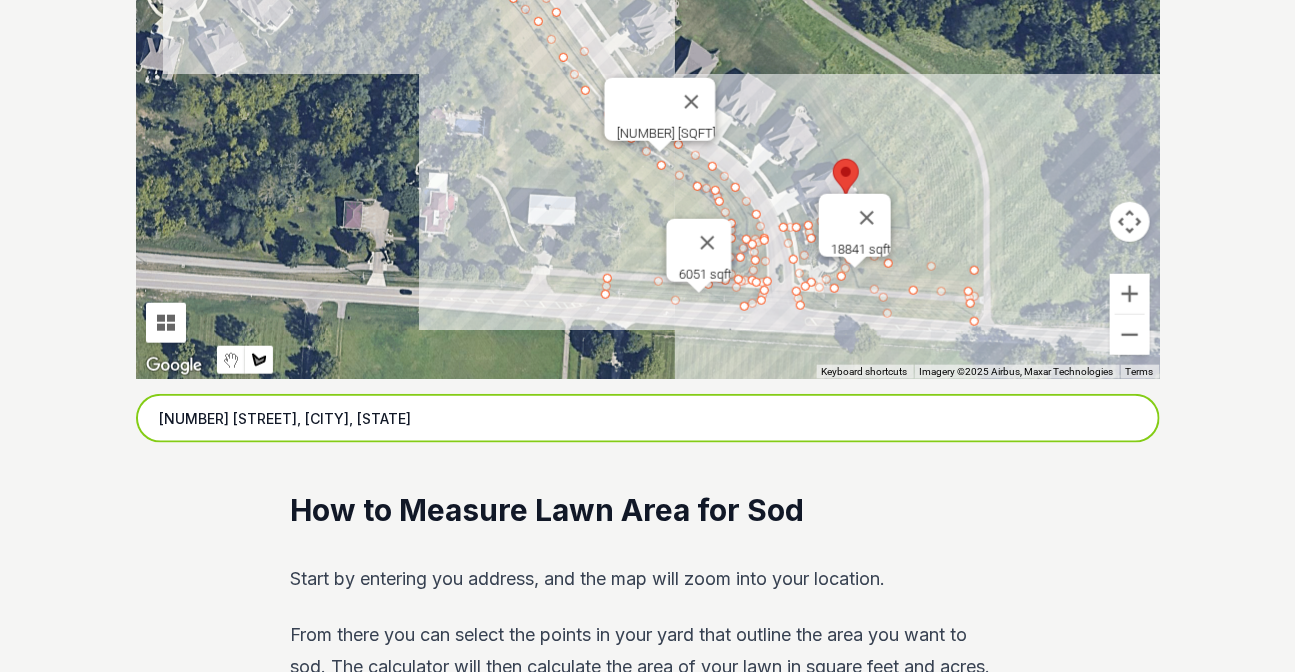 drag, startPoint x: 420, startPoint y: 418, endPoint x: 138, endPoint y: 399, distance: 282.63934 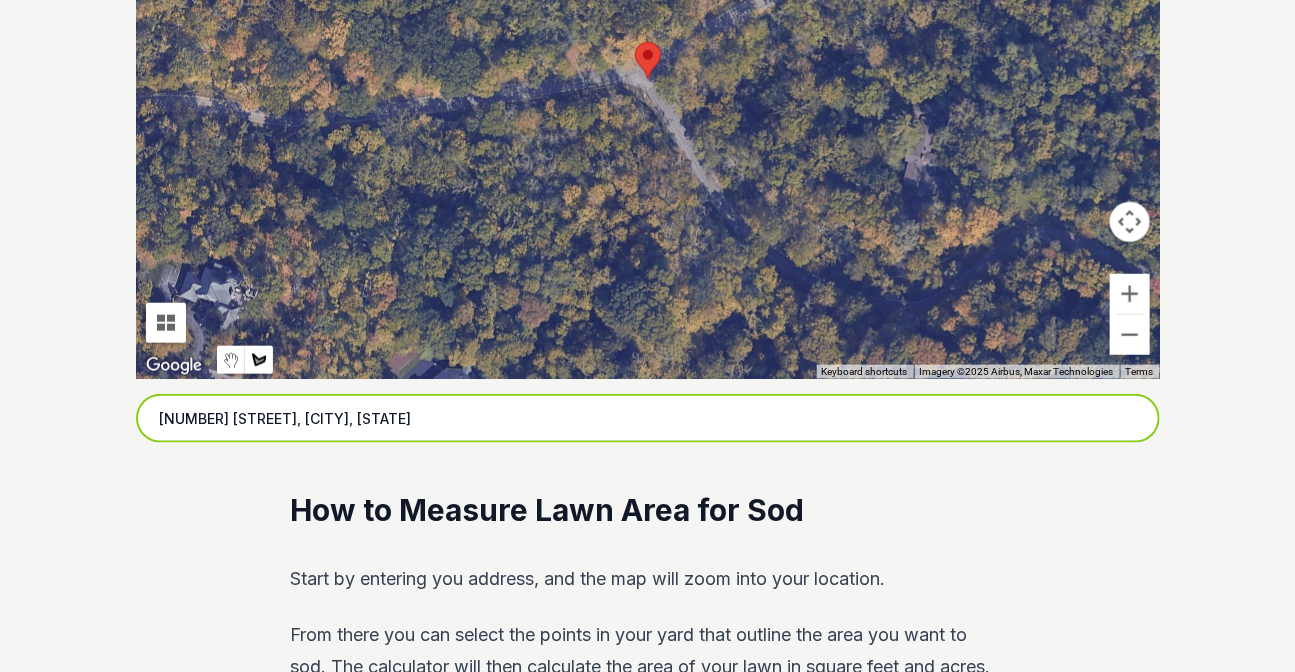 drag, startPoint x: 192, startPoint y: 411, endPoint x: 487, endPoint y: 421, distance: 295.16943 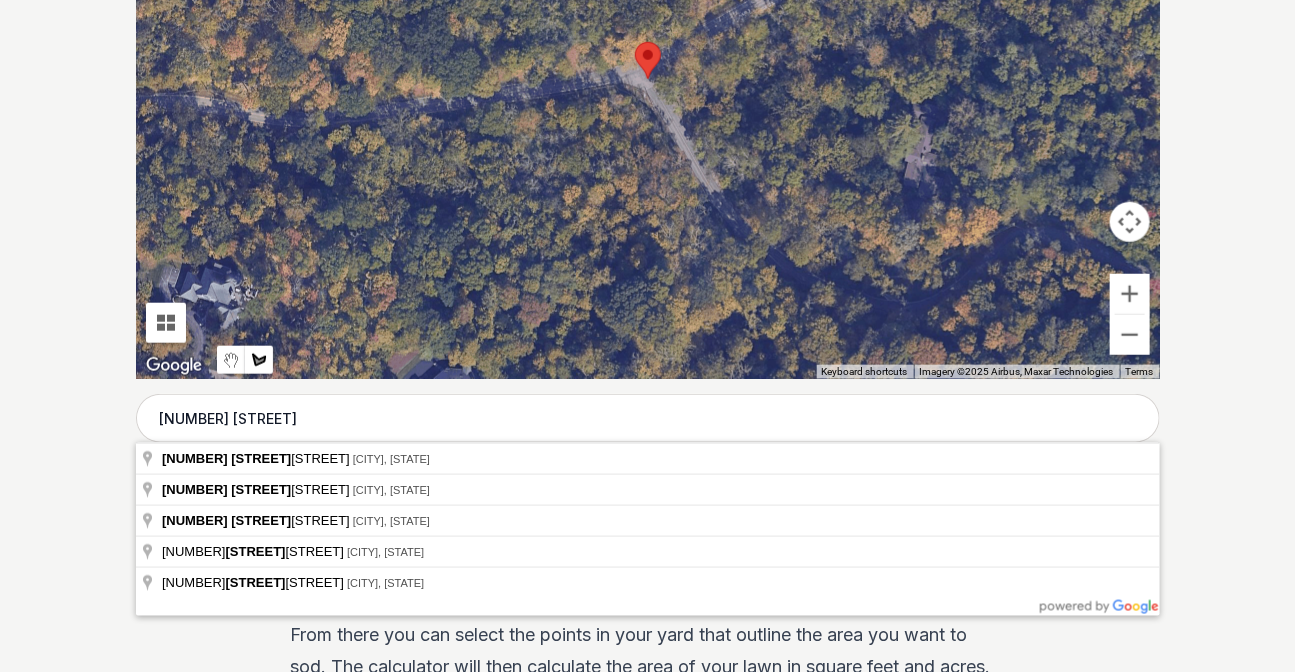type on "[NUMBER] [STREET], [CITY], [STATE]" 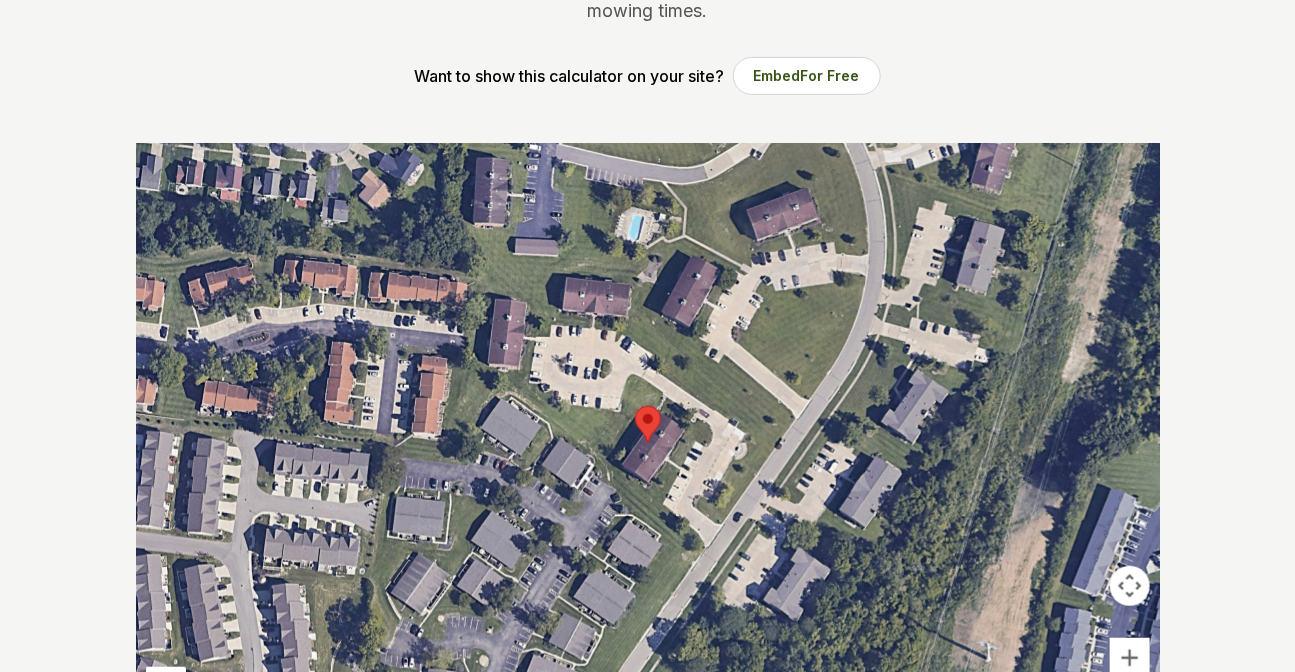 scroll, scrollTop: 382, scrollLeft: 0, axis: vertical 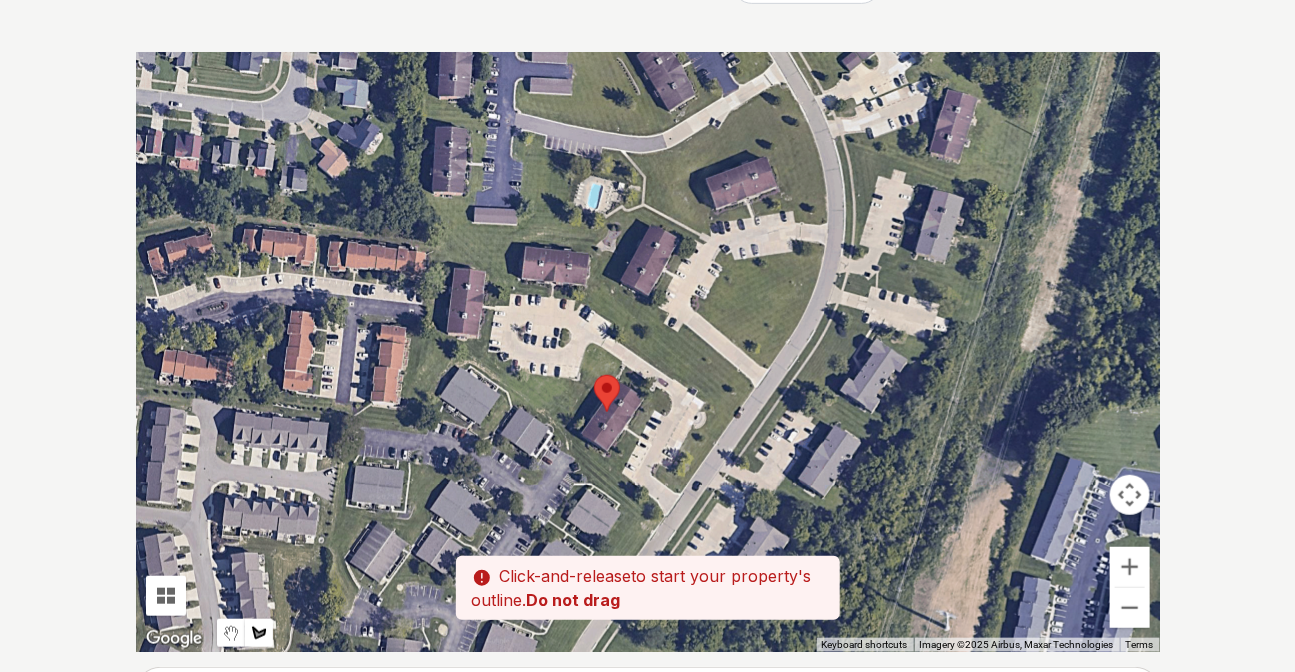 drag, startPoint x: 855, startPoint y: 248, endPoint x: 810, endPoint y: 314, distance: 79.881165 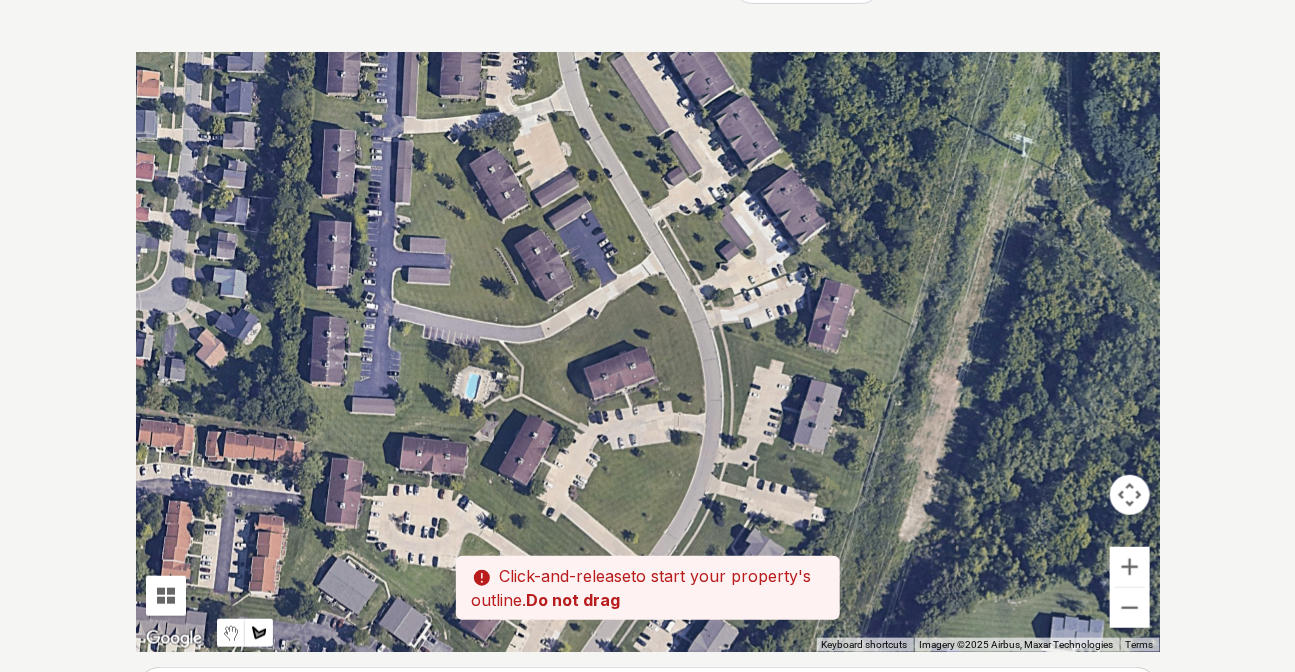 drag, startPoint x: 785, startPoint y: 217, endPoint x: 644, endPoint y: 435, distance: 259.62473 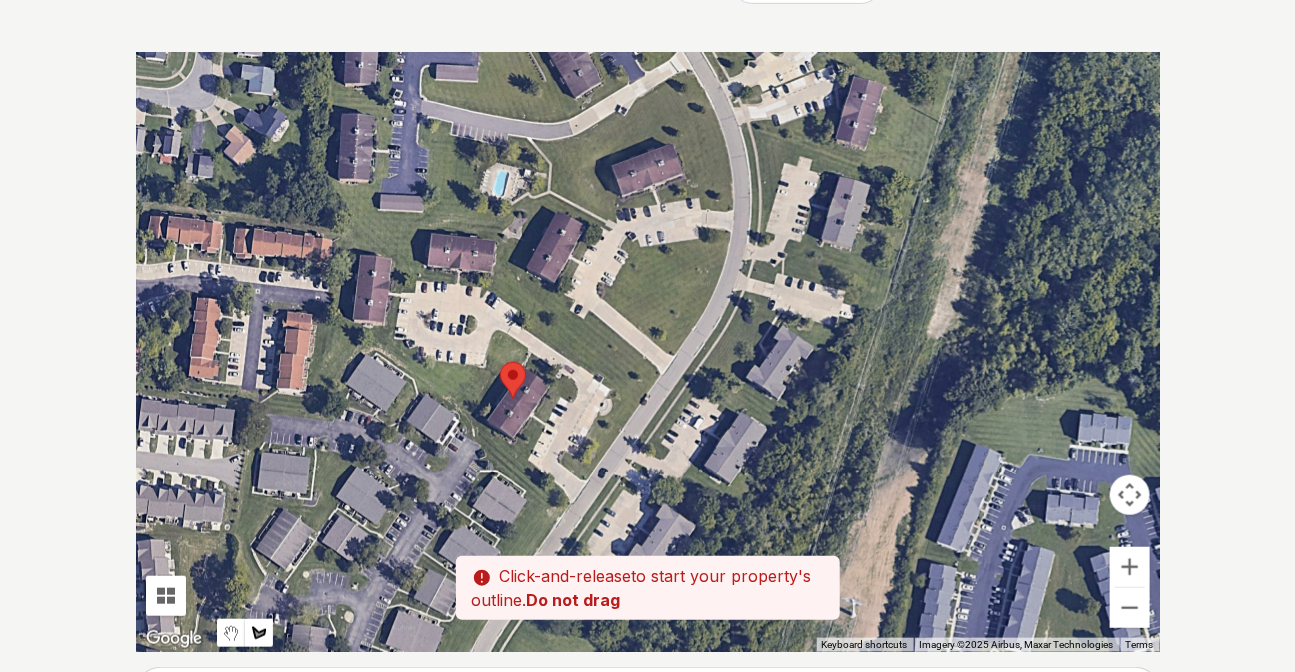 drag, startPoint x: 671, startPoint y: 469, endPoint x: 704, endPoint y: 245, distance: 226.41776 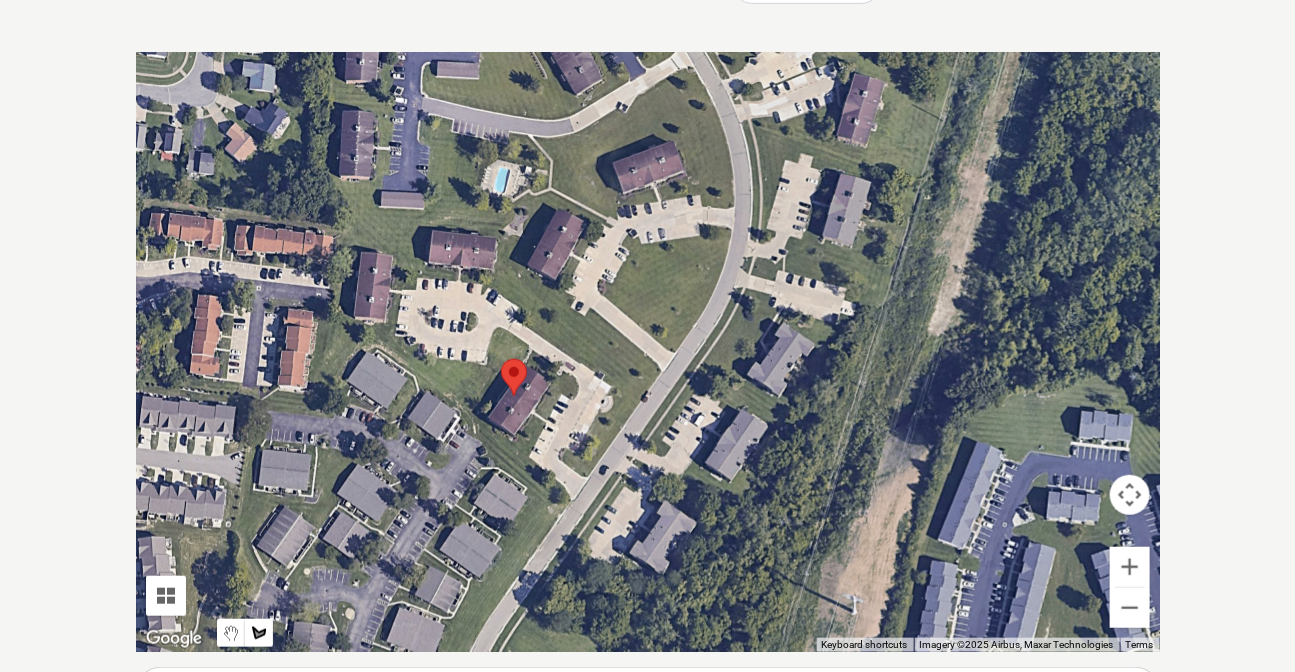 click at bounding box center (648, 352) 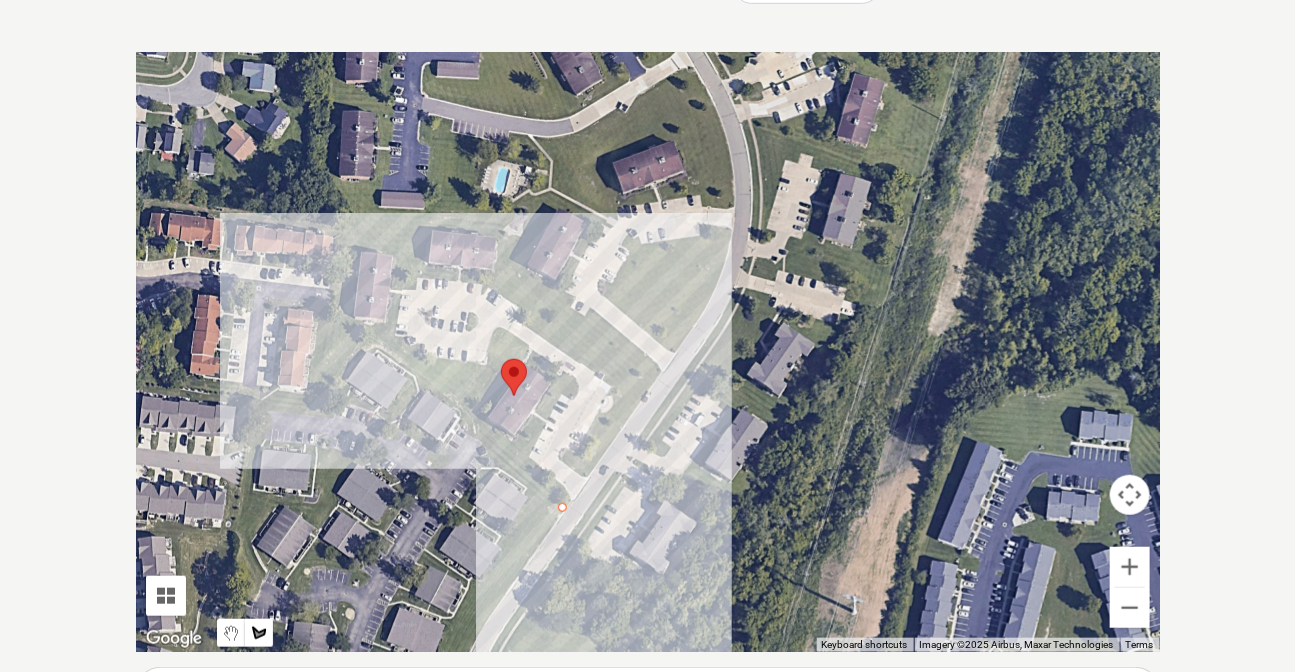 click at bounding box center (648, 352) 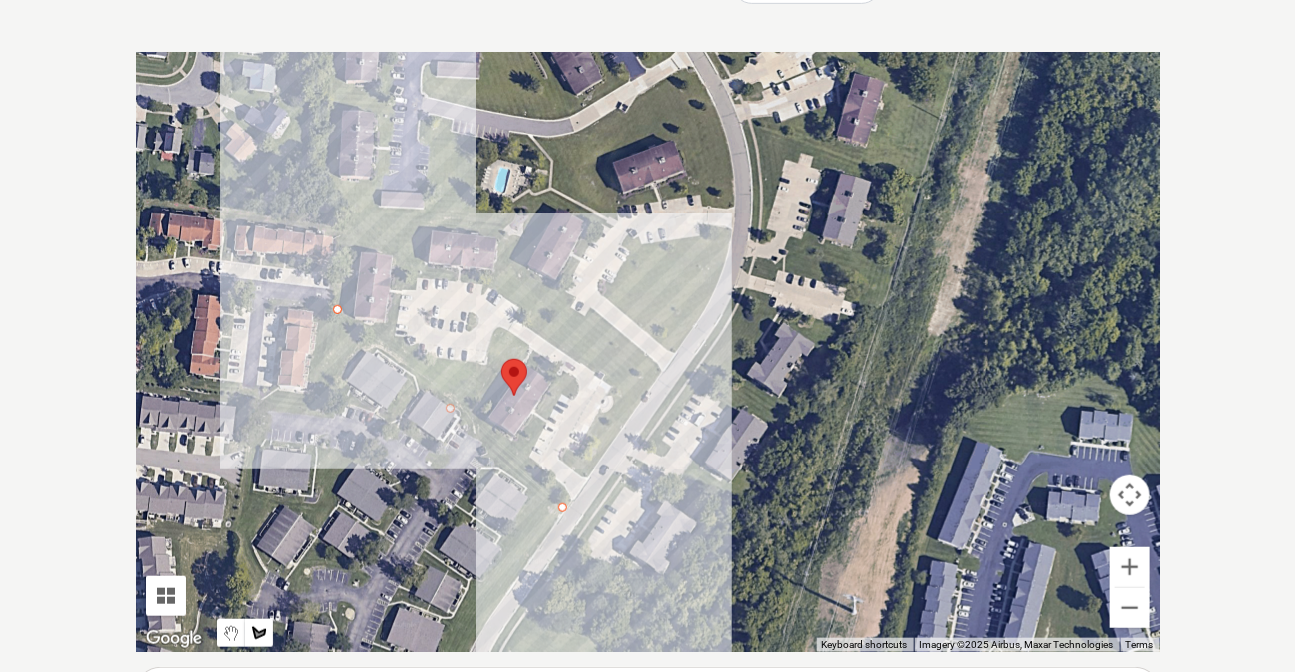 click at bounding box center (648, 352) 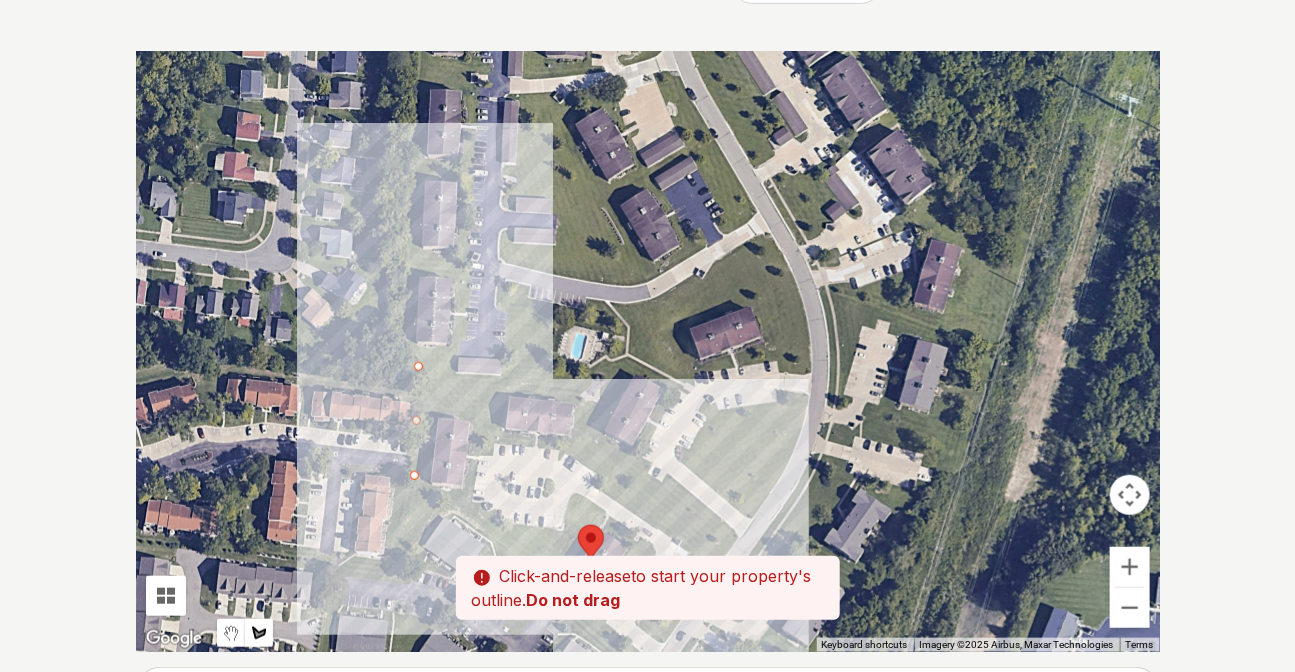 drag, startPoint x: 377, startPoint y: 197, endPoint x: 456, endPoint y: 367, distance: 187.45934 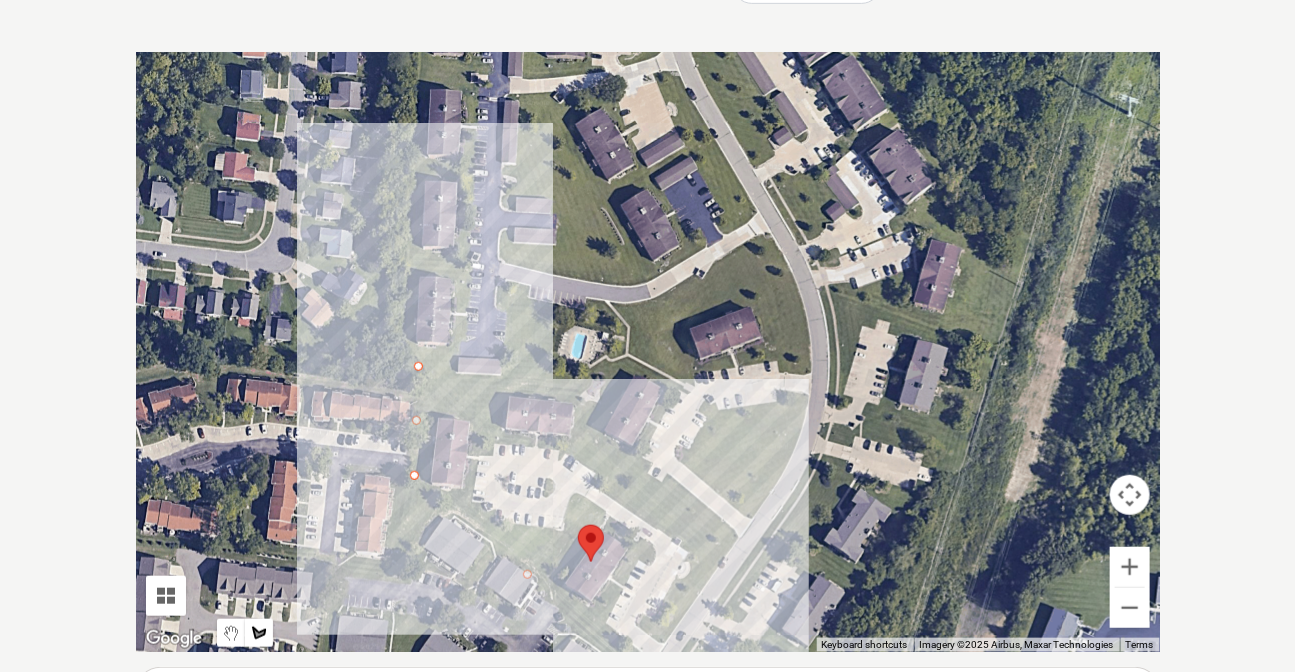click at bounding box center (648, 352) 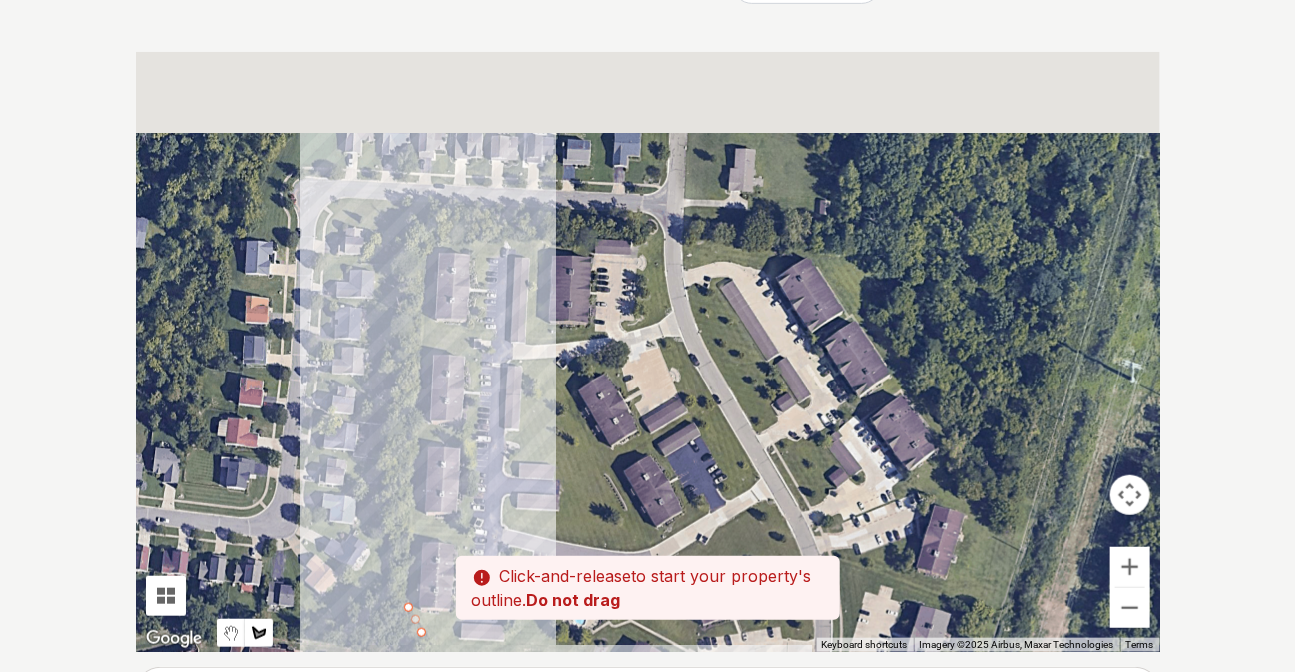 drag, startPoint x: 410, startPoint y: 120, endPoint x: 413, endPoint y: 388, distance: 268.01678 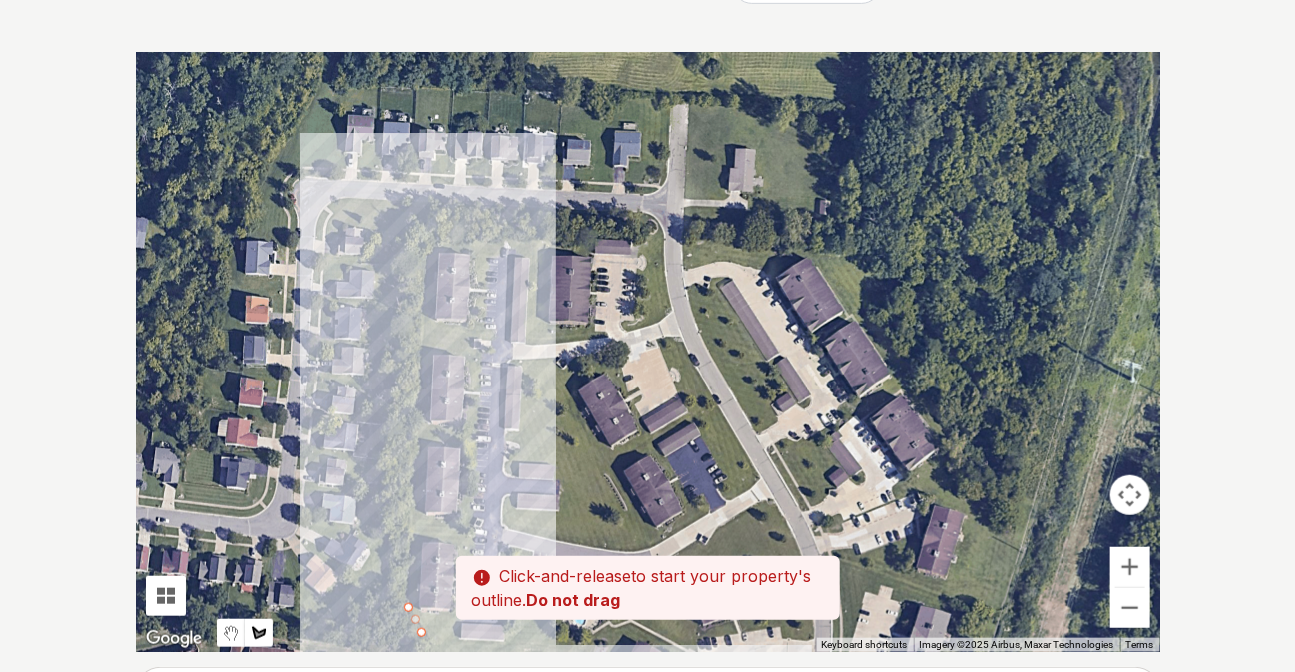 click at bounding box center [648, 352] 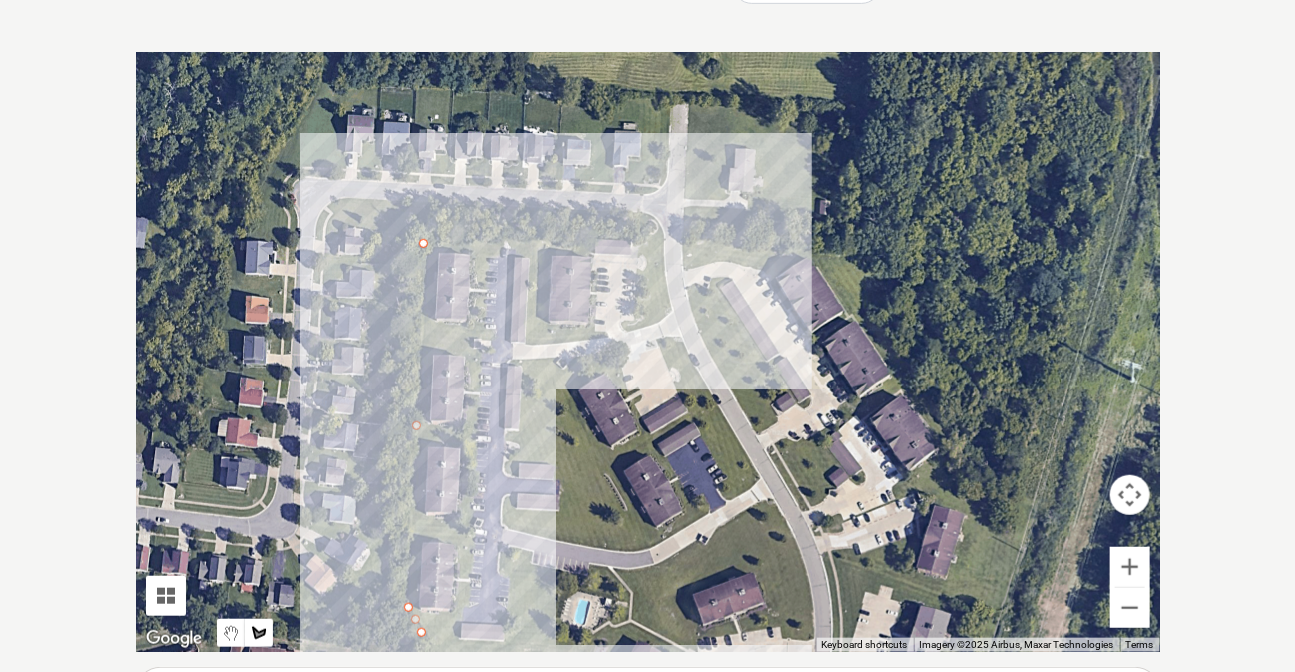 click at bounding box center (648, 352) 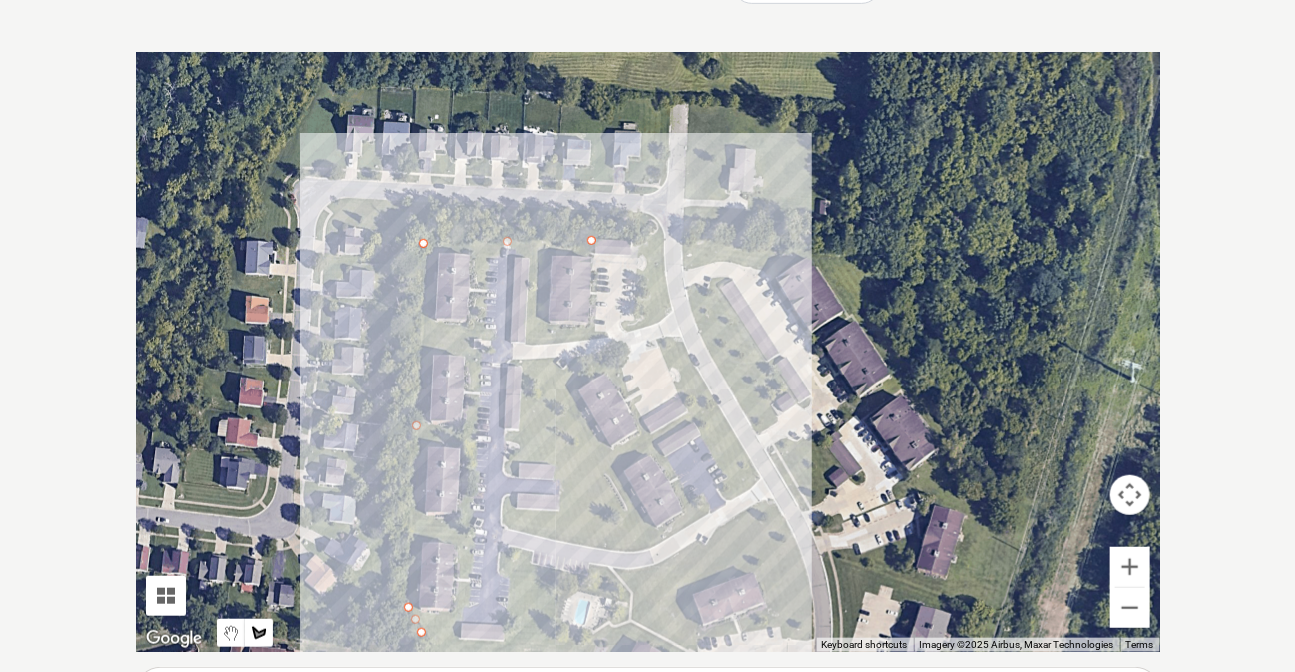 click at bounding box center (648, 352) 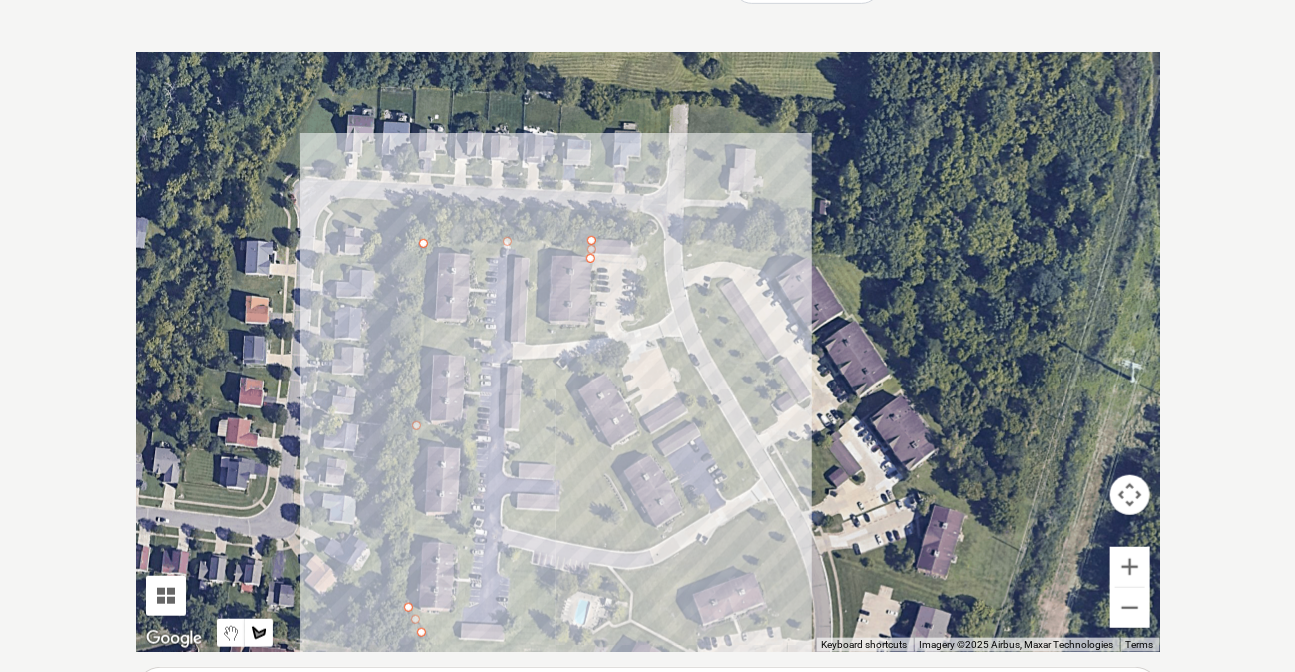 click at bounding box center (648, 352) 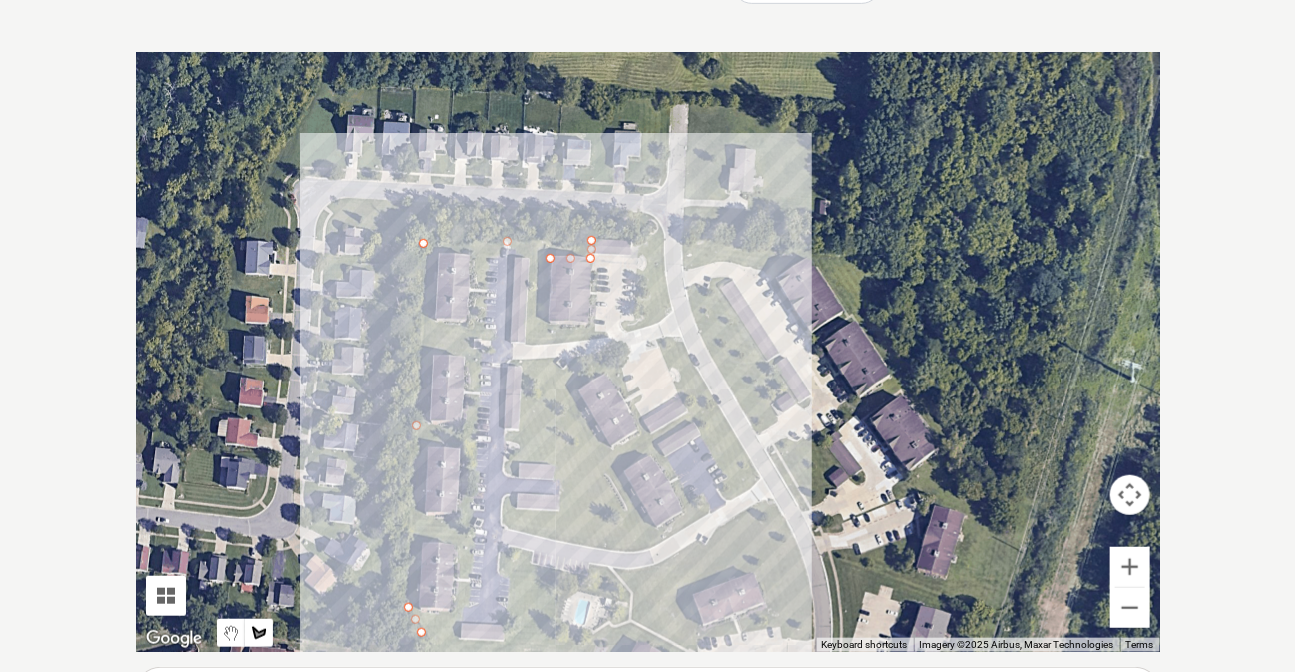 click at bounding box center [648, 352] 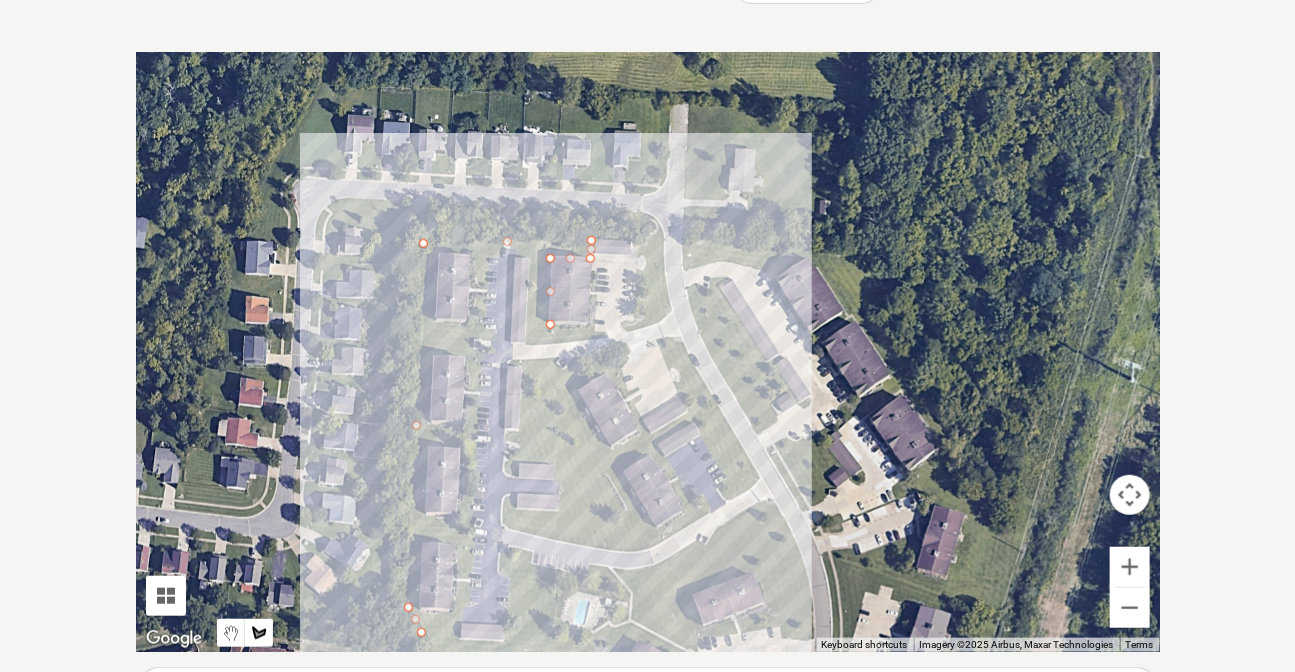 click at bounding box center [648, 352] 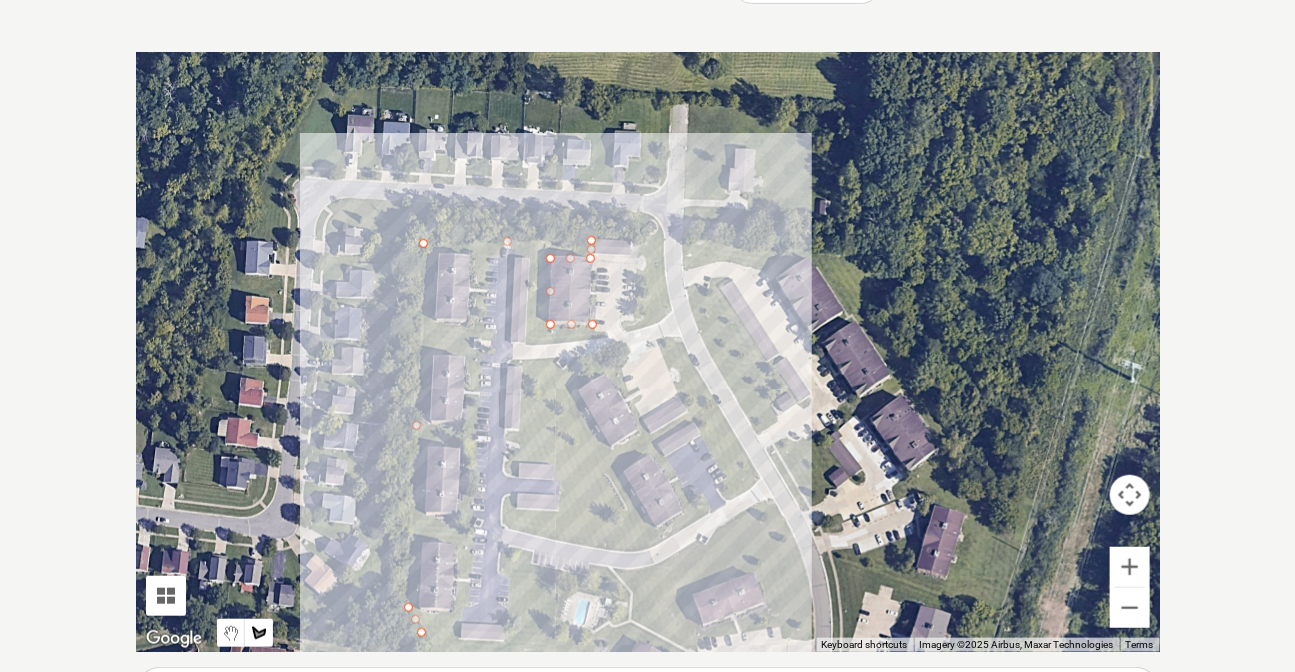 click at bounding box center [648, 352] 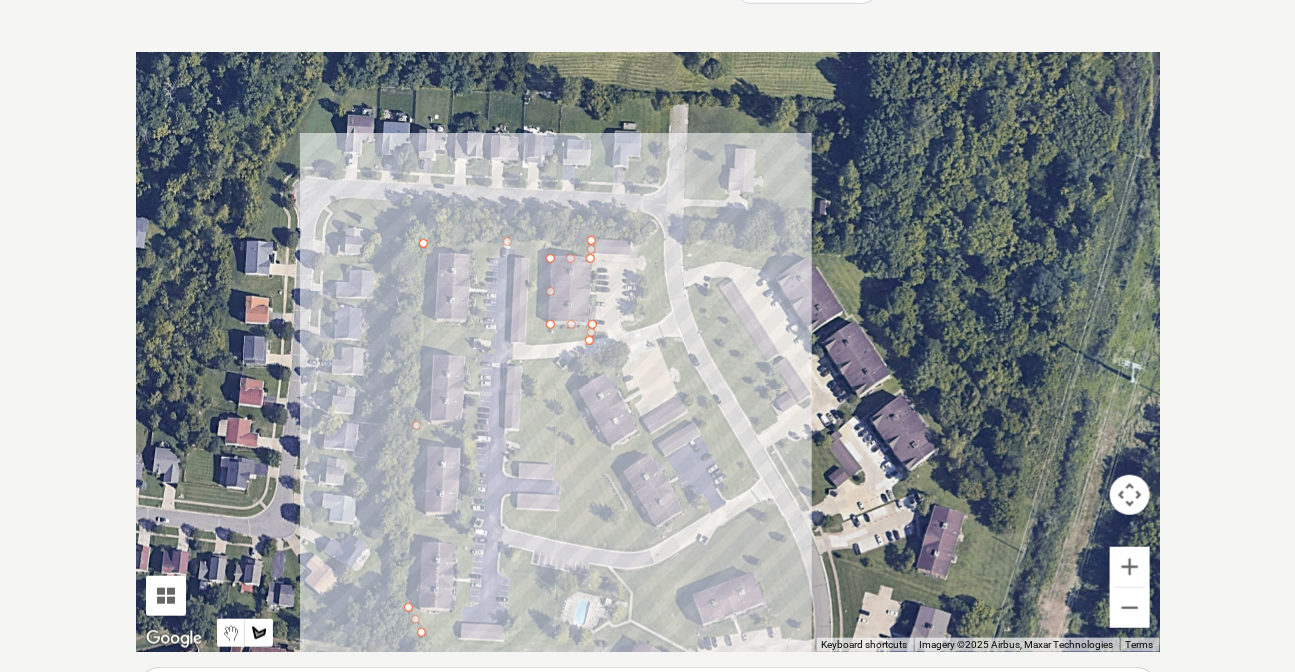 click at bounding box center (648, 352) 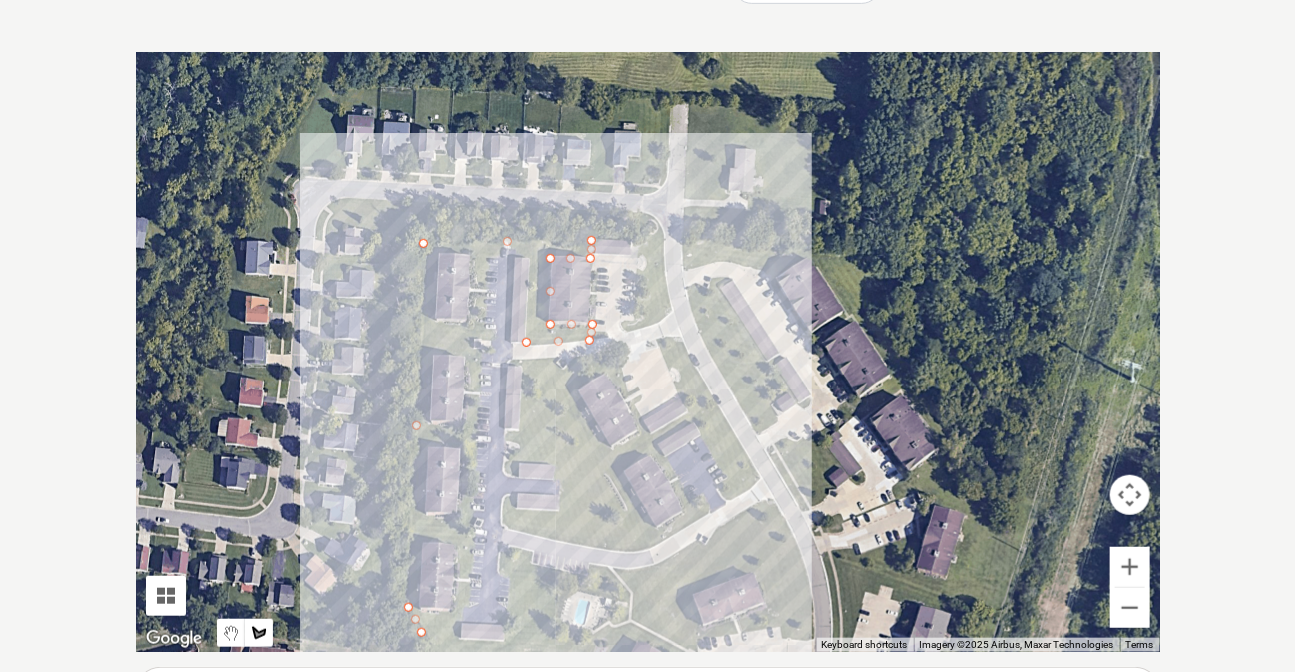 click at bounding box center [648, 352] 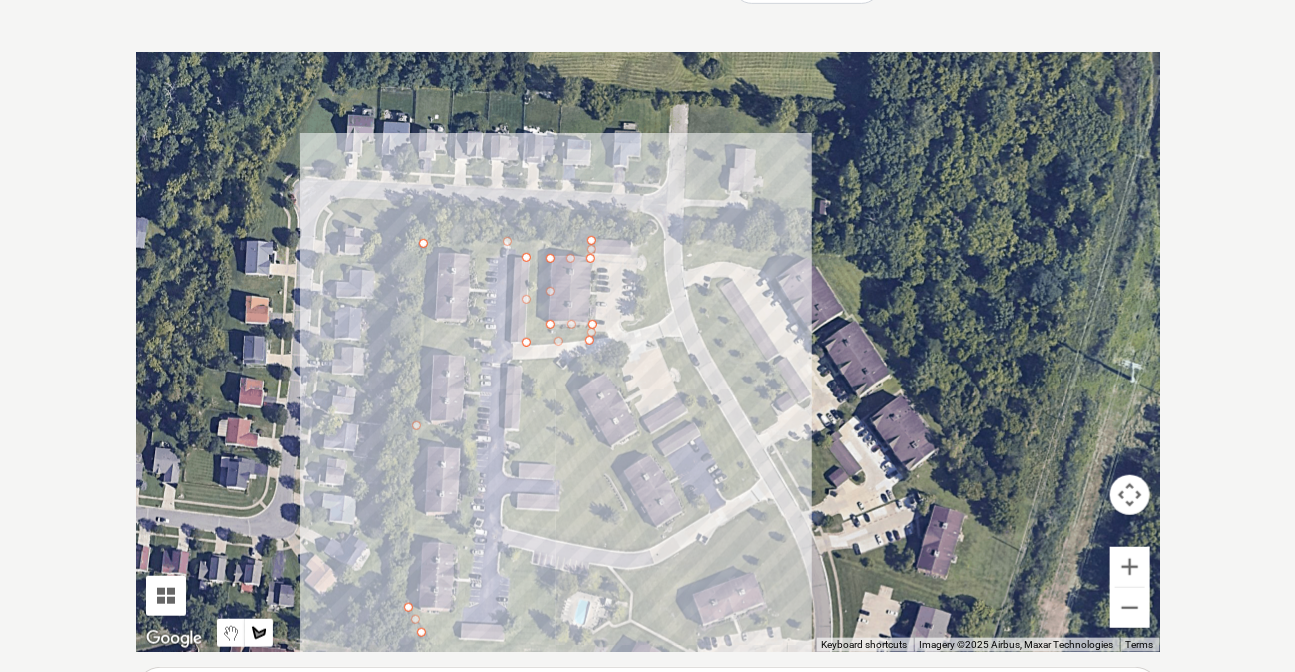 click at bounding box center [648, 352] 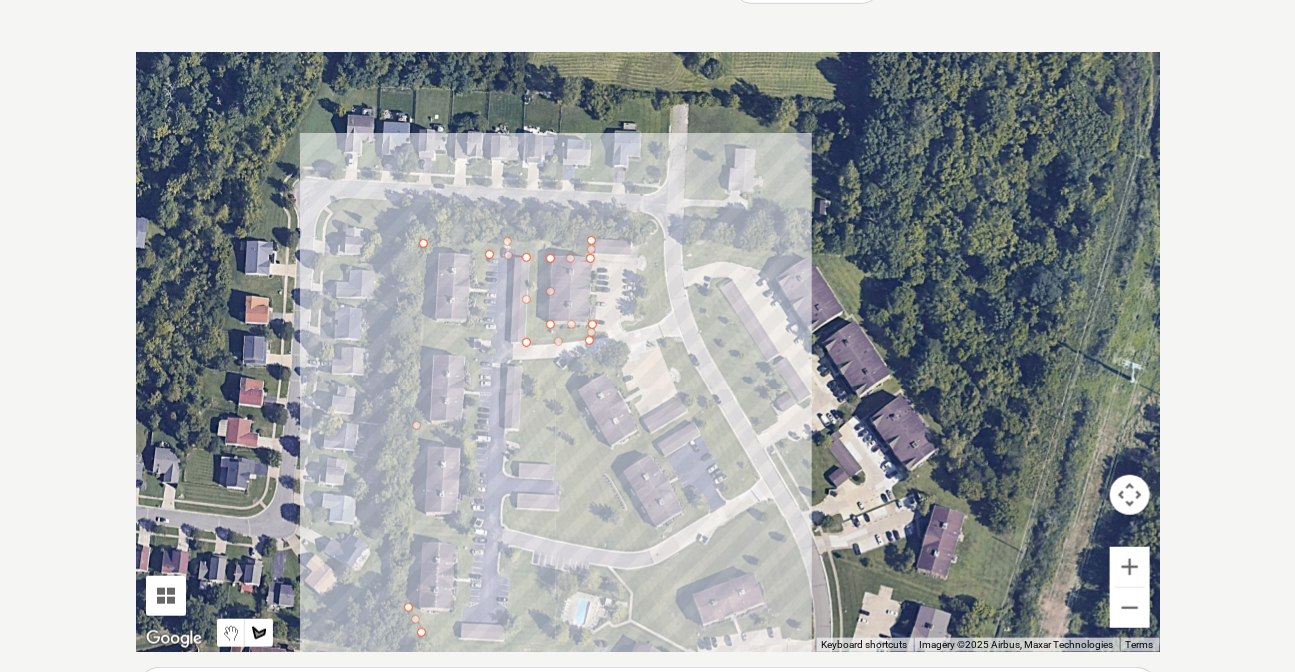 click at bounding box center (648, 352) 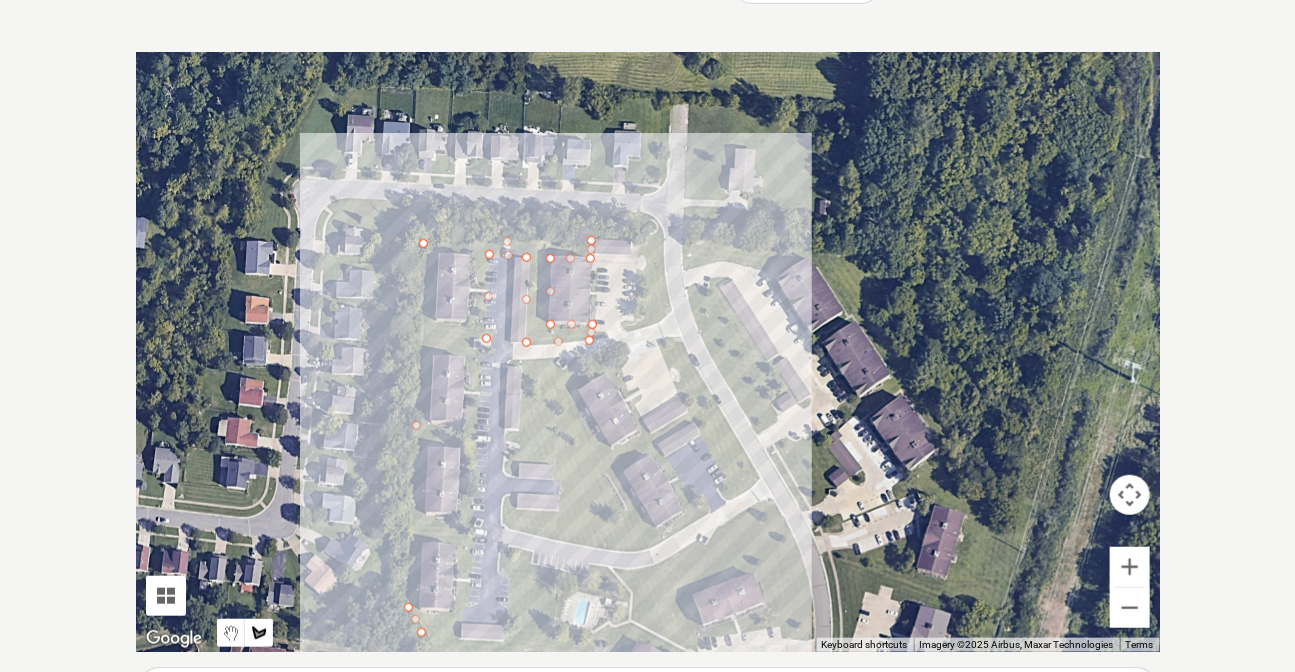 click at bounding box center [648, 352] 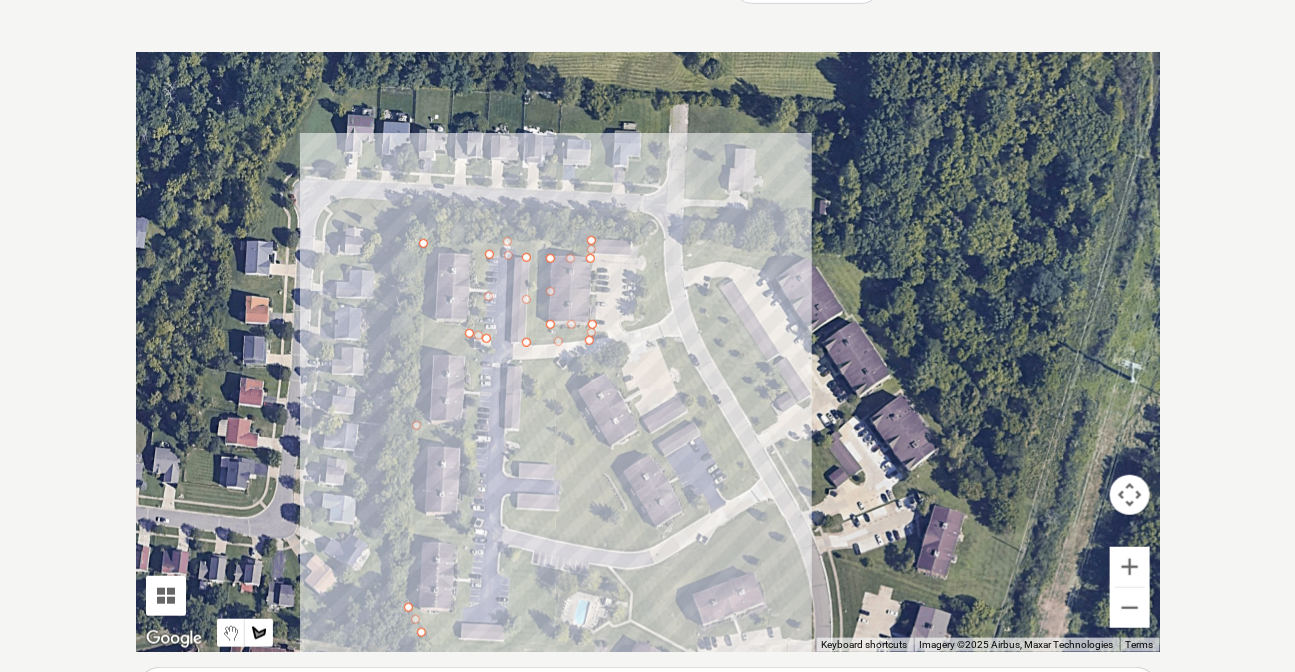click at bounding box center [648, 352] 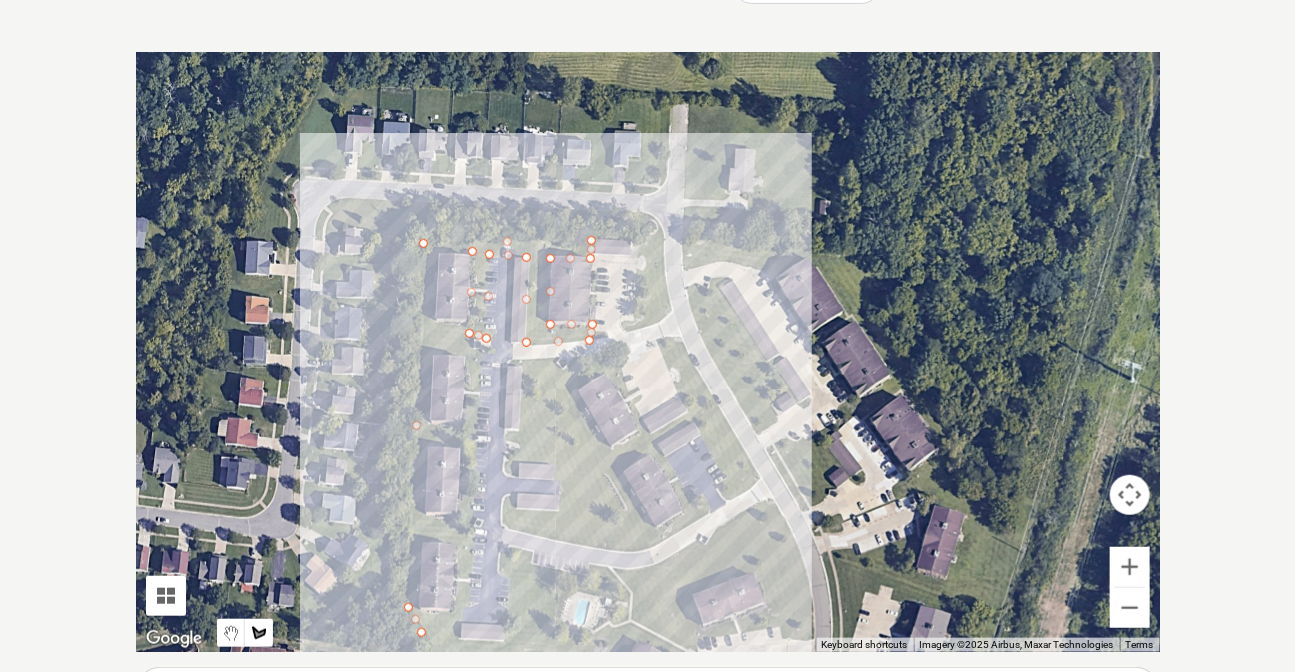 click at bounding box center [648, 352] 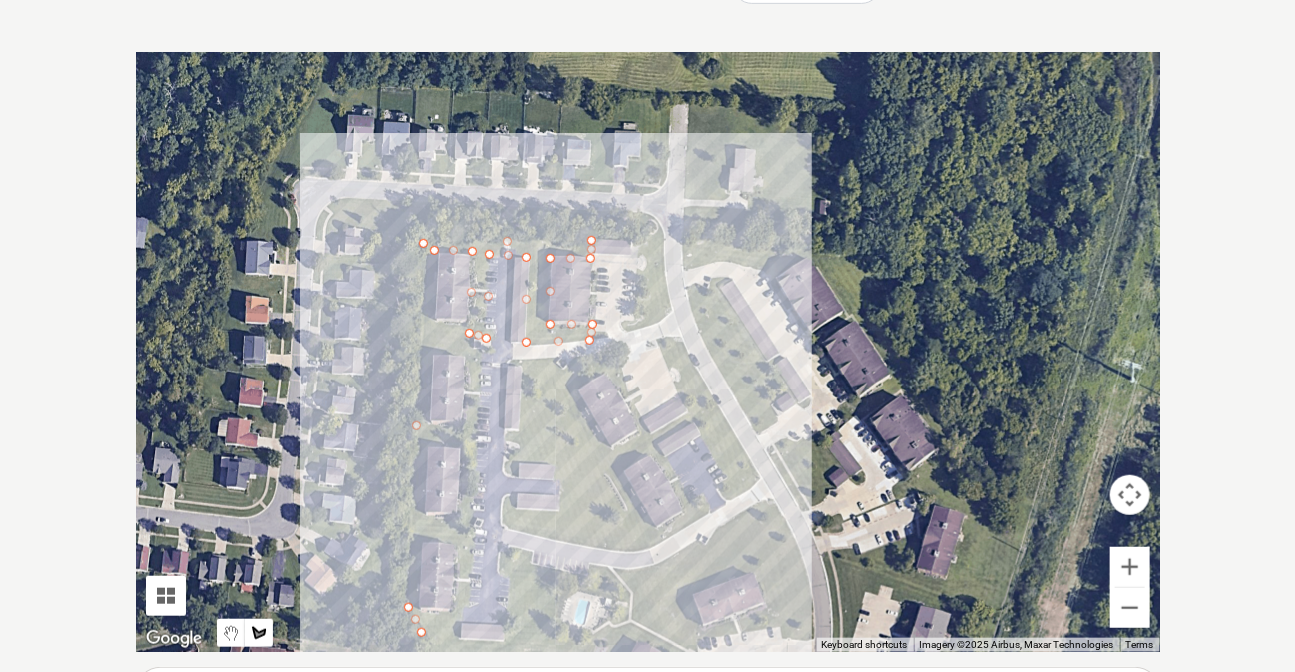 click at bounding box center [648, 352] 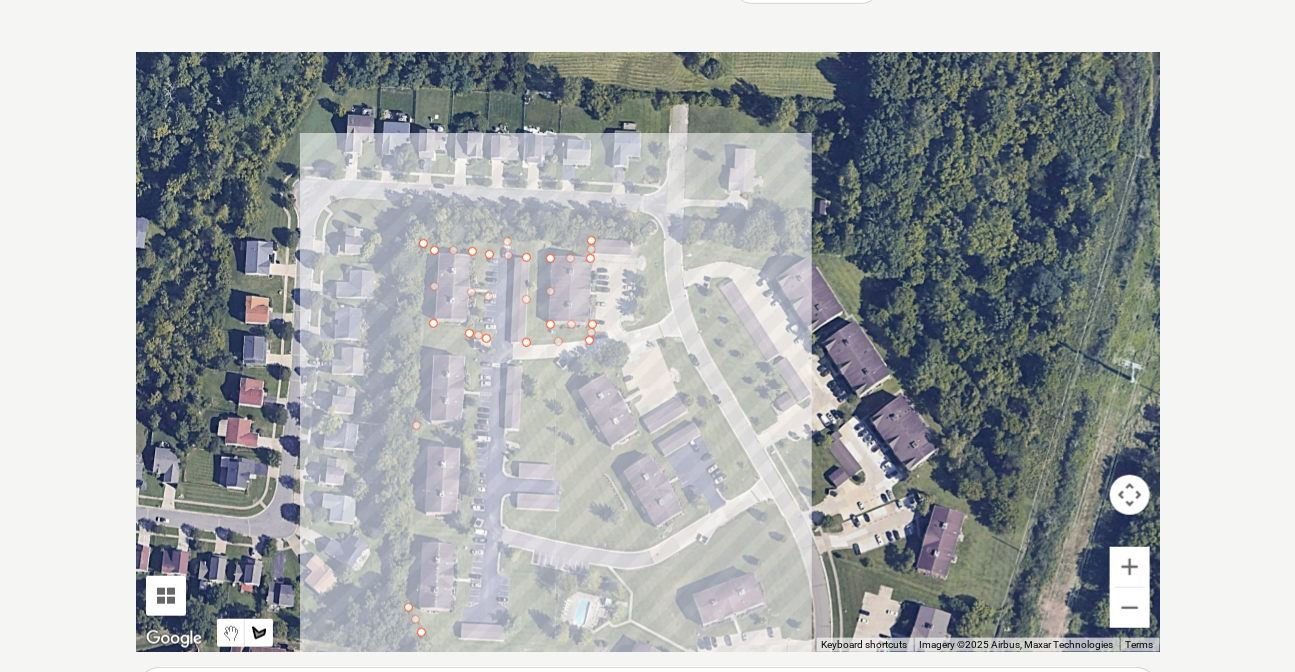 click at bounding box center [648, 352] 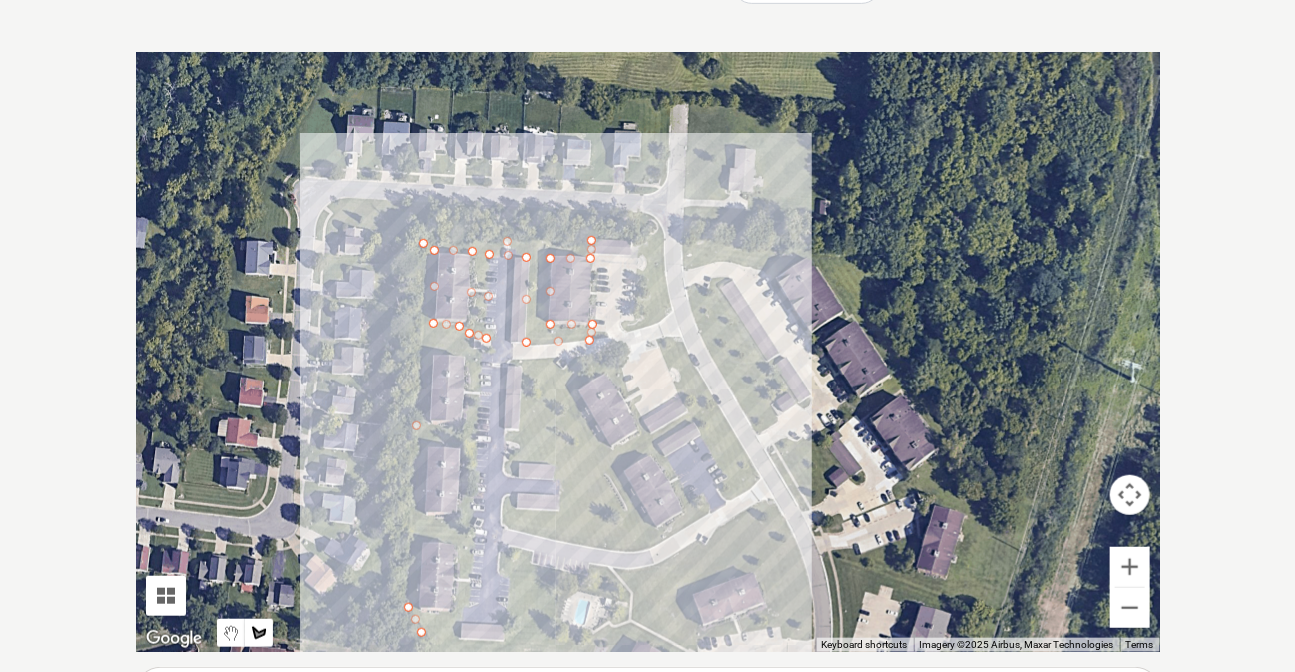 click at bounding box center (648, 352) 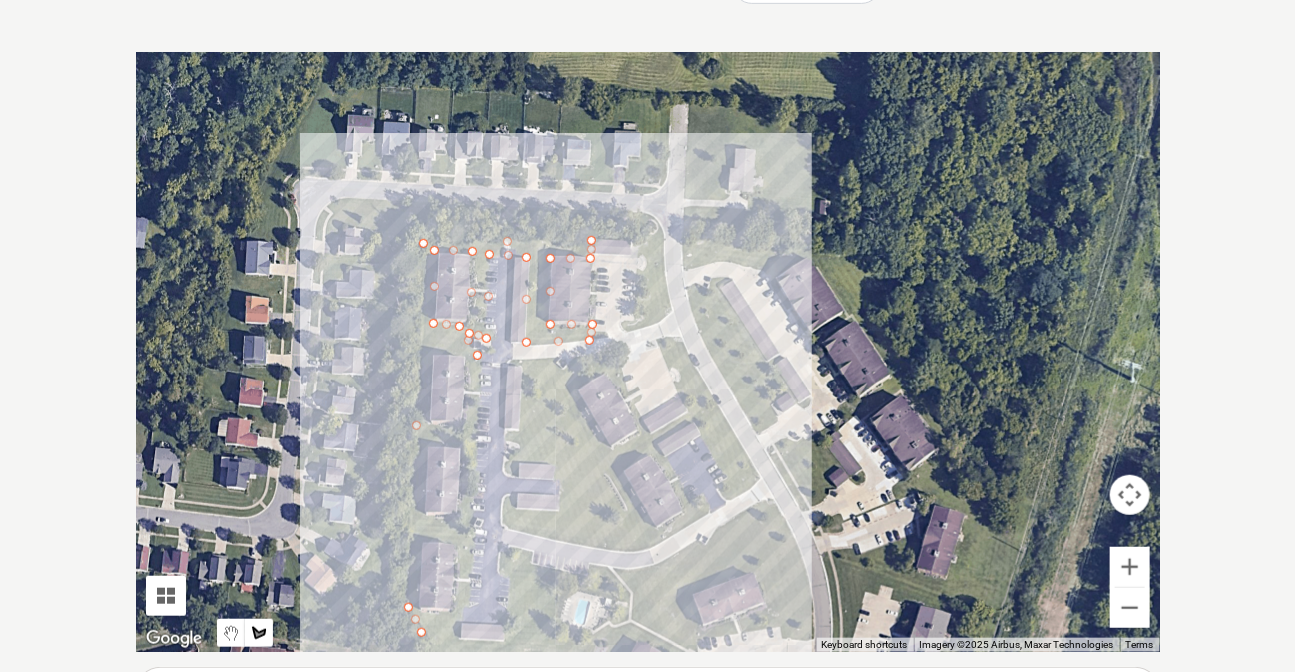 click at bounding box center [648, 352] 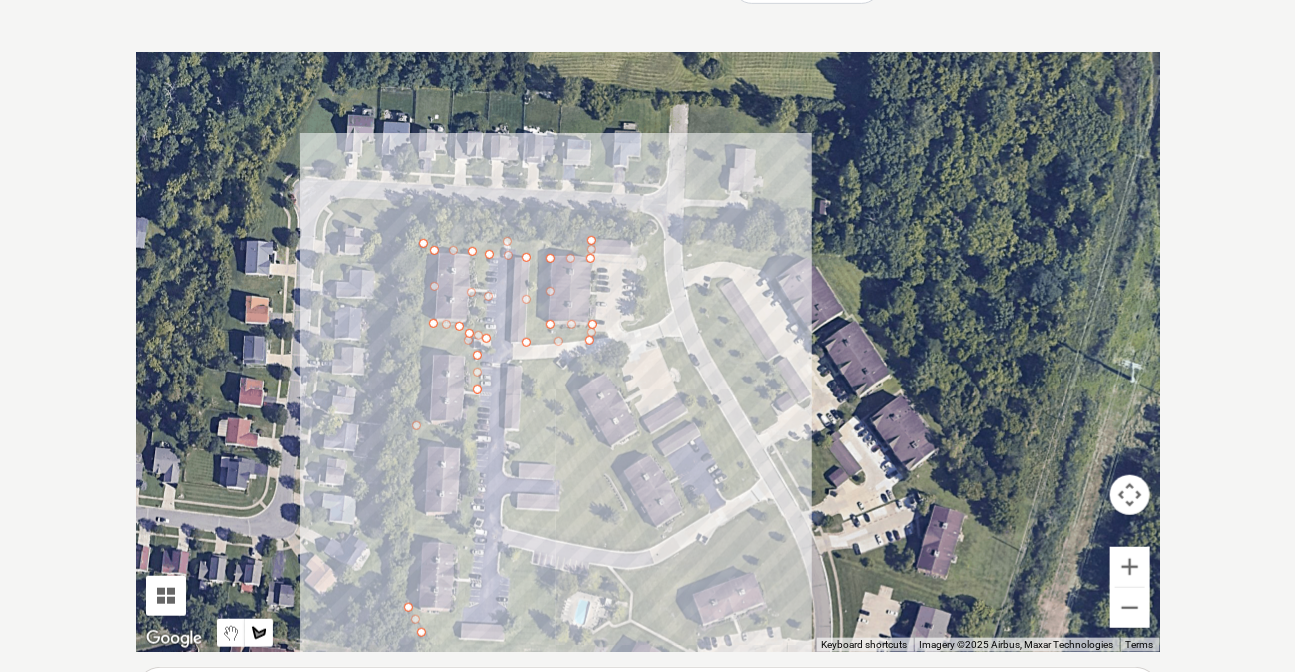 click at bounding box center (648, 352) 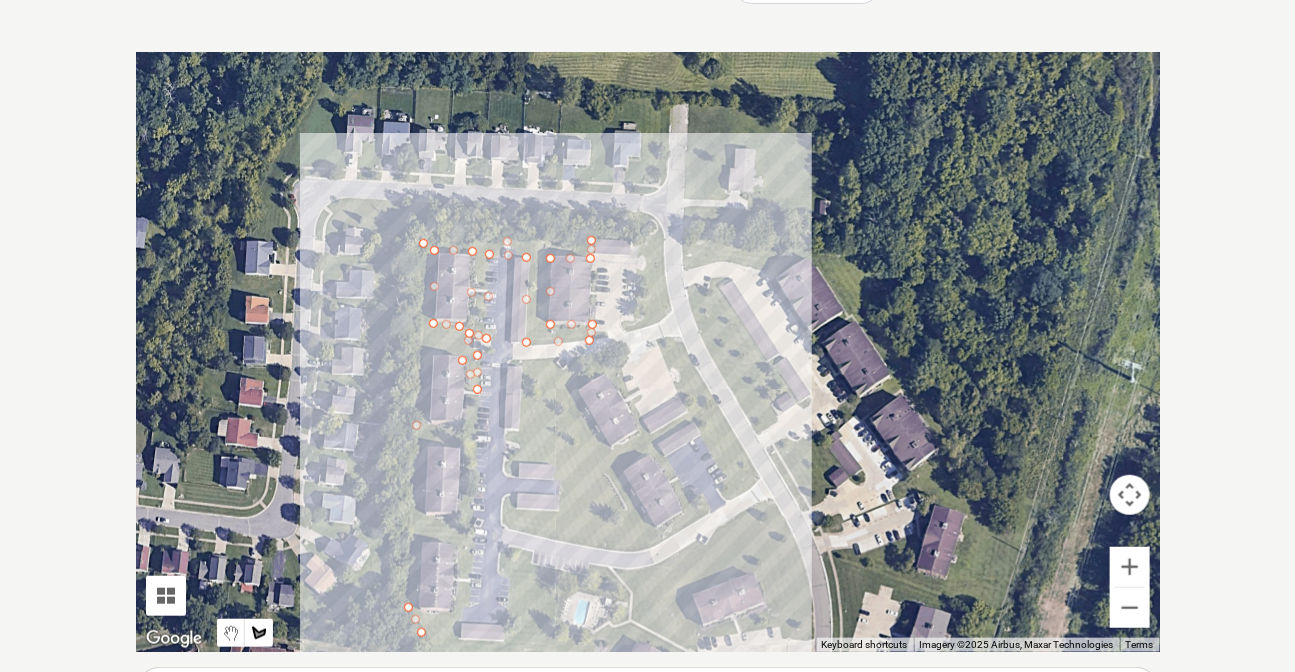 click at bounding box center (648, 352) 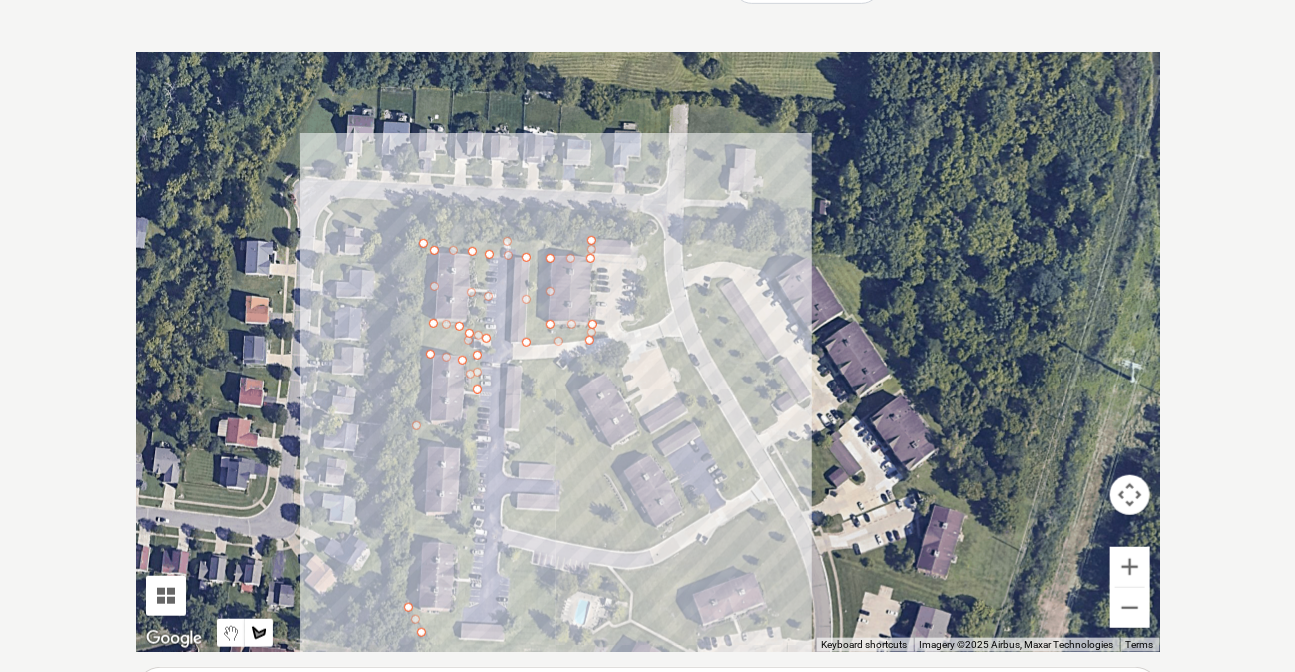 click at bounding box center (648, 352) 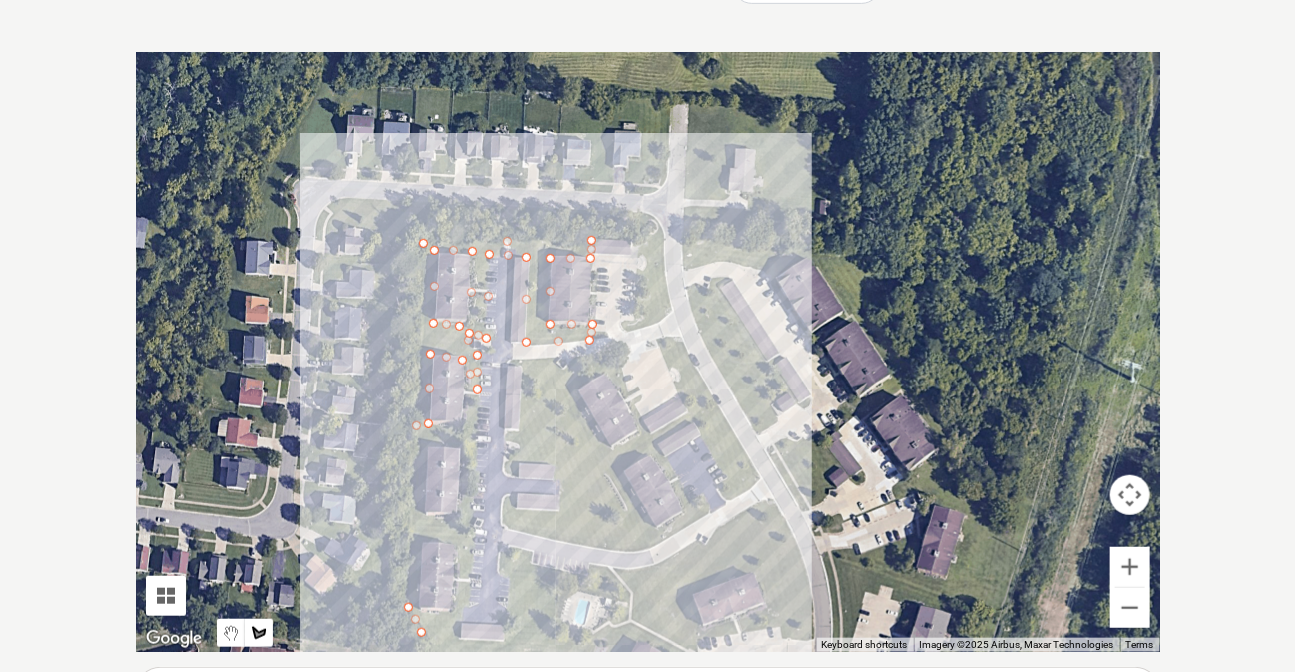 click at bounding box center (648, 352) 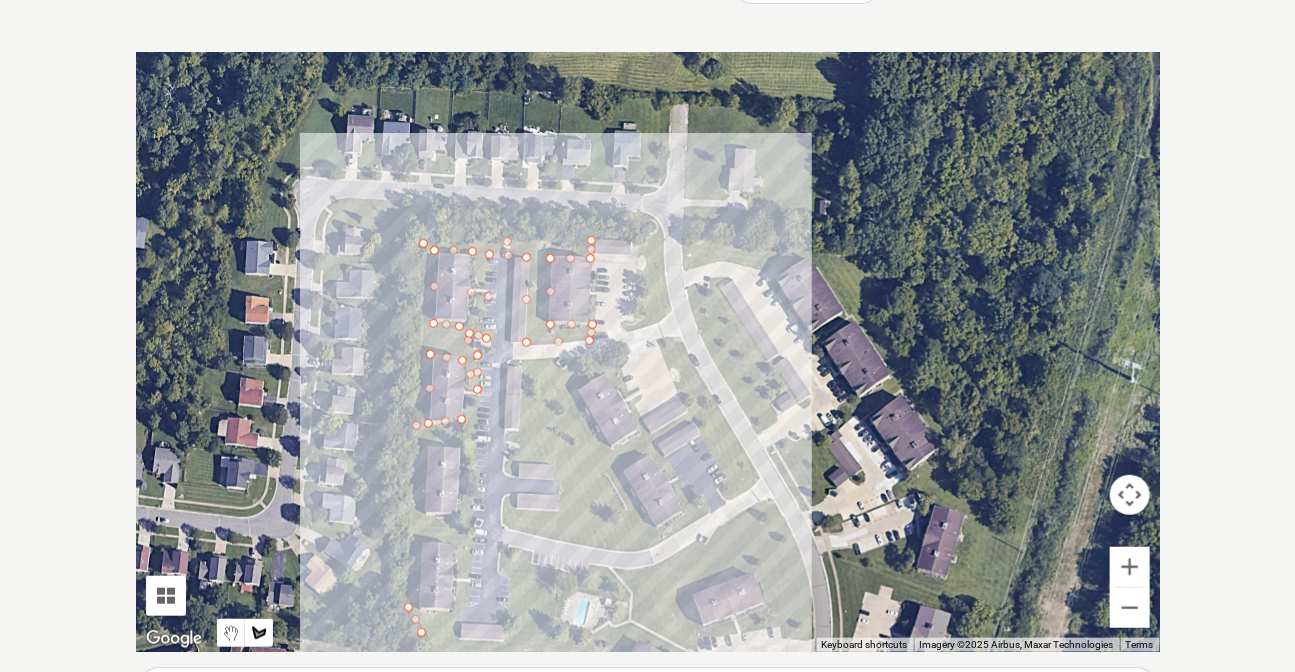 click at bounding box center [648, 352] 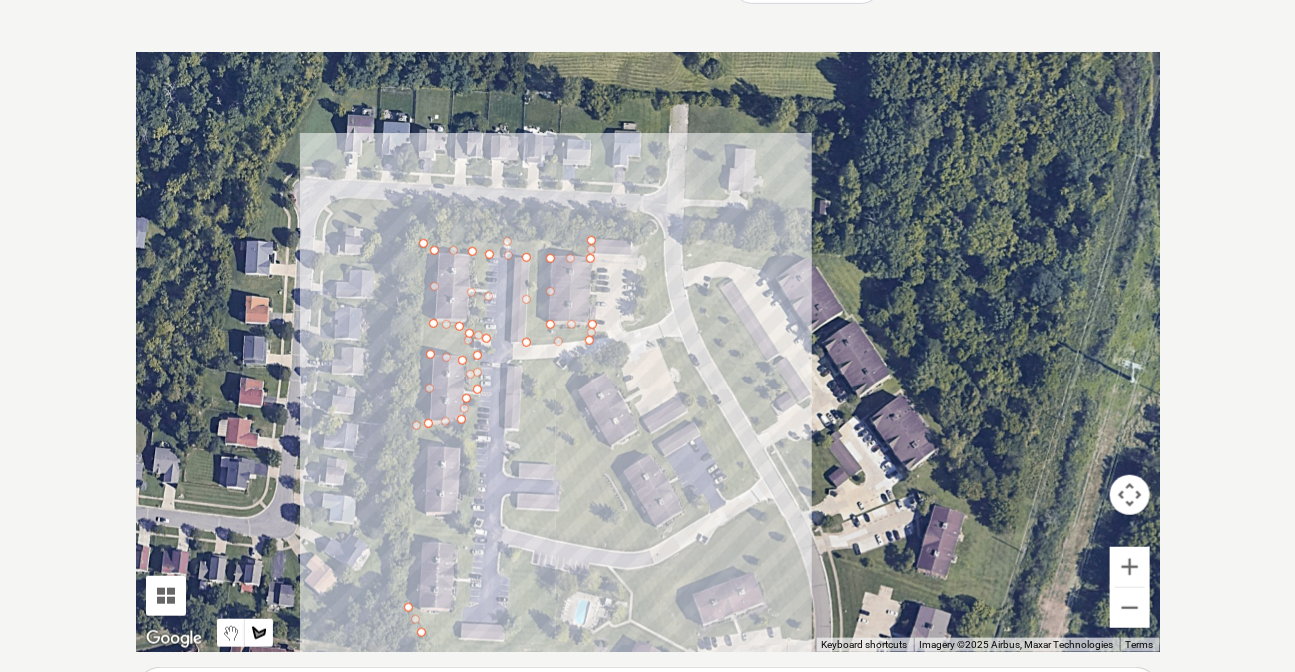 click at bounding box center [648, 352] 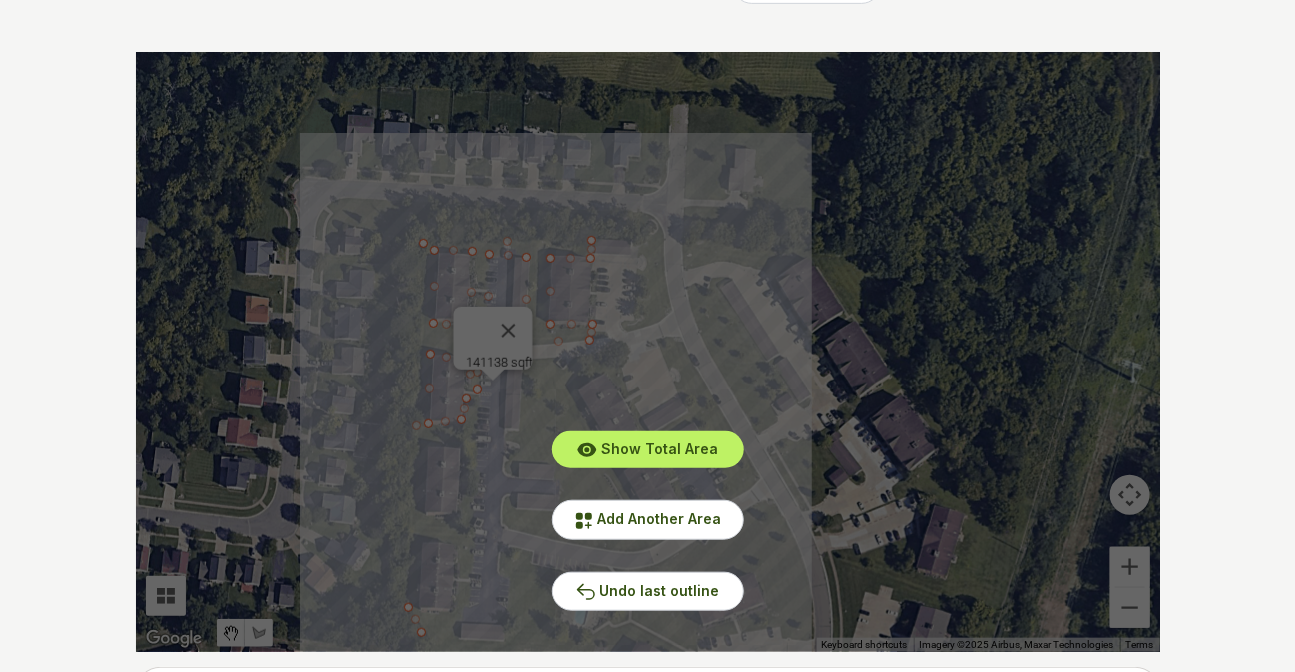 click on "Show Total Area Add Another Area Undo last outline" at bounding box center [648, 352] 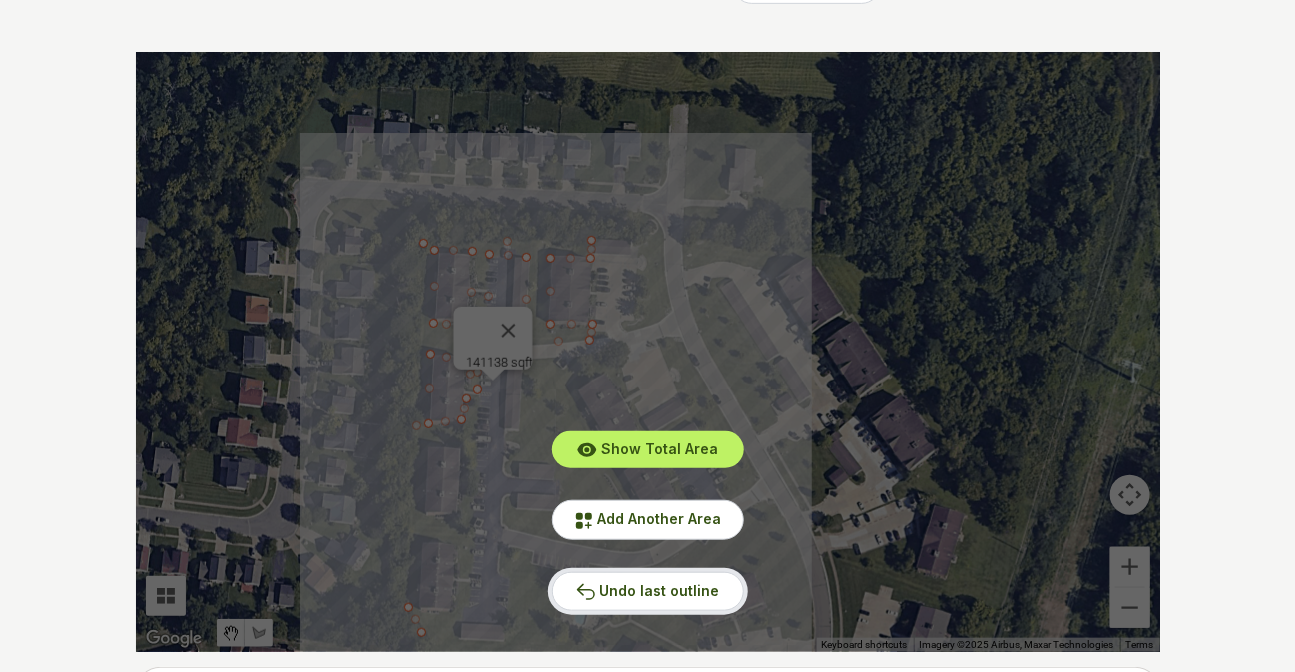 click on "Undo last outline" at bounding box center (660, 590) 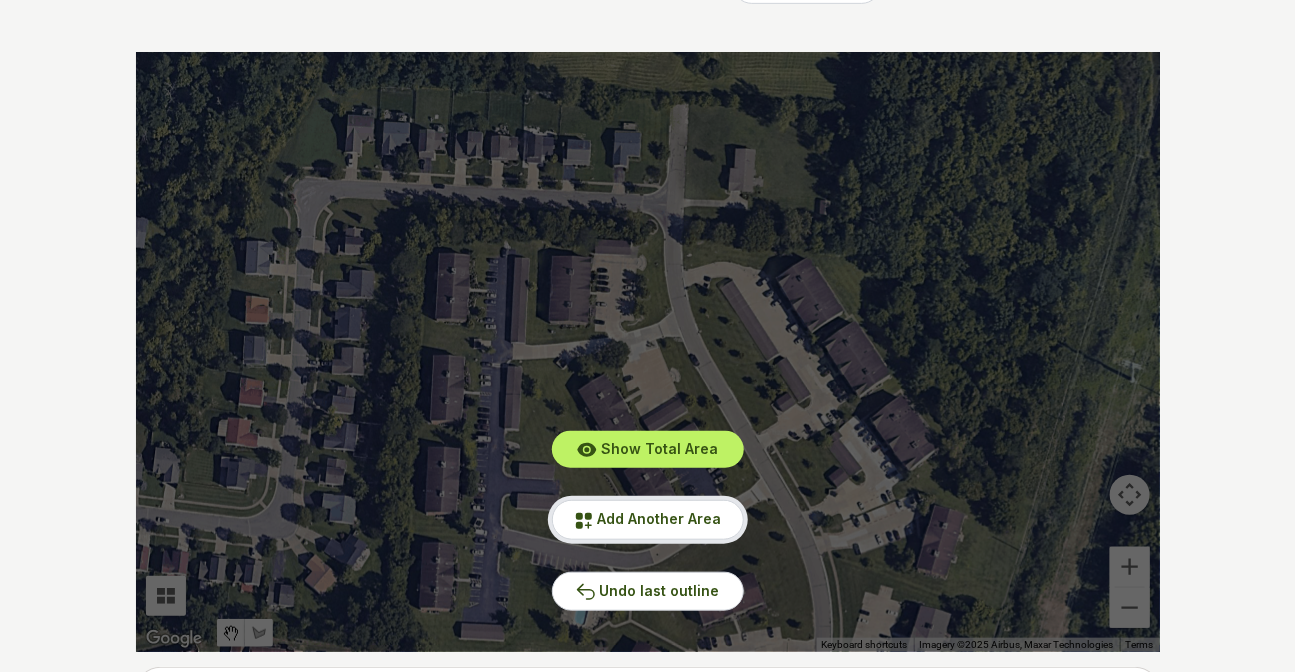 click on "Add Another Area" at bounding box center [660, 518] 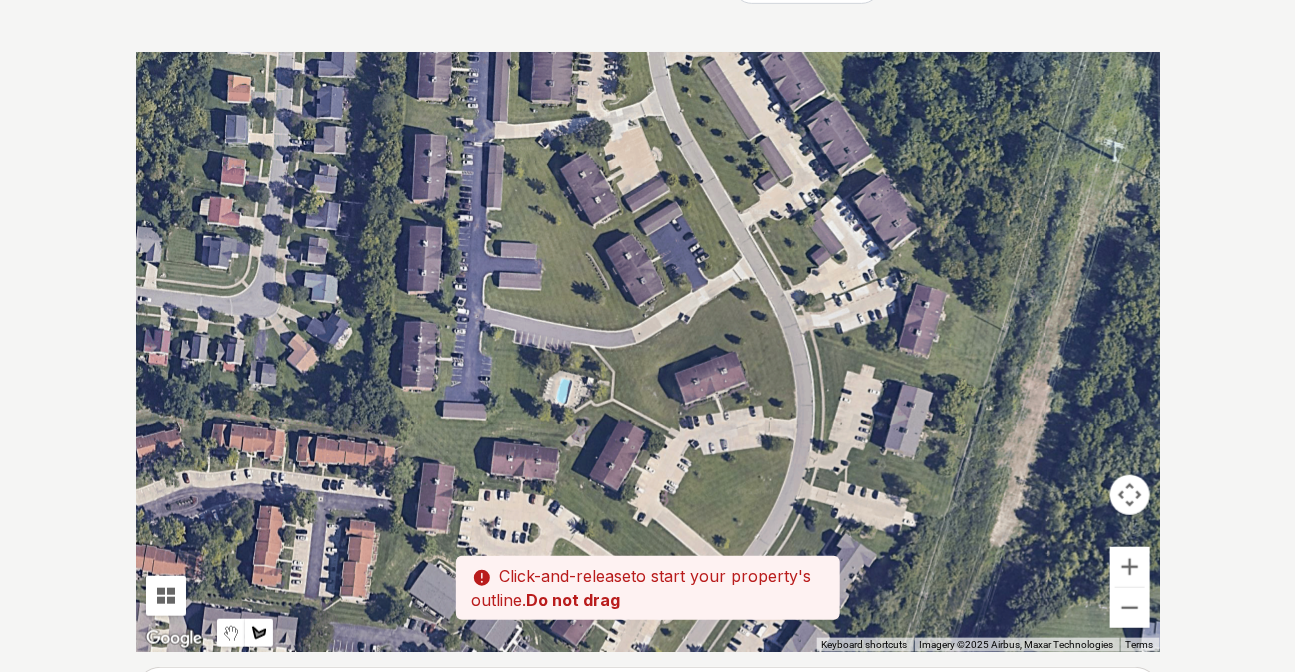 drag, startPoint x: 650, startPoint y: 510, endPoint x: 632, endPoint y: 283, distance: 227.71254 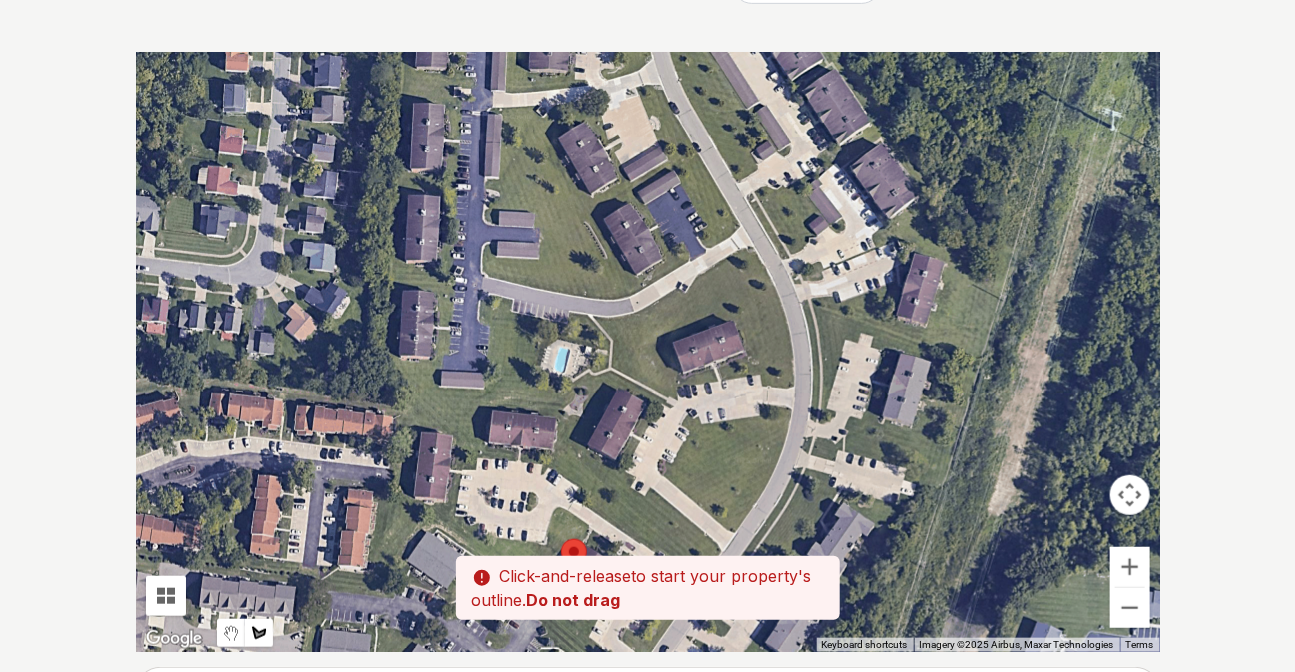 drag, startPoint x: 618, startPoint y: 453, endPoint x: 616, endPoint y: 420, distance: 33.06055 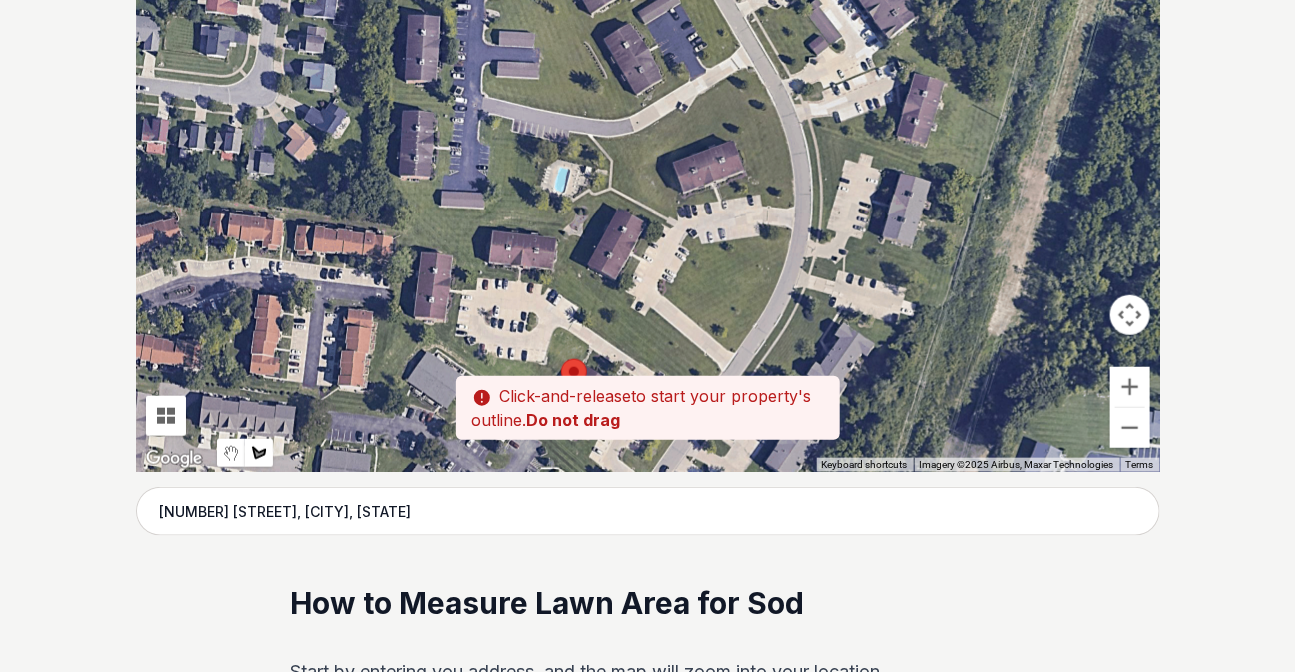 scroll, scrollTop: 564, scrollLeft: 0, axis: vertical 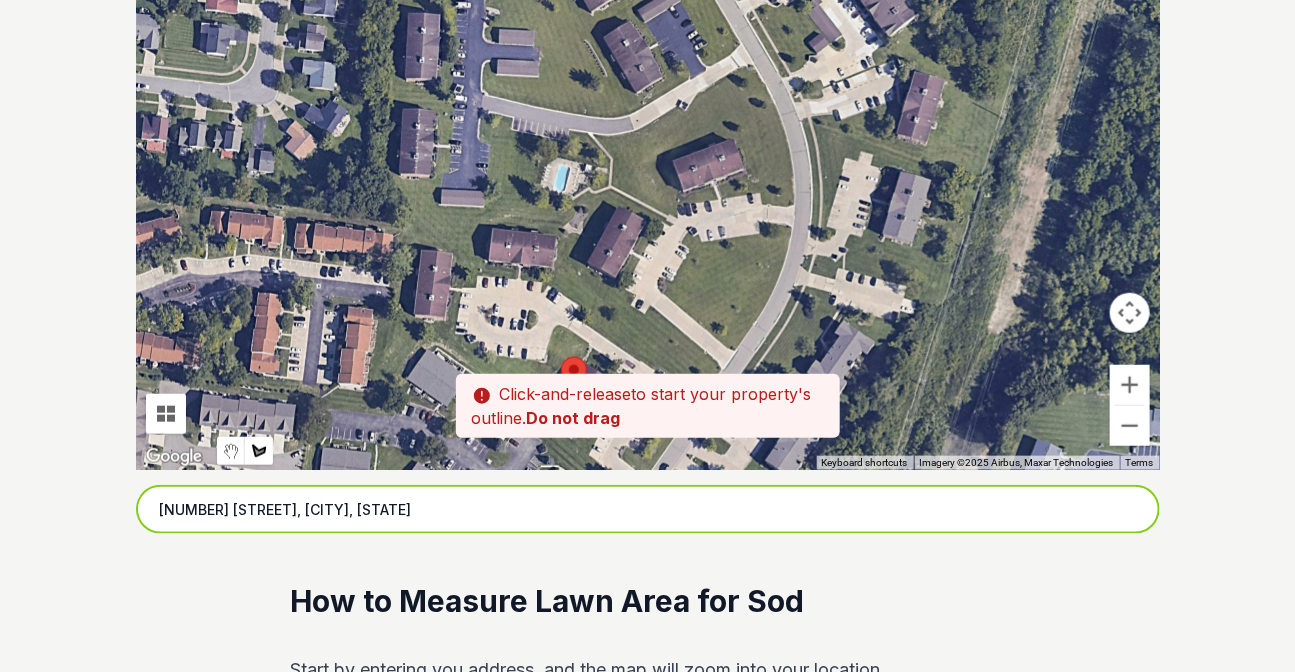 drag, startPoint x: 565, startPoint y: 506, endPoint x: 153, endPoint y: 506, distance: 412 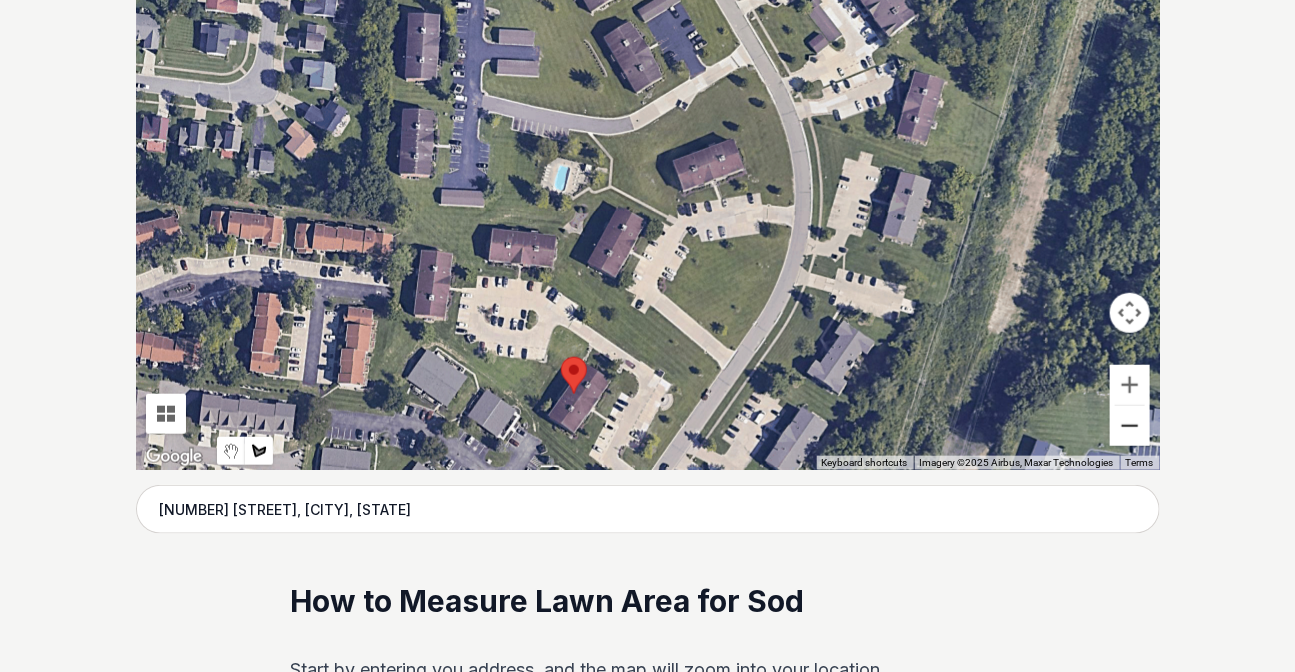 click at bounding box center (1130, 426) 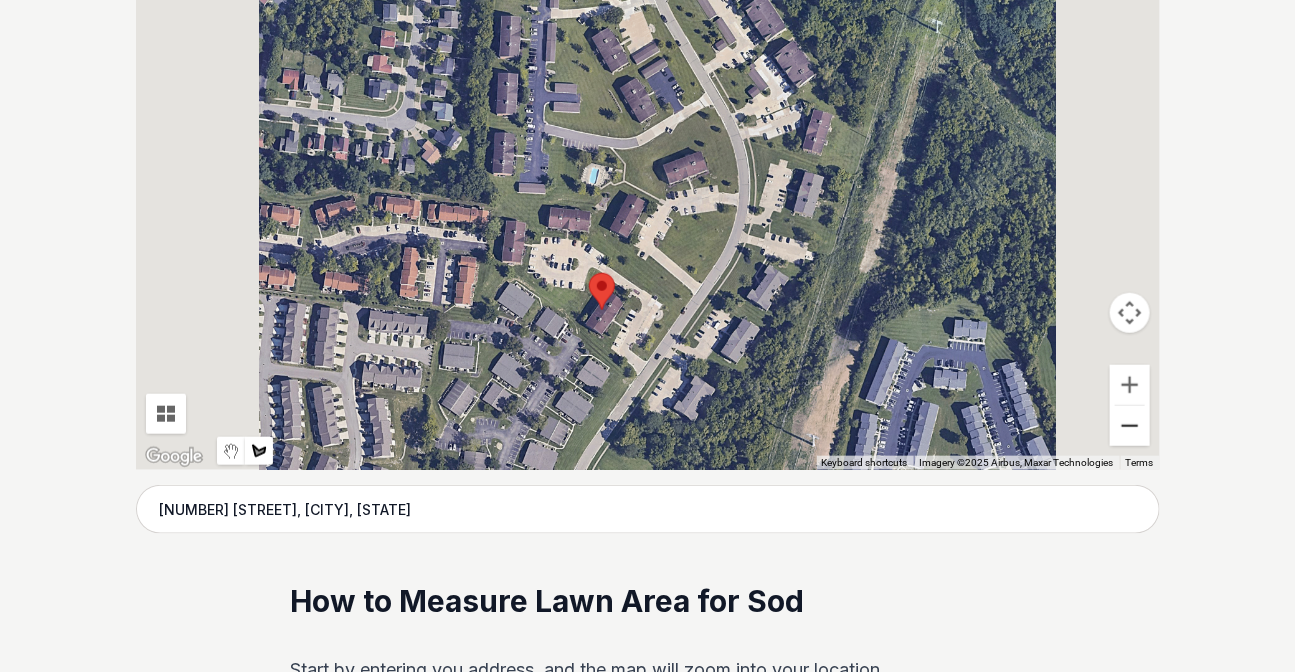 click at bounding box center (1130, 426) 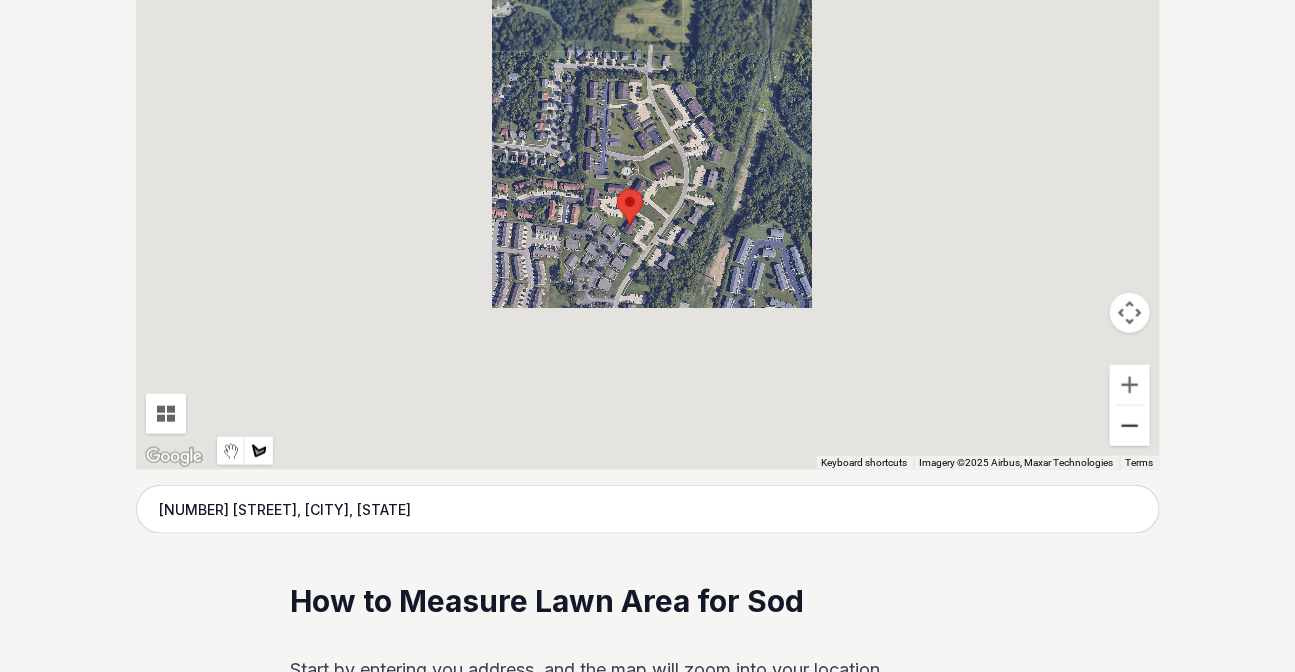 click at bounding box center [1130, 426] 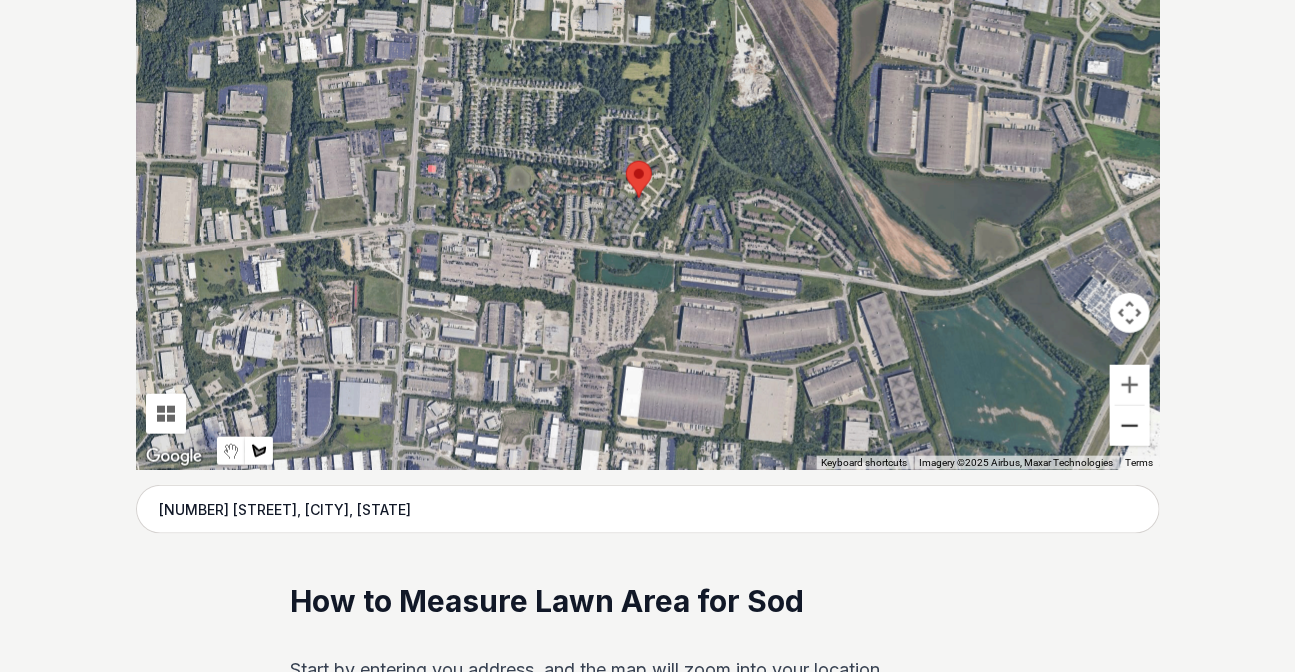 click at bounding box center [1130, 426] 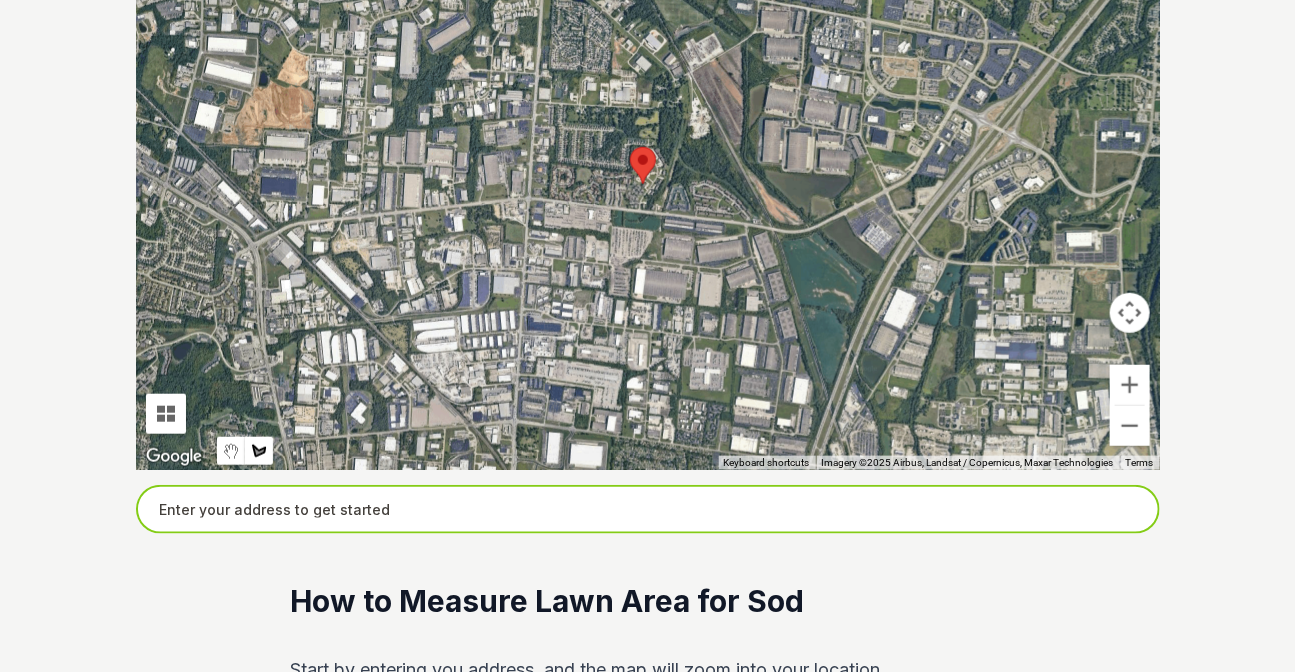 click at bounding box center (648, 510) 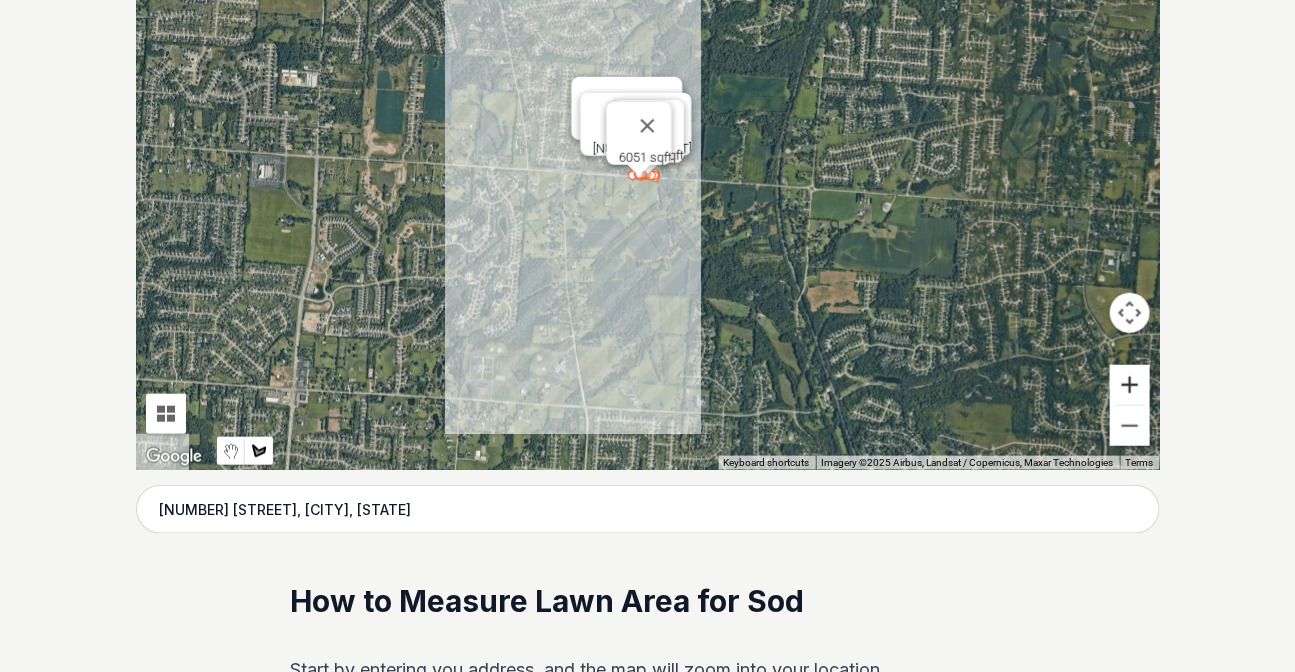 click at bounding box center (1130, 385) 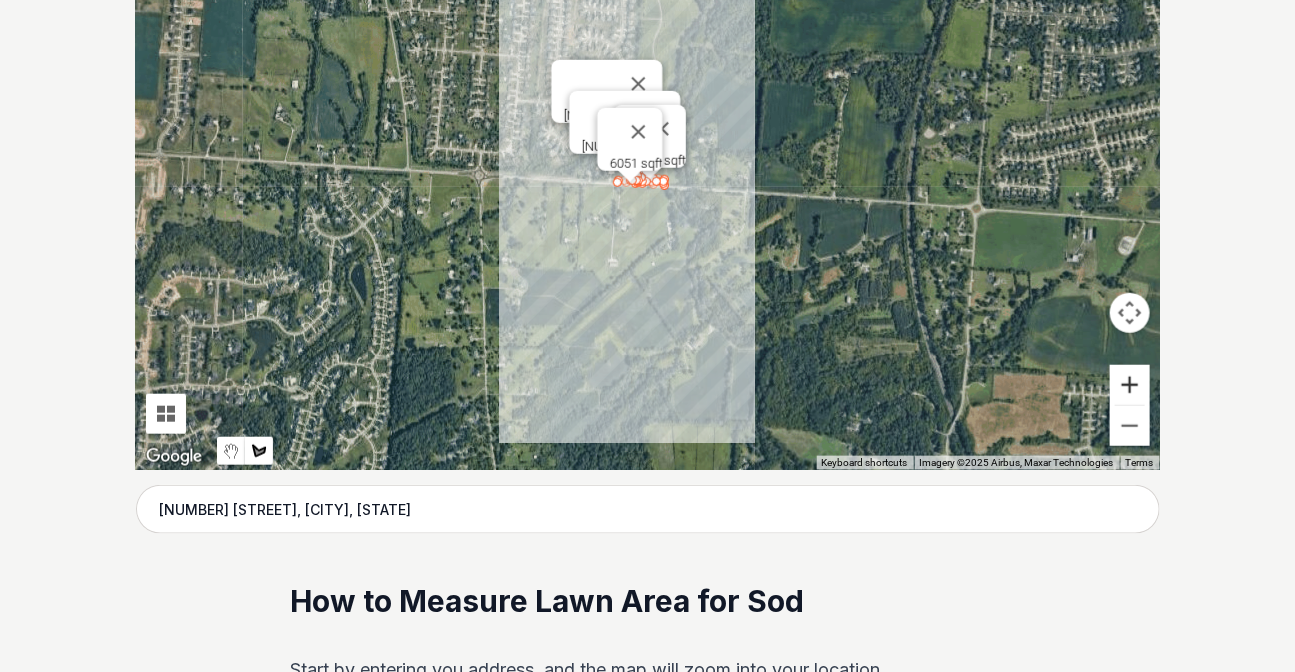 click at bounding box center (1130, 385) 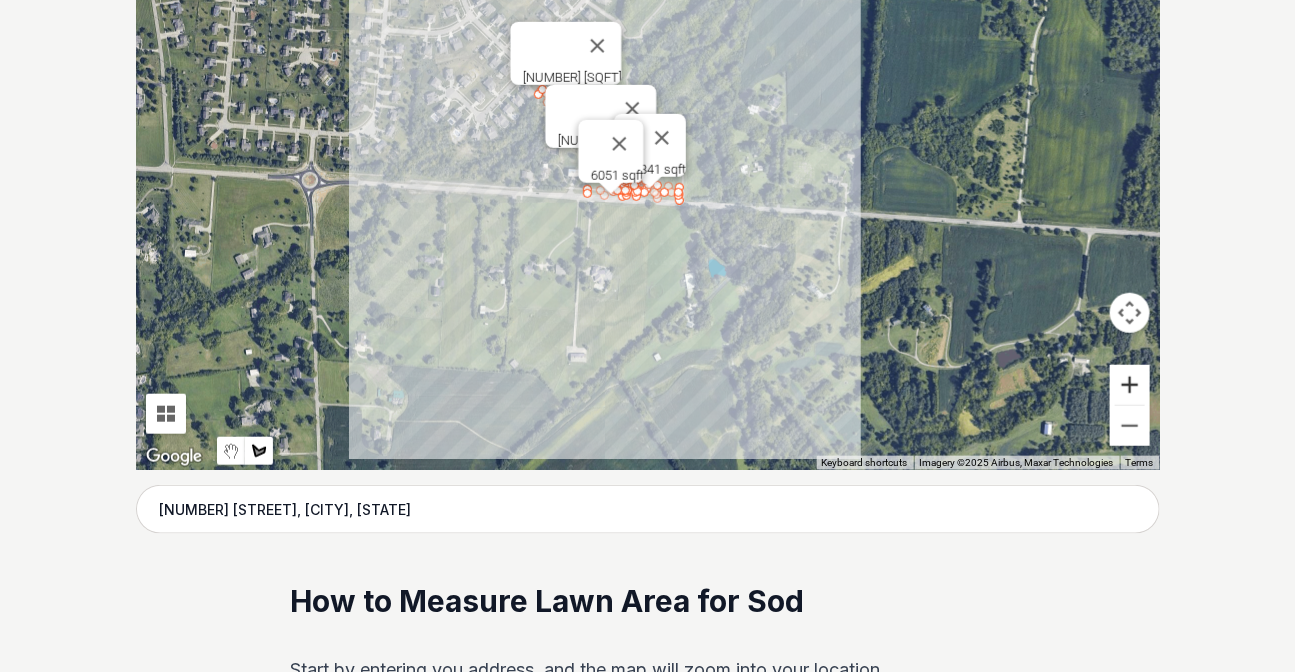 click at bounding box center [1130, 385] 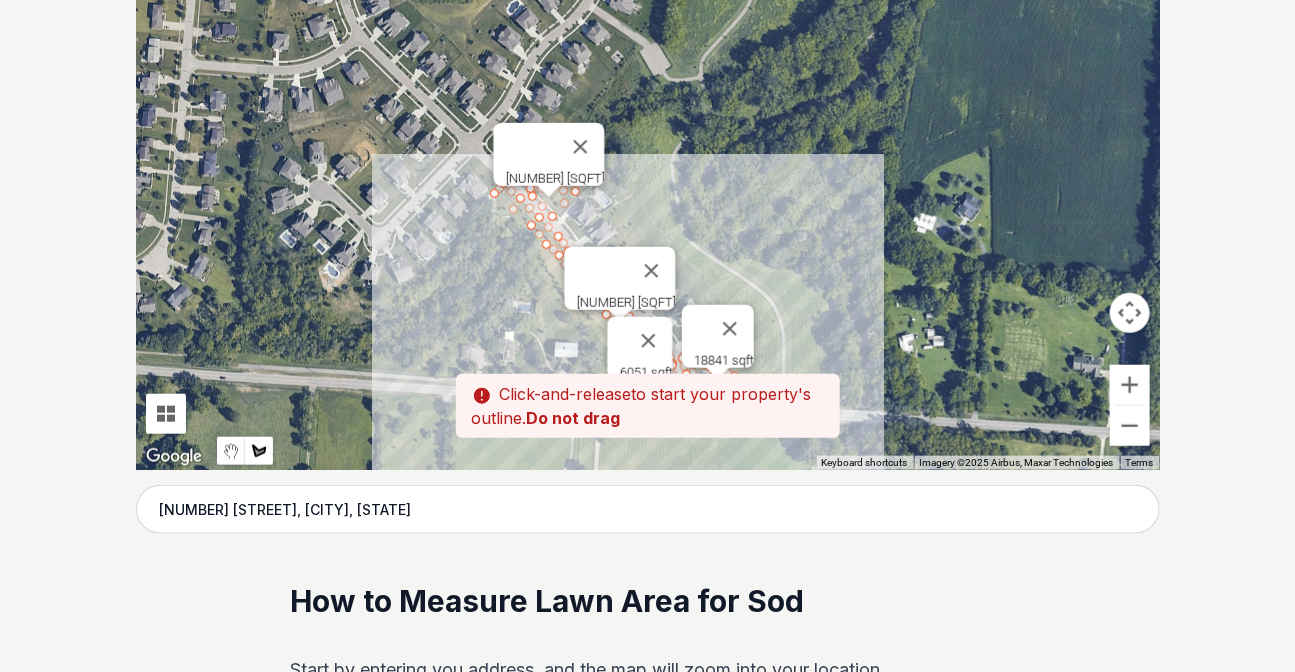 drag, startPoint x: 744, startPoint y: 152, endPoint x: 810, endPoint y: 333, distance: 192.65773 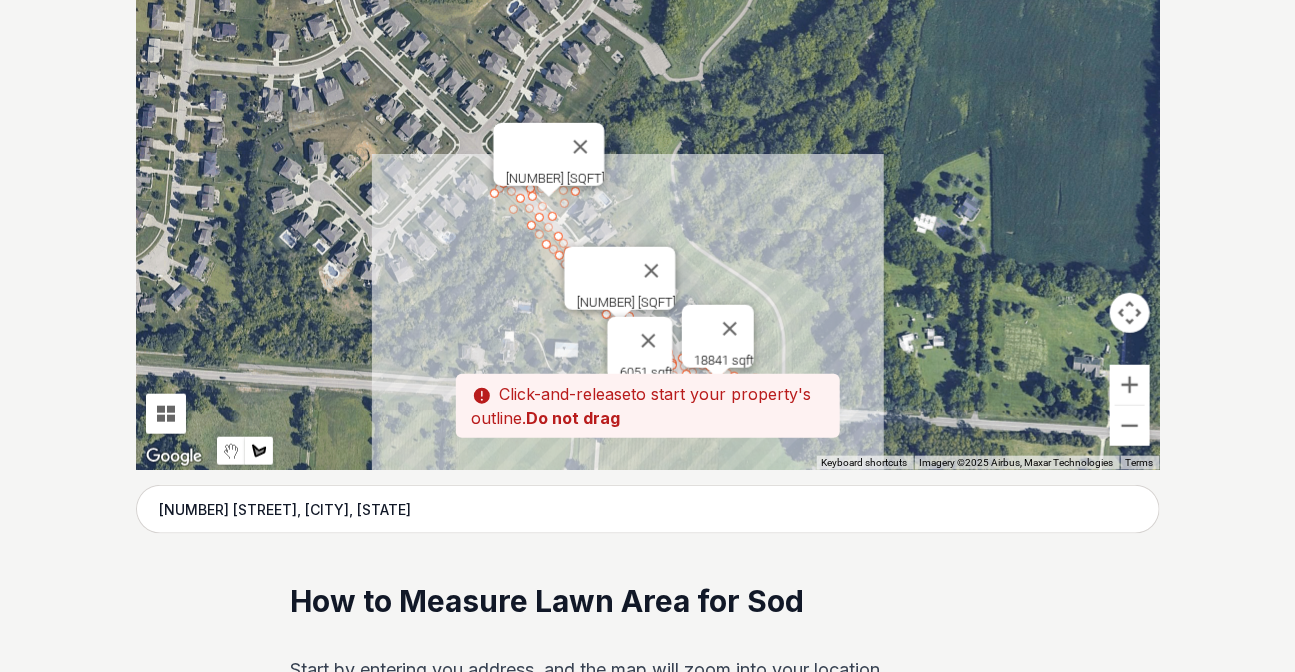 scroll, scrollTop: 473, scrollLeft: 0, axis: vertical 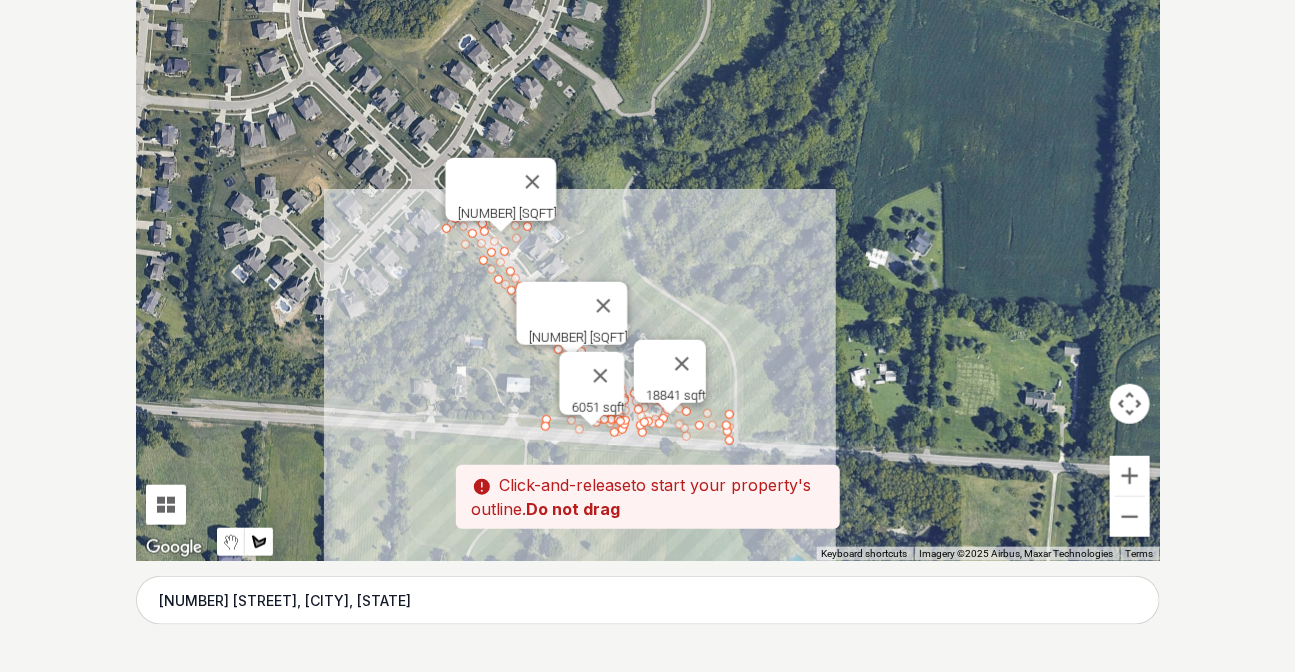 drag, startPoint x: 922, startPoint y: 391, endPoint x: 864, endPoint y: 320, distance: 91.67879 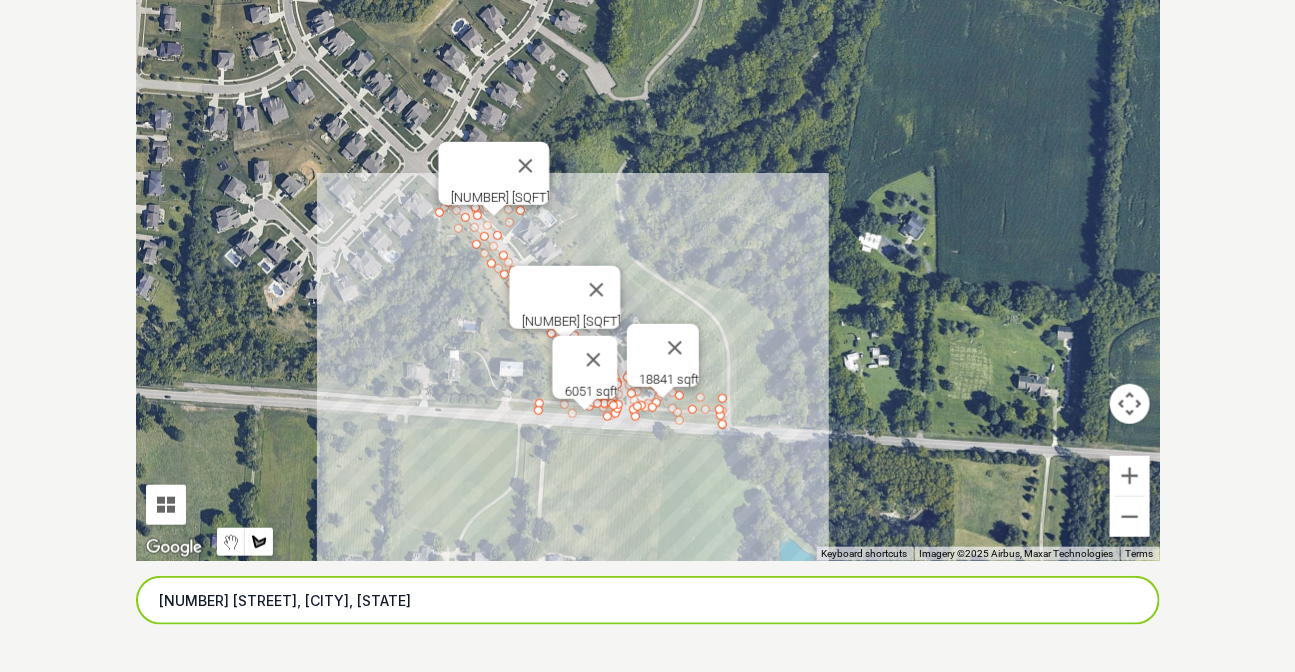 drag, startPoint x: 100, startPoint y: 591, endPoint x: 28, endPoint y: 594, distance: 72.06247 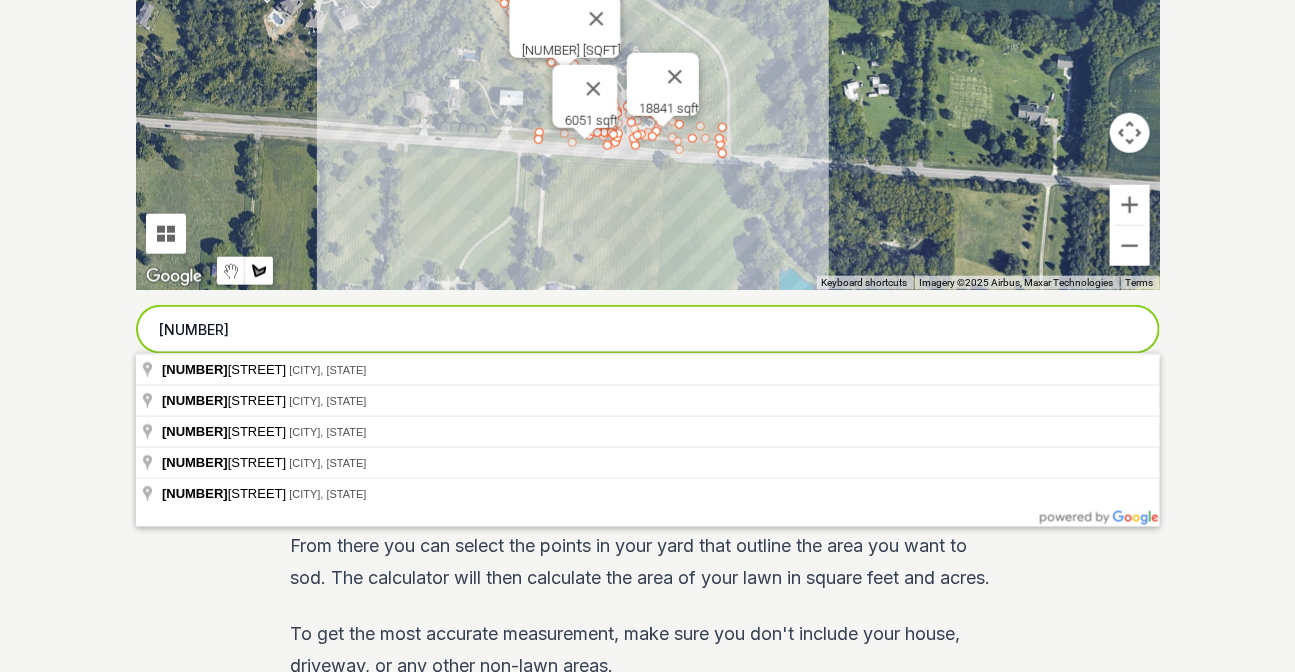 scroll, scrollTop: 746, scrollLeft: 0, axis: vertical 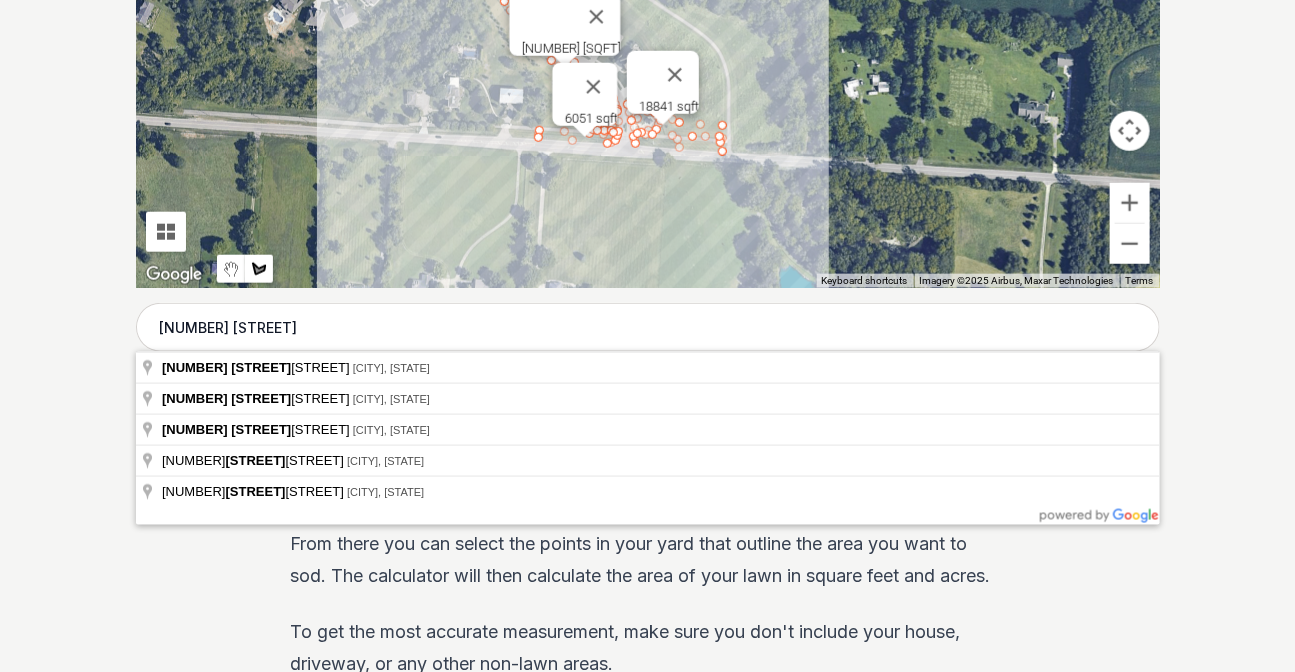 type on "[NUMBER] [STREET], [CITY], [STATE]" 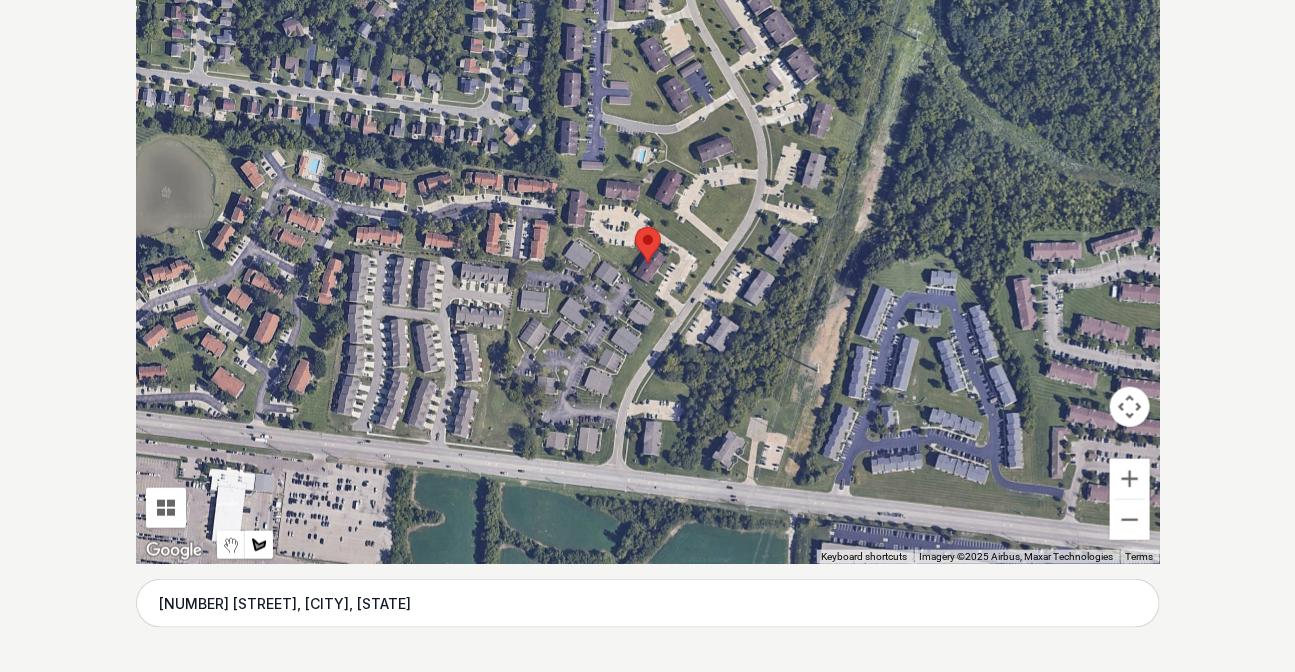scroll, scrollTop: 382, scrollLeft: 0, axis: vertical 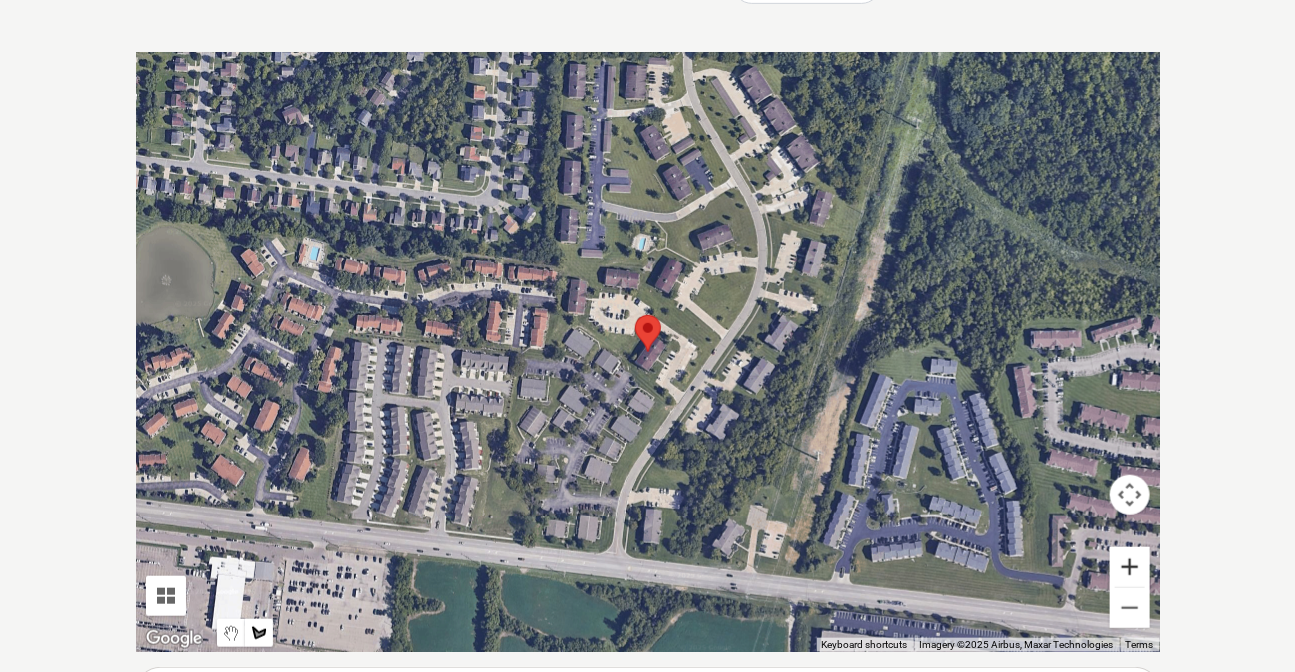 click at bounding box center (1130, 567) 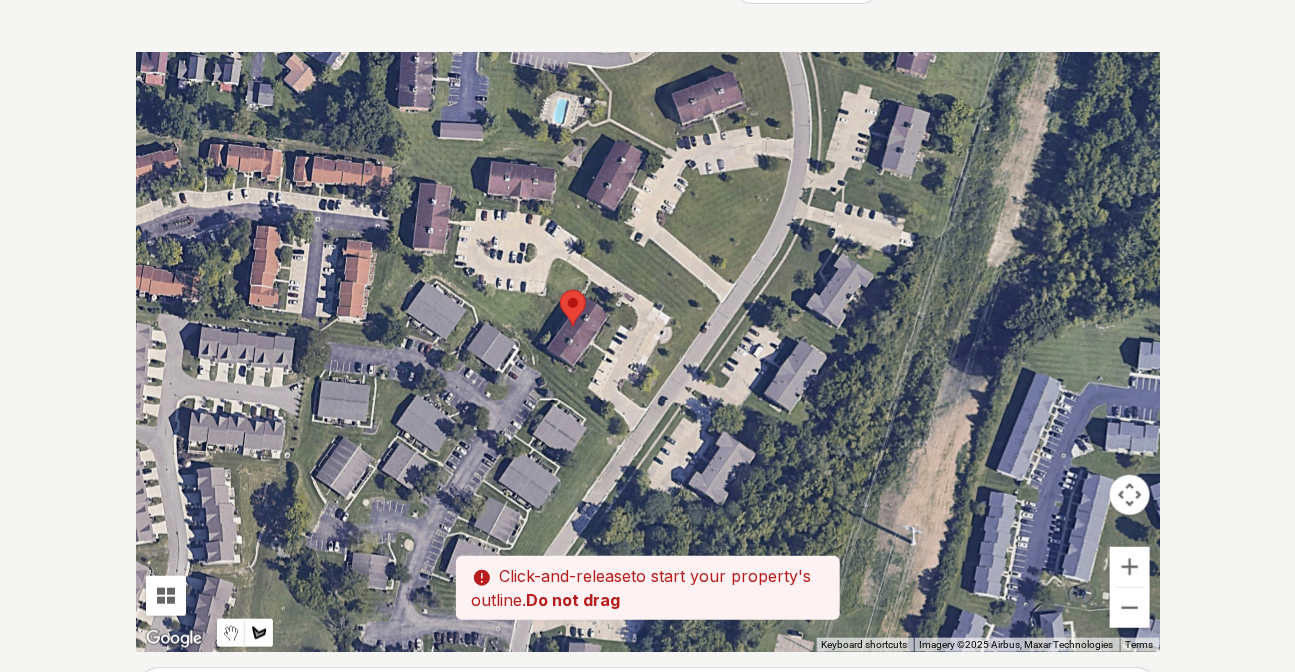 drag, startPoint x: 657, startPoint y: 381, endPoint x: 621, endPoint y: 372, distance: 37.107952 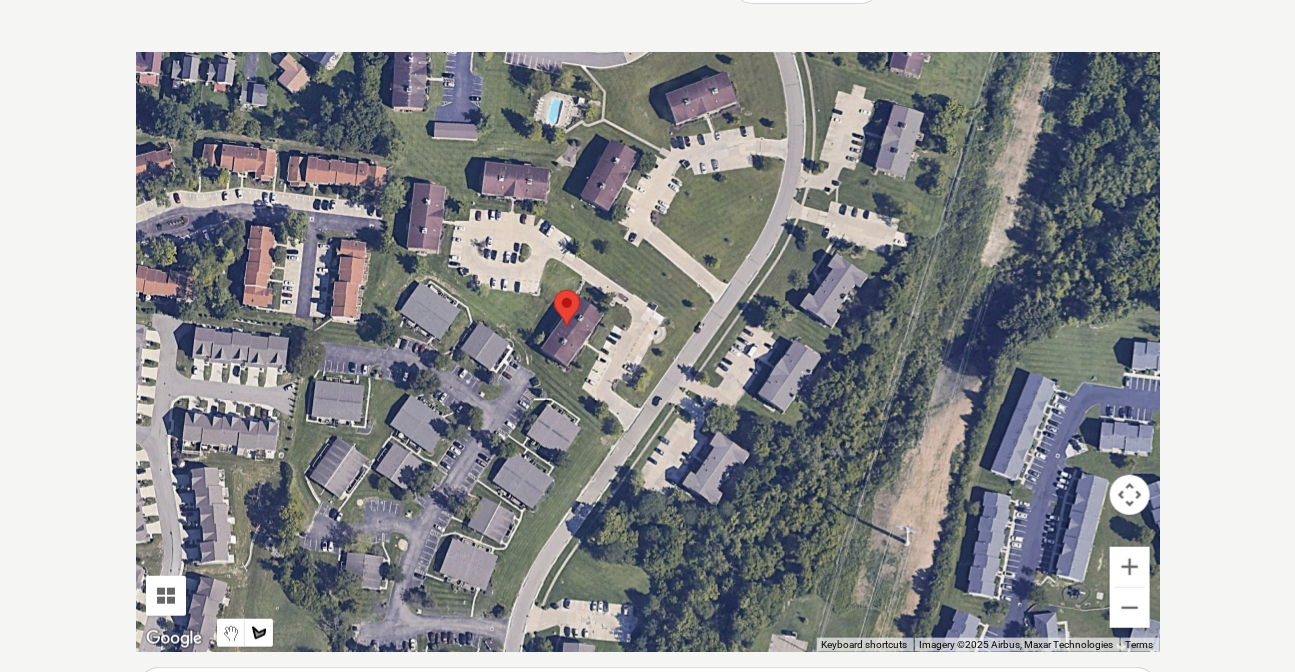 click at bounding box center (648, 352) 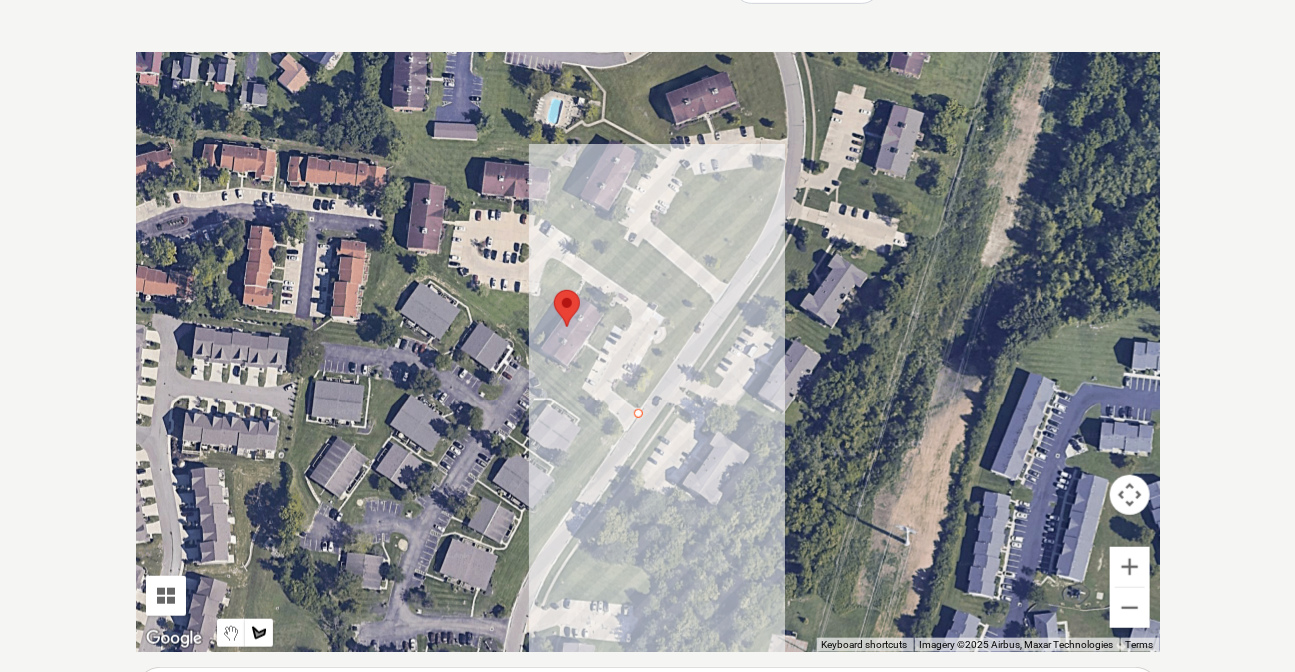 click at bounding box center [648, 352] 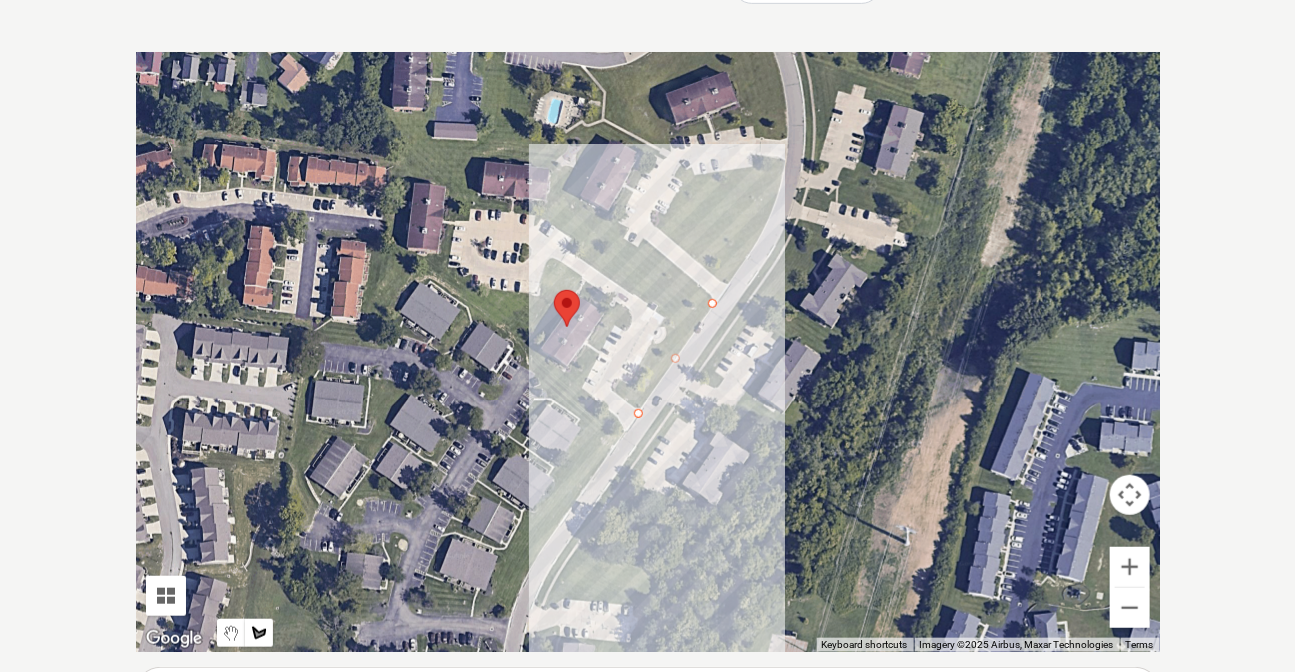 click at bounding box center [648, 352] 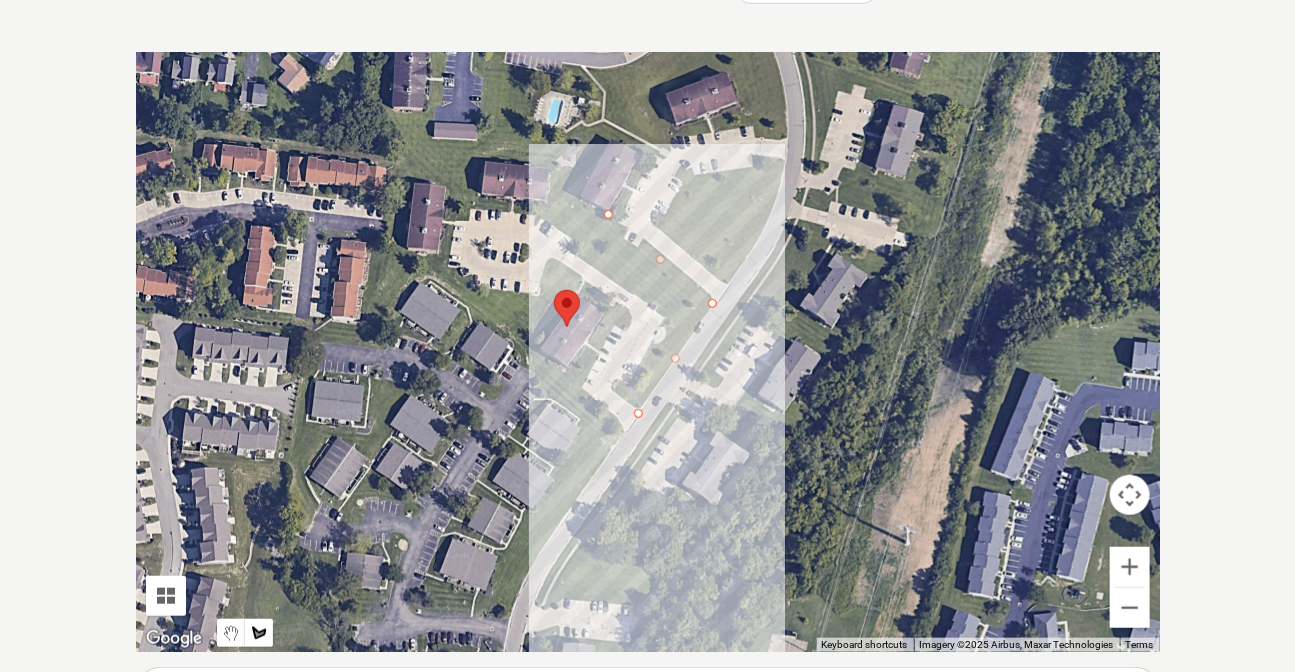 click at bounding box center (648, 352) 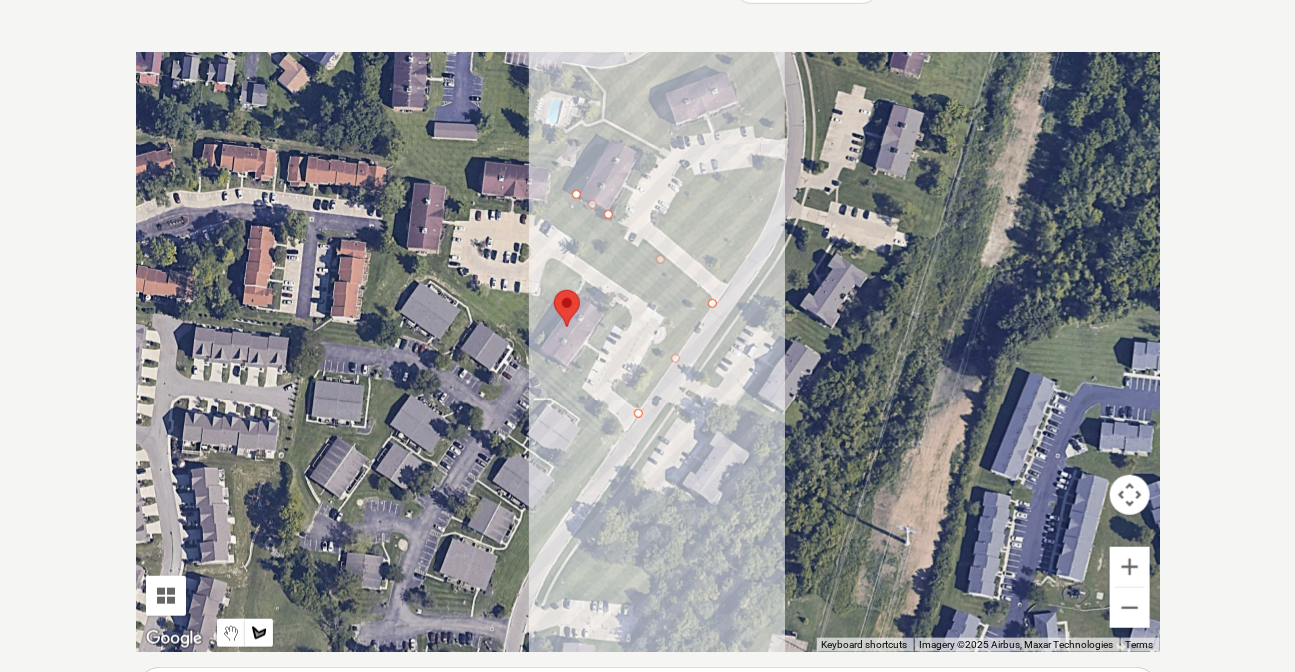 click at bounding box center [648, 352] 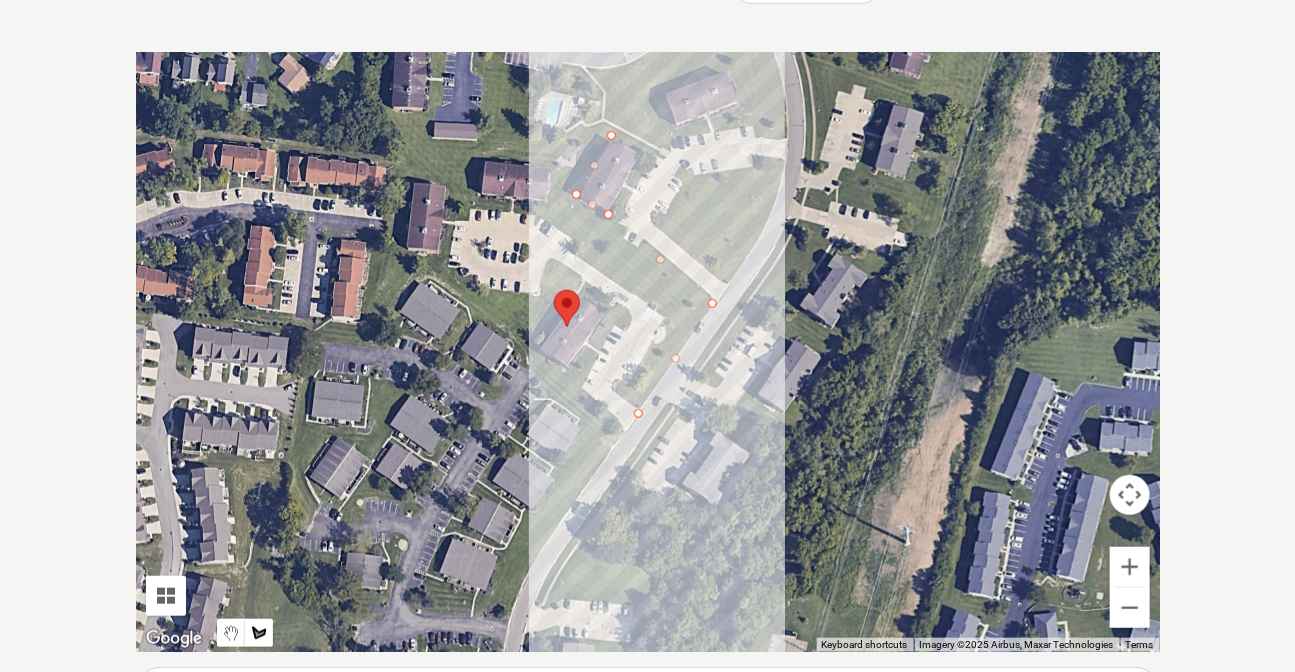 click at bounding box center [648, 352] 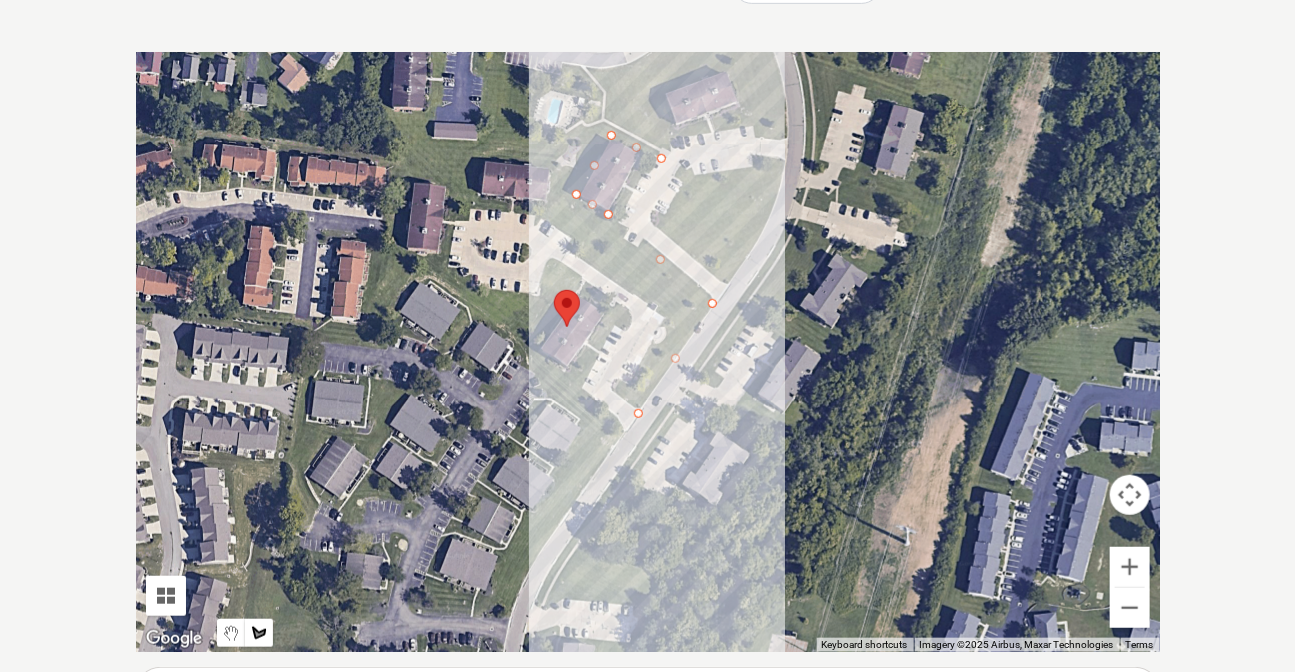 click at bounding box center (648, 352) 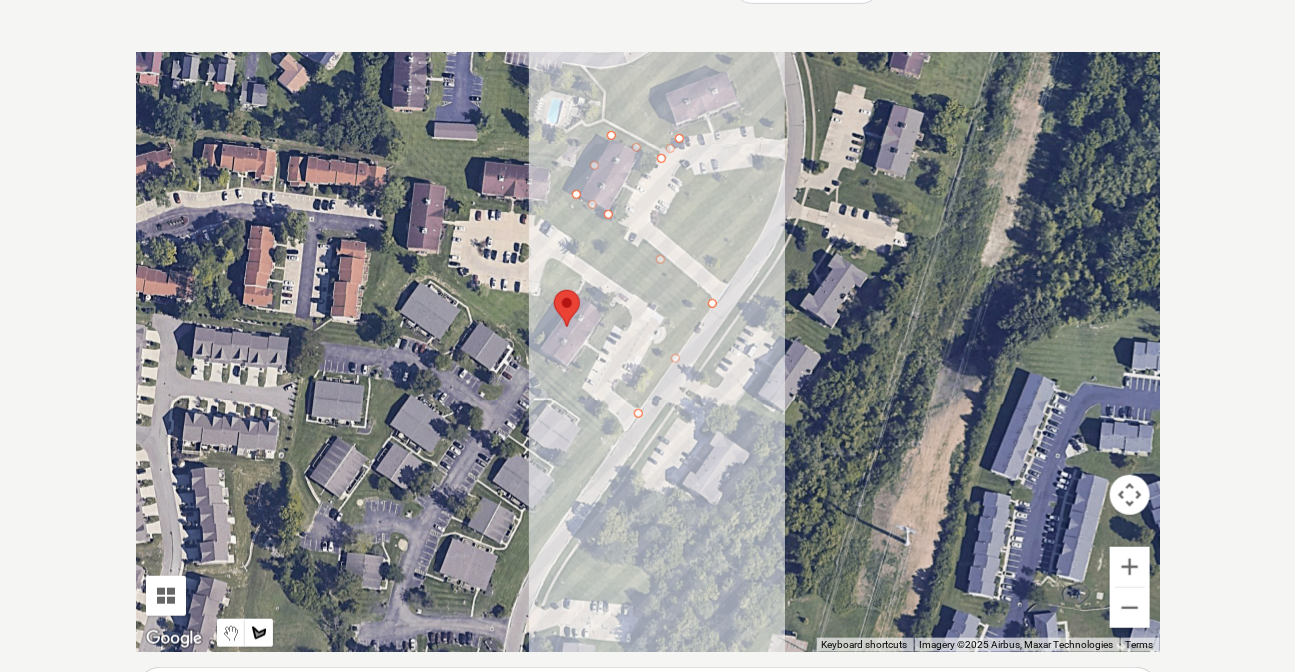 click at bounding box center (648, 352) 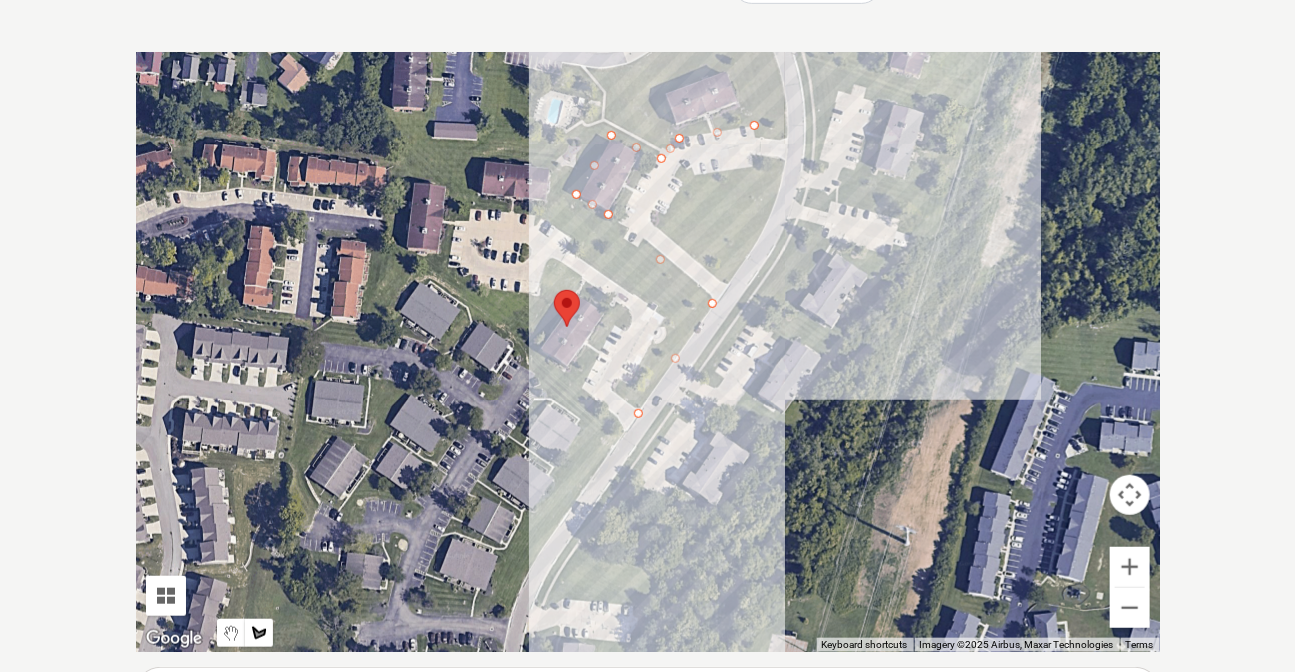 click at bounding box center [648, 352] 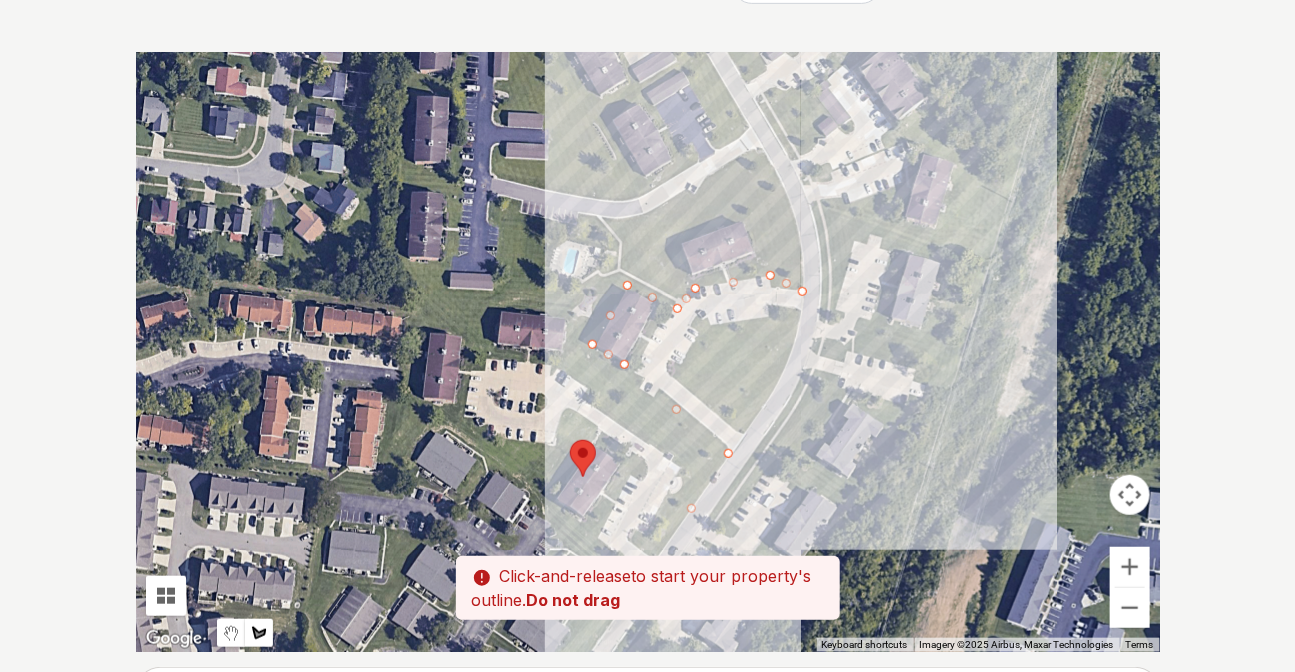 drag, startPoint x: 785, startPoint y: 102, endPoint x: 801, endPoint y: 260, distance: 158.80806 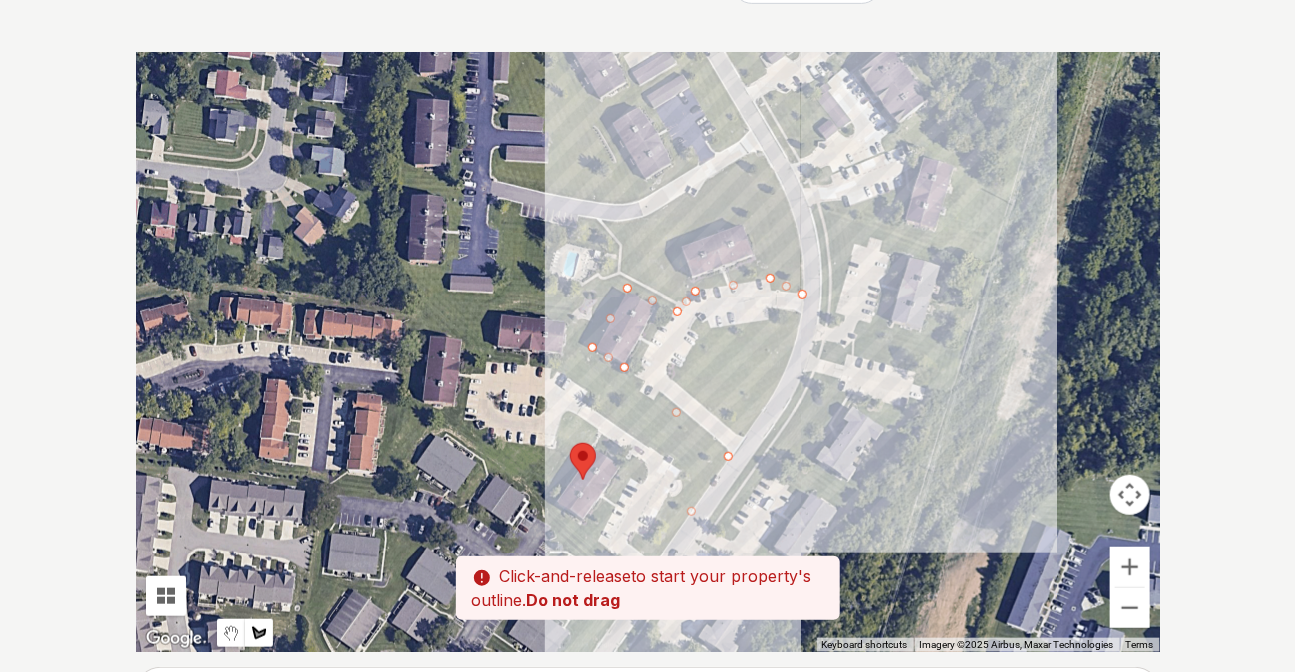 click at bounding box center [648, 352] 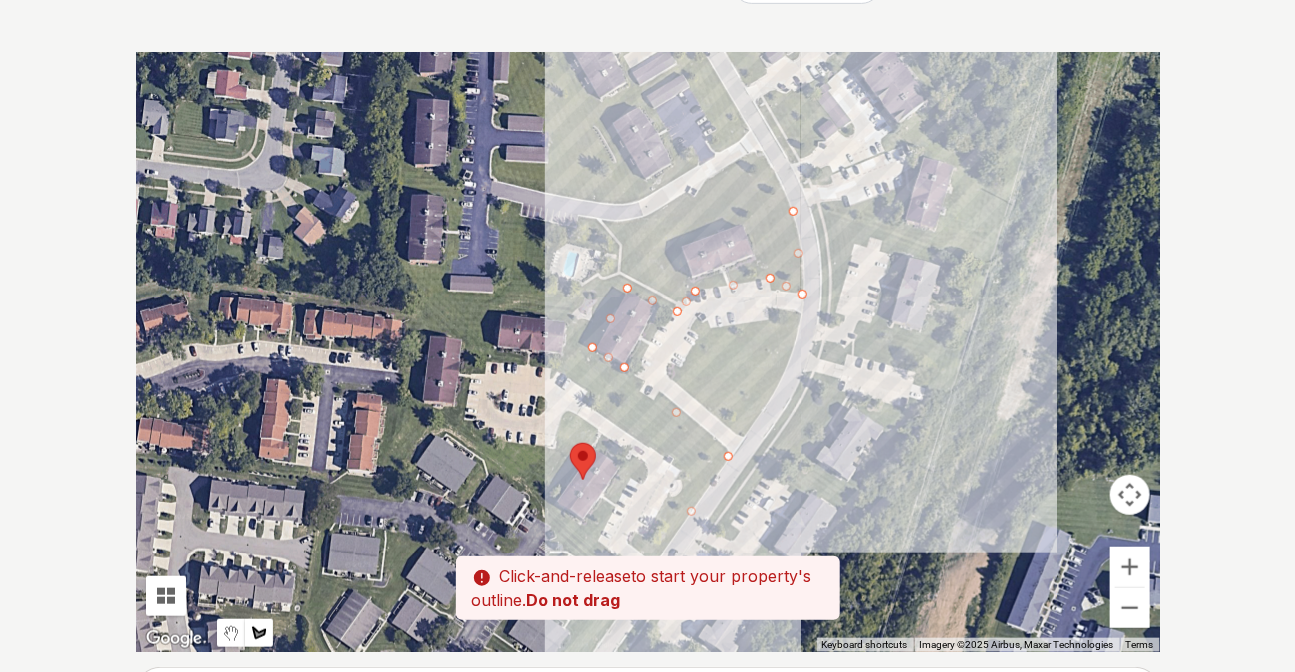 click at bounding box center (648, 352) 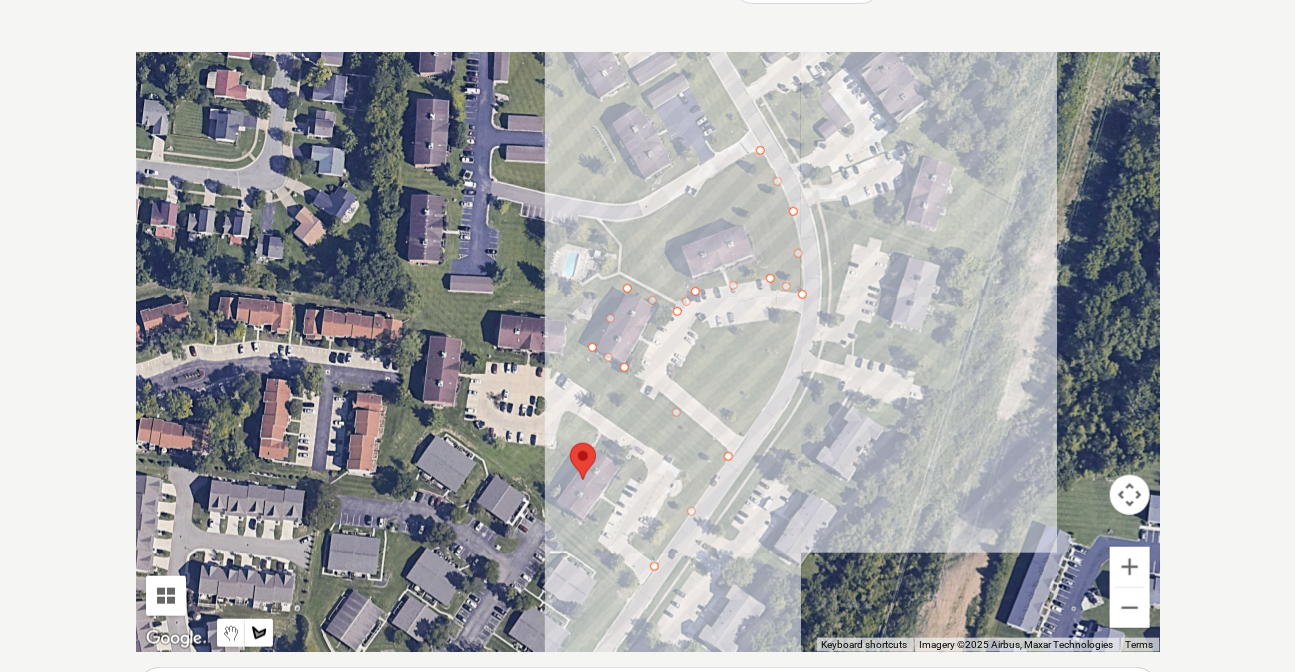 click at bounding box center [648, 352] 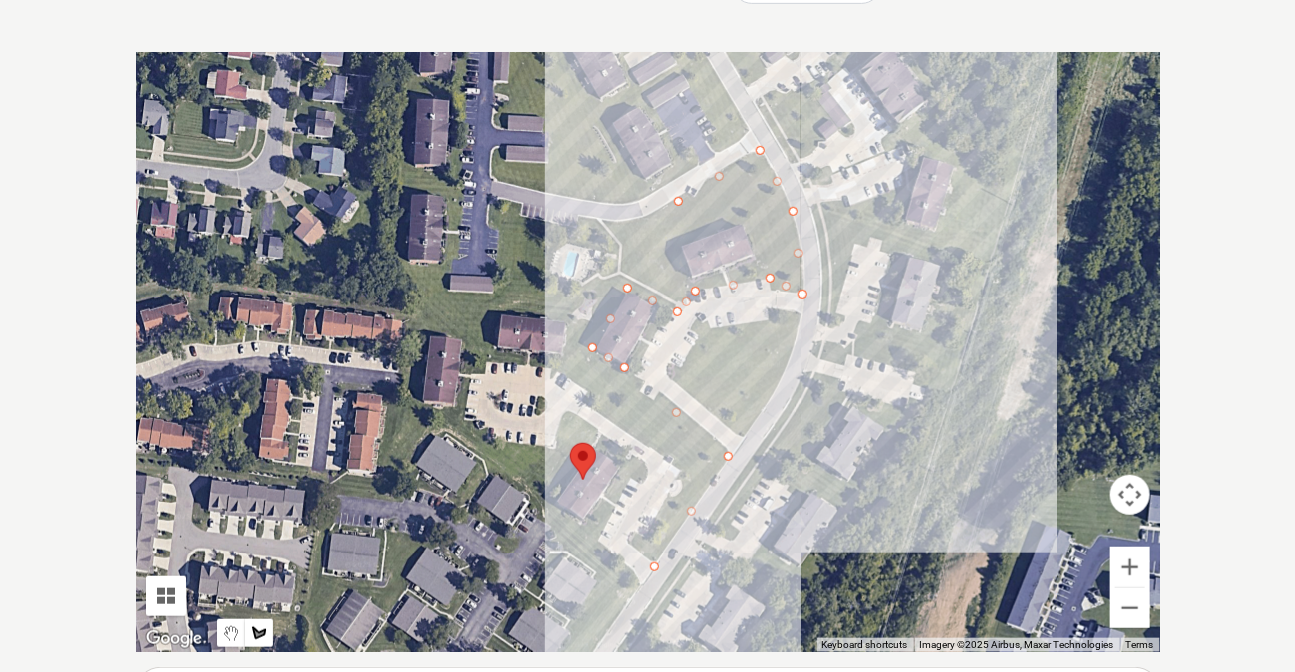 click at bounding box center [648, 352] 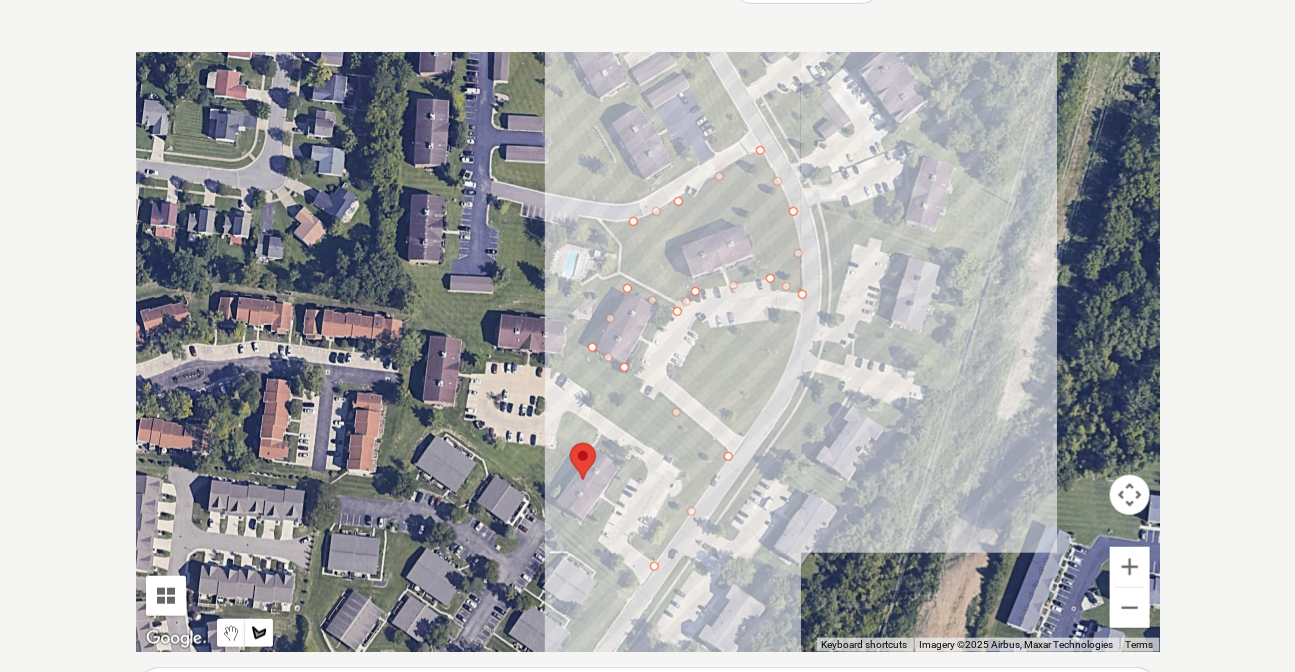 click at bounding box center [648, 352] 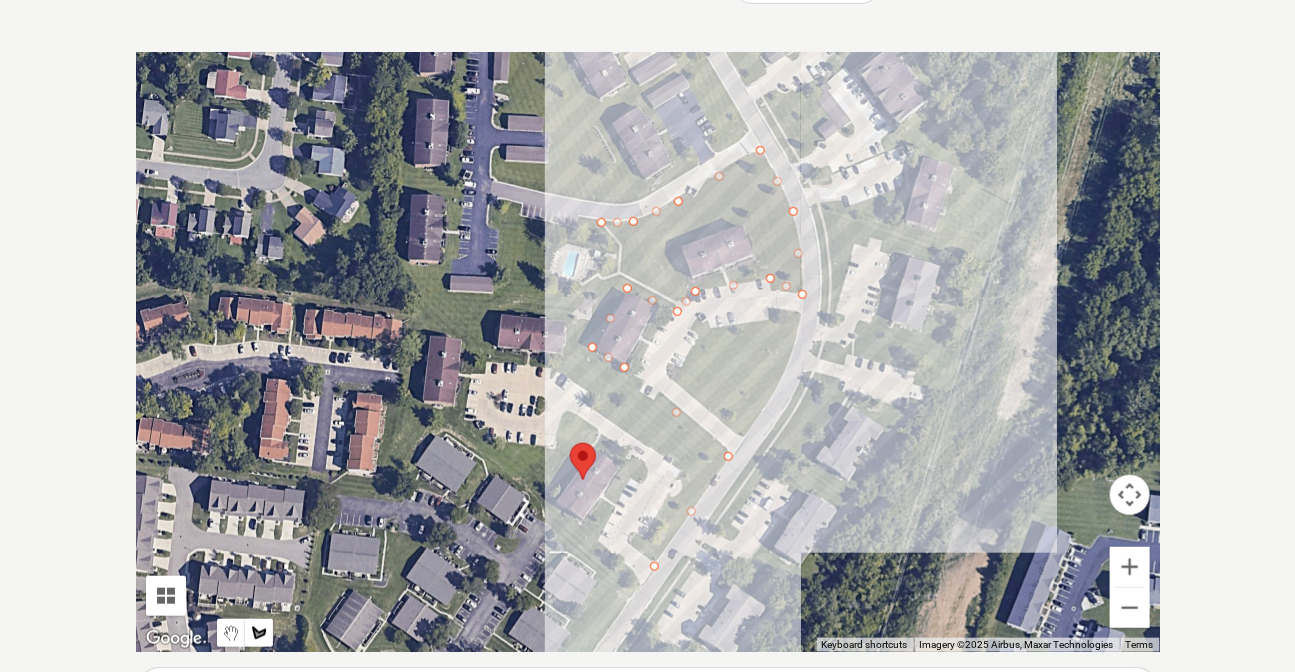 click at bounding box center (648, 352) 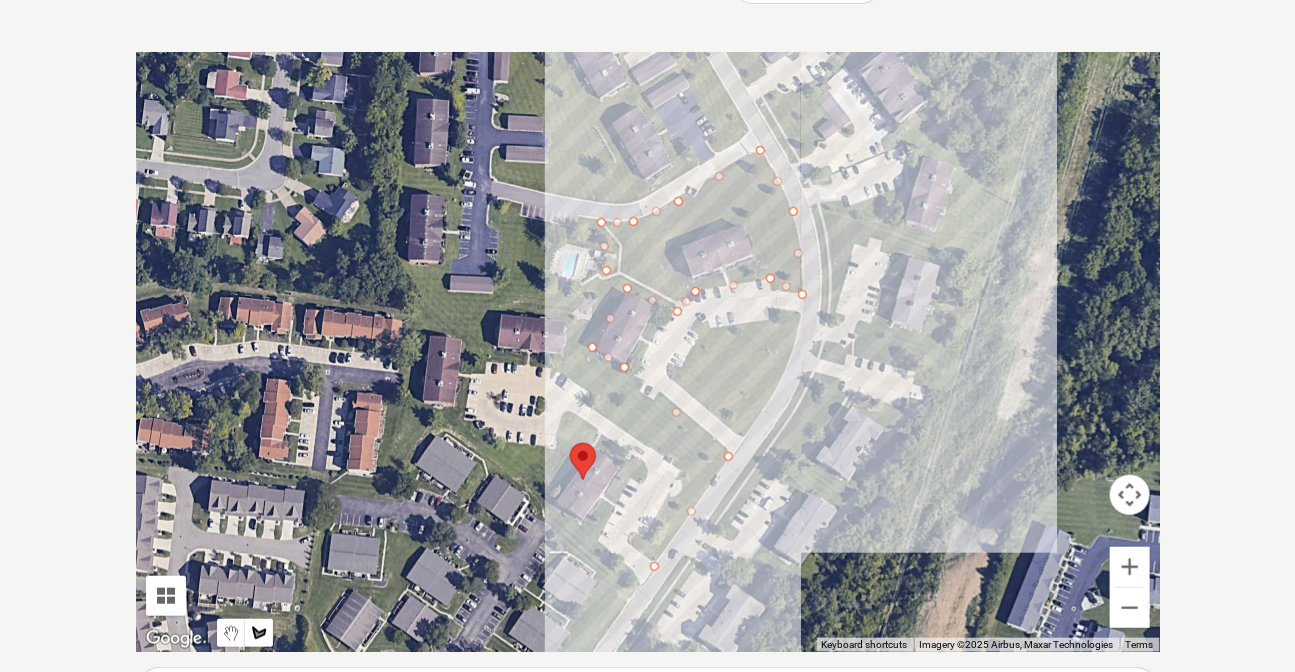 click at bounding box center [648, 352] 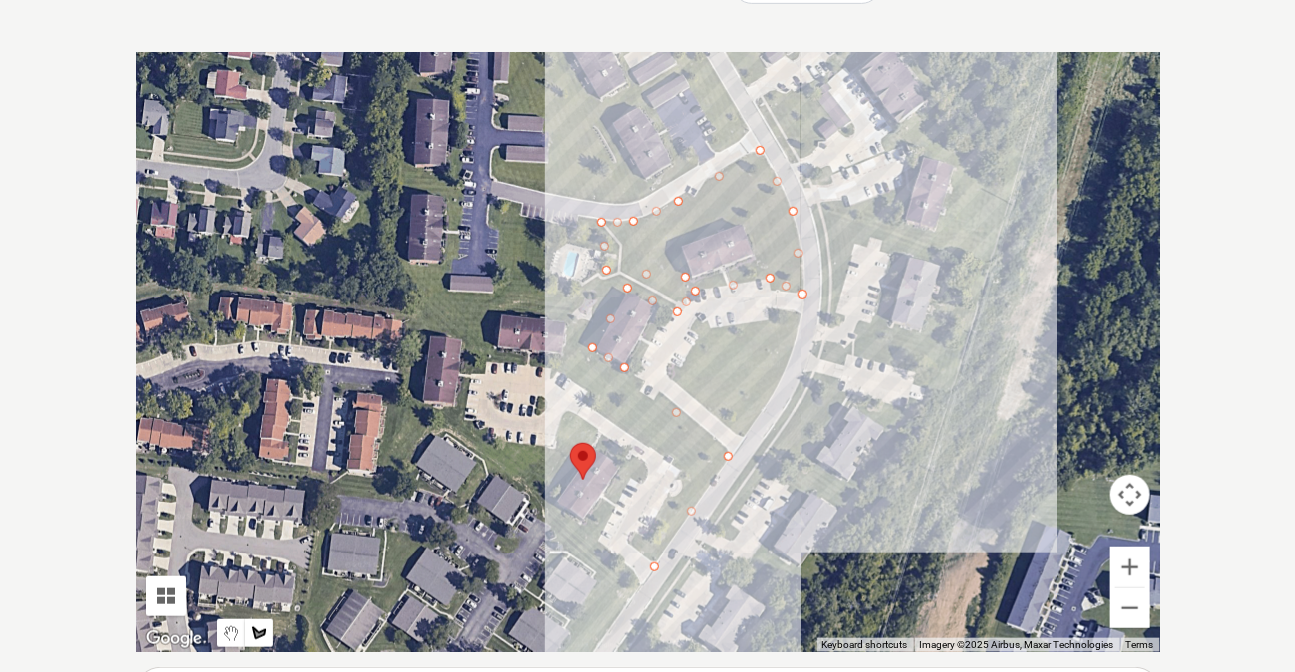 click at bounding box center [648, 352] 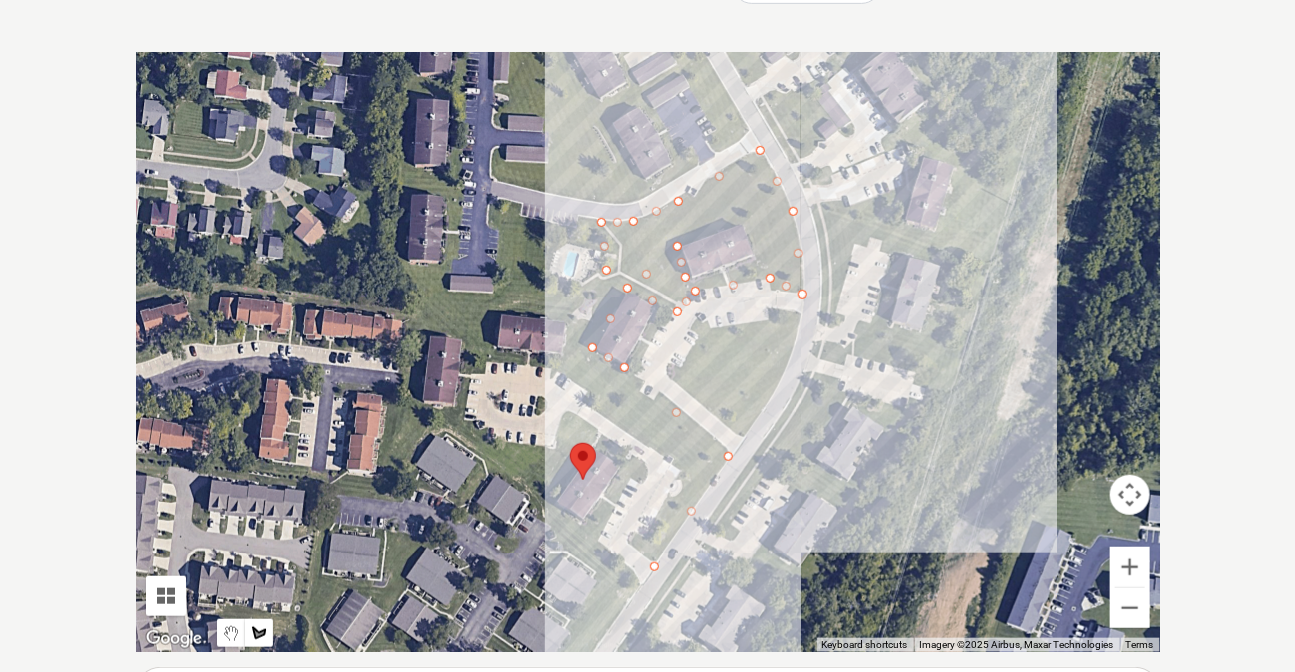 click at bounding box center [648, 352] 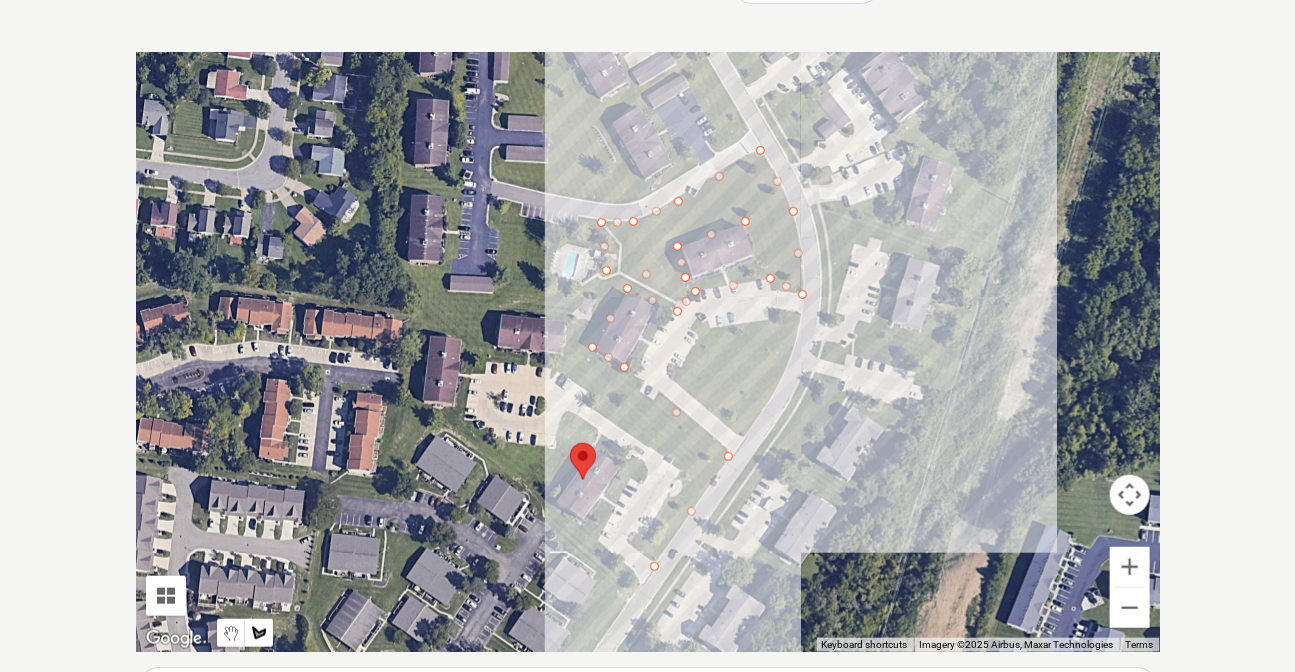click at bounding box center [648, 352] 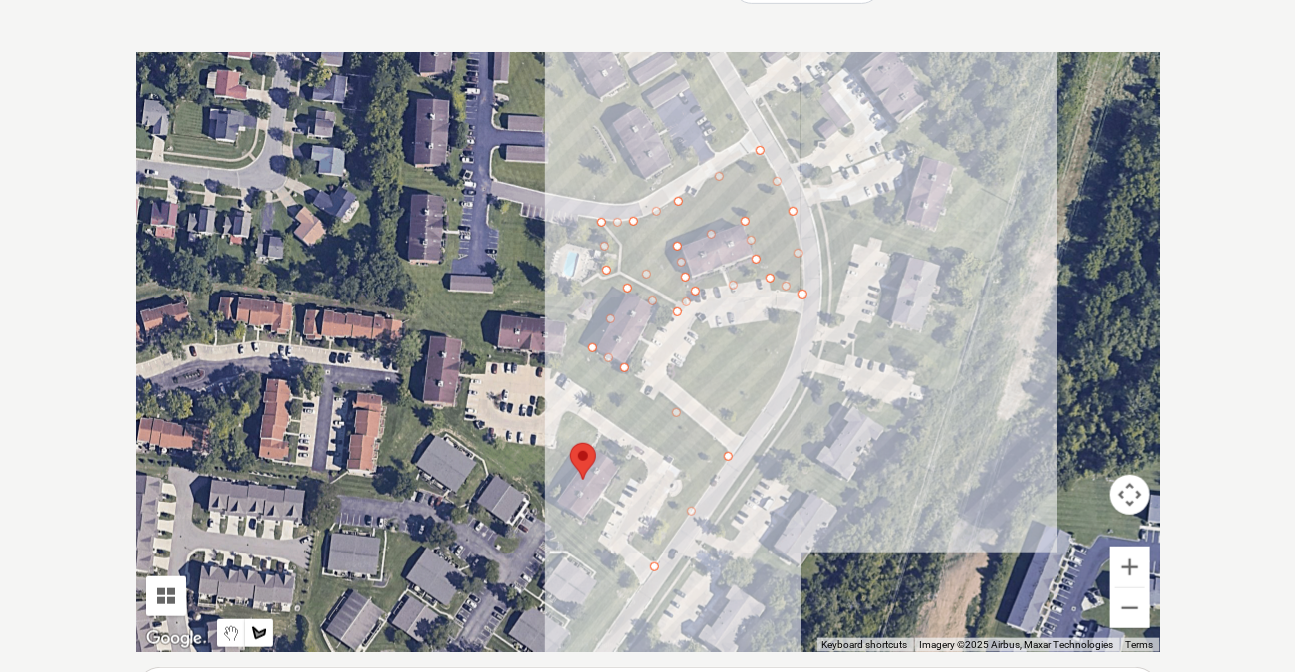 click at bounding box center (648, 352) 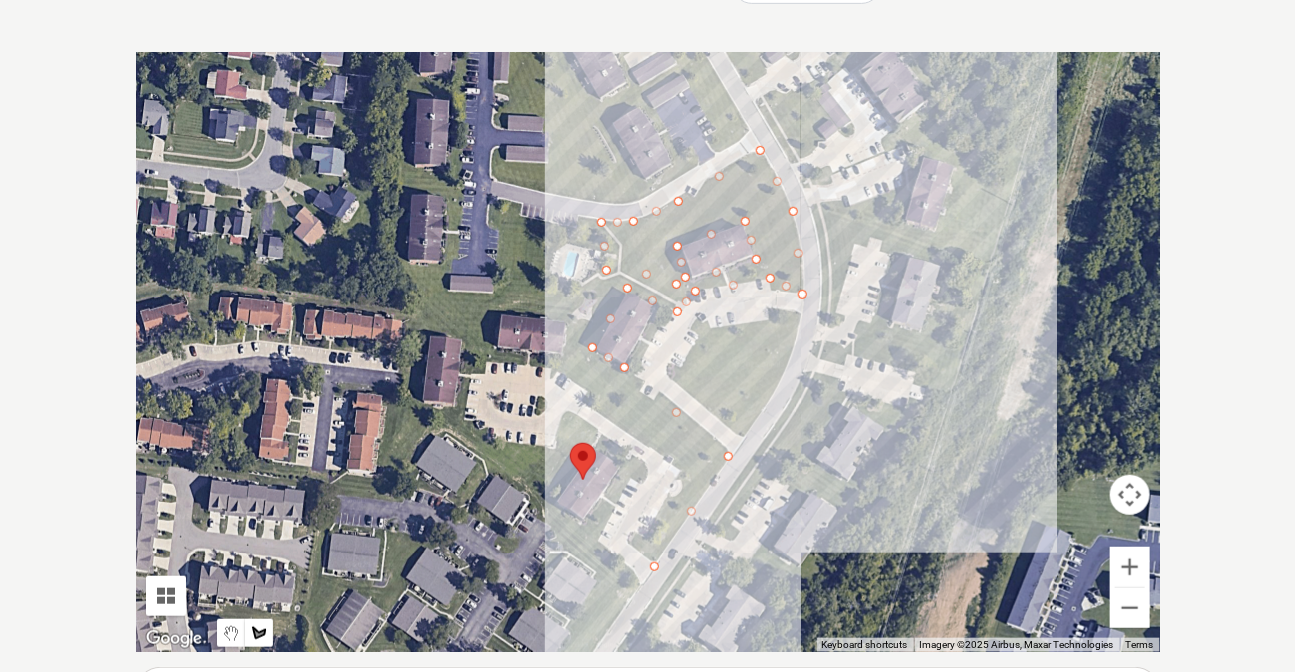 click at bounding box center (648, 352) 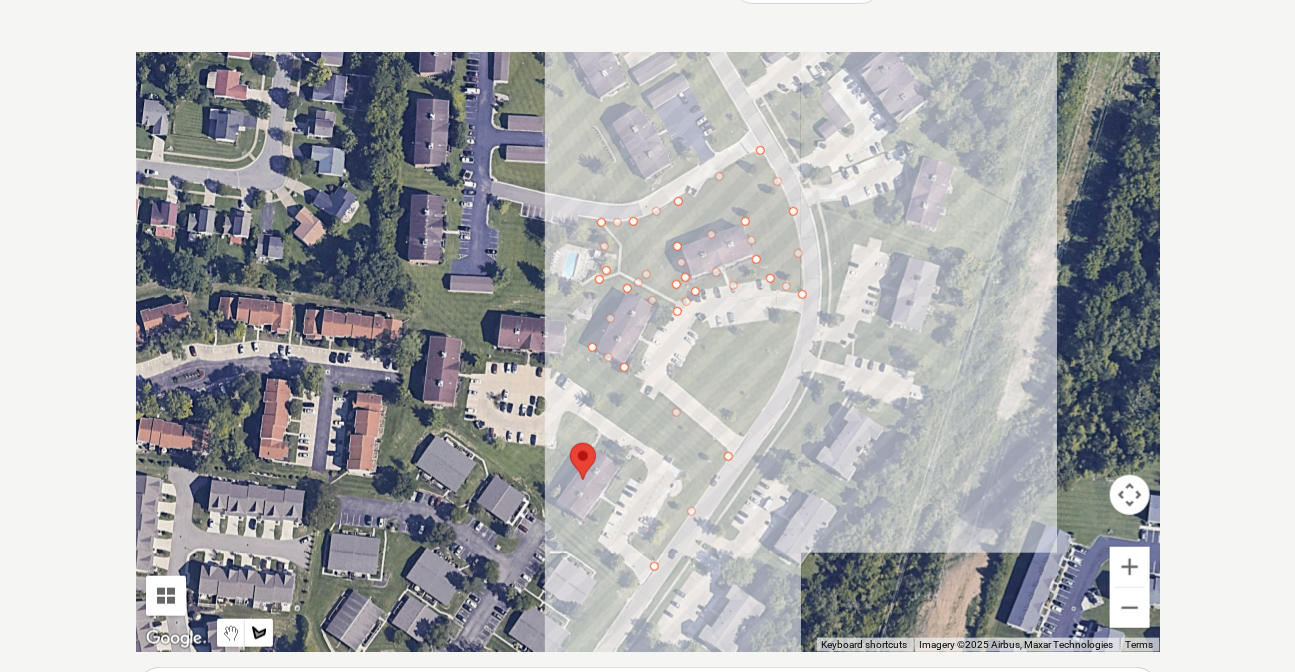 click at bounding box center (648, 352) 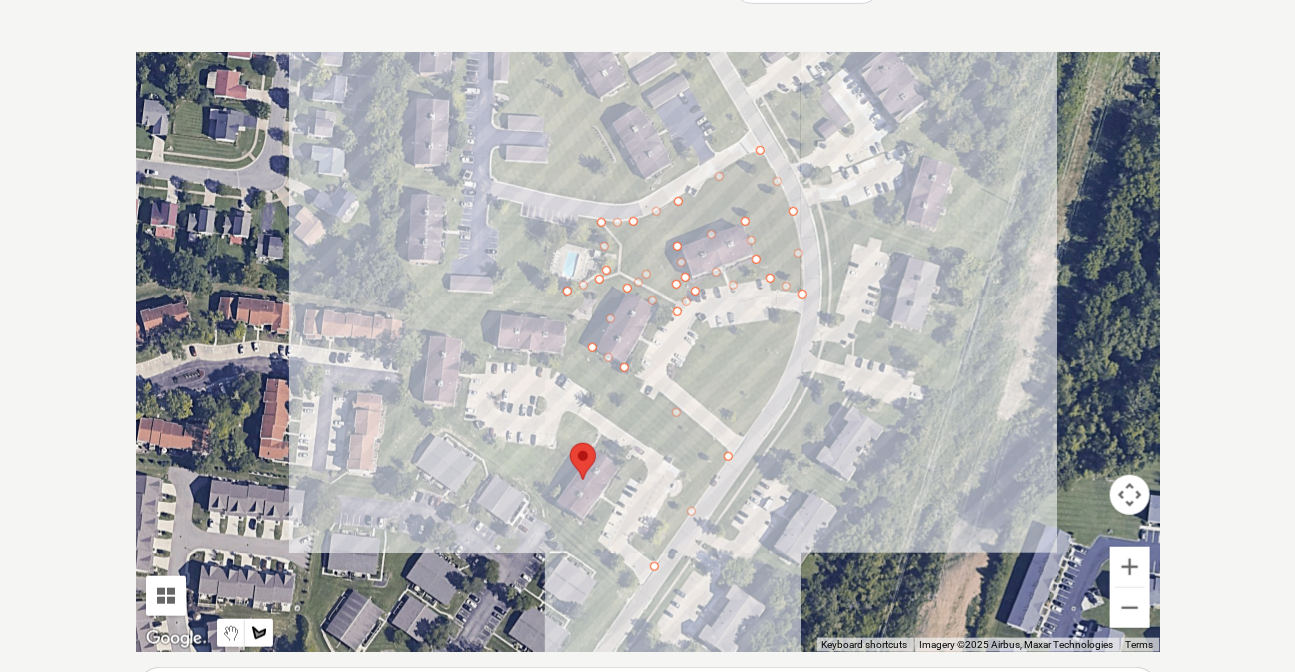 click at bounding box center [648, 352] 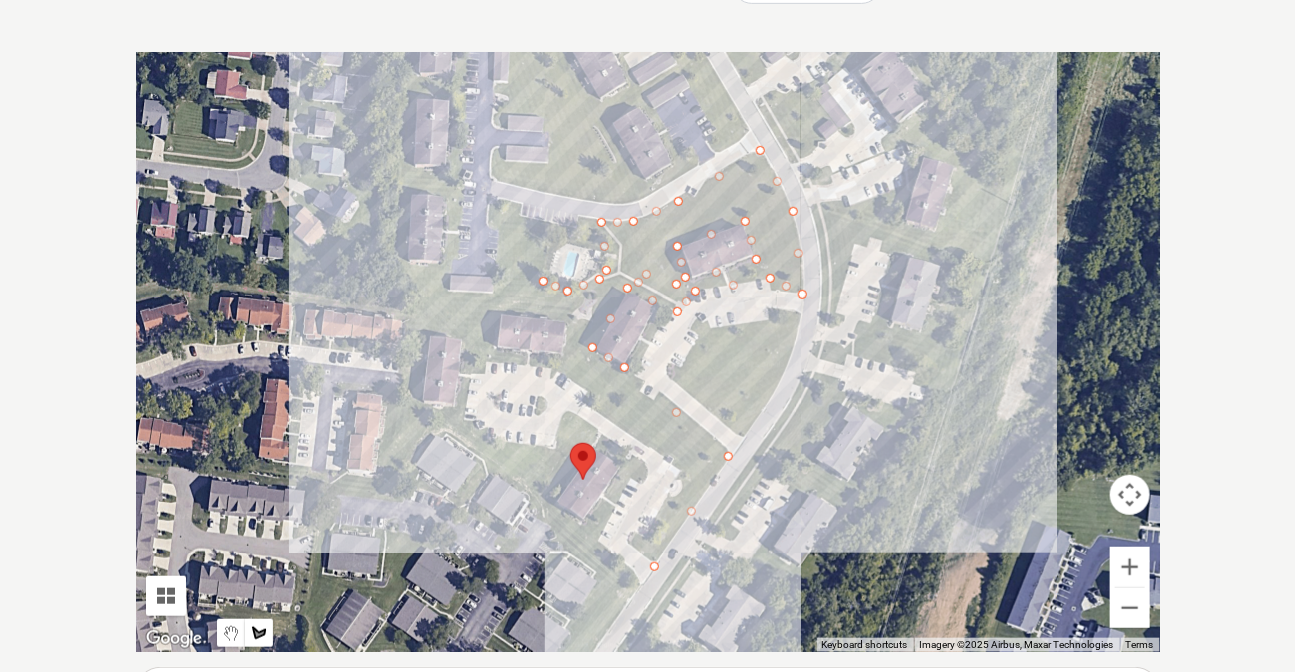 click at bounding box center [648, 352] 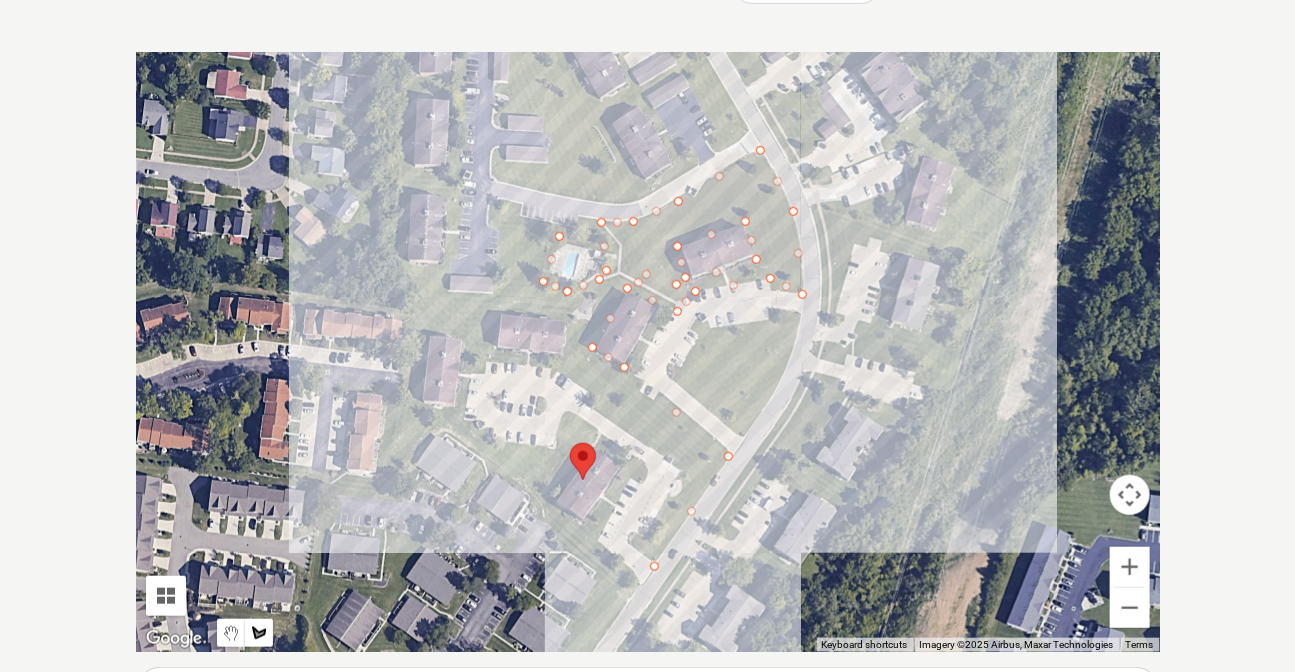 click at bounding box center (648, 352) 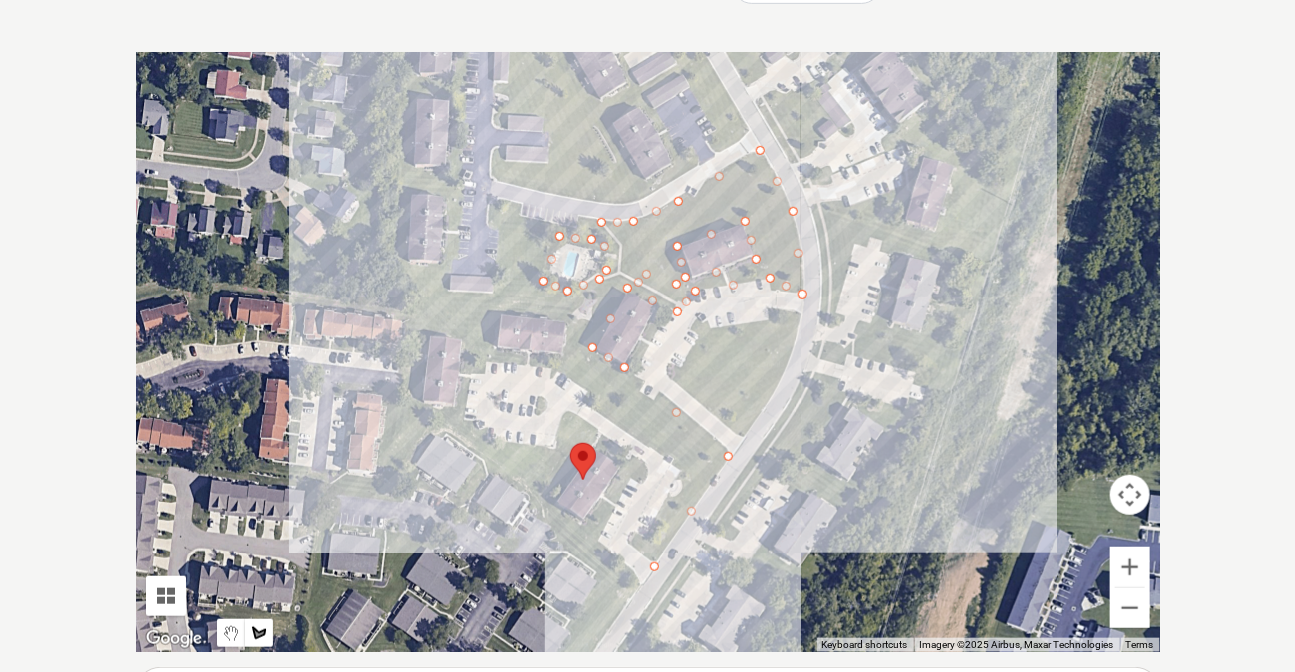 click at bounding box center [648, 352] 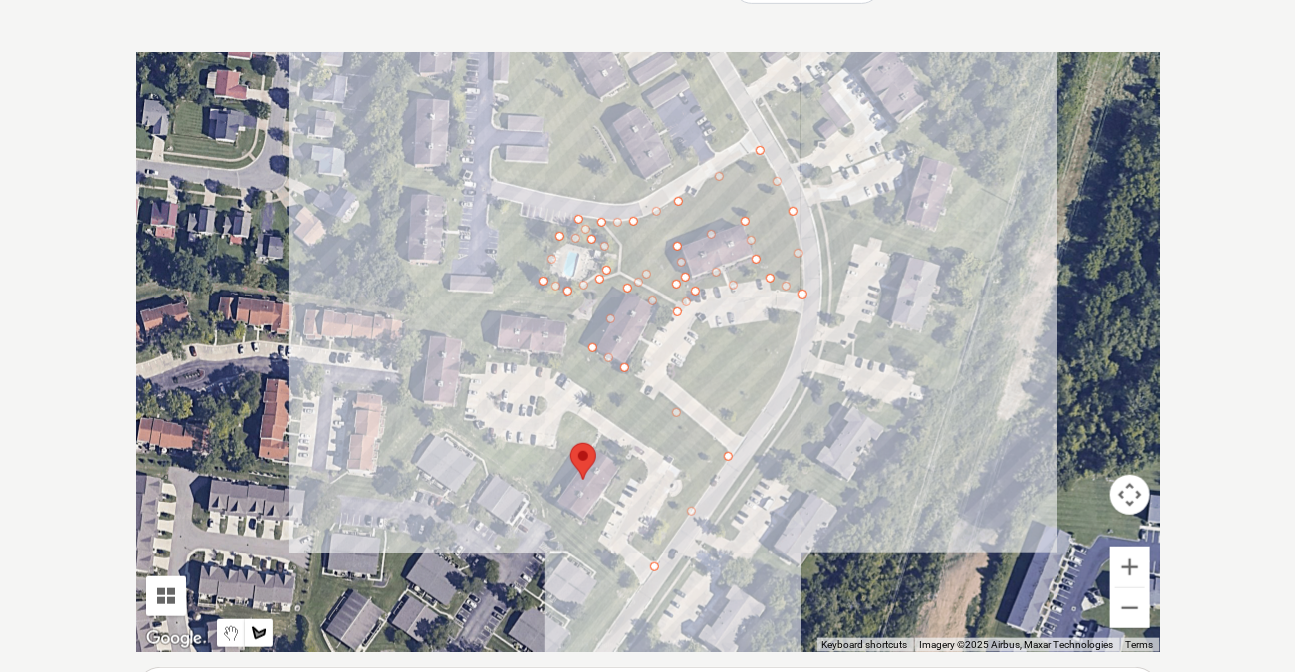 click at bounding box center [648, 352] 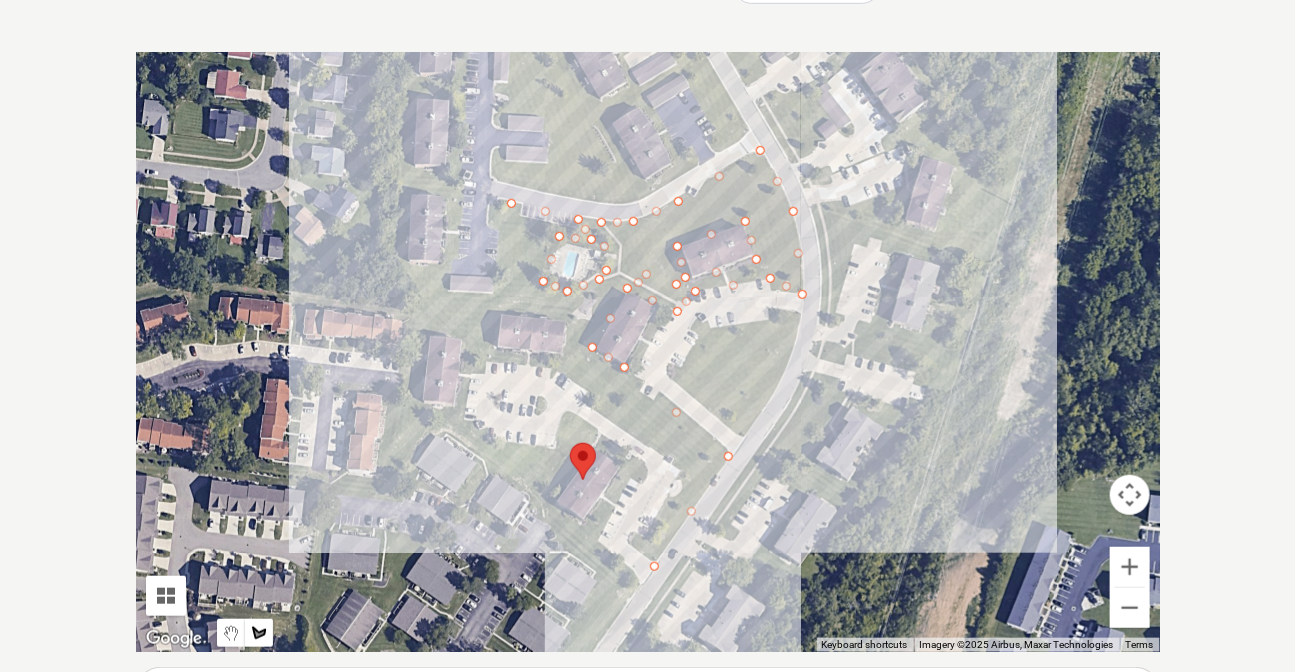 click at bounding box center [648, 352] 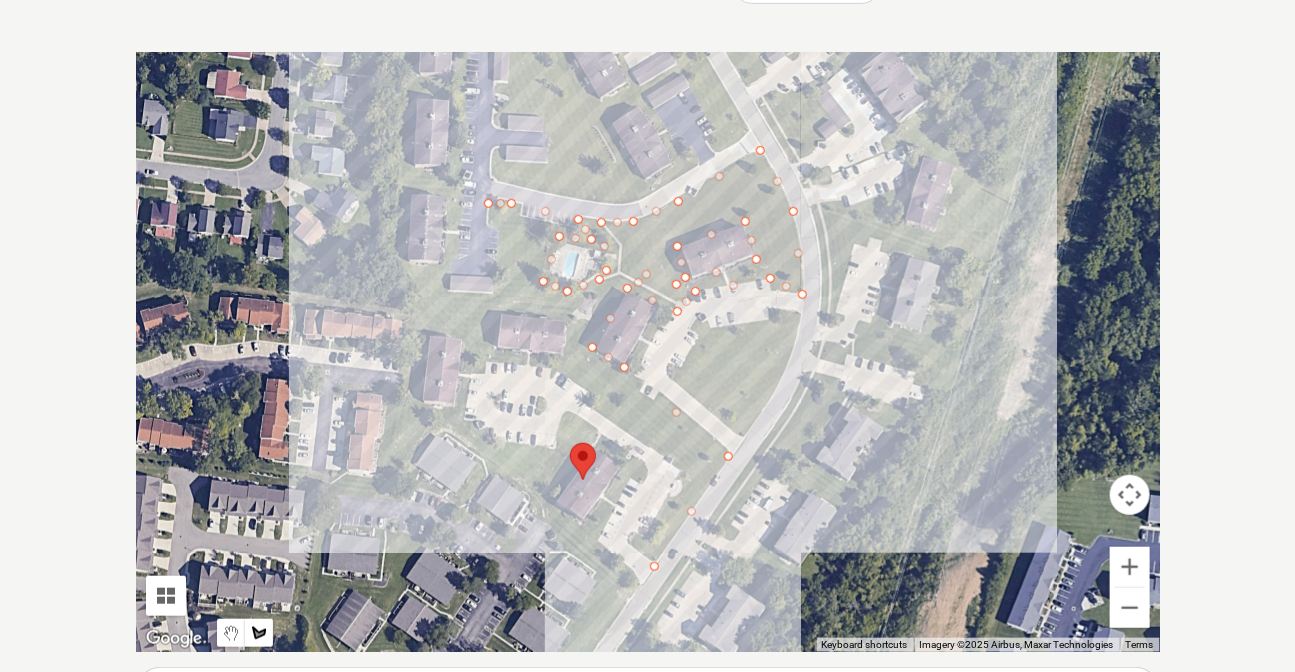click at bounding box center [648, 352] 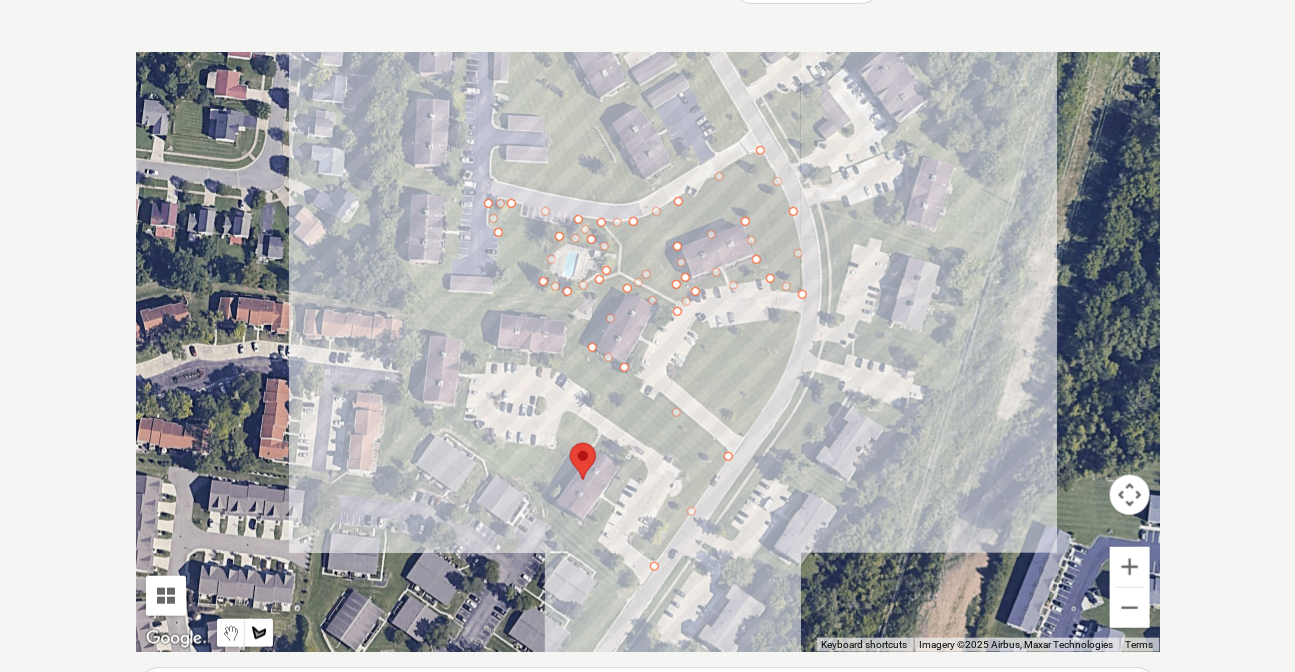 click at bounding box center [648, 352] 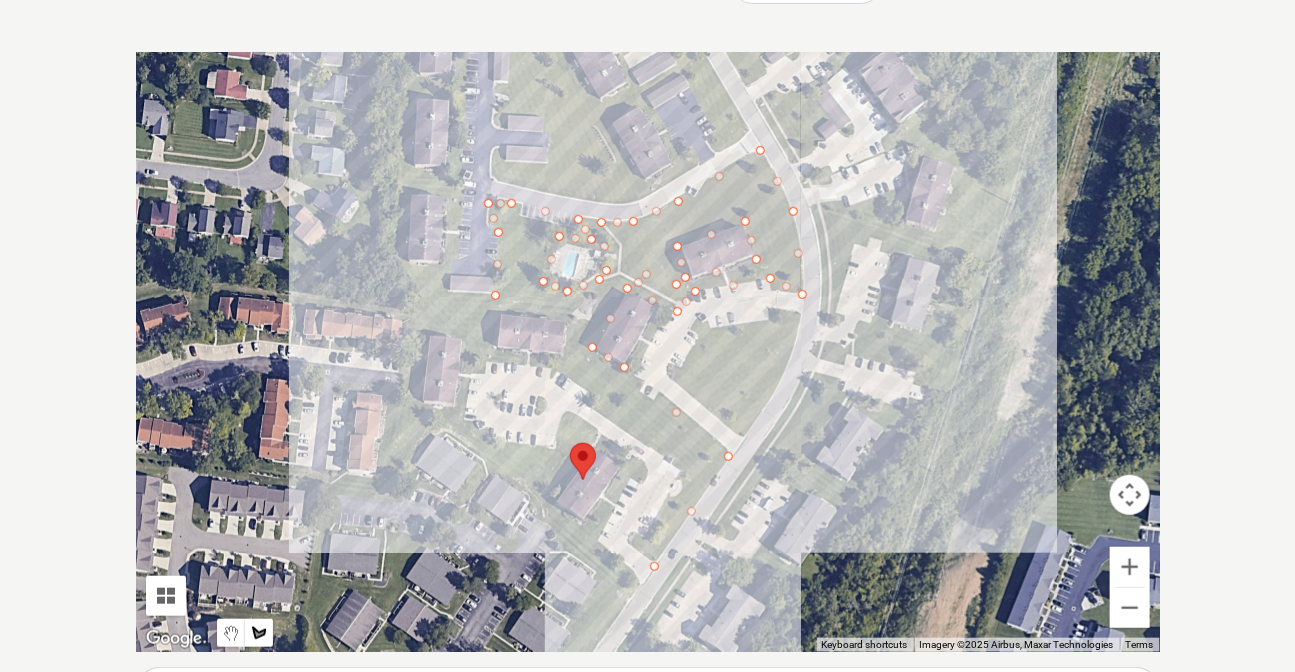 click at bounding box center [648, 352] 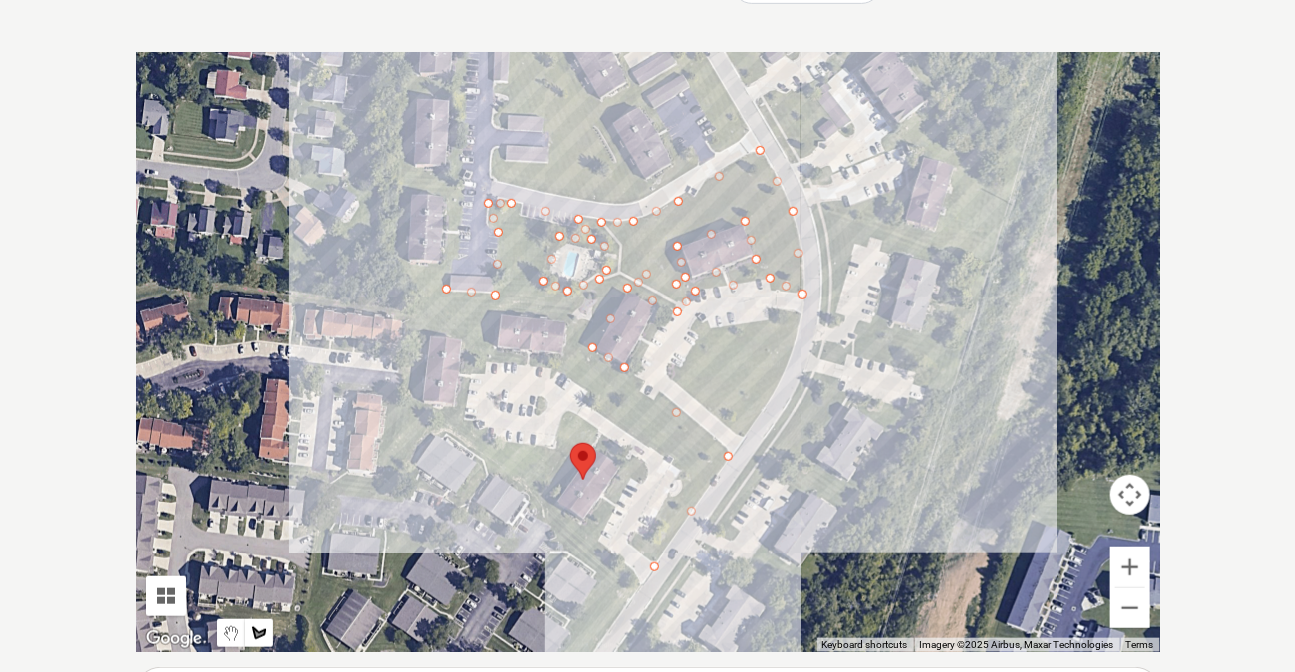 click at bounding box center [648, 352] 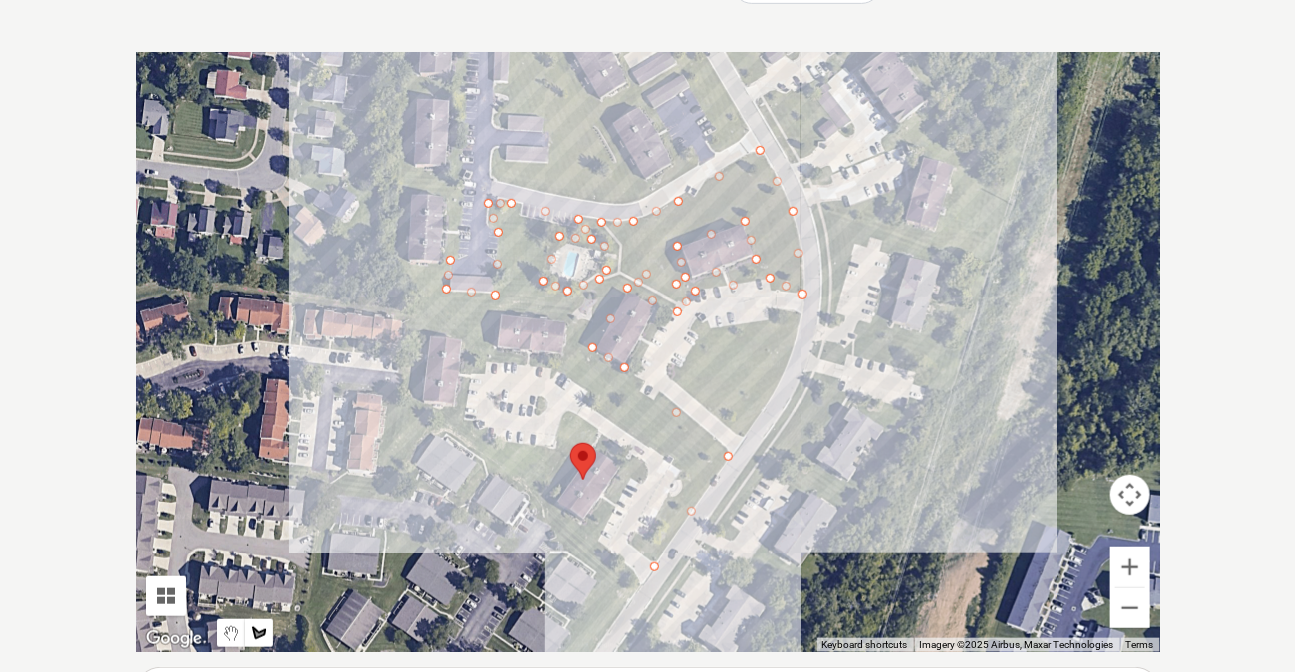 click at bounding box center (648, 352) 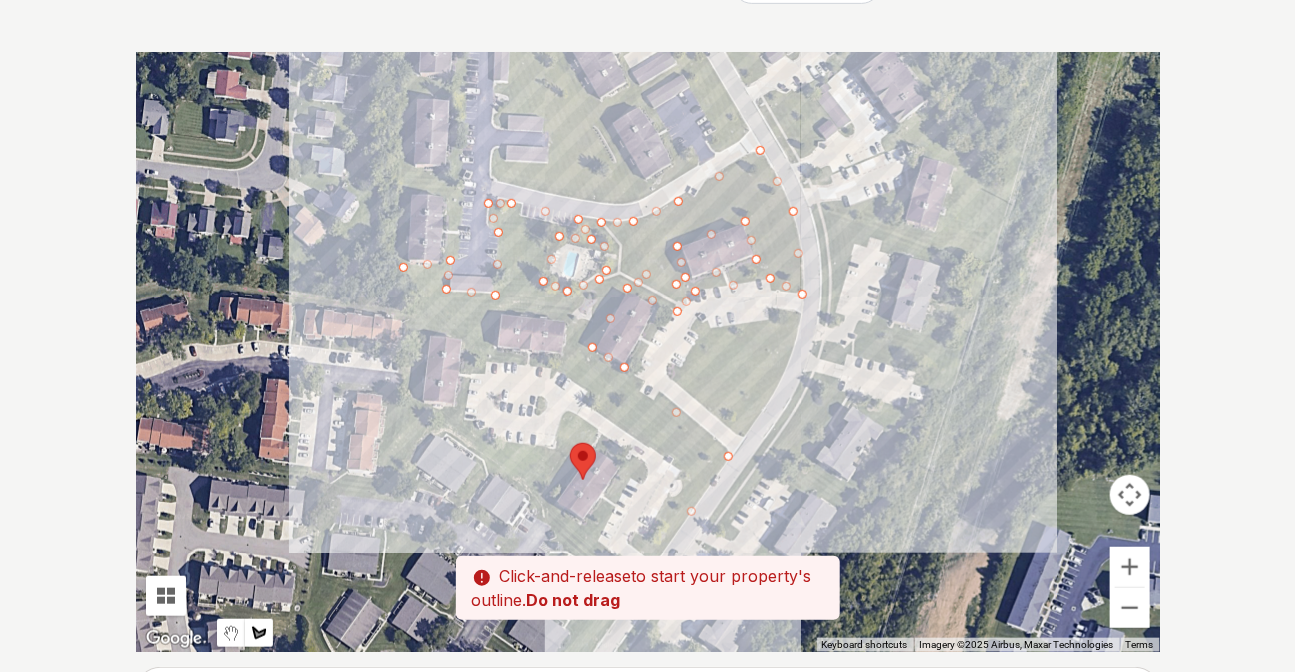 click at bounding box center [648, 352] 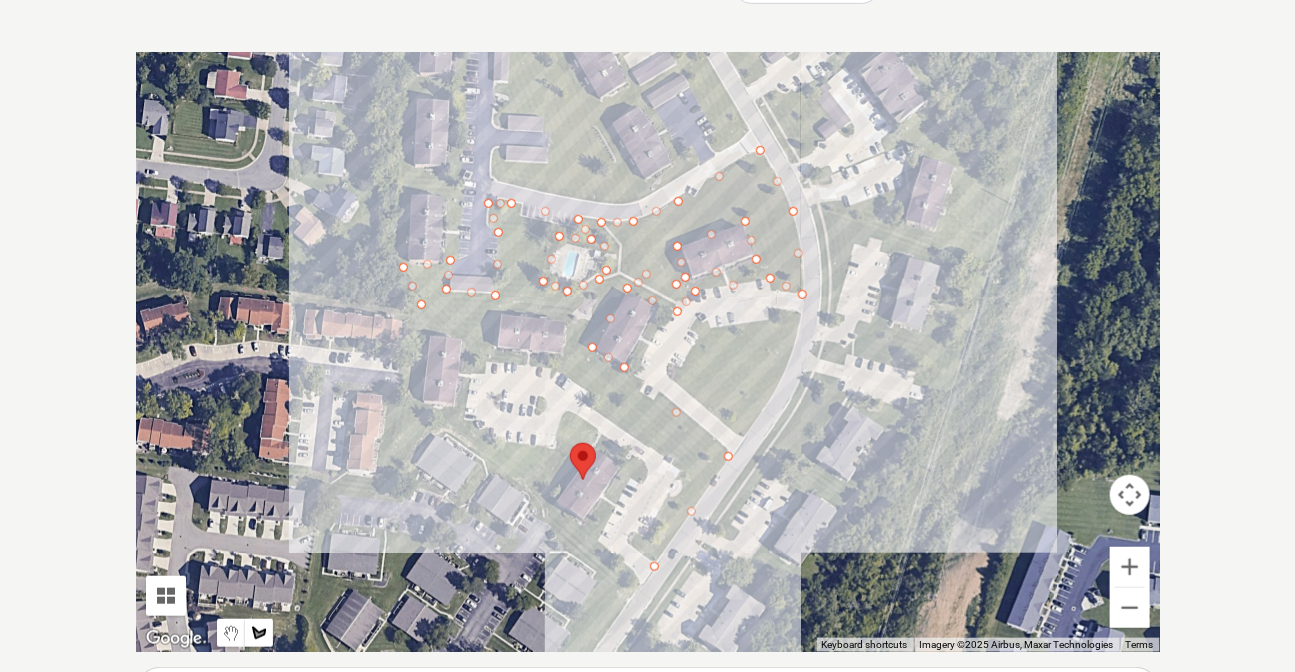 click at bounding box center [648, 352] 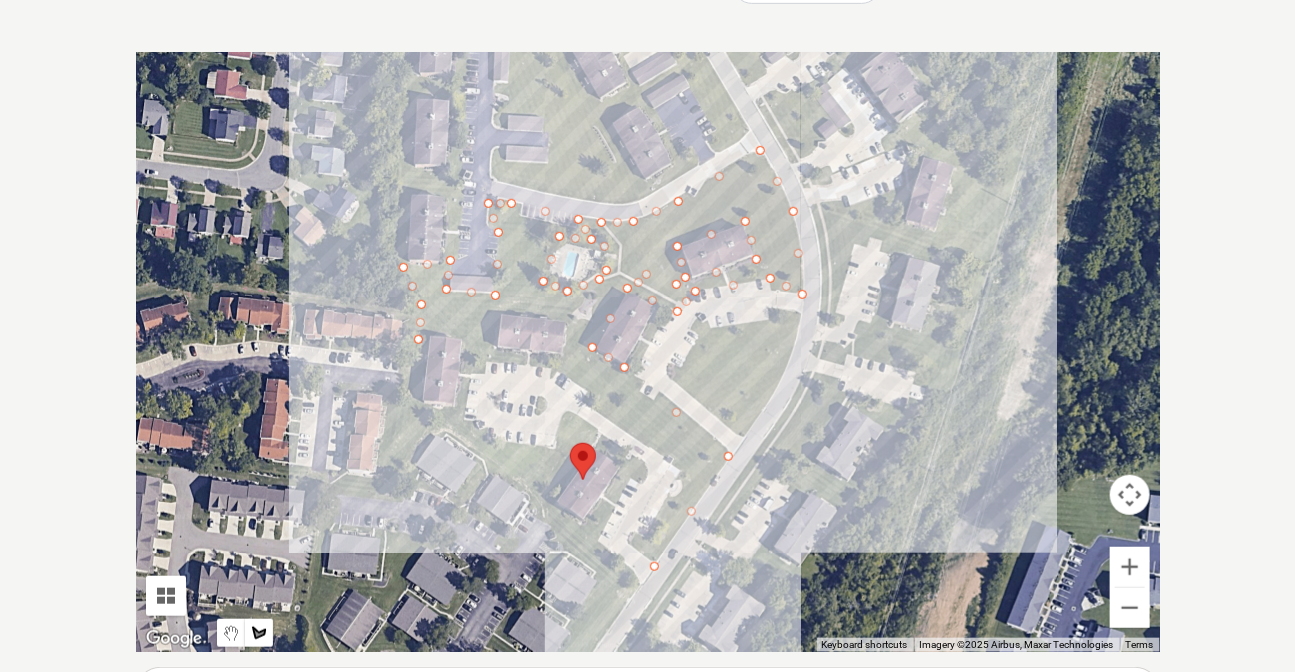 click at bounding box center (648, 352) 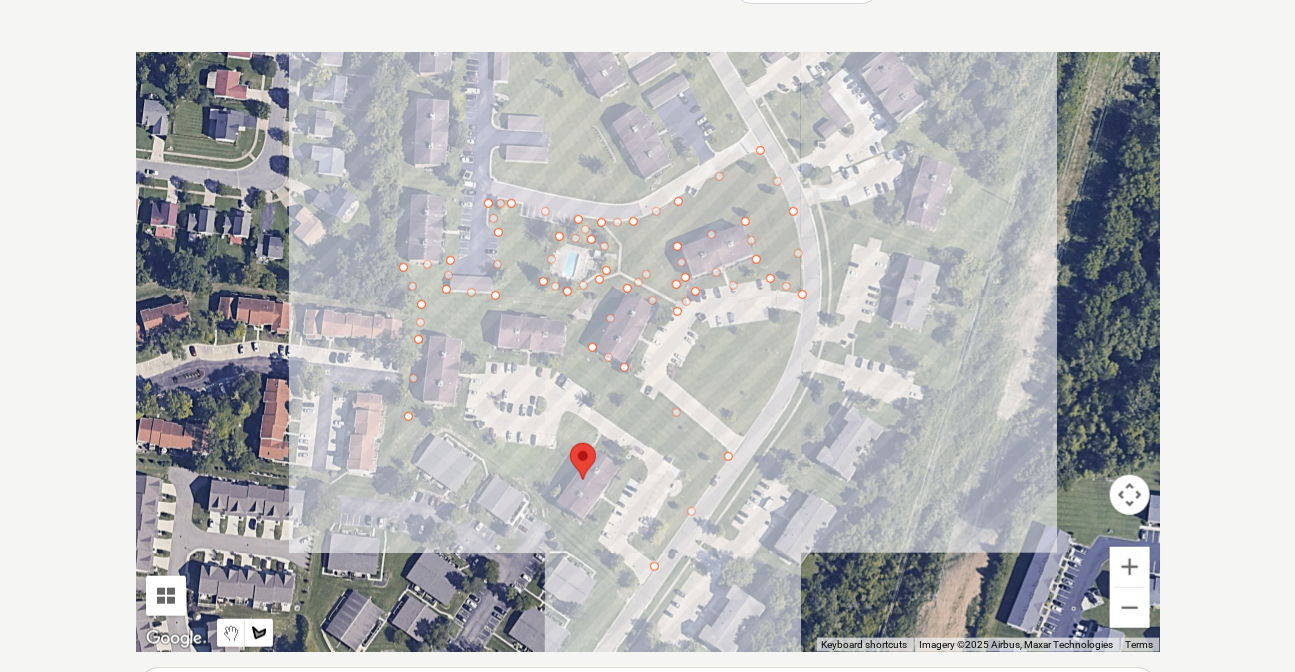 click at bounding box center [648, 352] 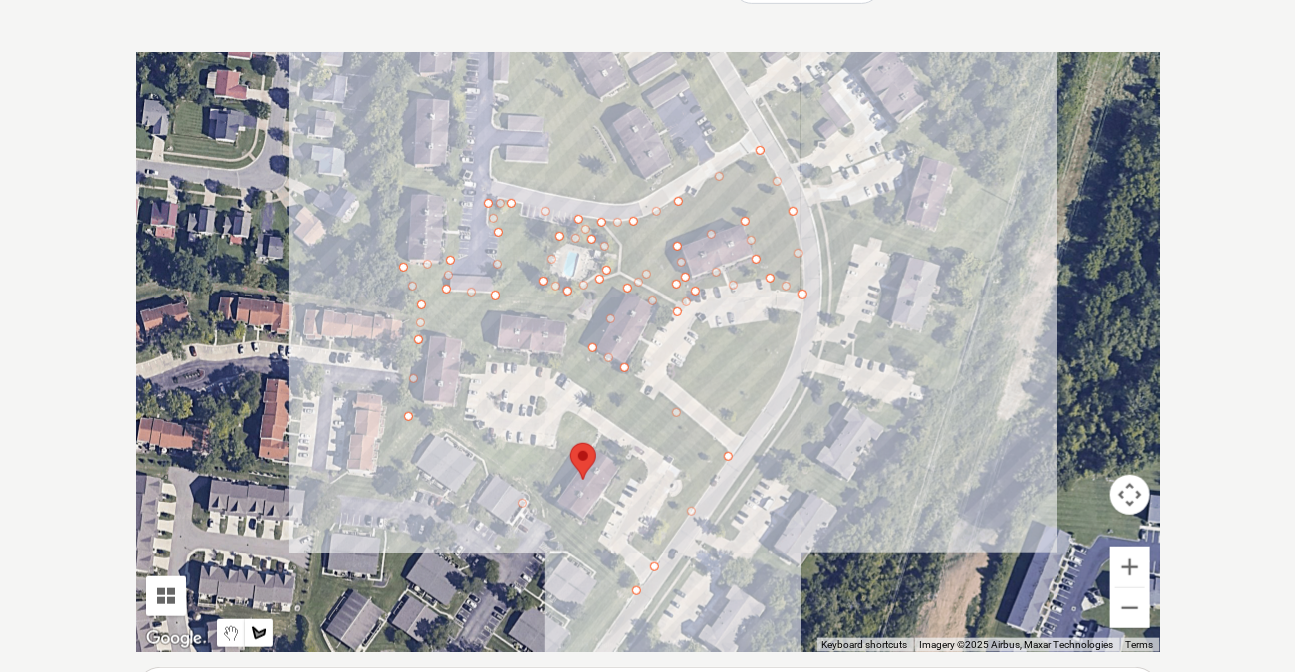 click at bounding box center [648, 352] 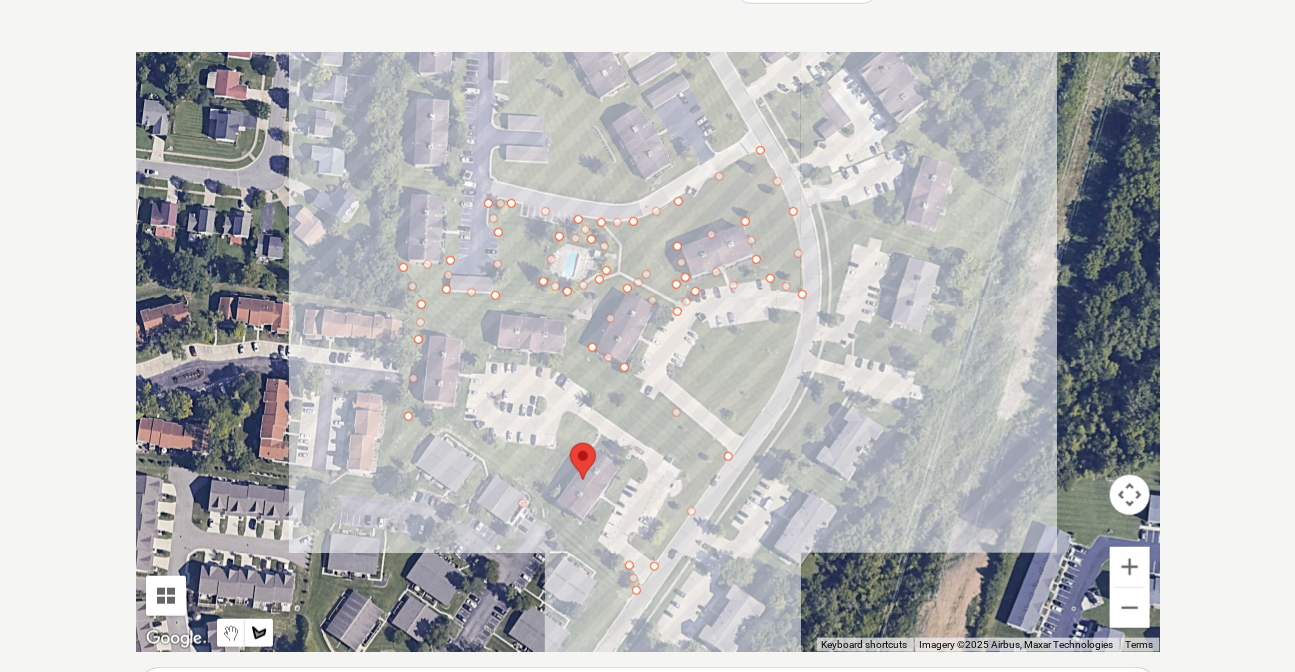 click at bounding box center (648, 352) 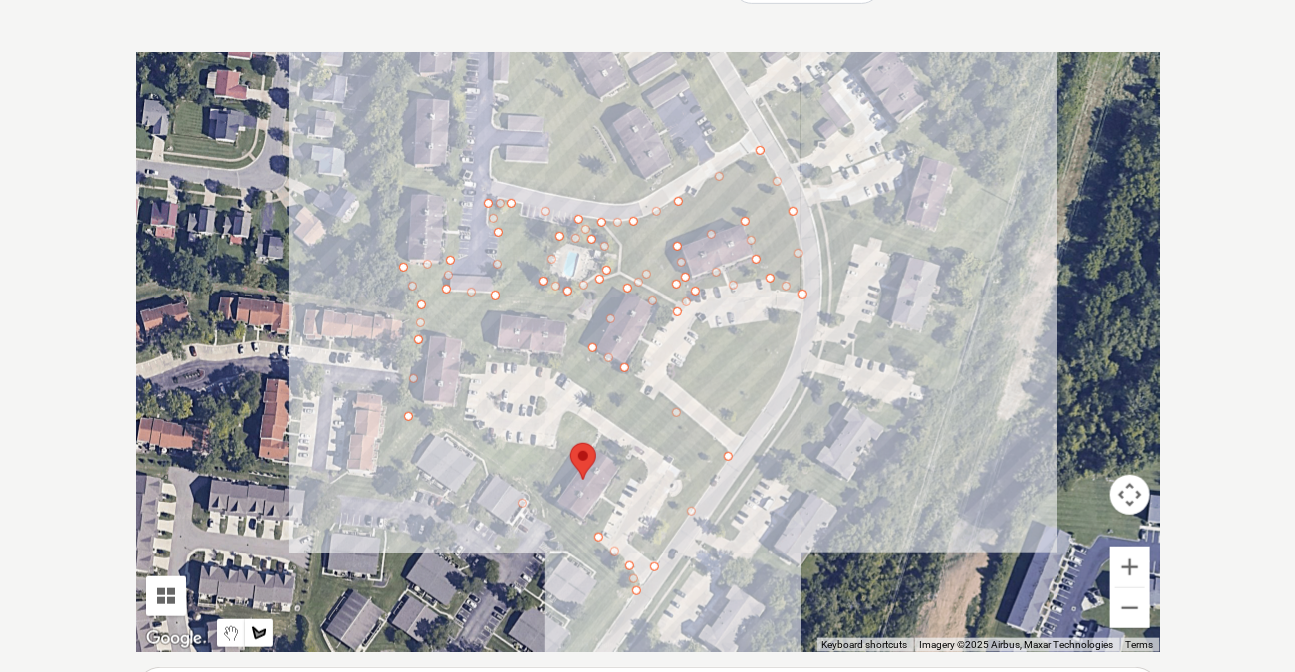 click at bounding box center [648, 352] 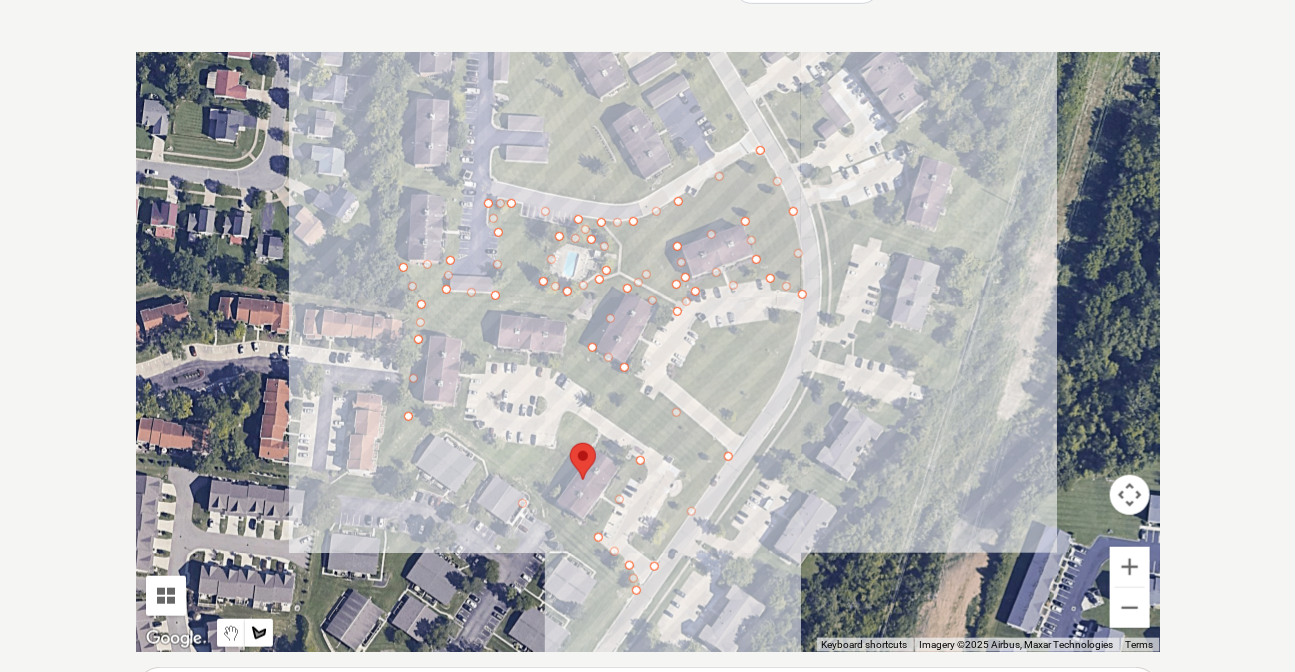 click at bounding box center (648, 352) 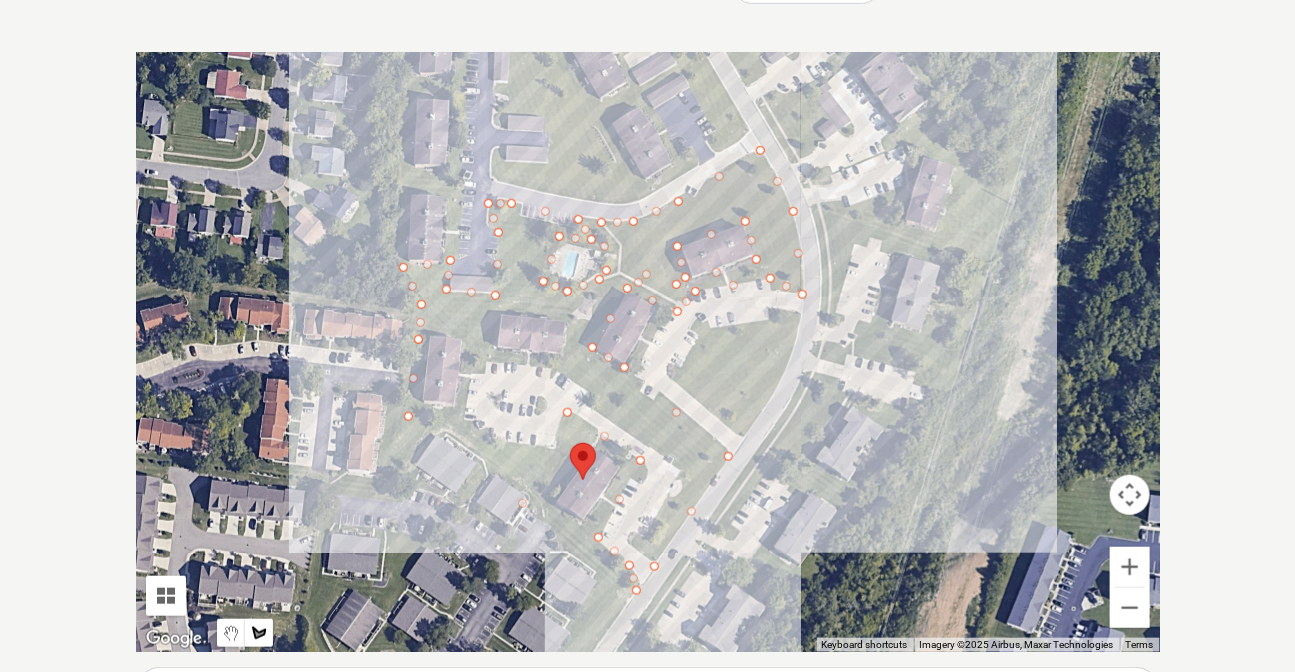 click at bounding box center [648, 352] 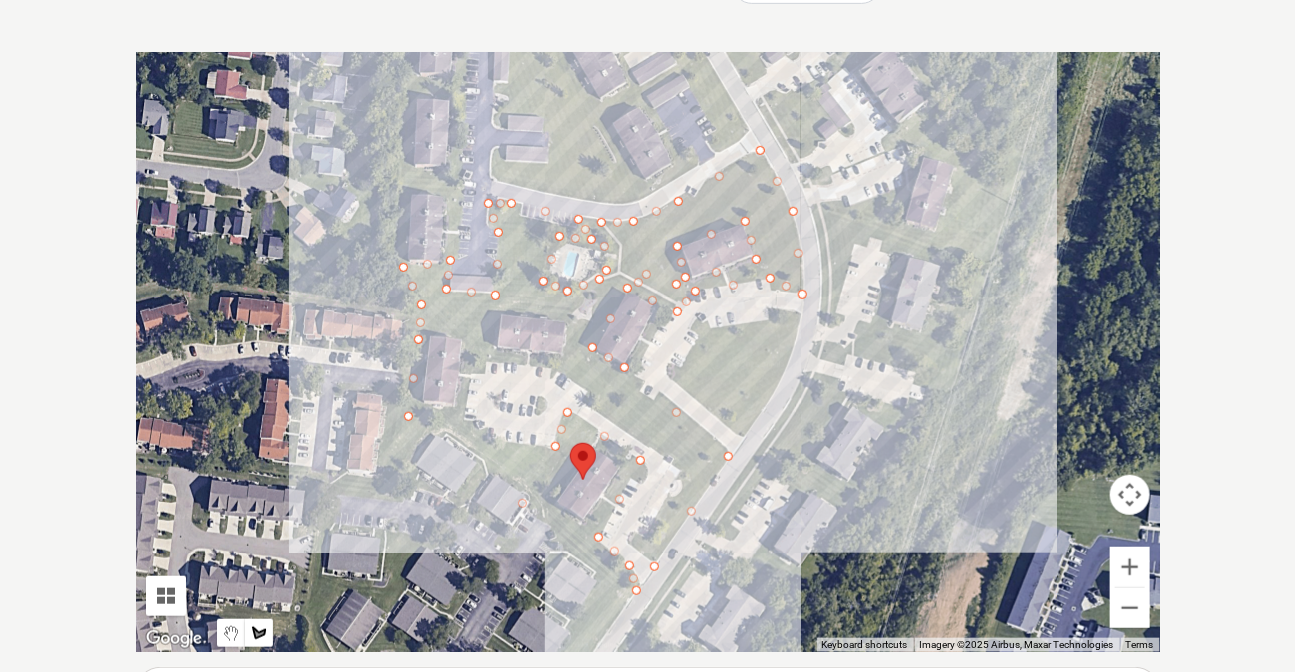 click at bounding box center [648, 352] 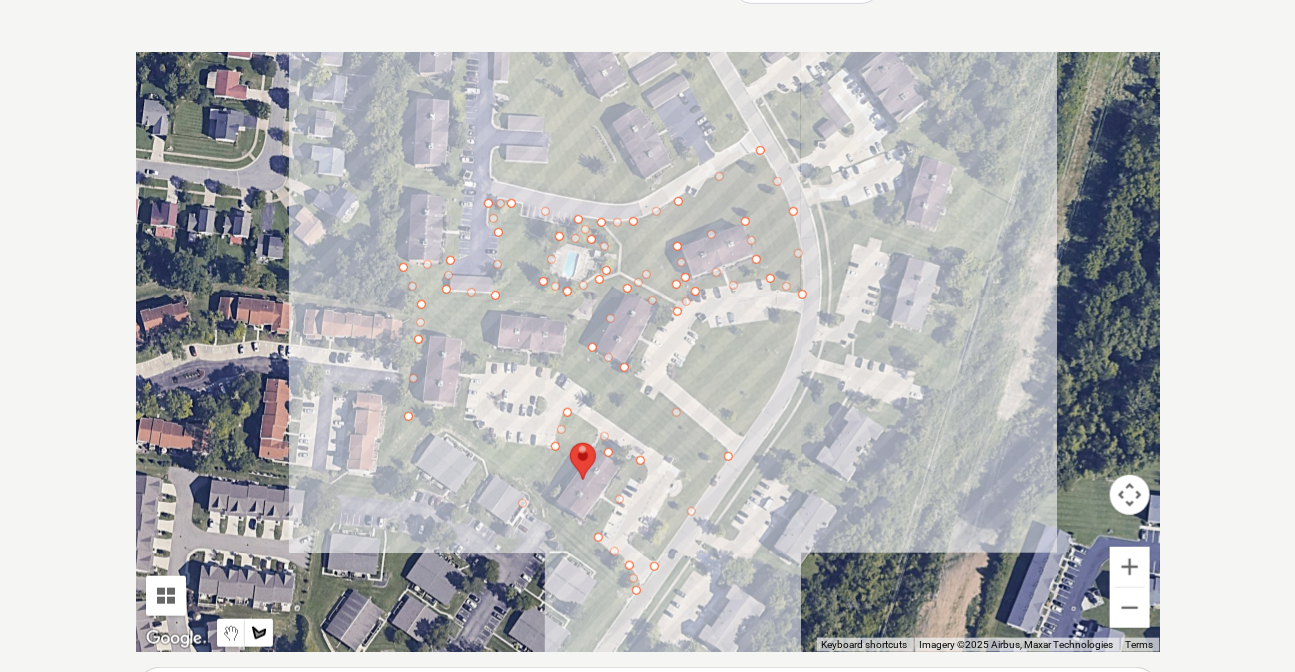 click at bounding box center [648, 352] 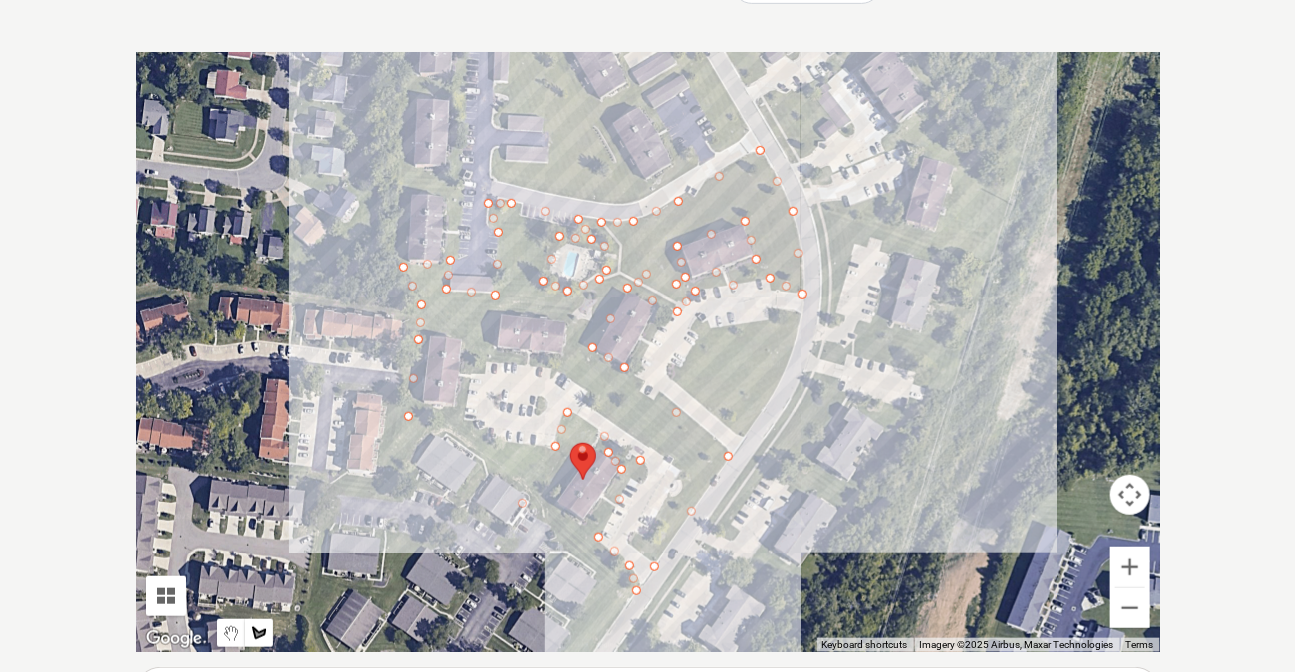 click at bounding box center (648, 352) 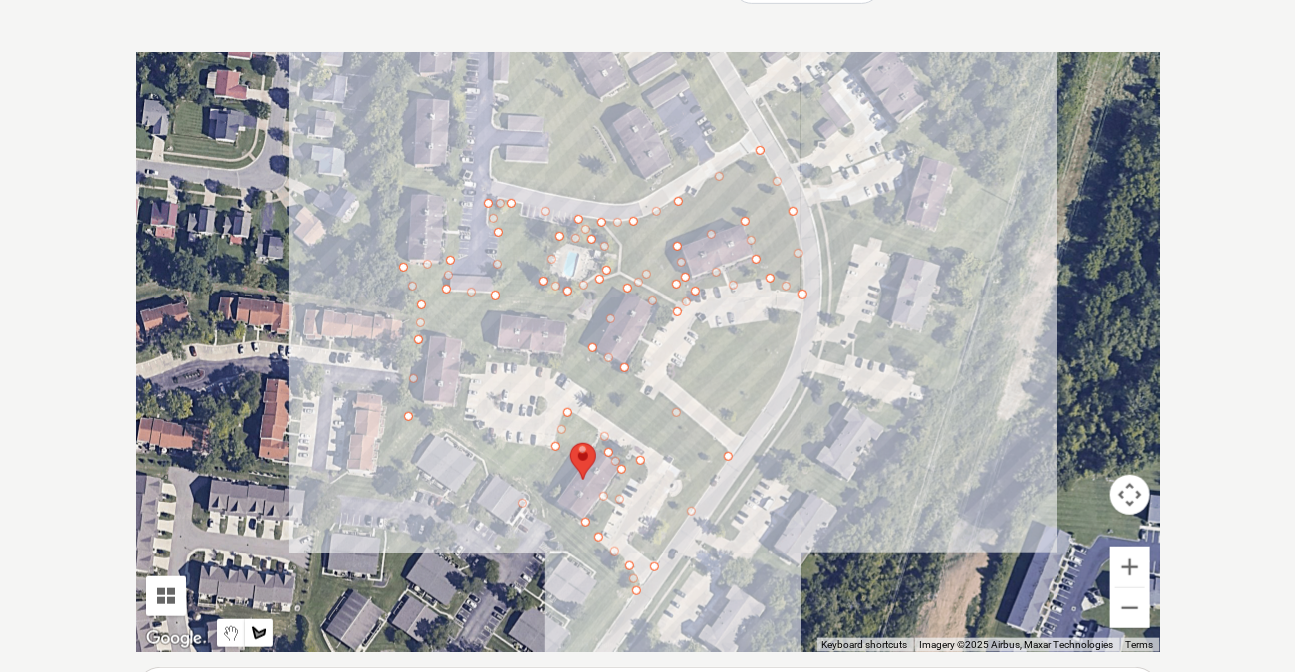 click at bounding box center (648, 352) 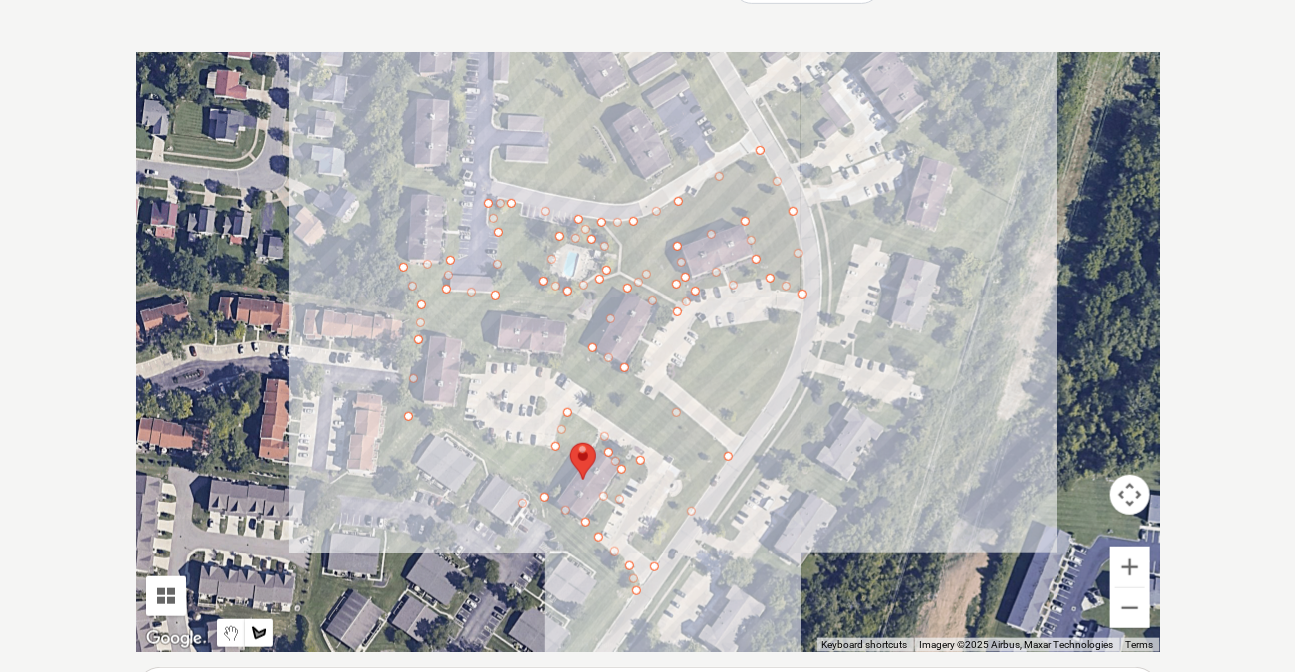 click at bounding box center [648, 352] 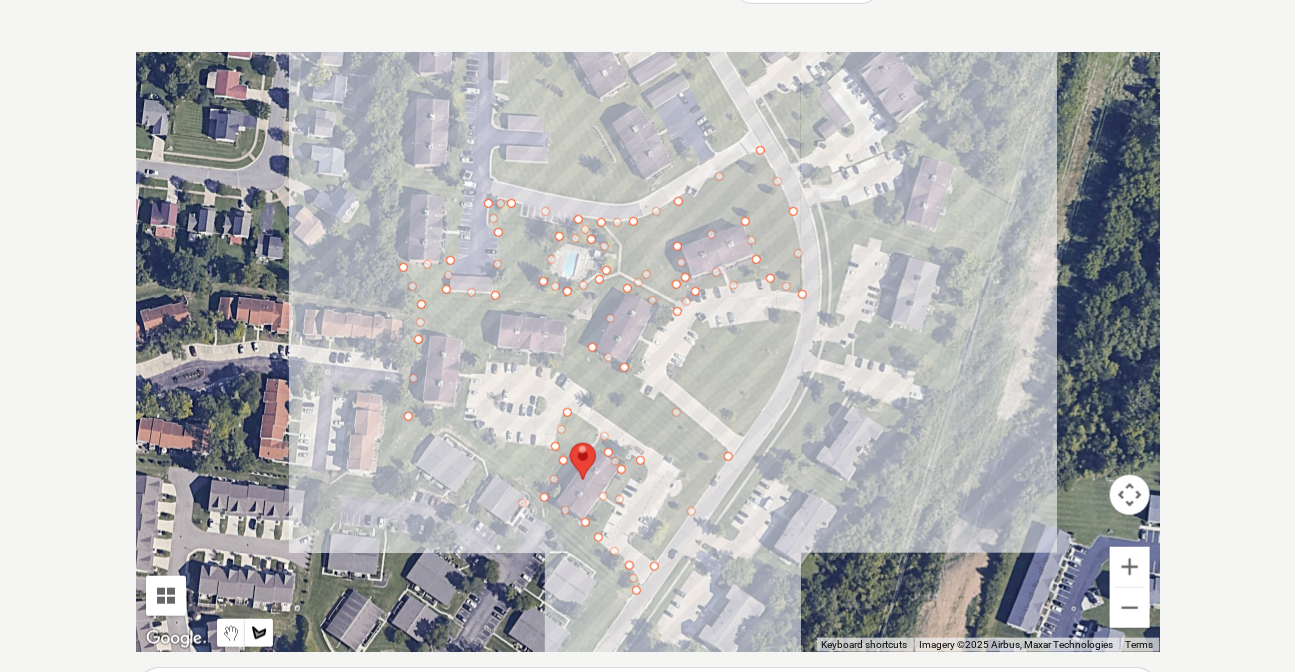 click at bounding box center (648, 352) 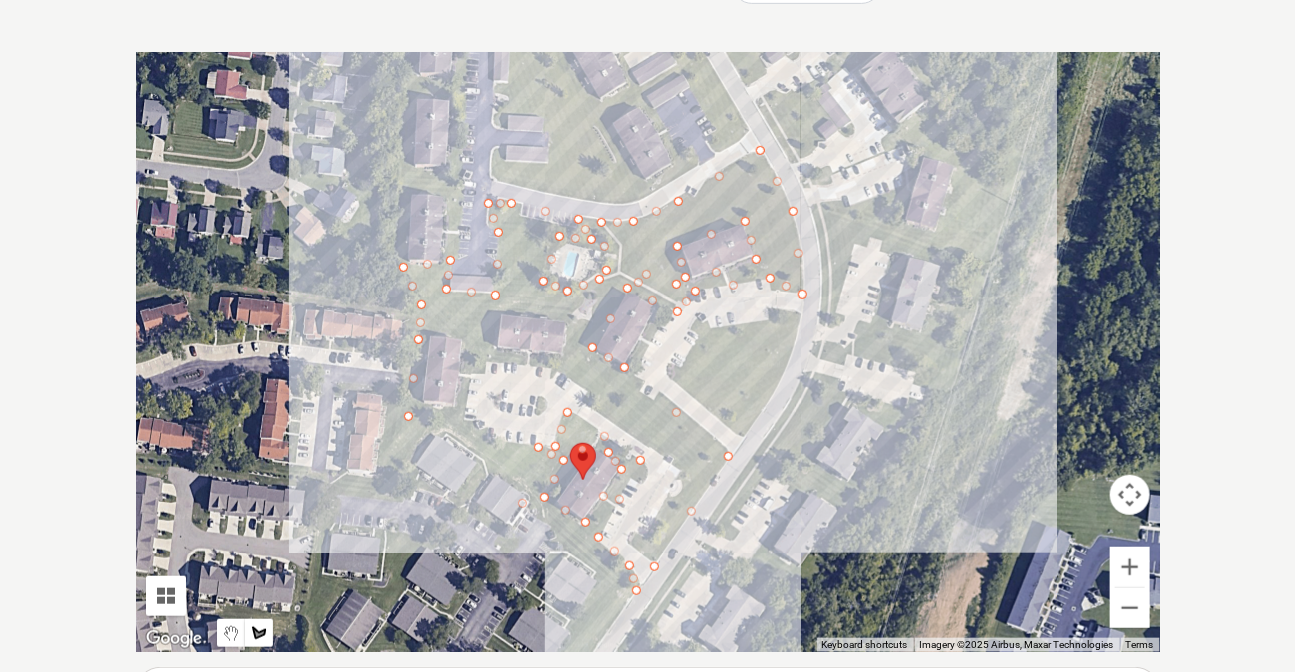 click at bounding box center [648, 352] 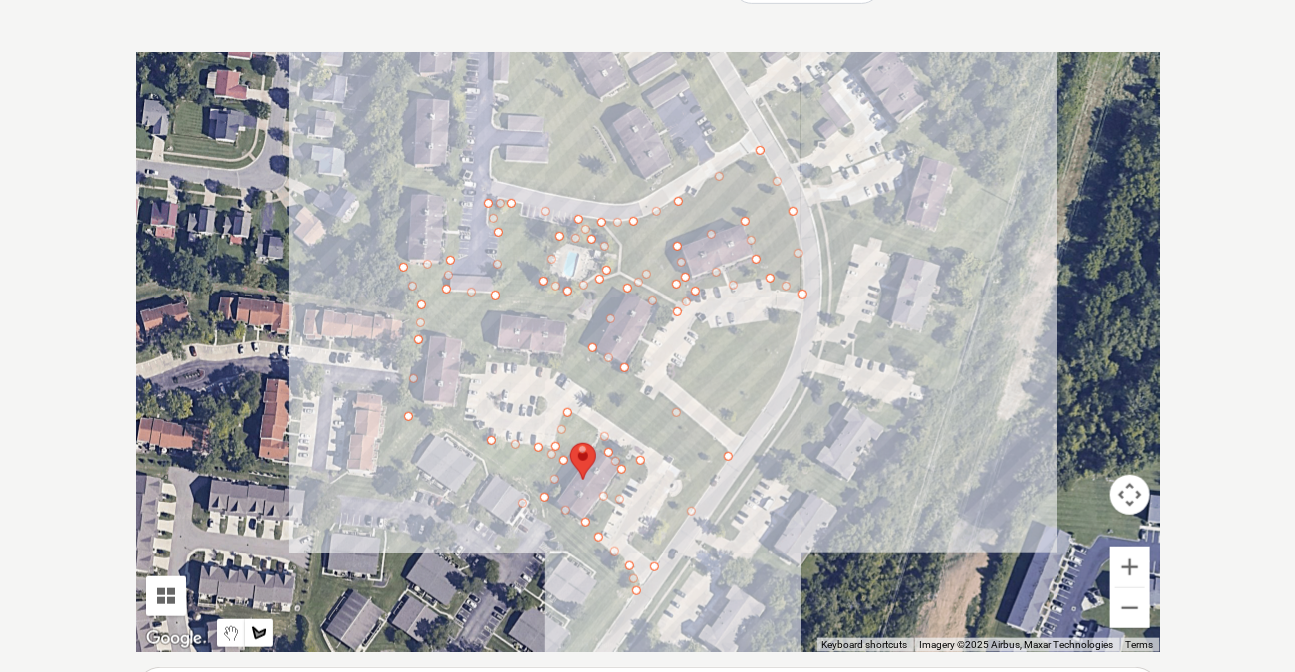 click at bounding box center (648, 352) 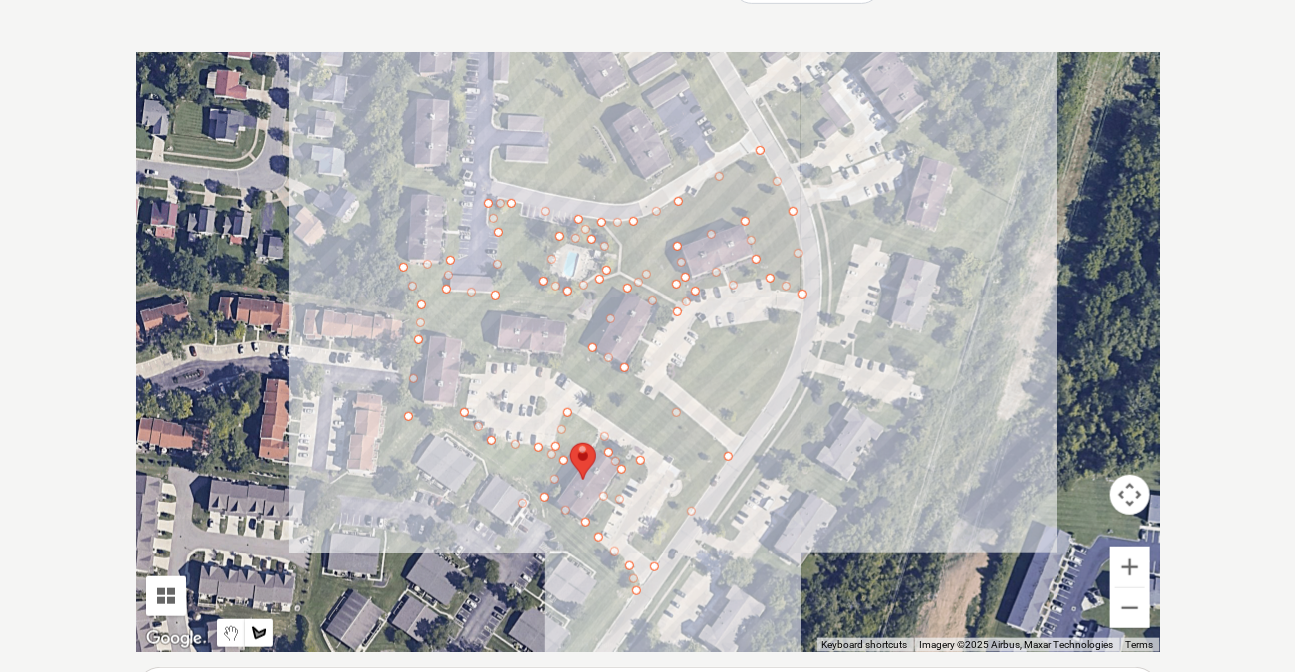 click at bounding box center (648, 352) 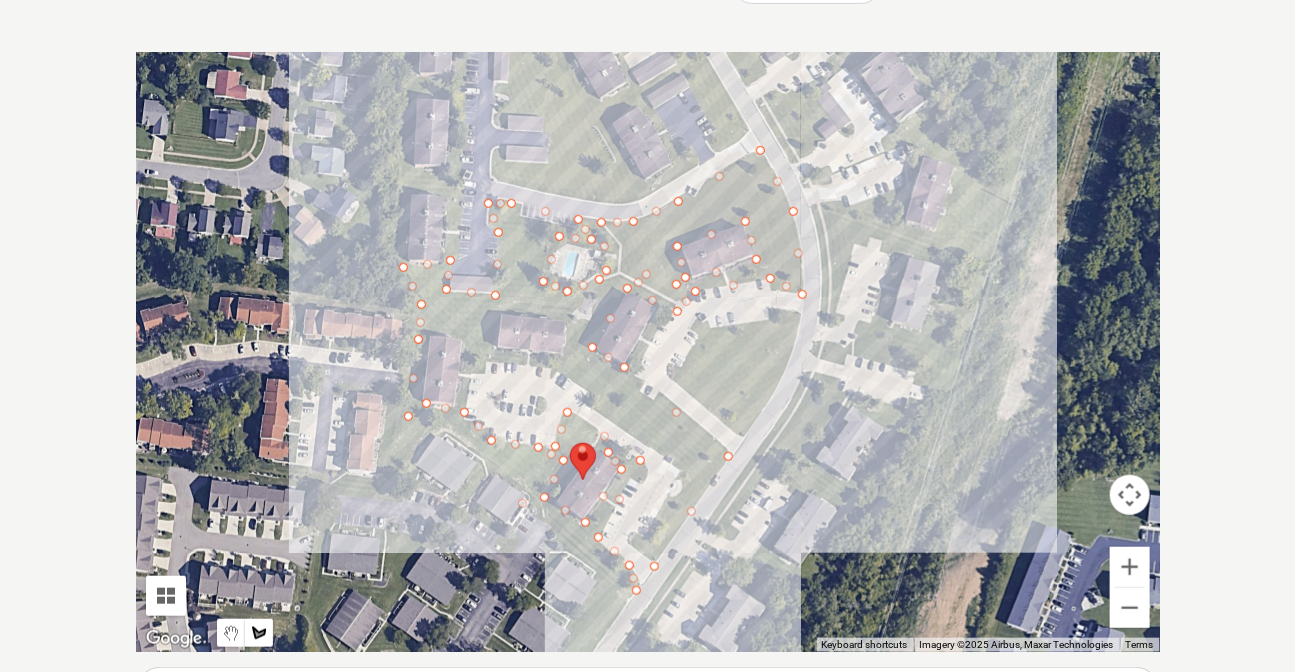 click at bounding box center (648, 352) 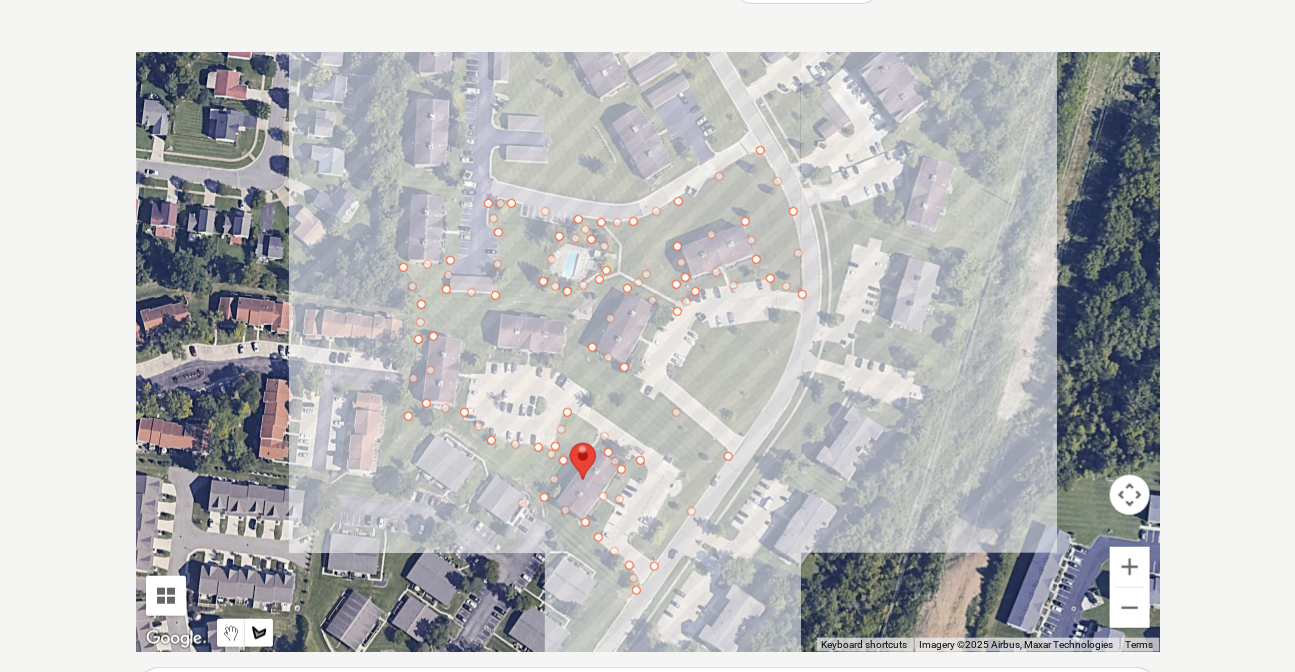 click at bounding box center (648, 352) 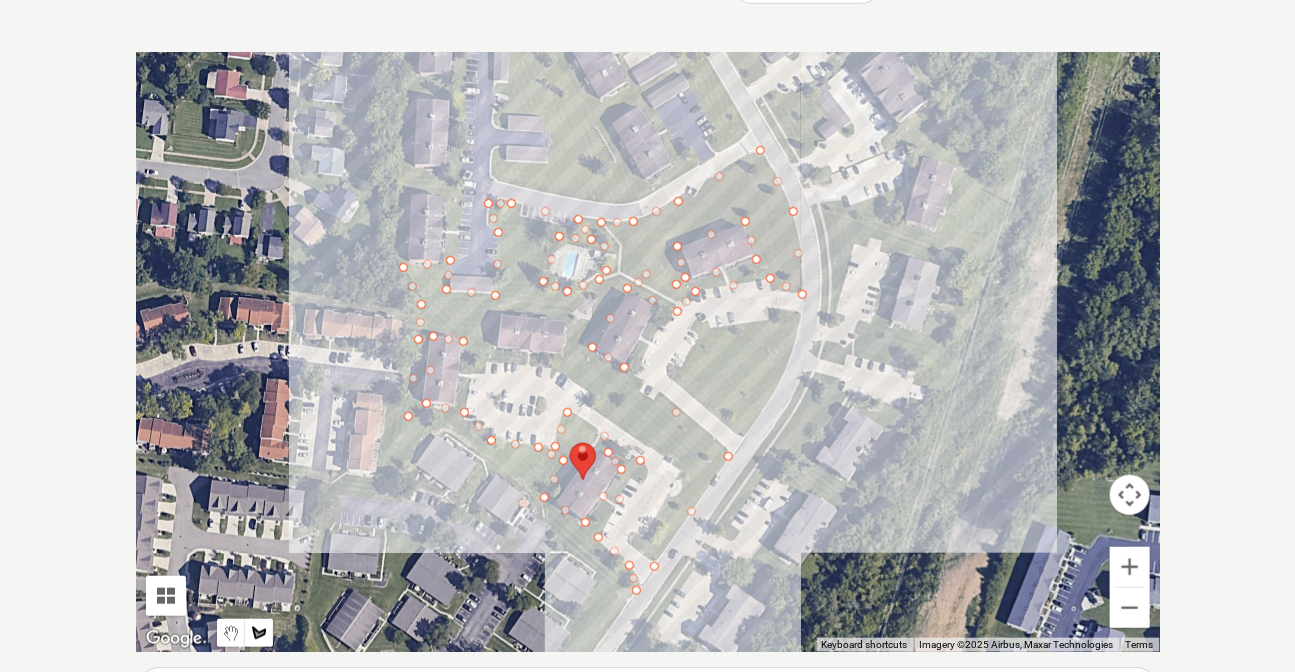click at bounding box center [648, 352] 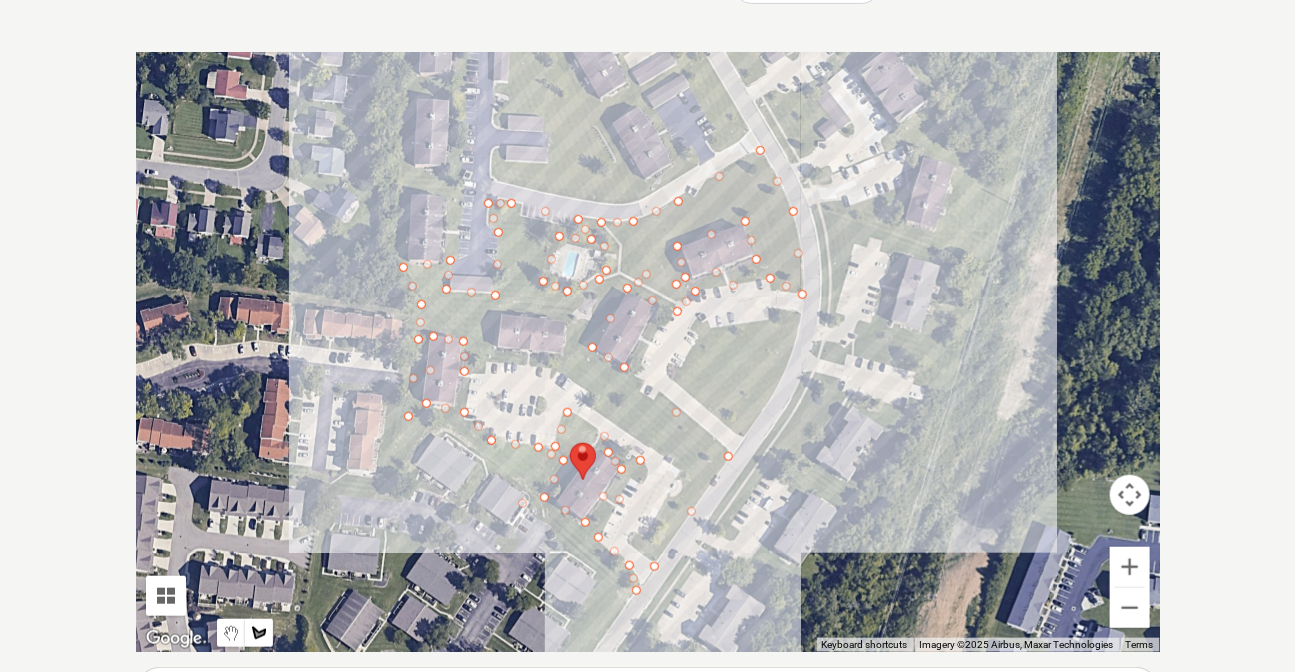 click at bounding box center (648, 352) 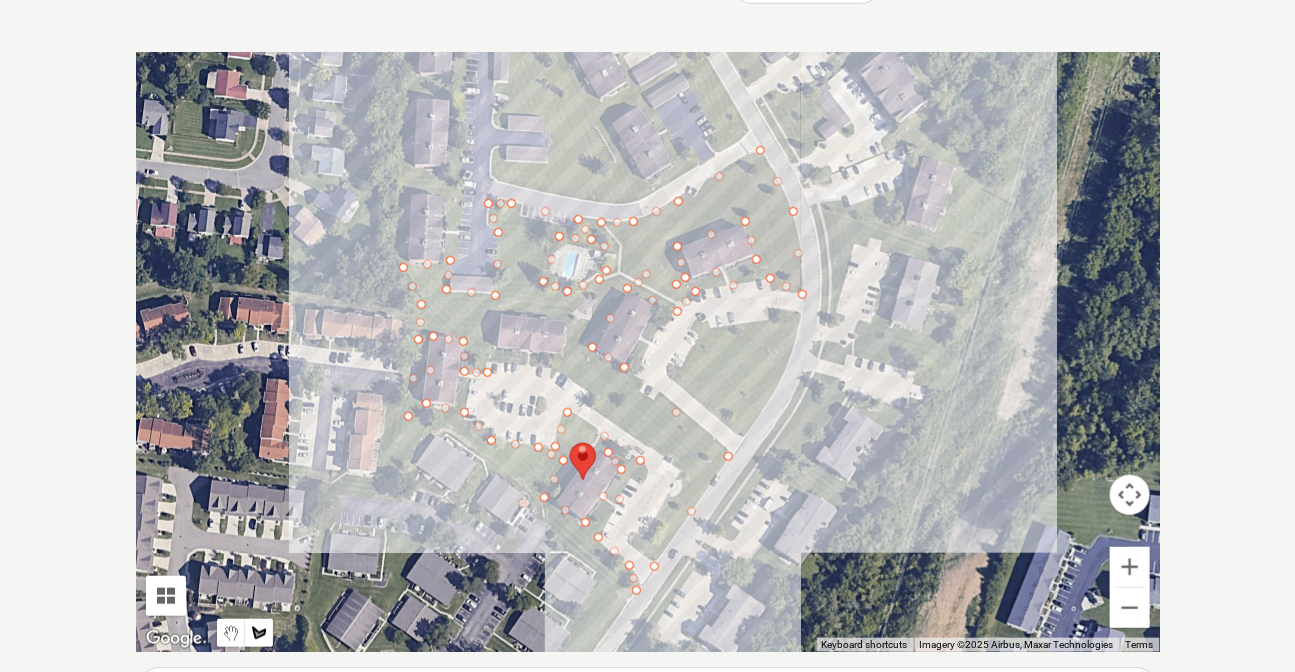 click at bounding box center [648, 352] 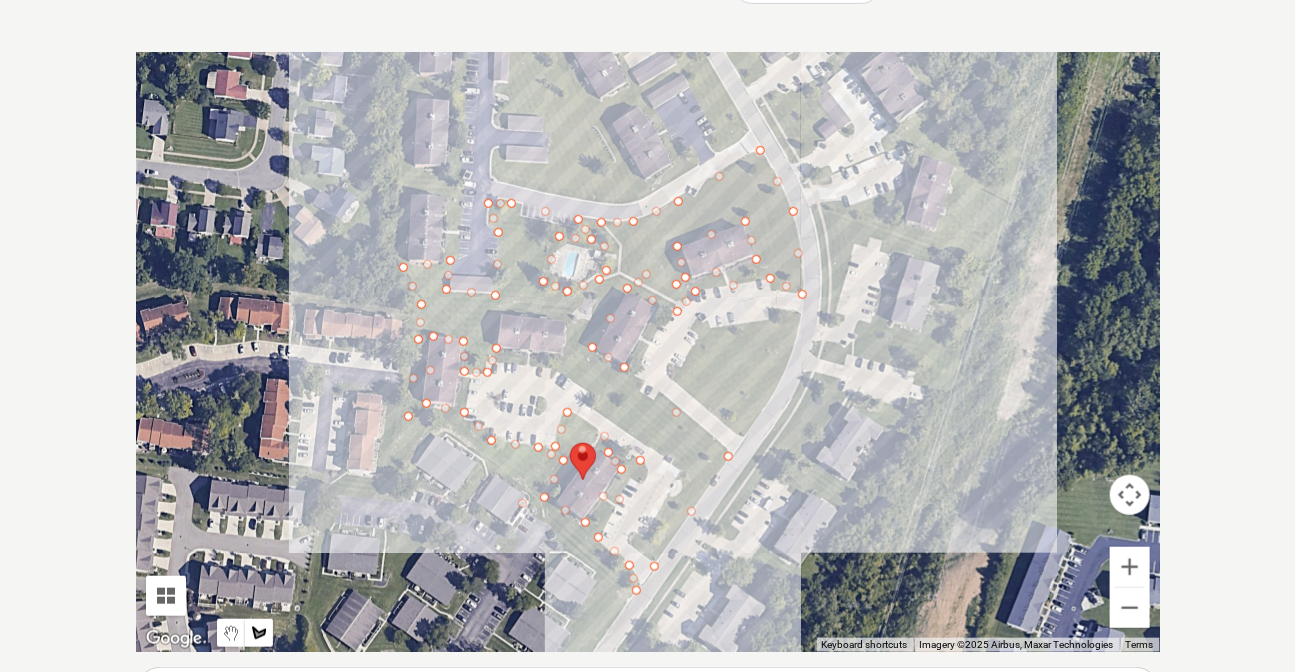 click at bounding box center (648, 352) 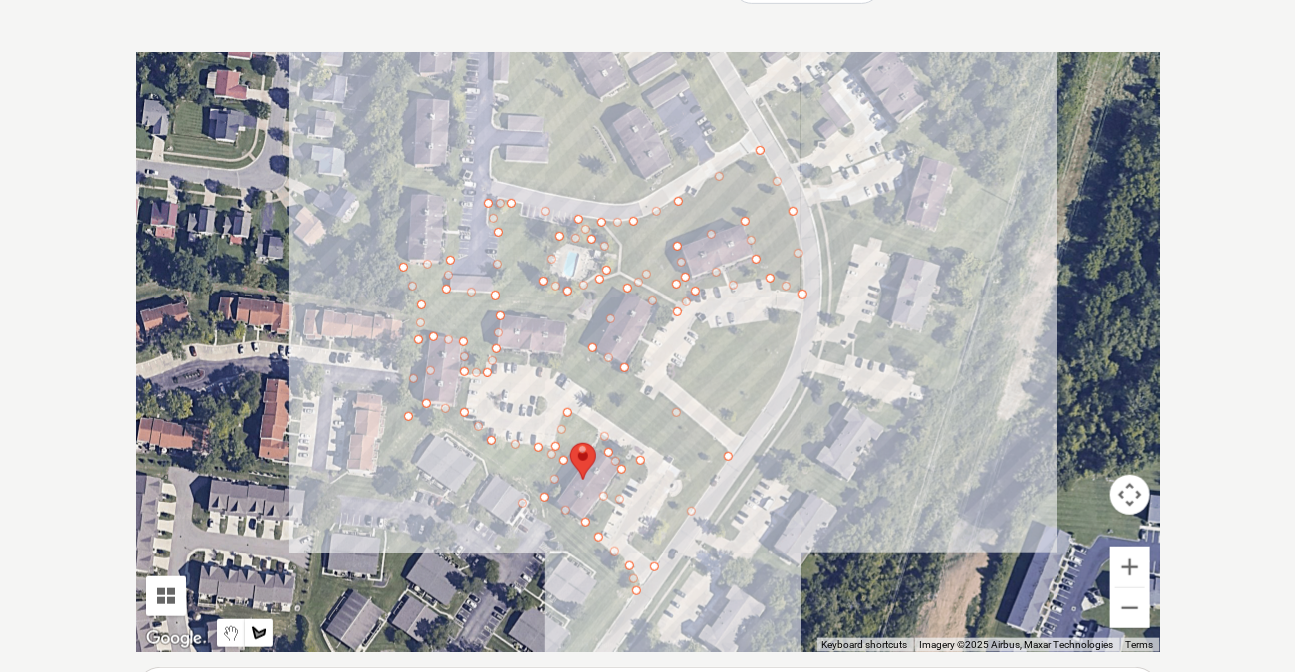 click at bounding box center (648, 352) 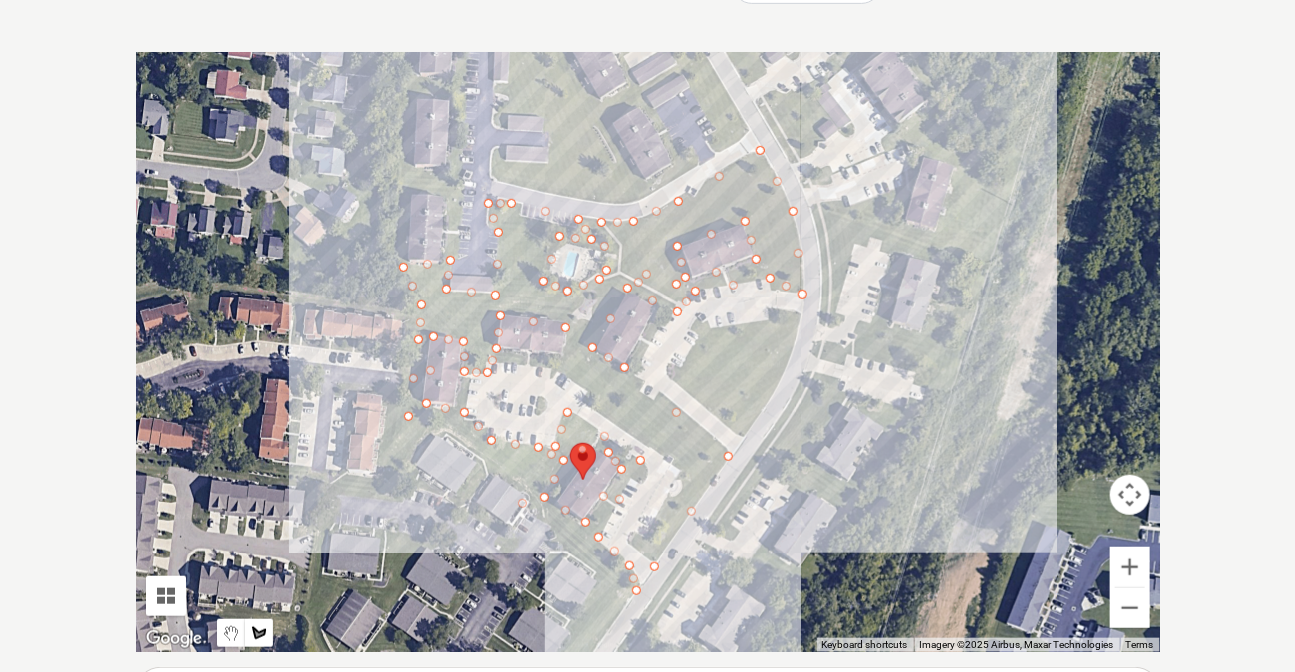 click at bounding box center (648, 352) 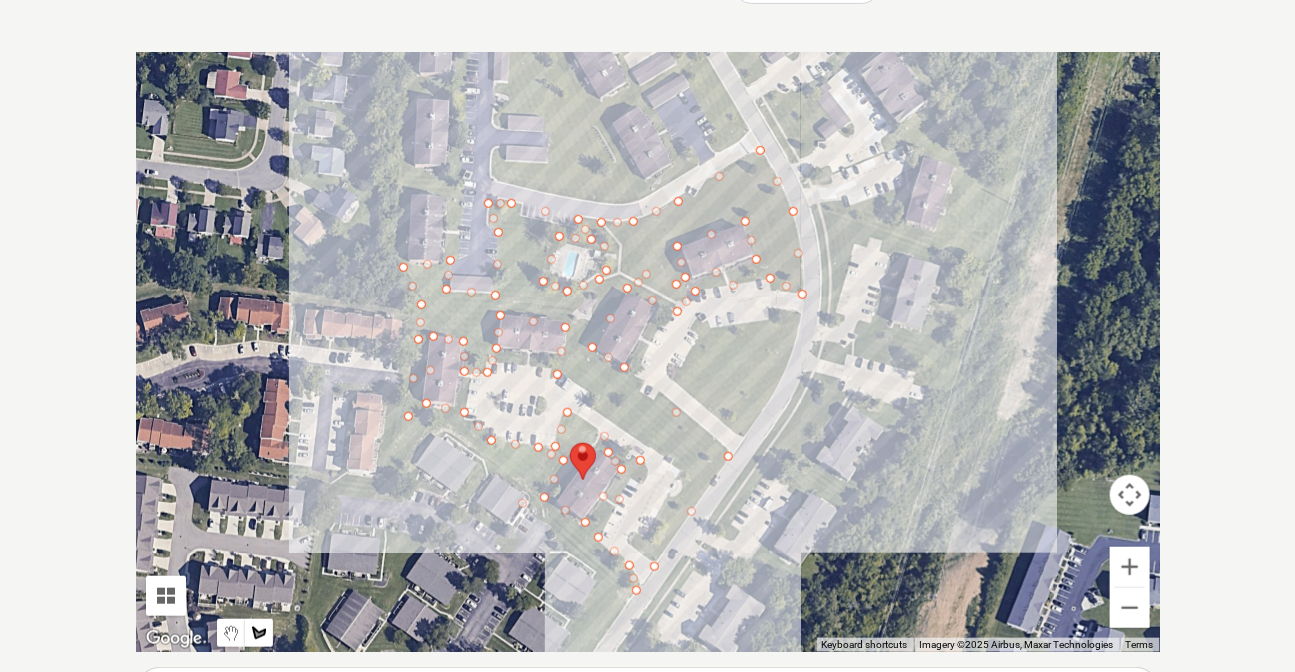 click at bounding box center (648, 352) 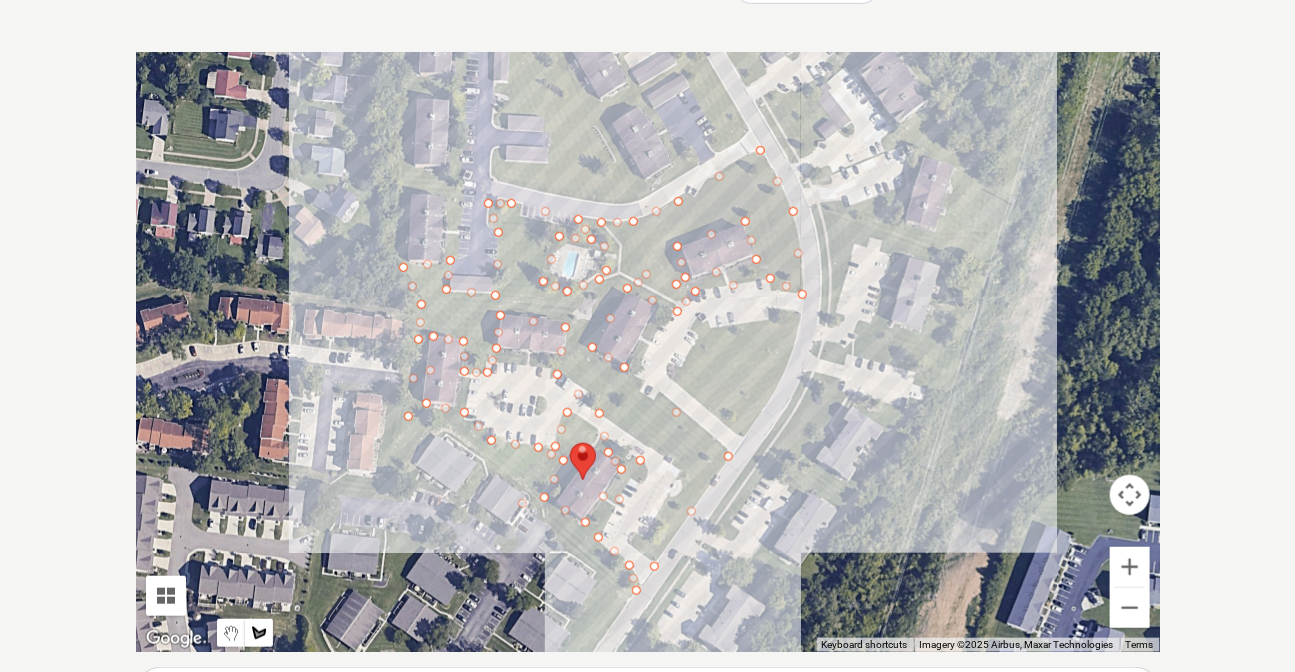 click at bounding box center [648, 352] 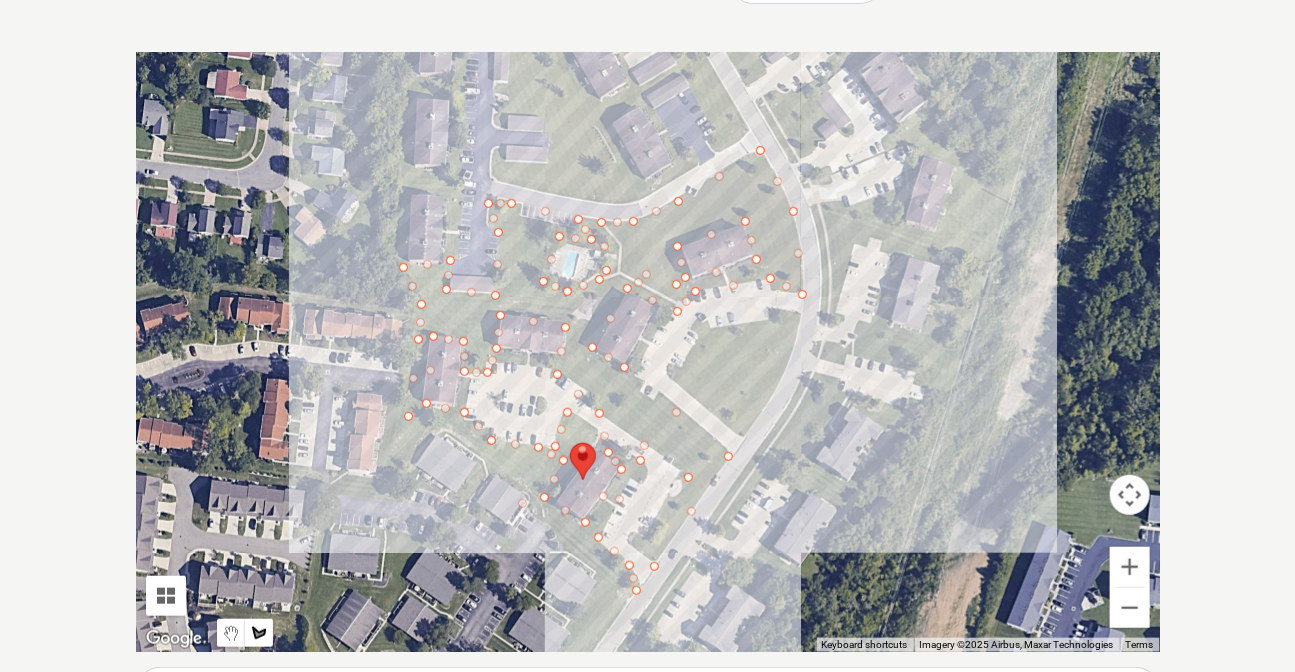 click at bounding box center [648, 352] 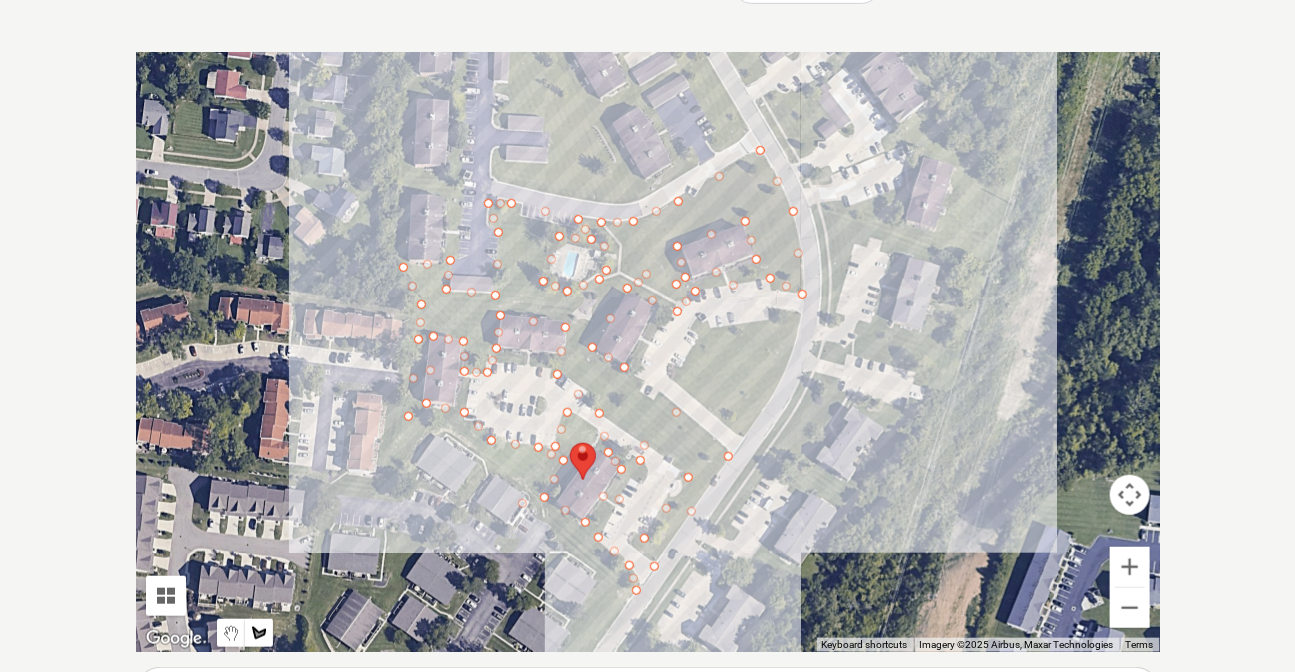 click at bounding box center [648, 352] 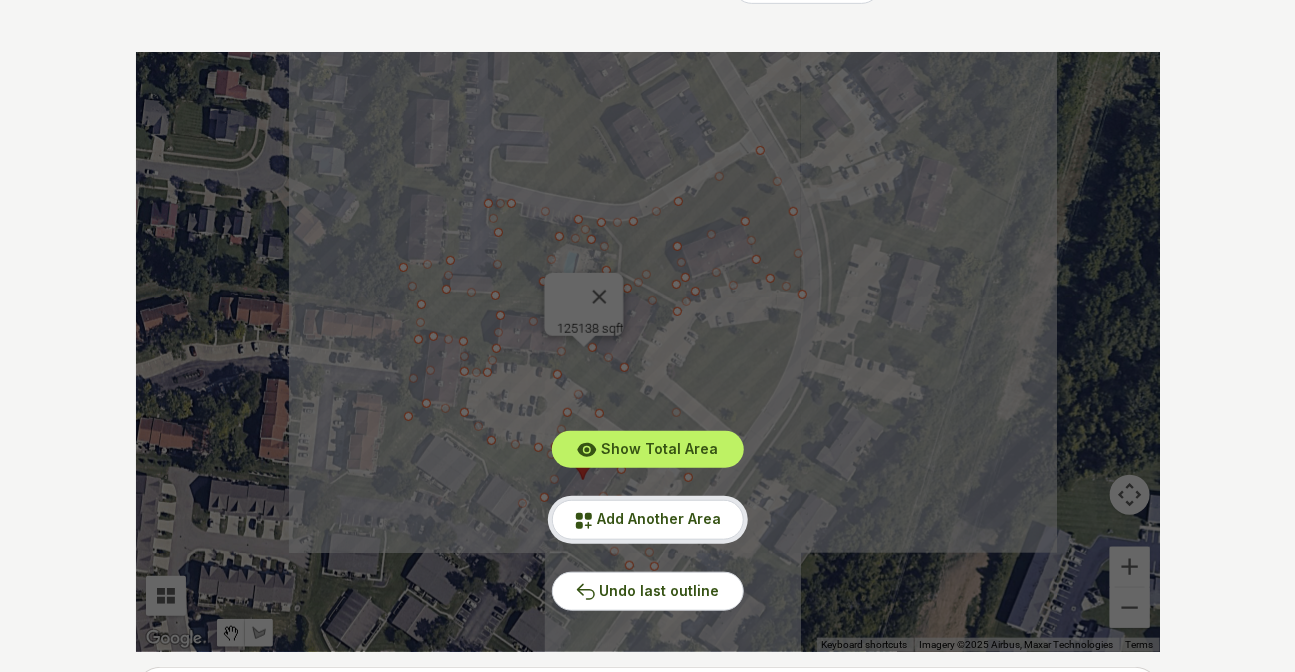 click on "Add Another Area" at bounding box center [648, 519] 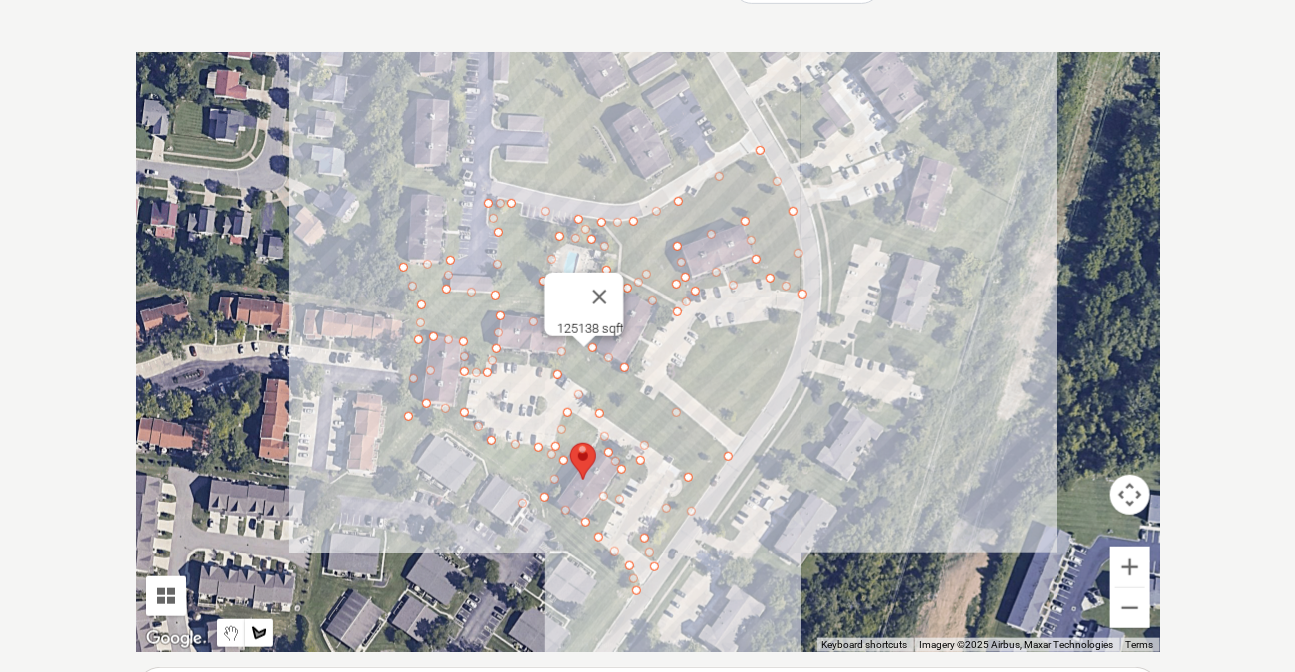 click at bounding box center [648, 352] 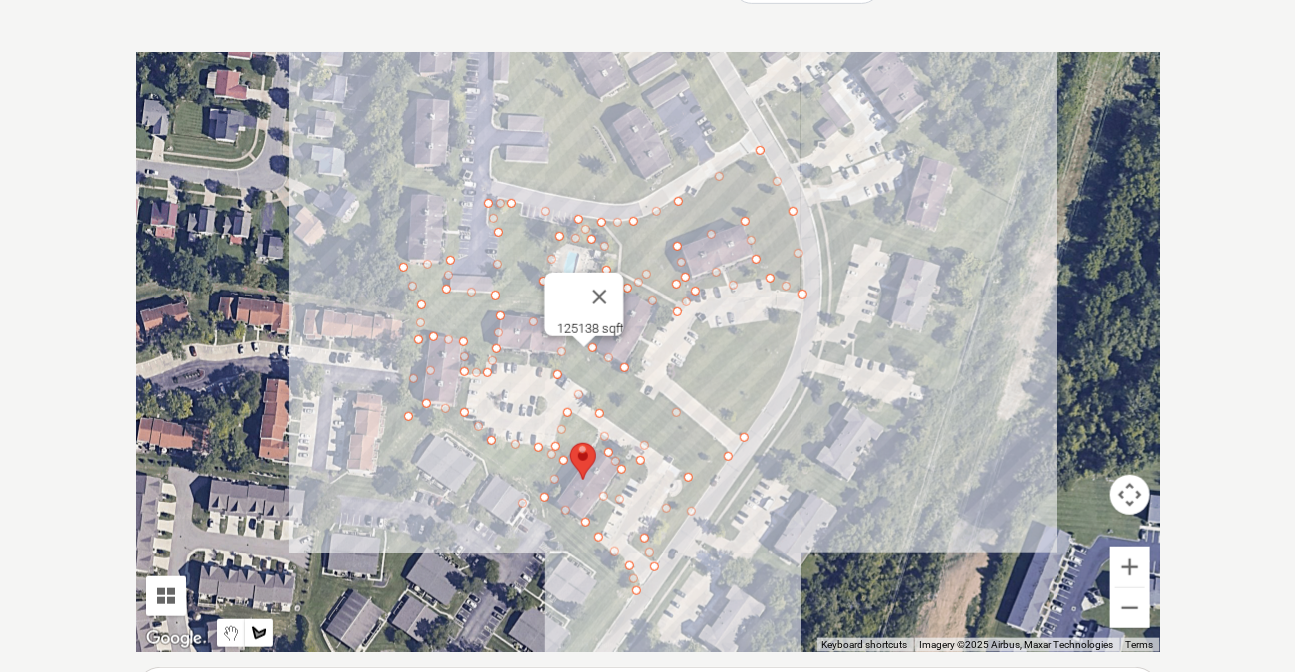 click at bounding box center (648, 352) 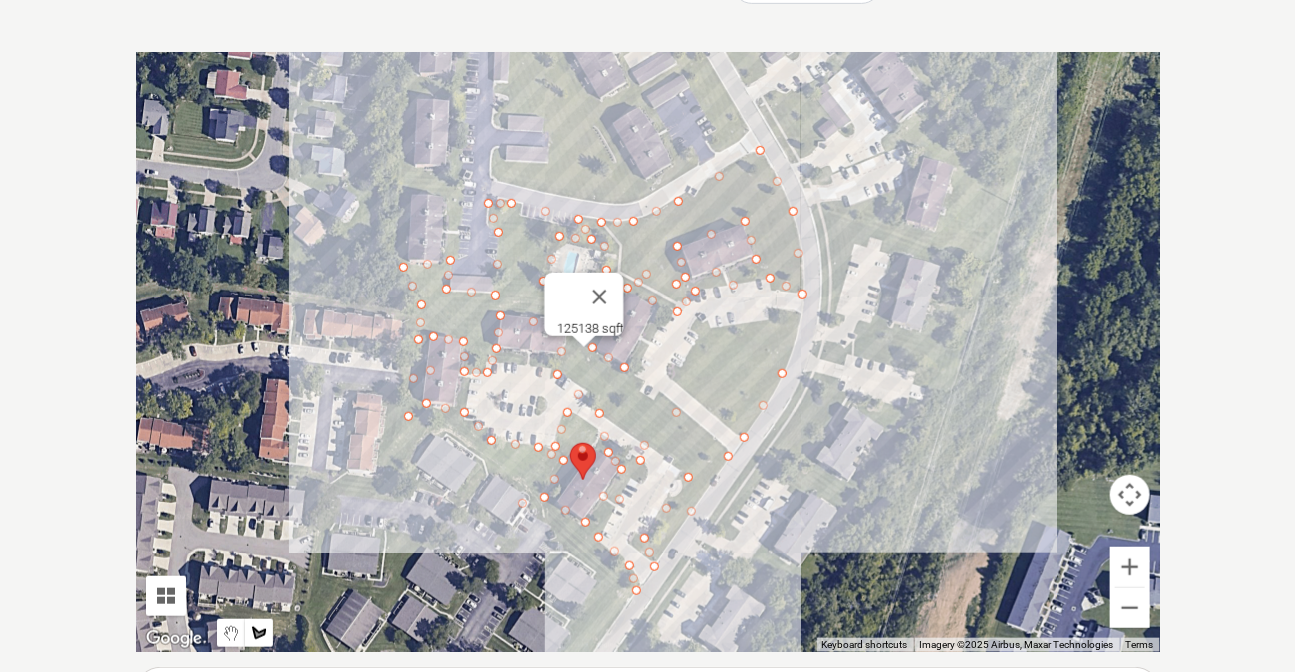click at bounding box center (648, 352) 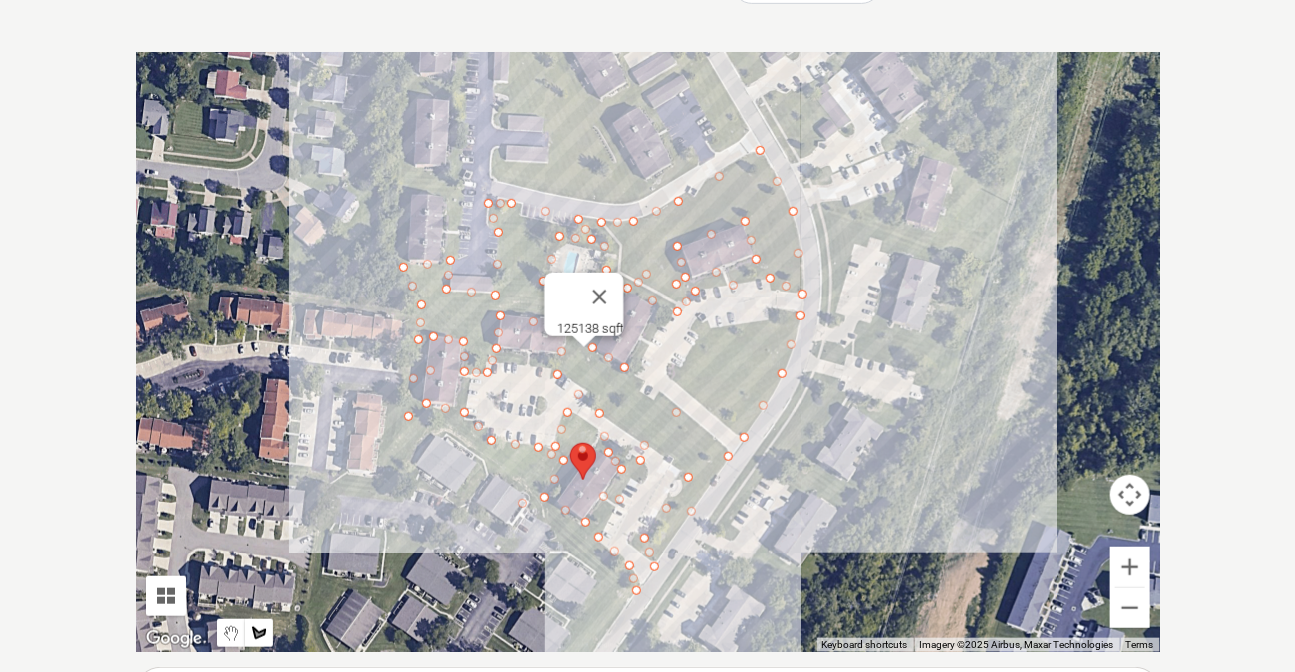 click at bounding box center [648, 352] 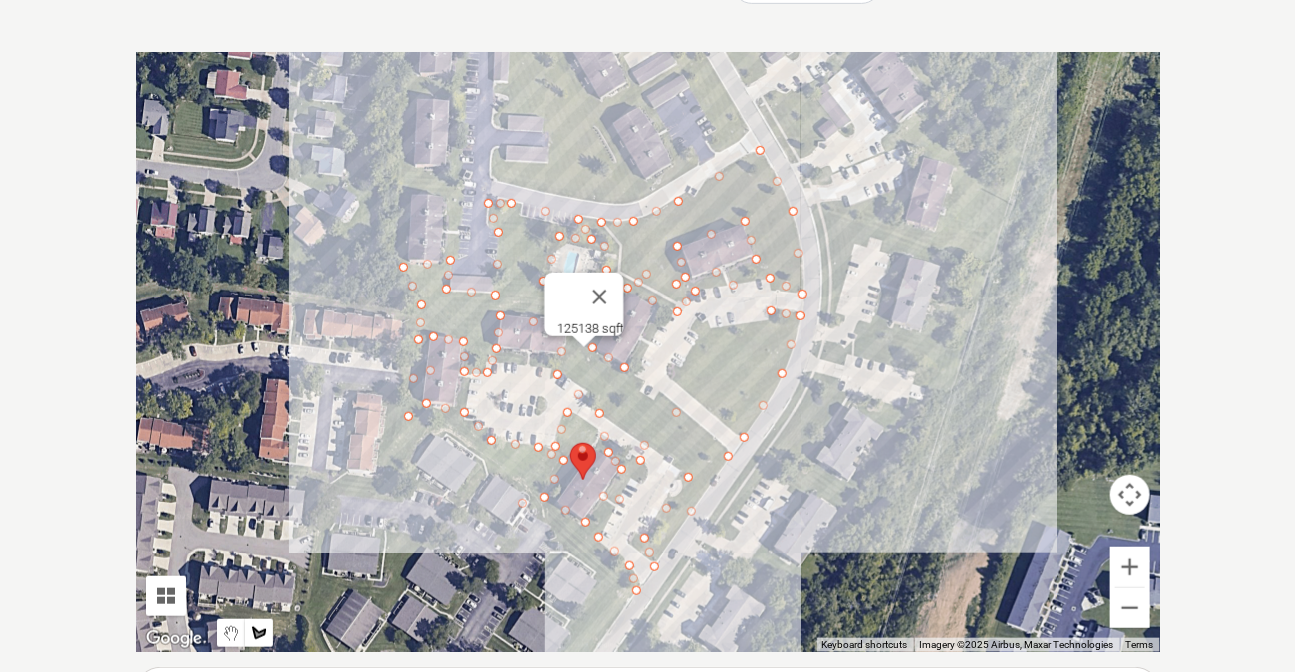 click at bounding box center [648, 352] 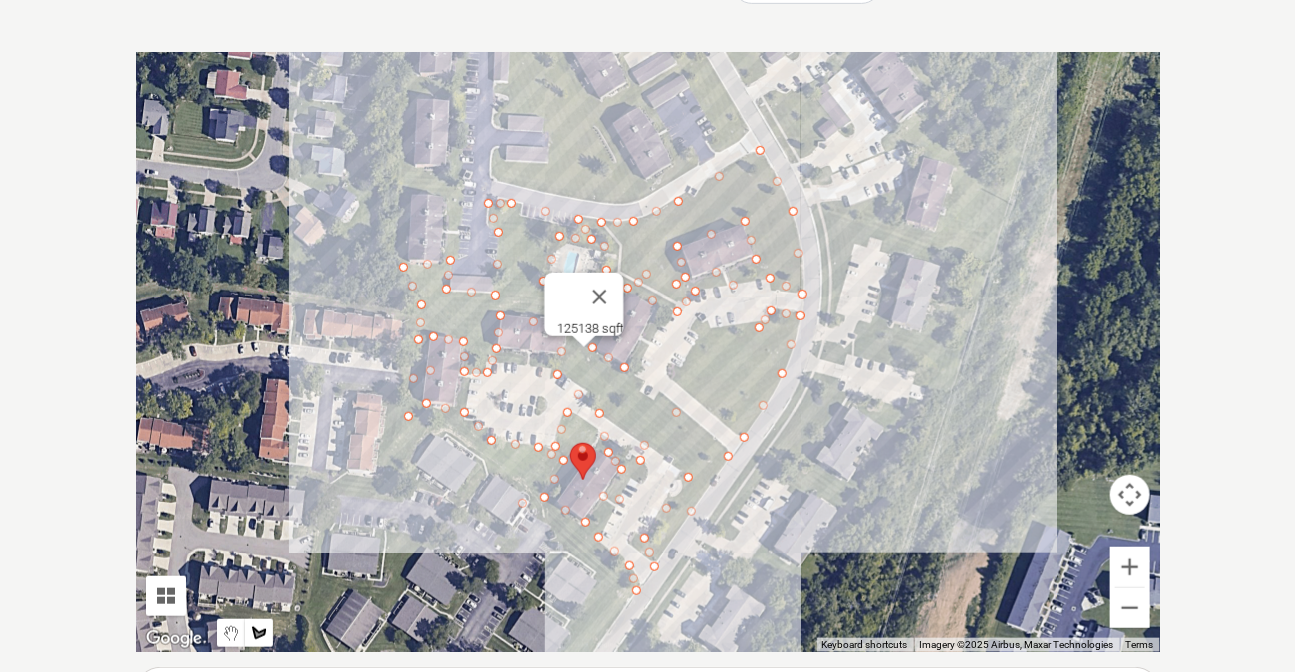 click at bounding box center [648, 352] 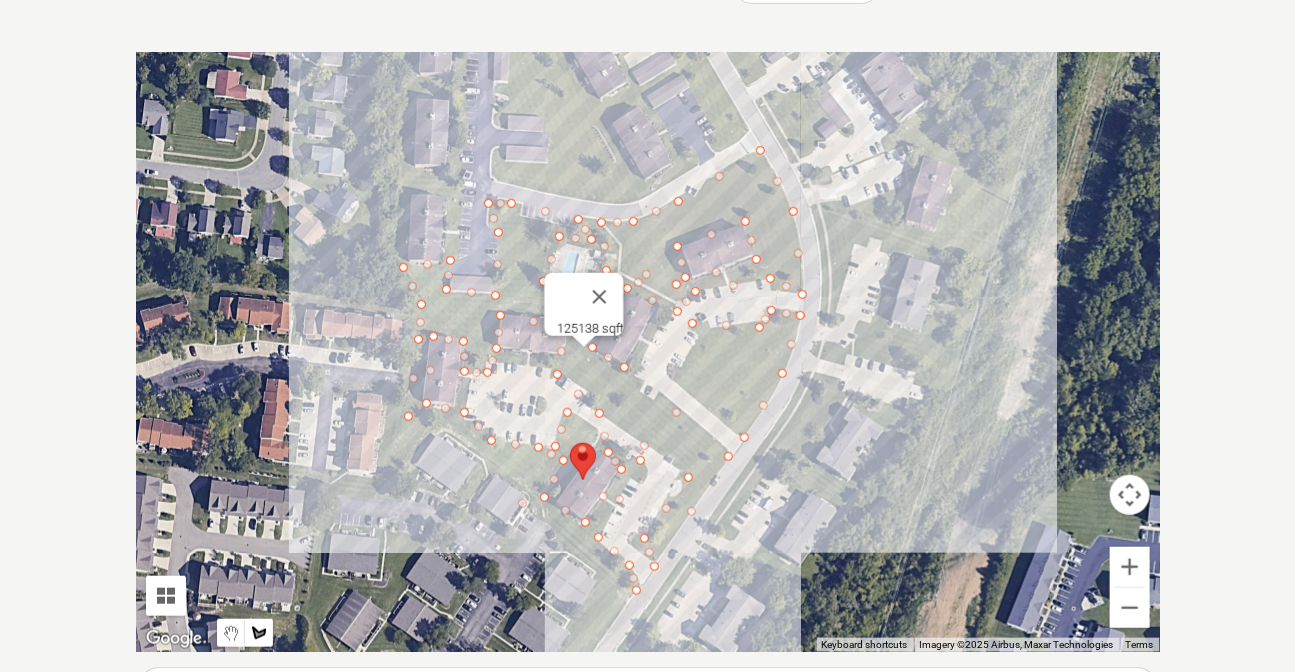 click at bounding box center [648, 352] 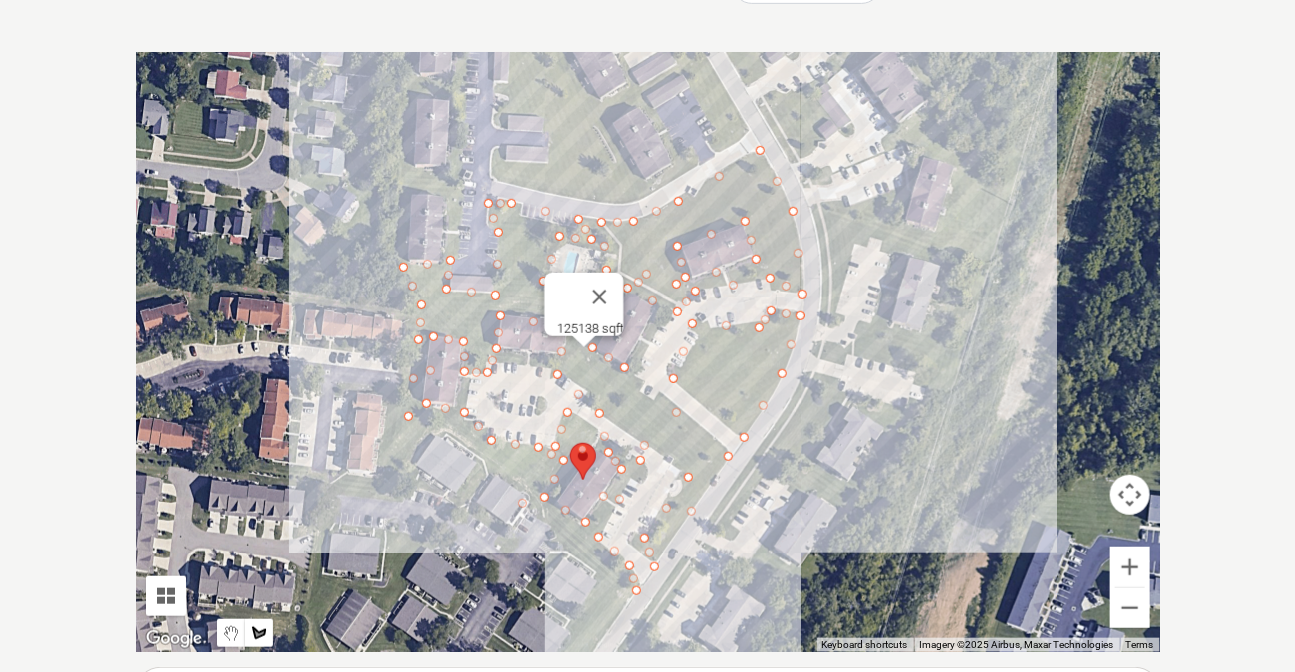 click at bounding box center (648, 352) 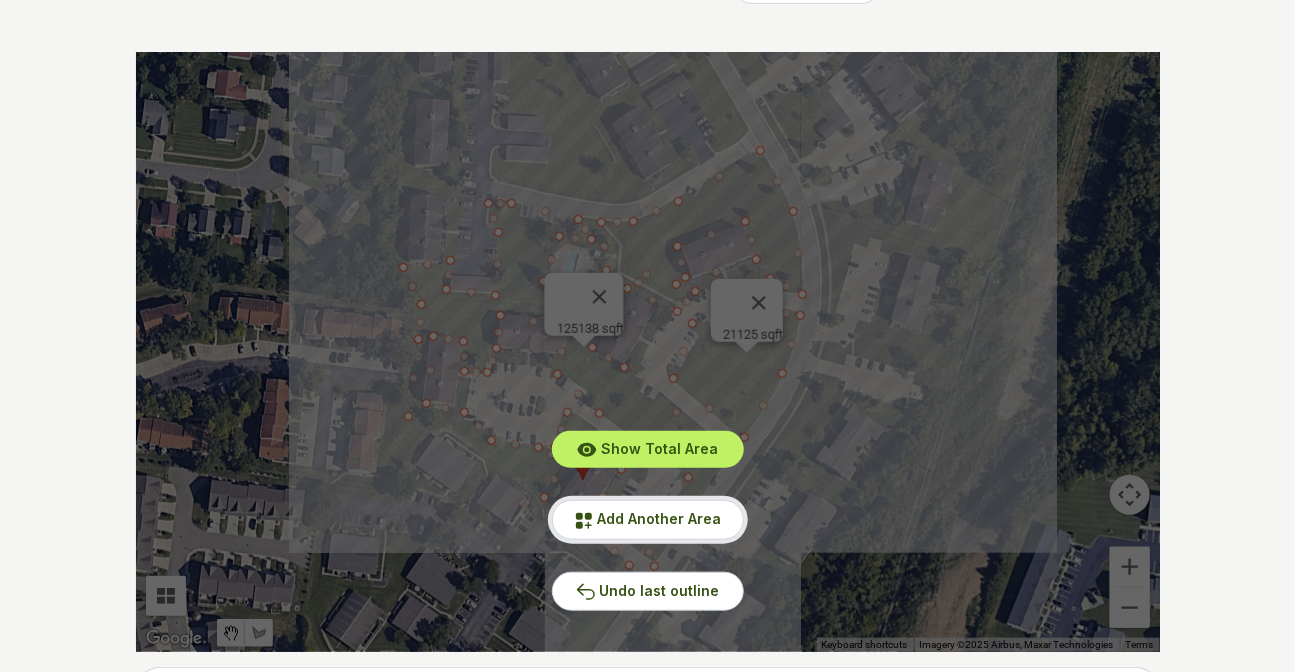 click on "Add Another Area" at bounding box center (648, 519) 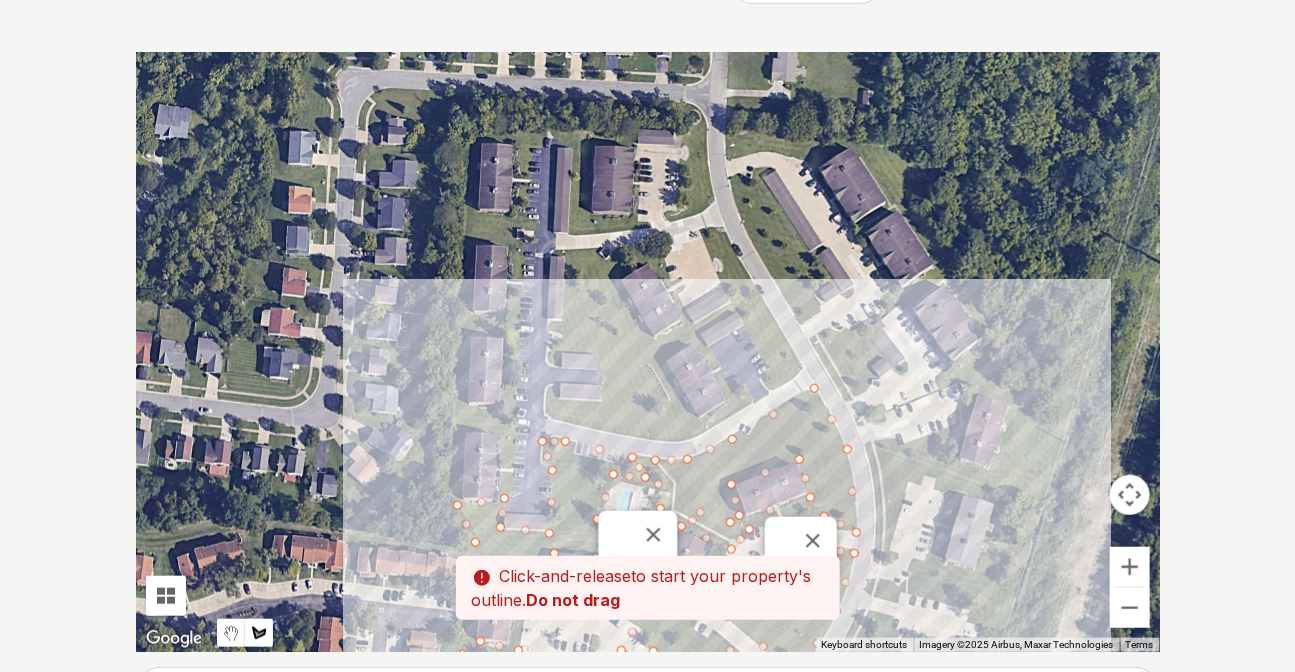 drag, startPoint x: 637, startPoint y: 292, endPoint x: 670, endPoint y: 410, distance: 122.52755 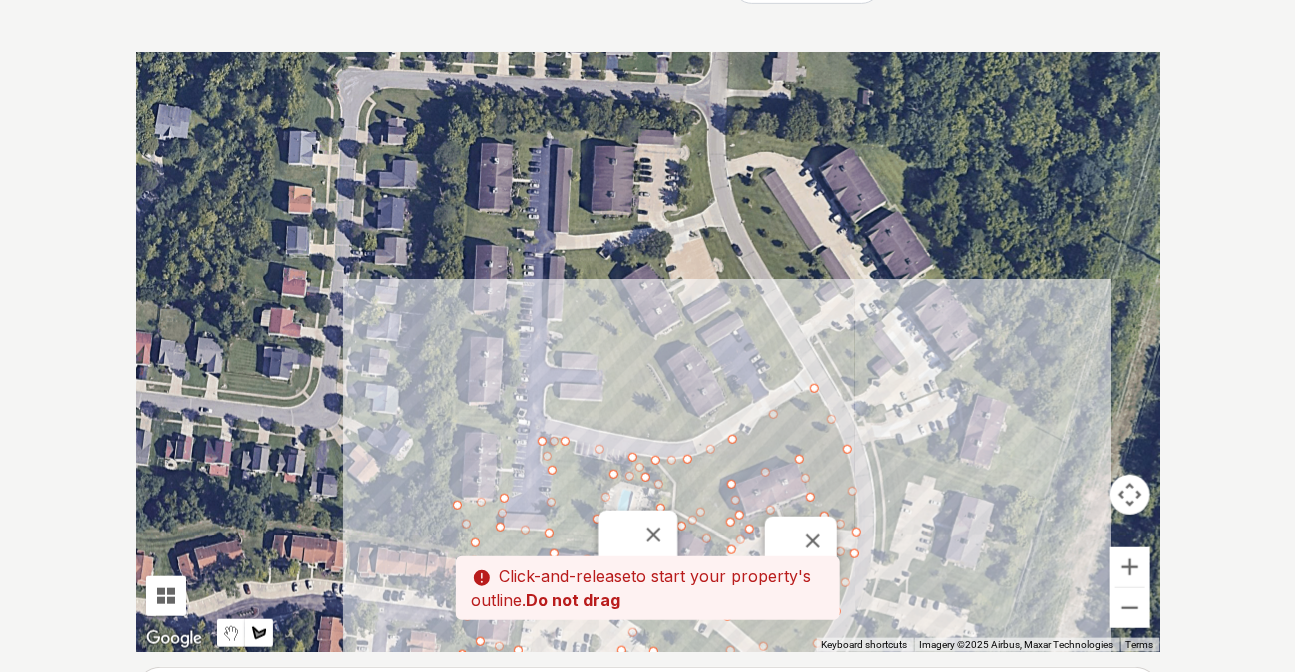 click at bounding box center (648, 352) 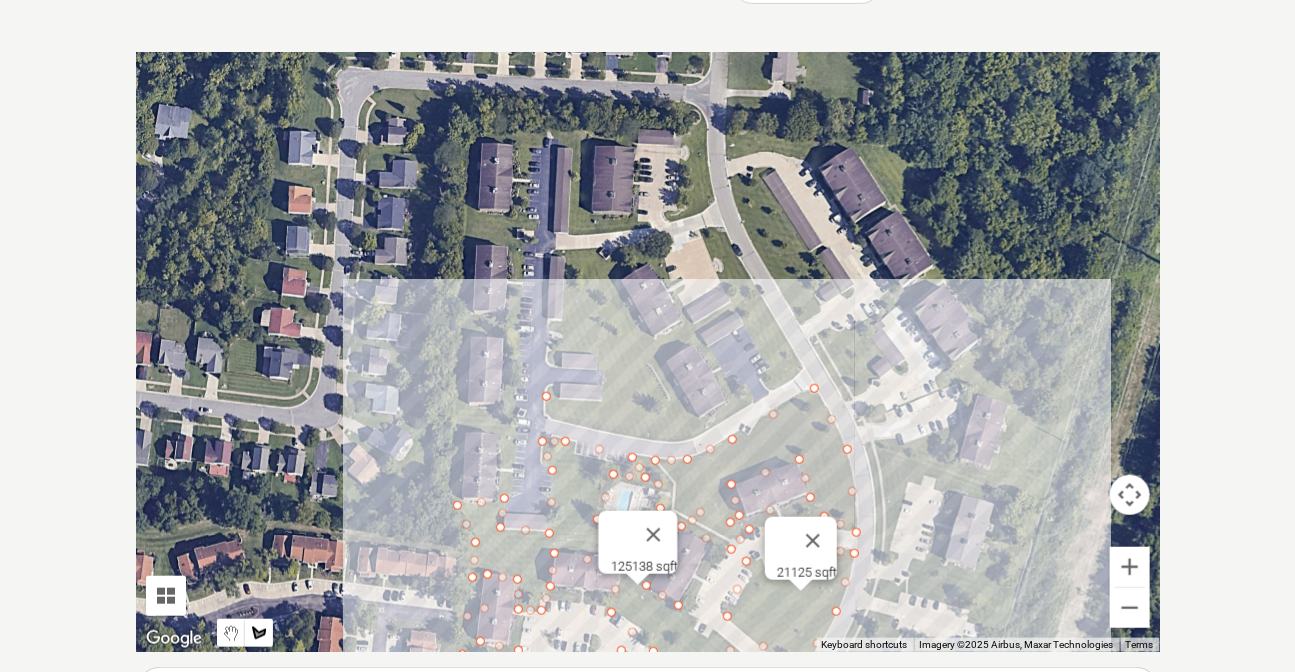 click at bounding box center [648, 352] 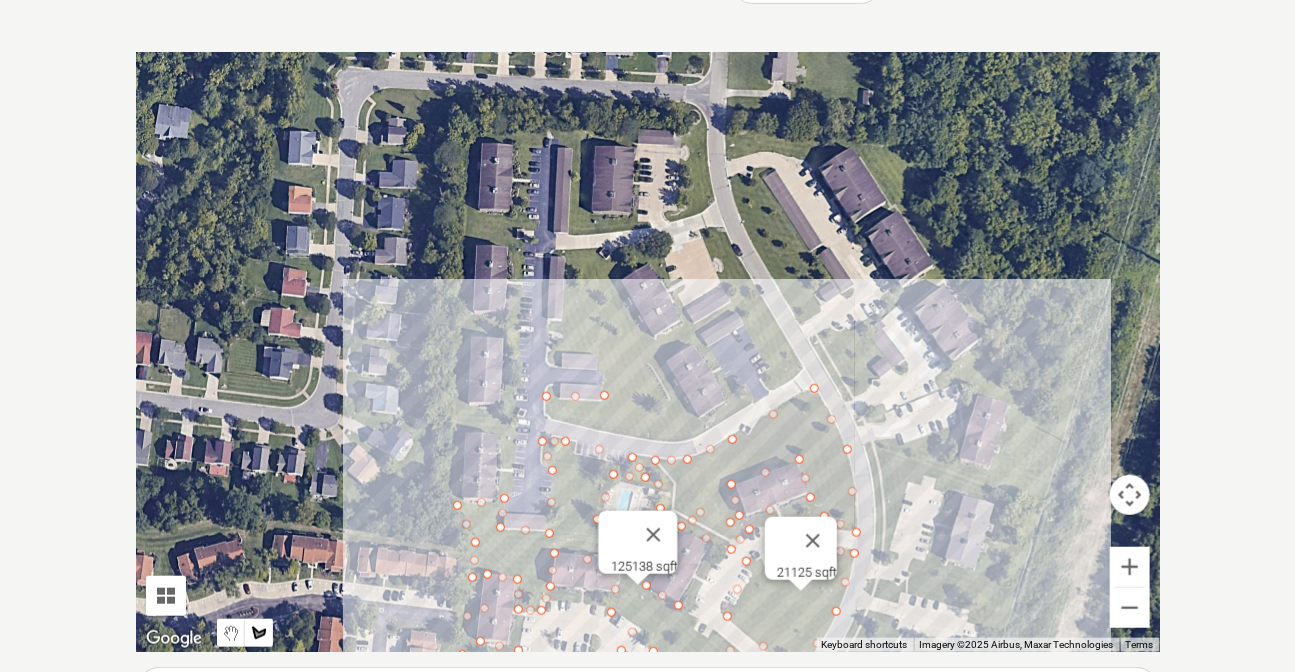 click at bounding box center [648, 352] 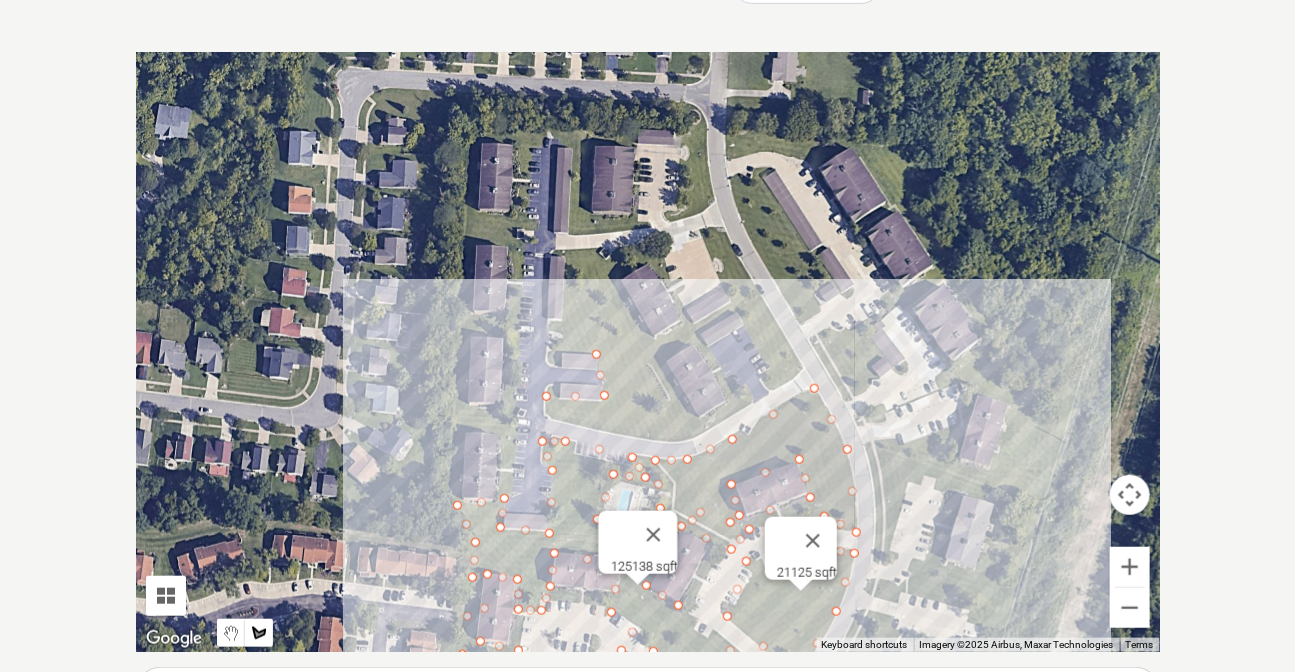 click at bounding box center (648, 352) 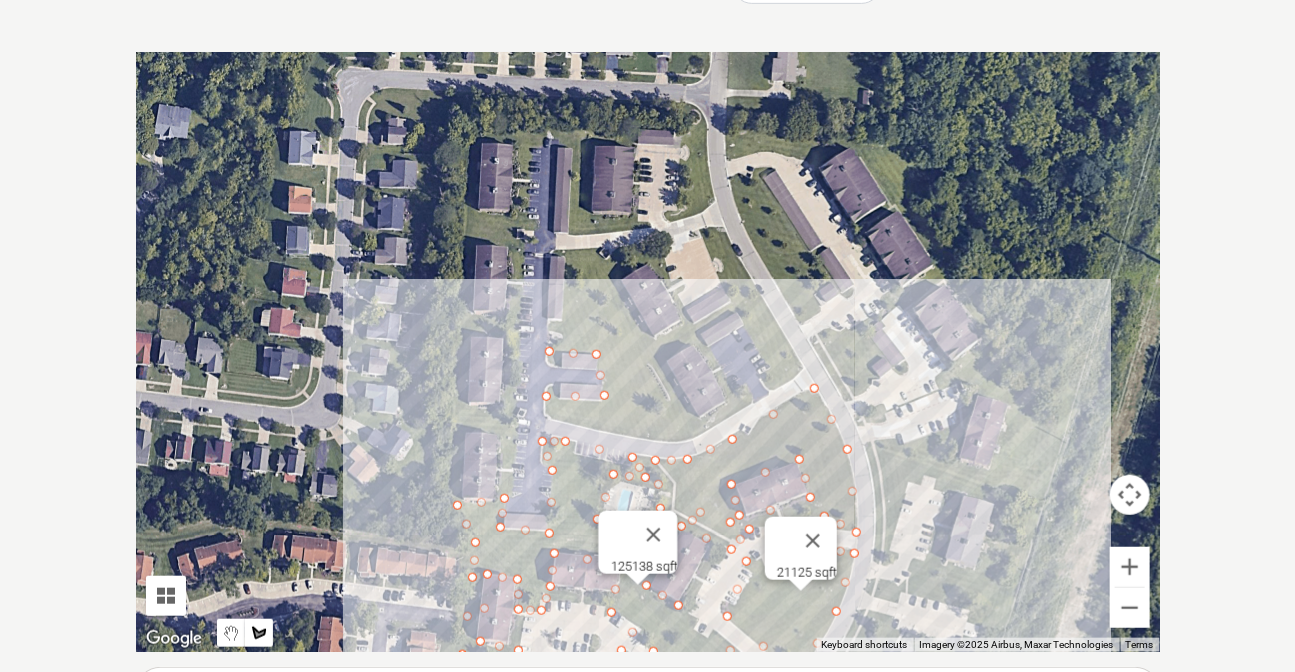click at bounding box center [648, 352] 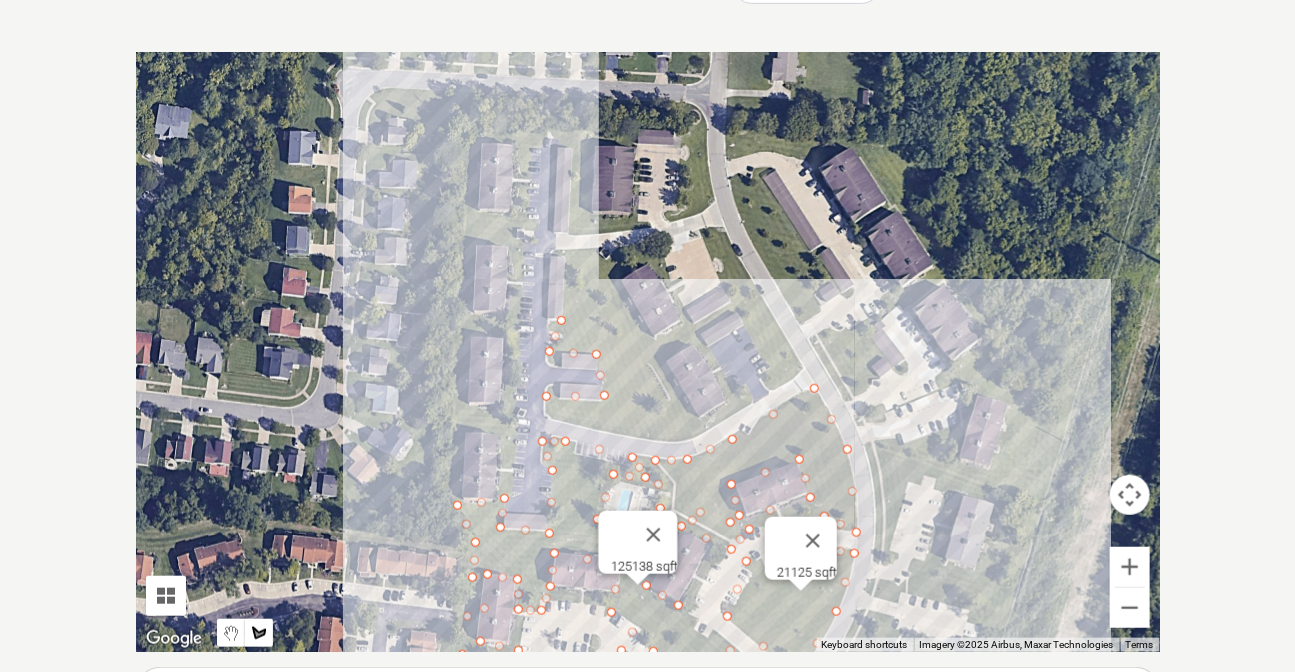 click at bounding box center (648, 352) 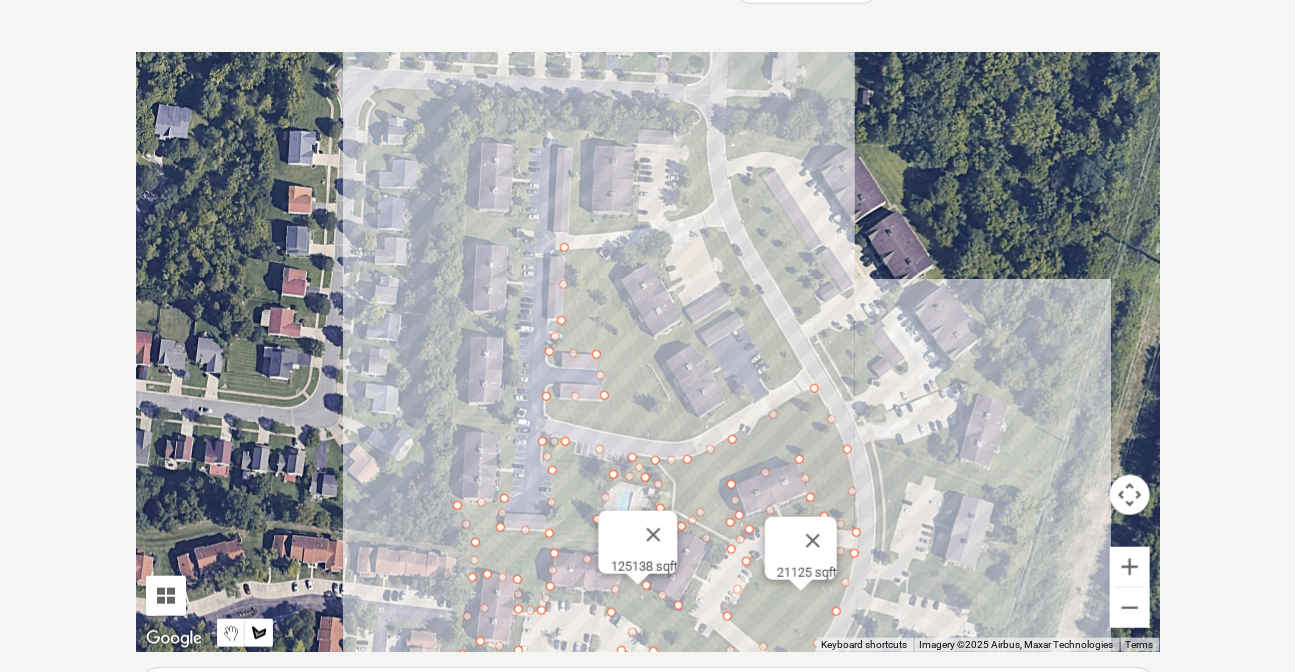 click at bounding box center (648, 352) 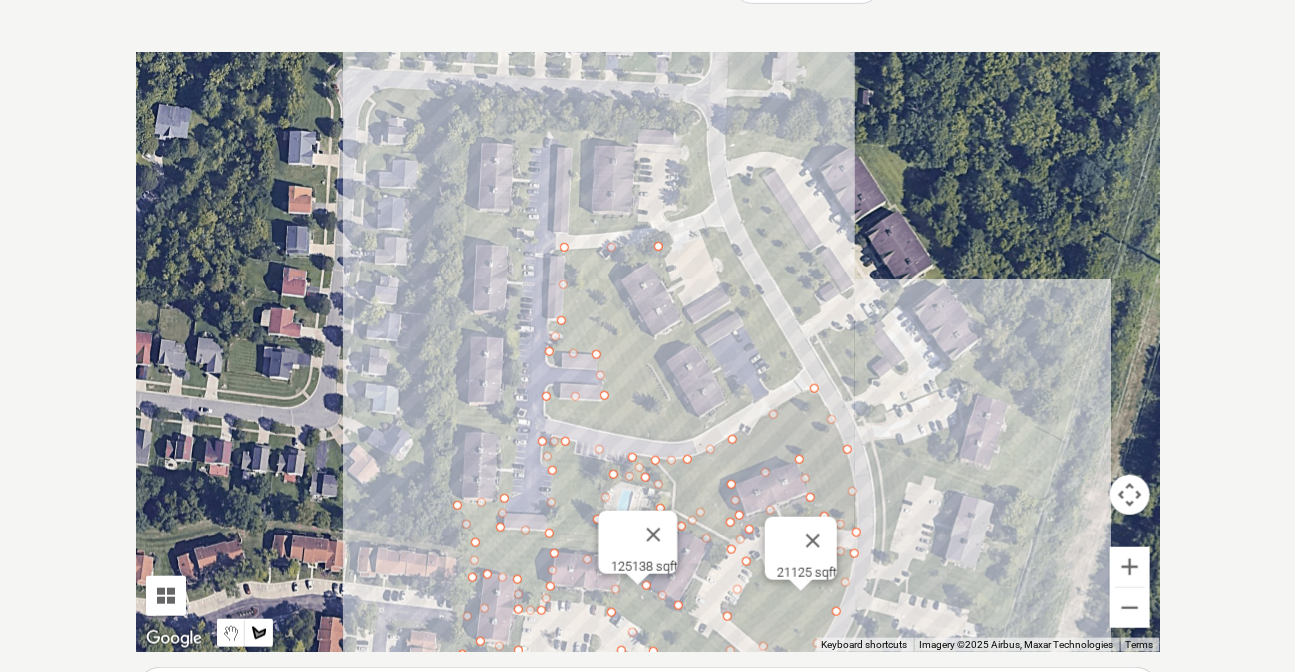 click at bounding box center (648, 352) 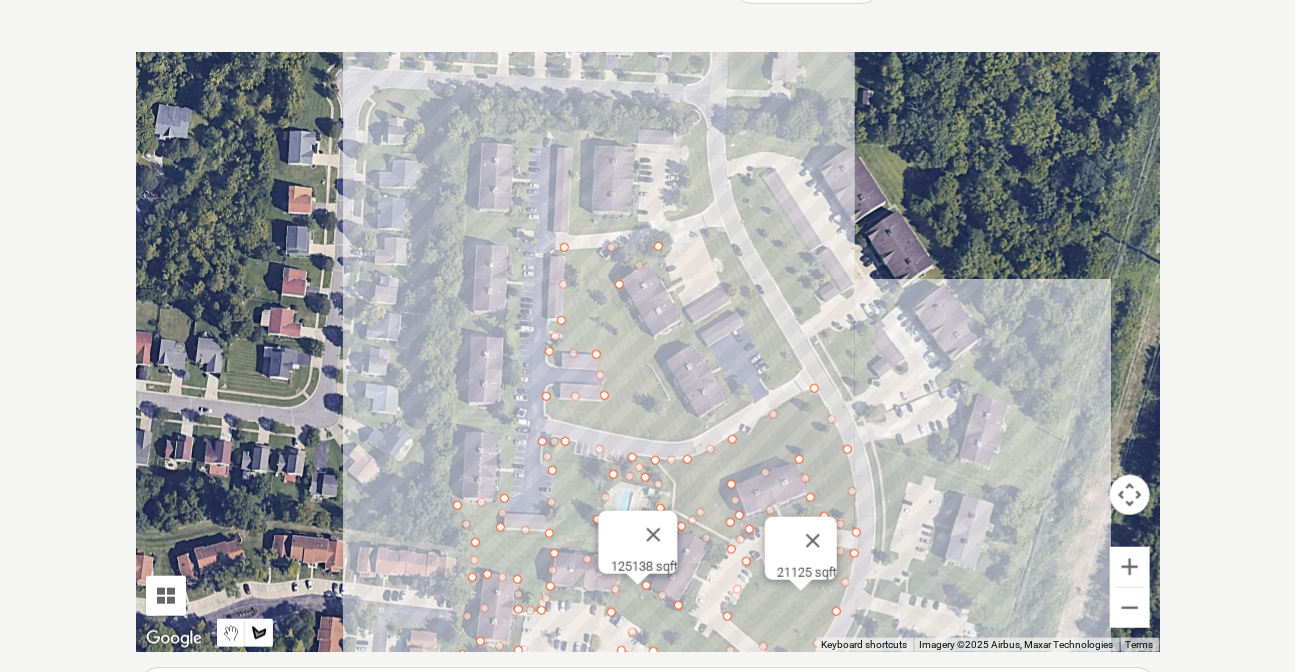 click at bounding box center (648, 352) 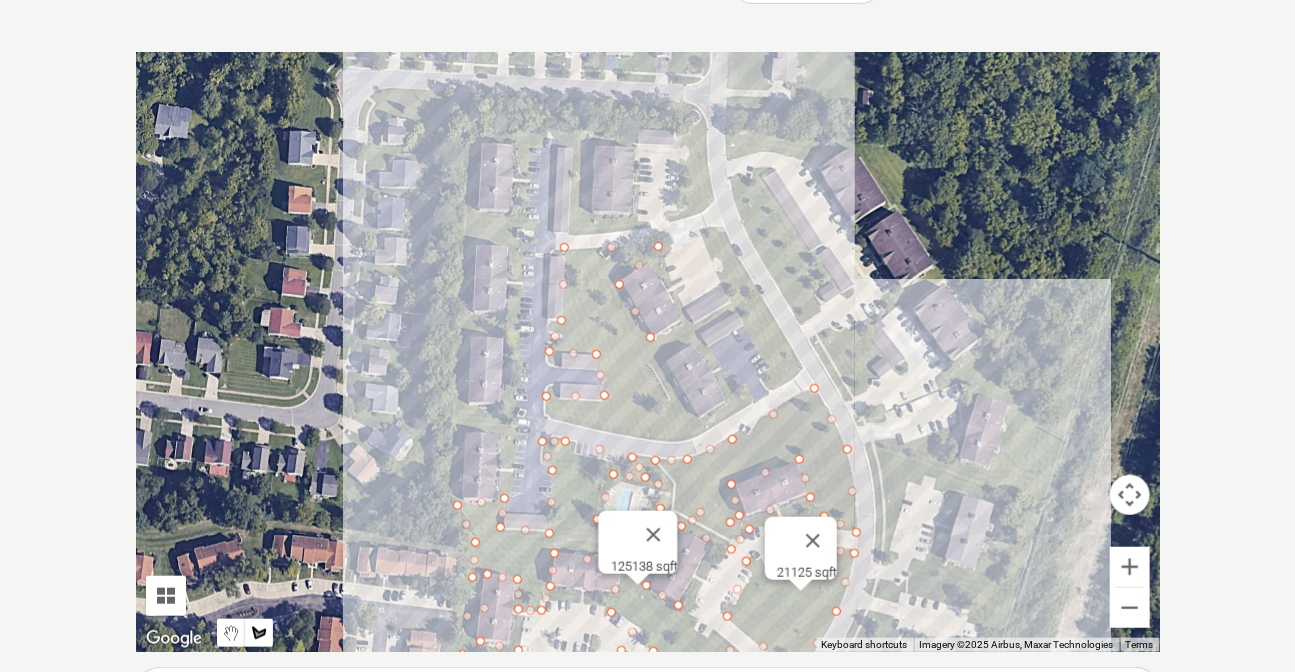 click at bounding box center (648, 352) 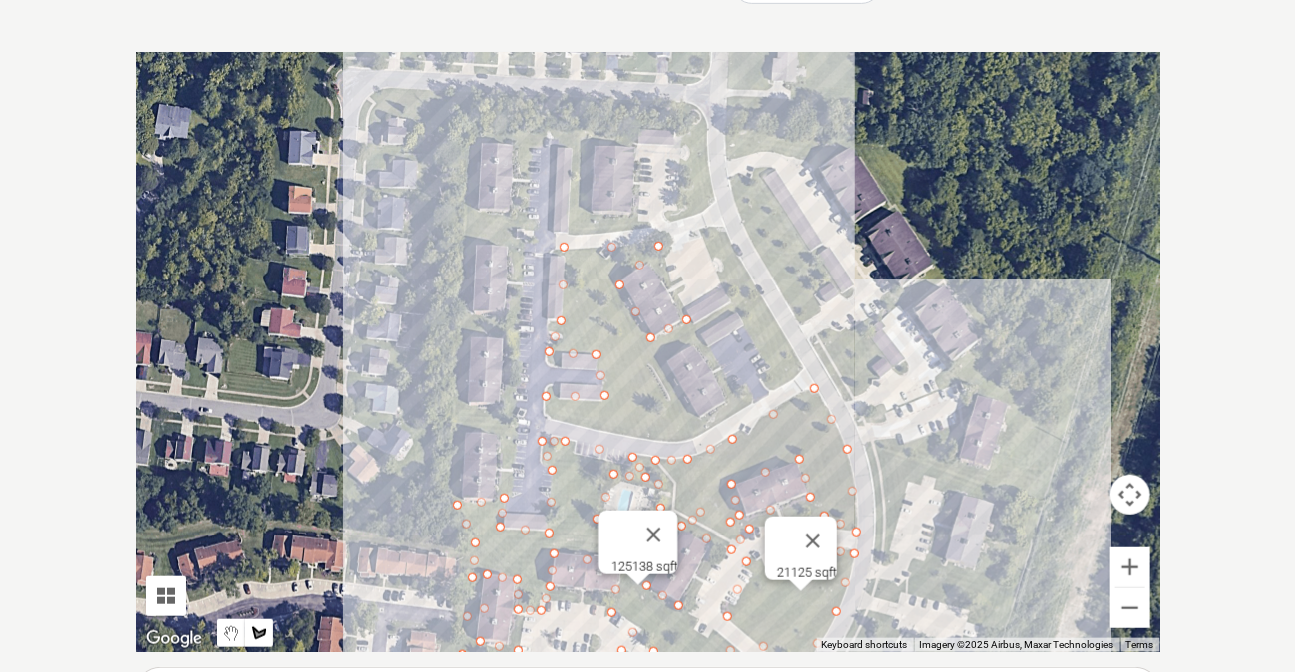 click at bounding box center [648, 352] 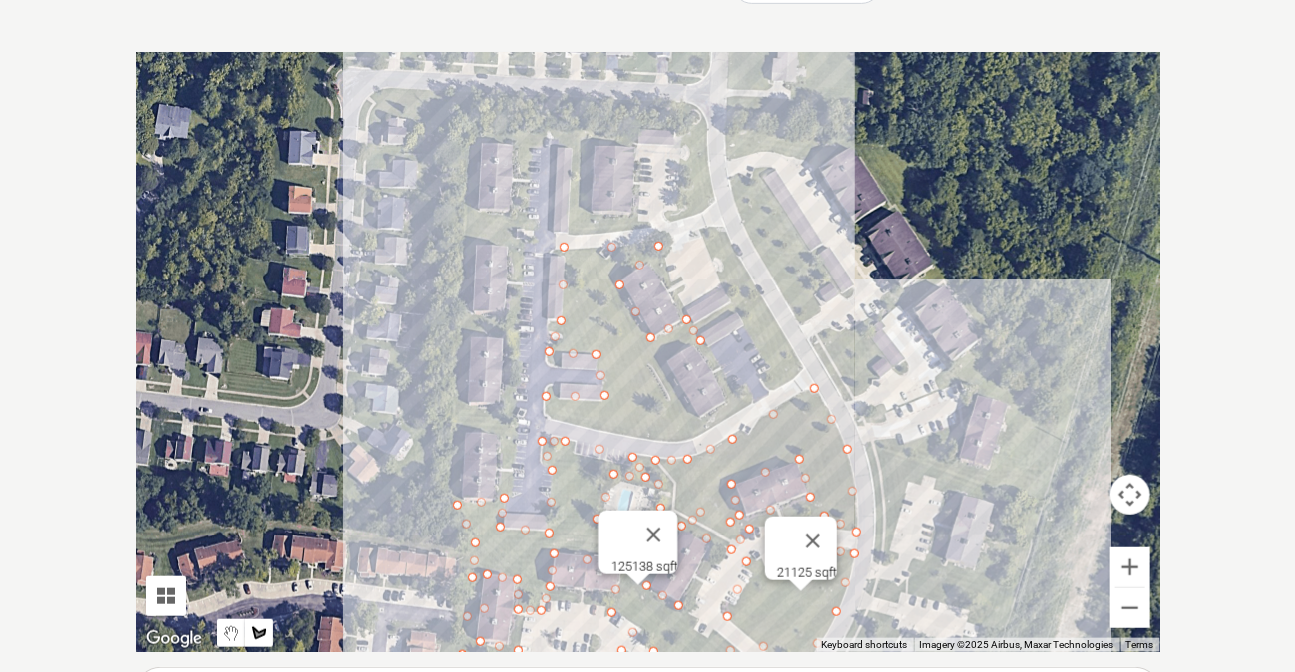 click at bounding box center (648, 352) 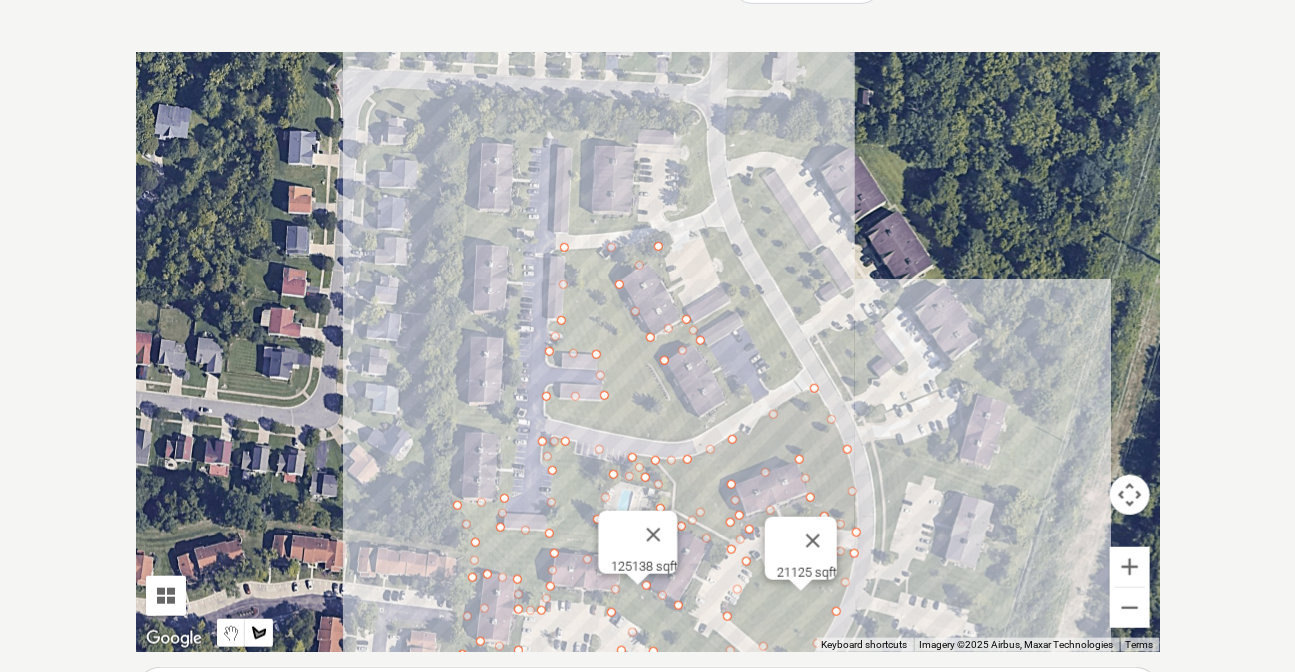 click at bounding box center (648, 352) 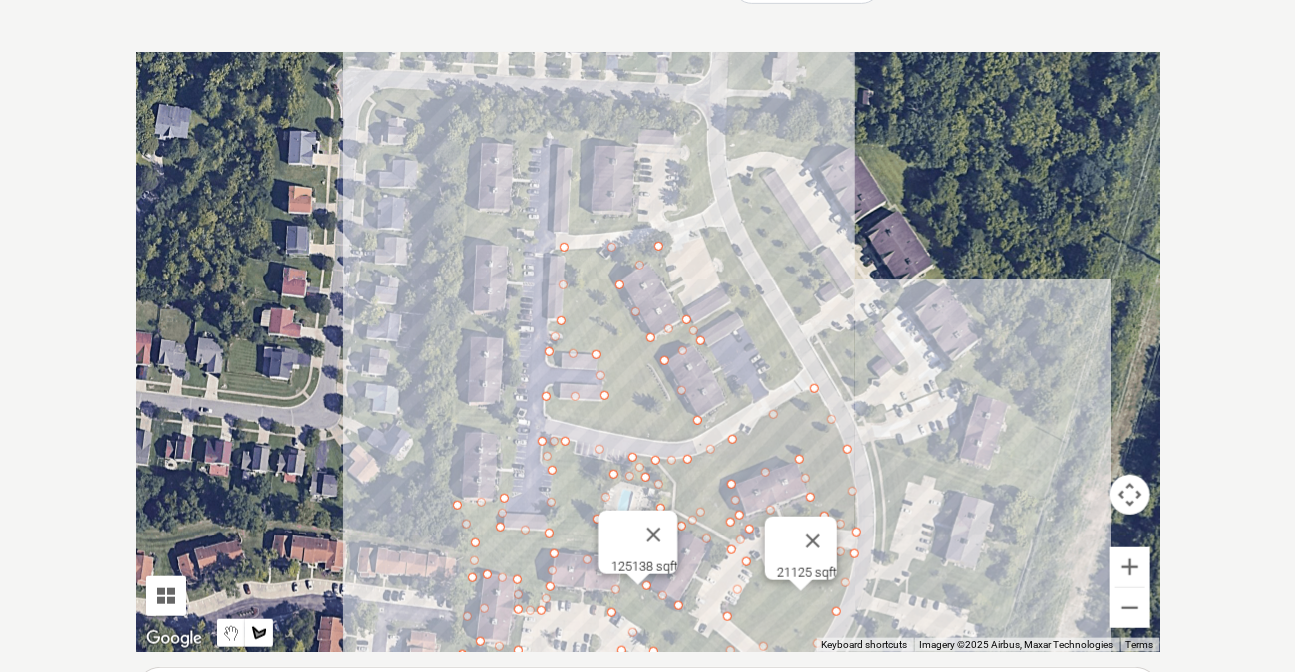 click at bounding box center (648, 352) 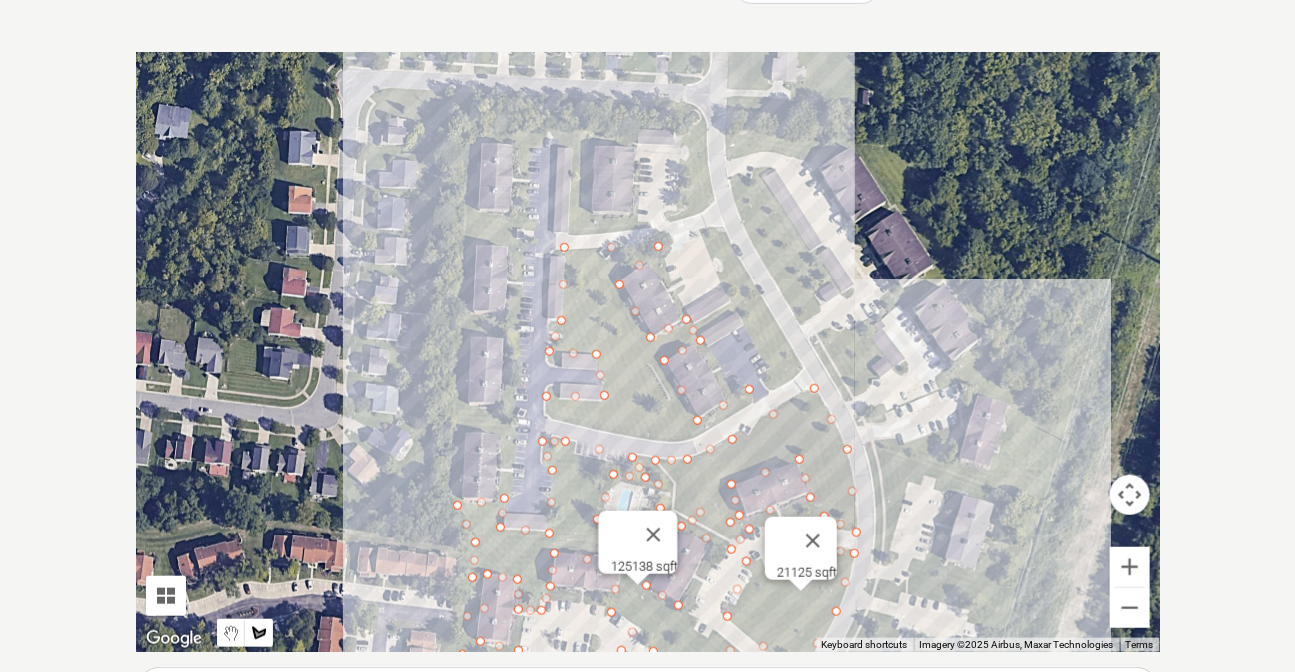 click at bounding box center (648, 352) 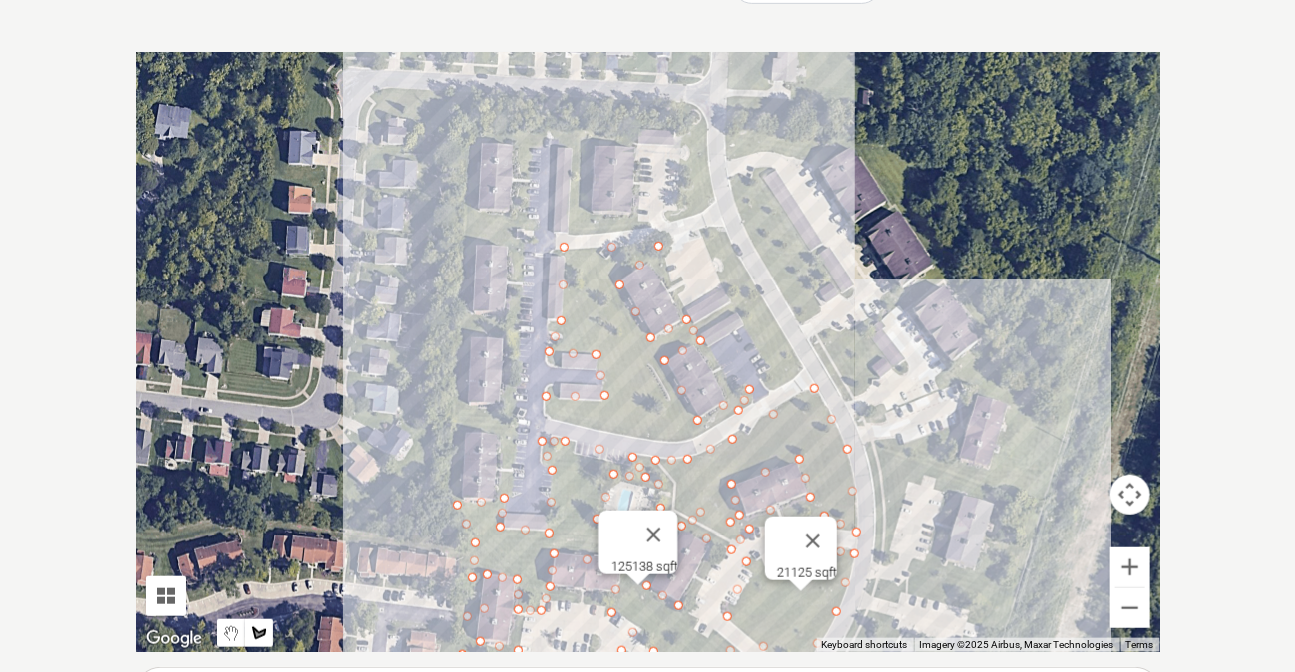 click at bounding box center (648, 352) 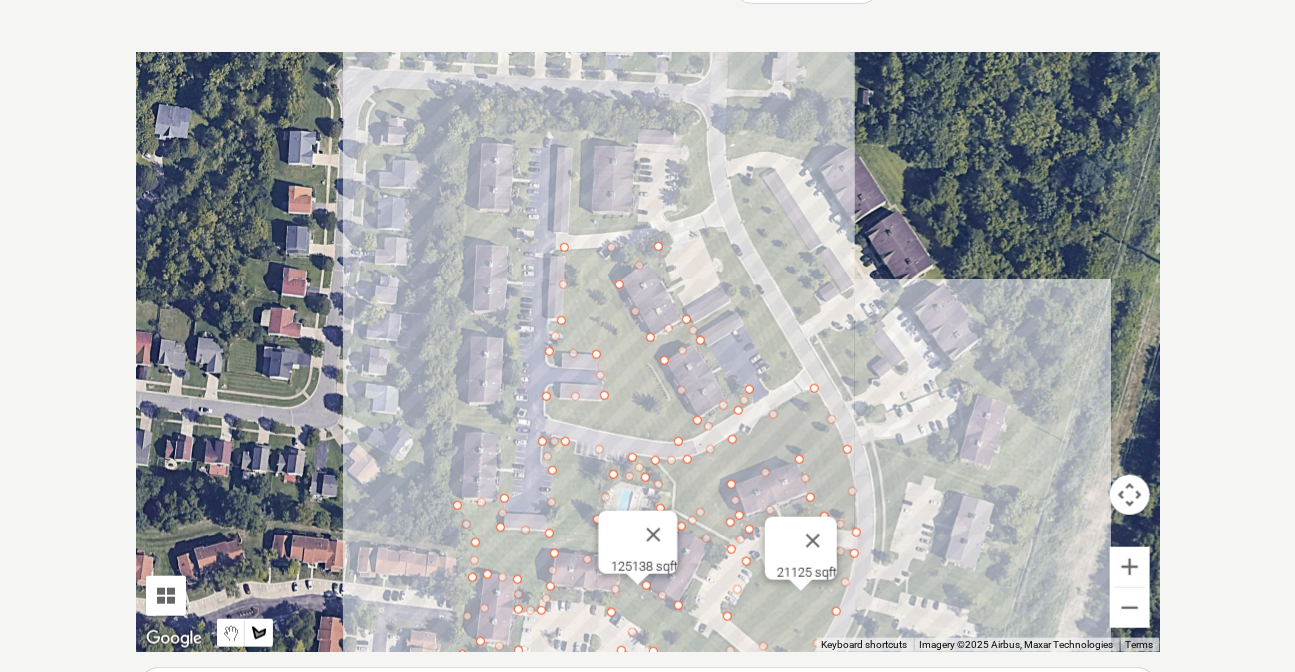click at bounding box center [648, 352] 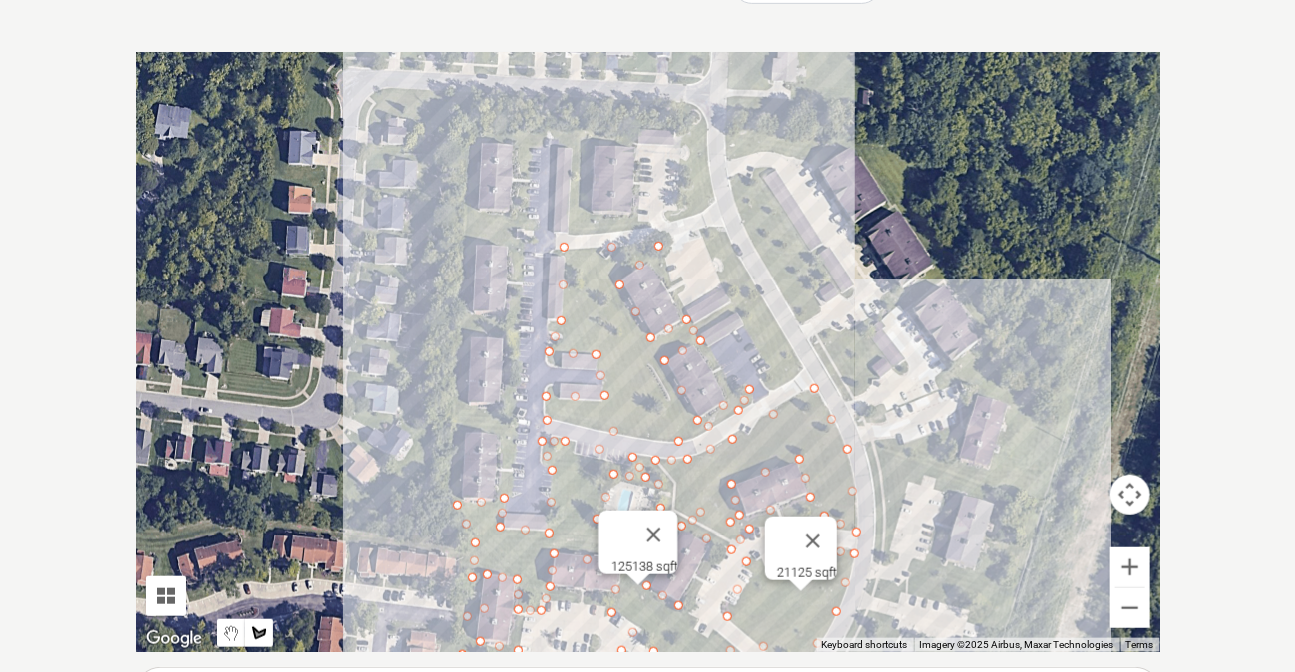 click at bounding box center (648, 352) 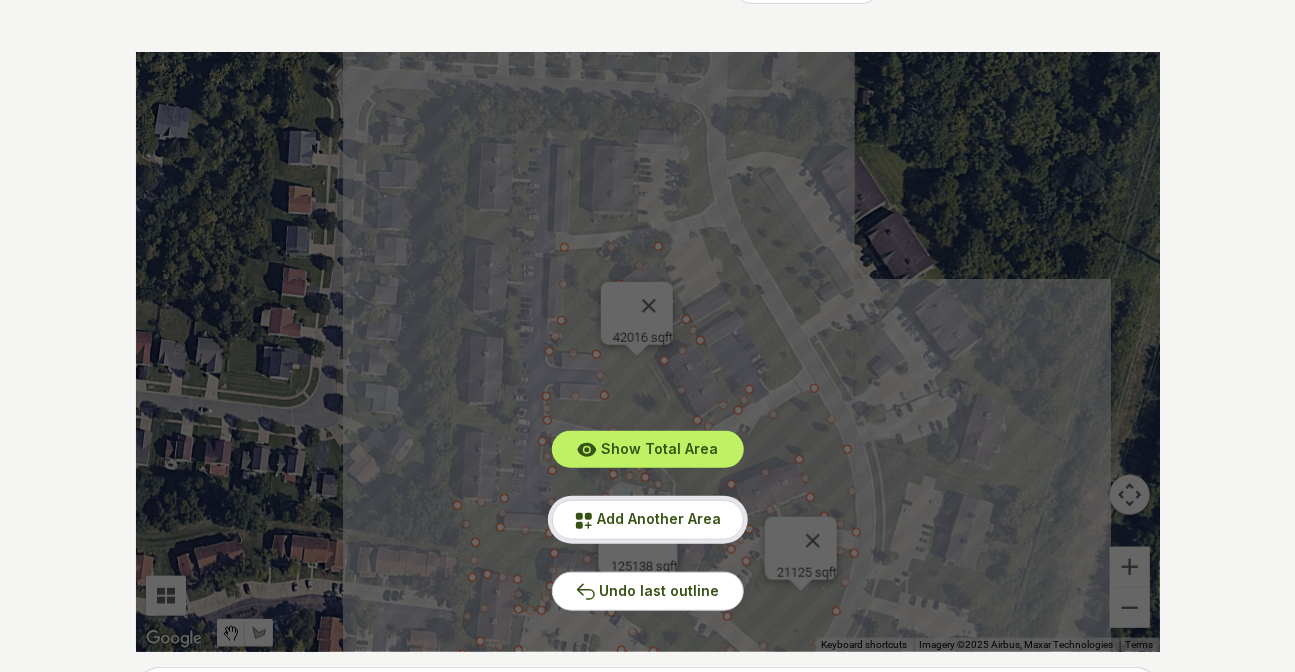 click on "Add Another Area" at bounding box center (660, 518) 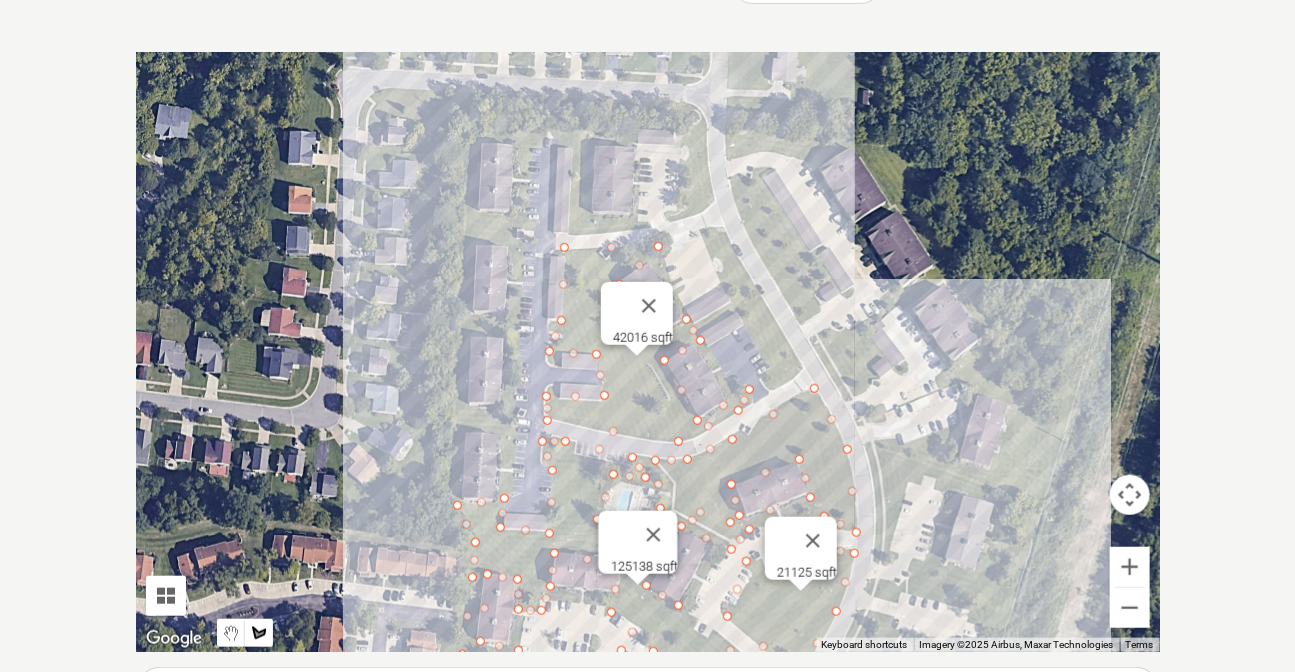 click at bounding box center (648, 352) 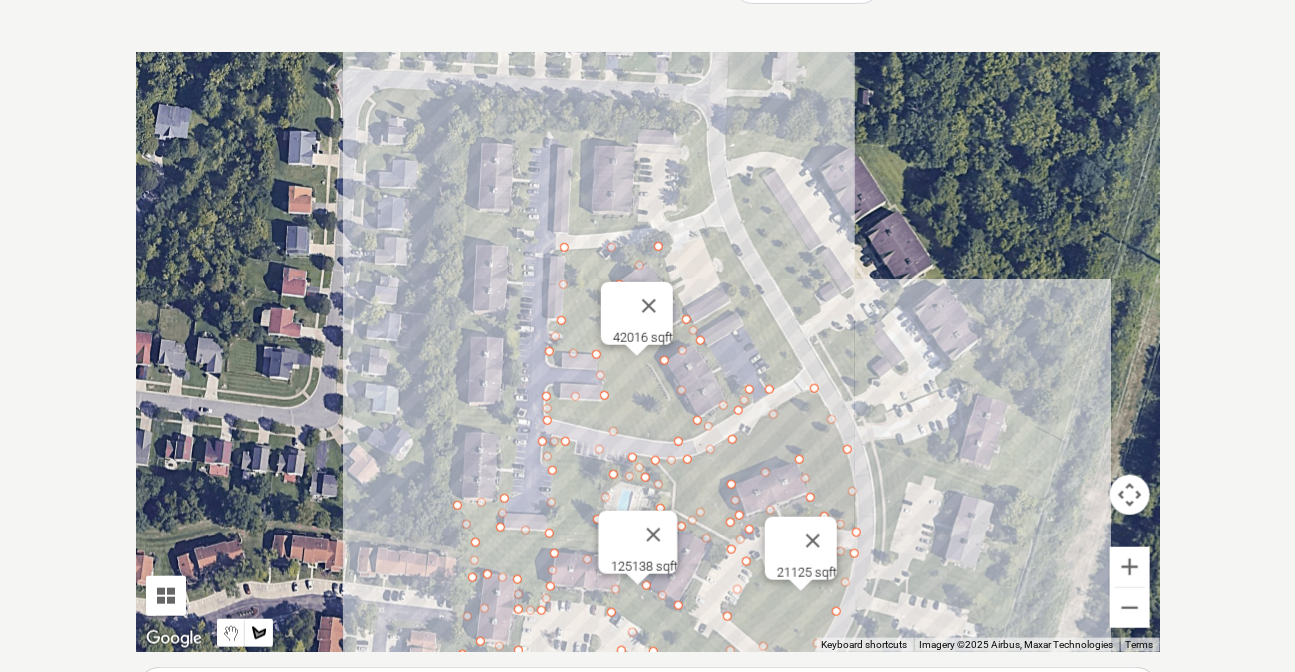 click at bounding box center (648, 352) 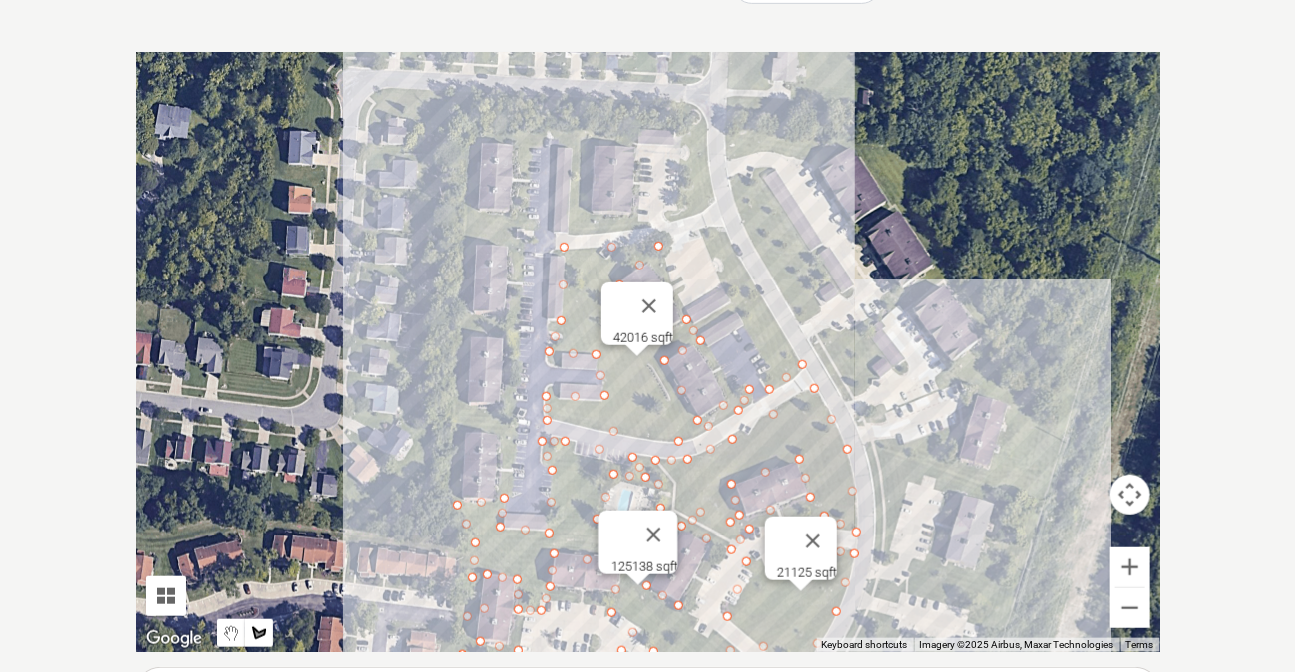 click at bounding box center [648, 352] 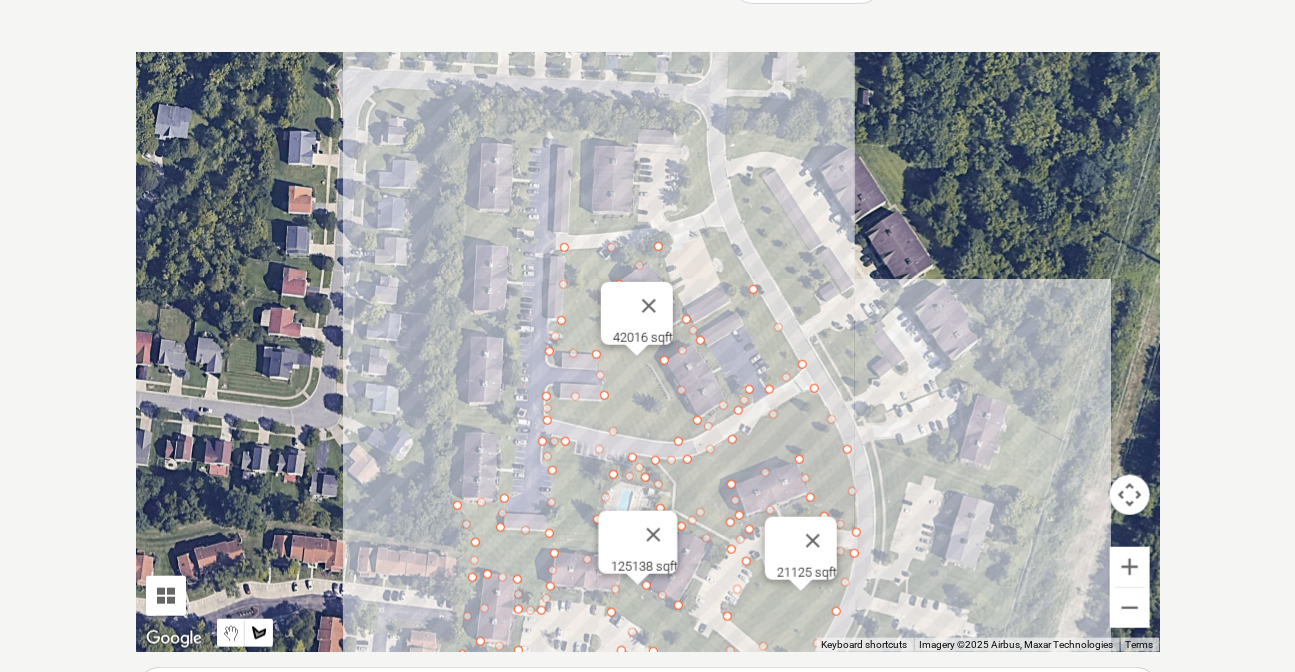click at bounding box center [648, 352] 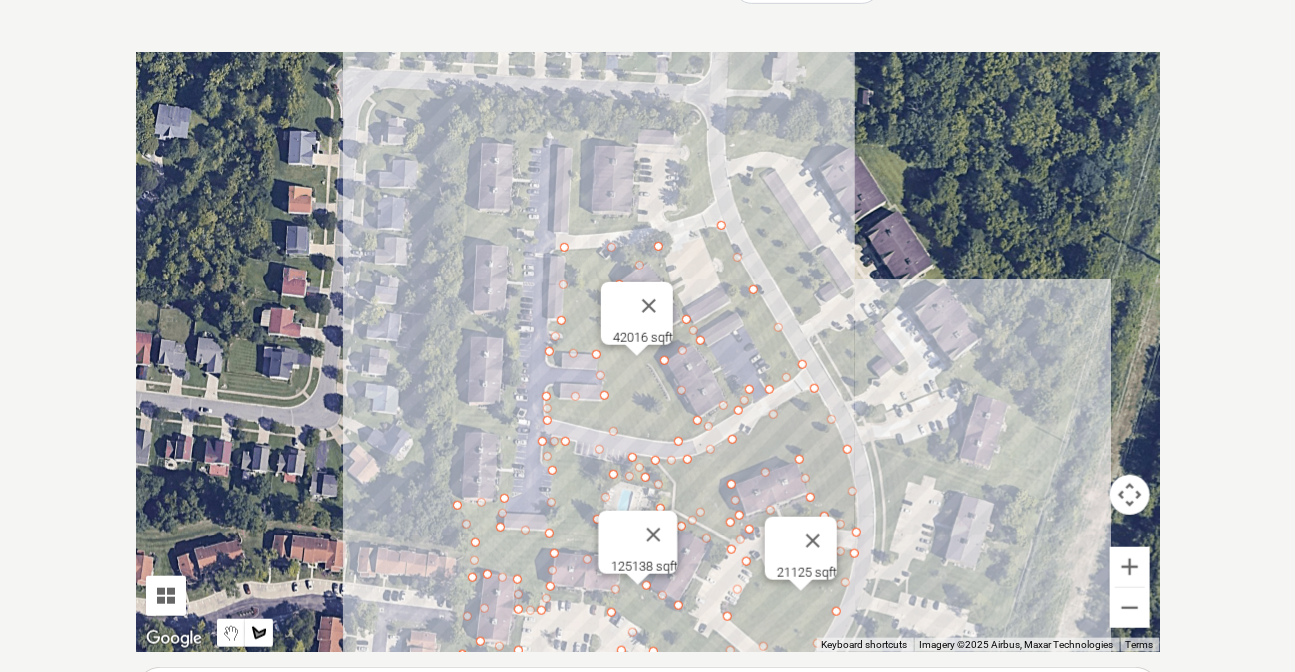 click at bounding box center (648, 352) 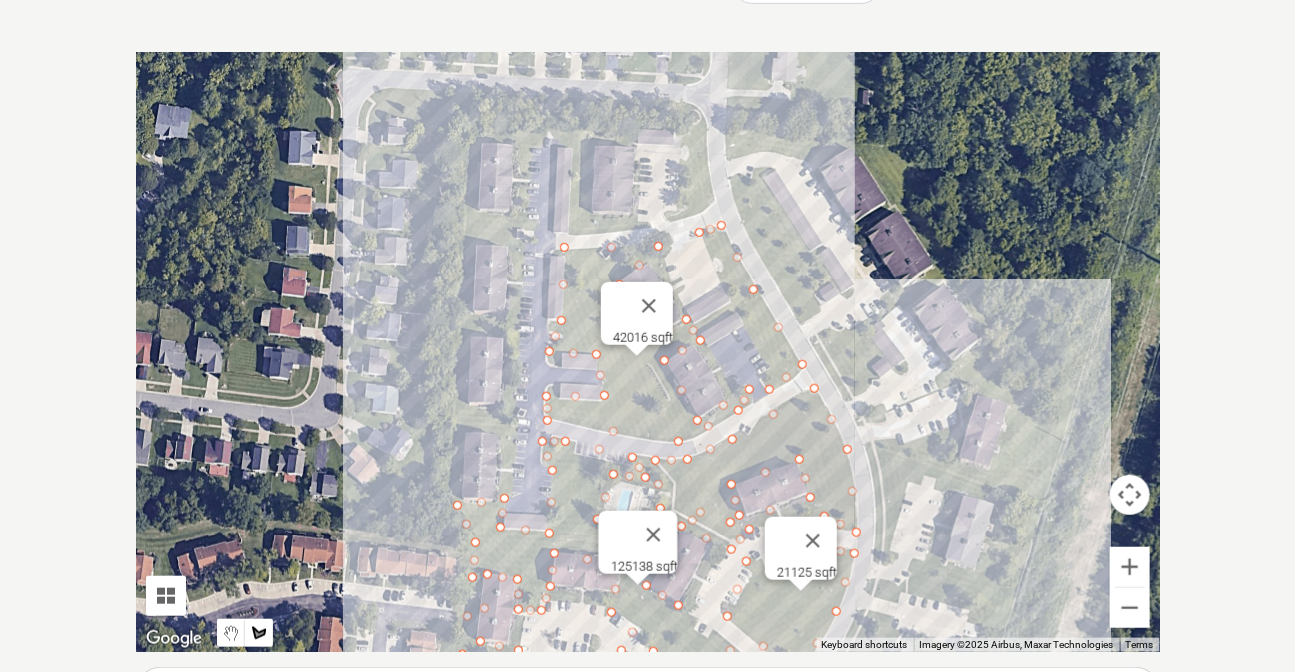 click at bounding box center (648, 352) 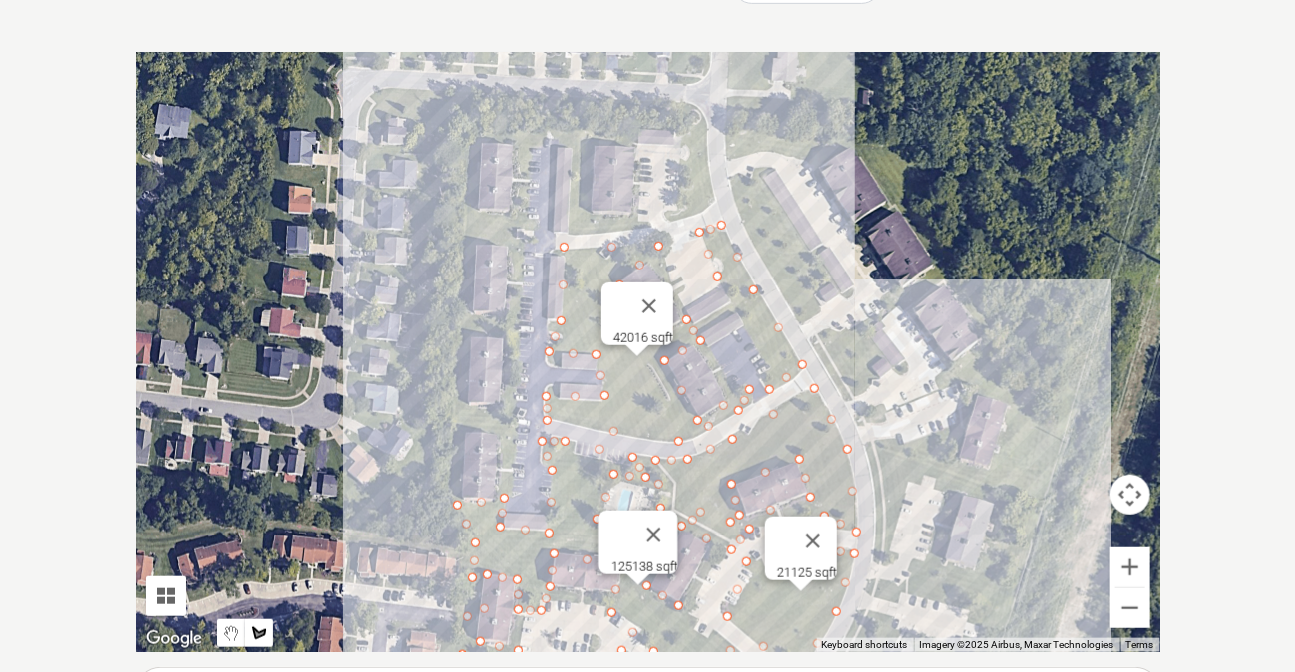 click at bounding box center (648, 352) 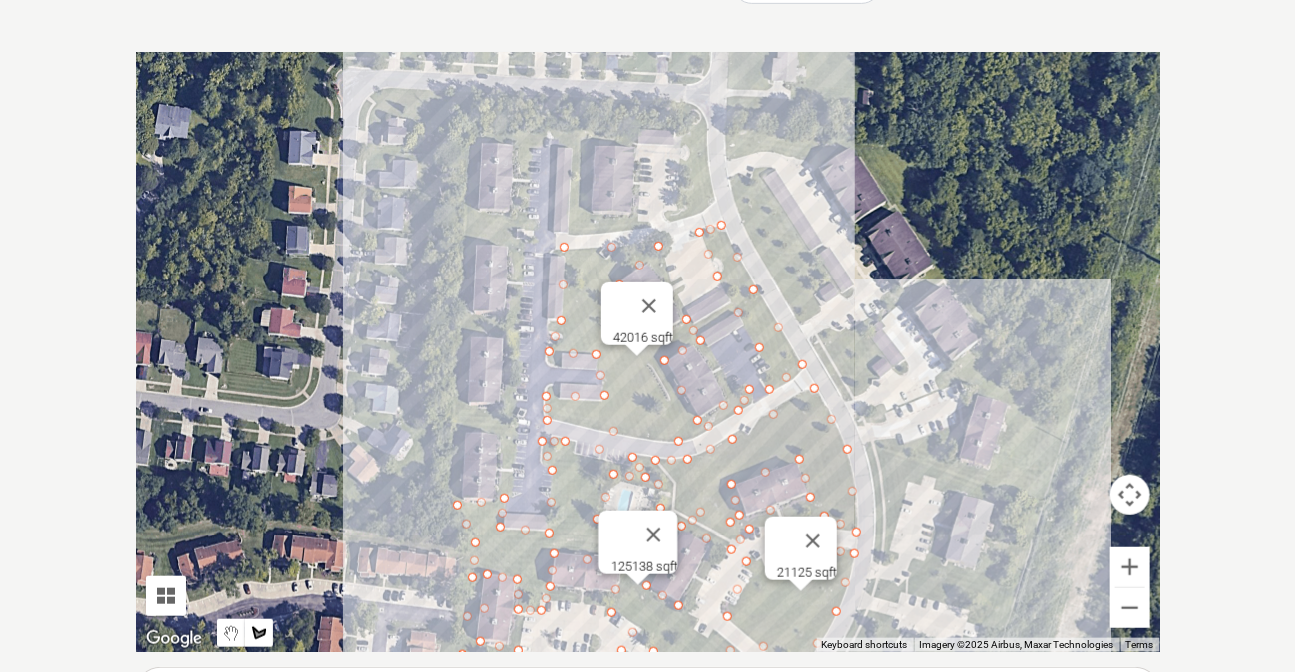 click at bounding box center (648, 352) 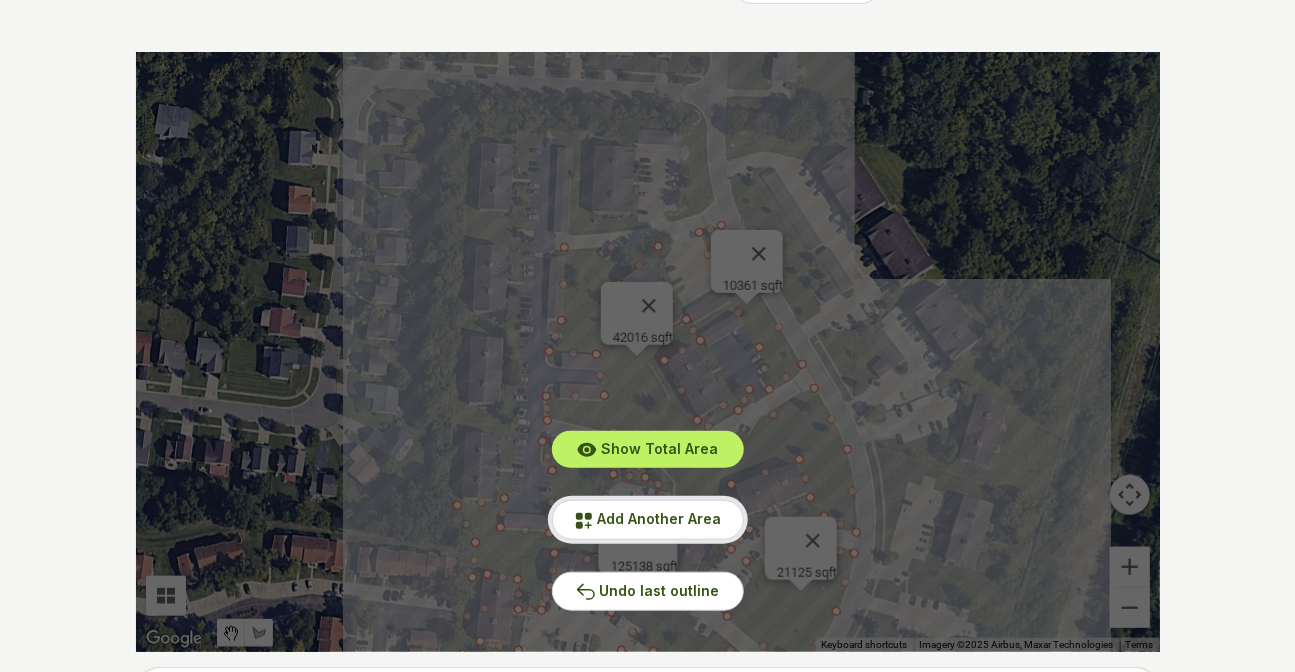 click on "Add Another Area" at bounding box center [660, 518] 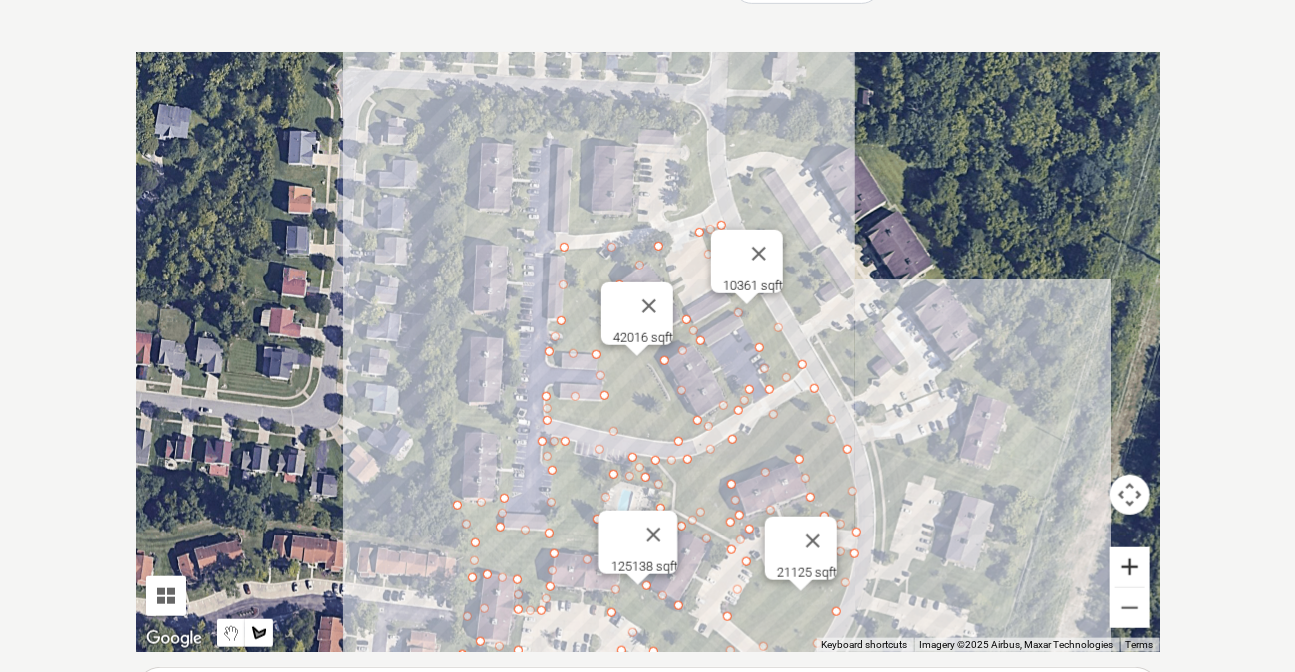 click at bounding box center [1130, 567] 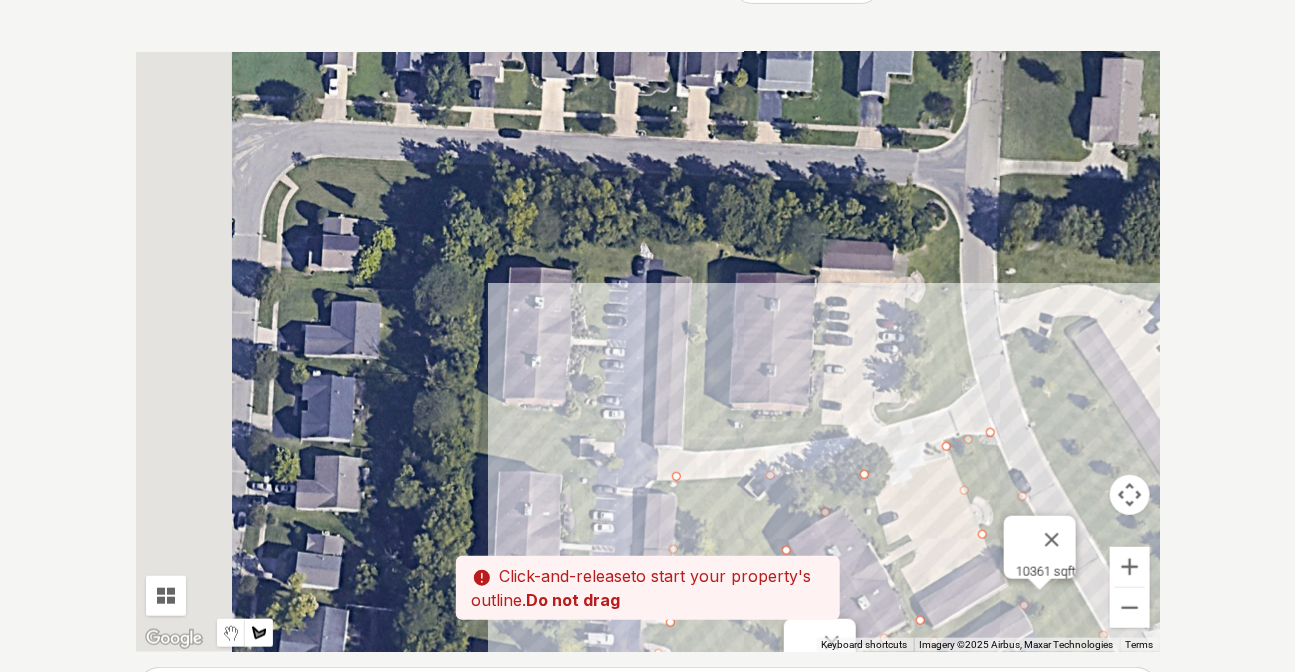 drag, startPoint x: 765, startPoint y: 245, endPoint x: 925, endPoint y: 515, distance: 313.8471 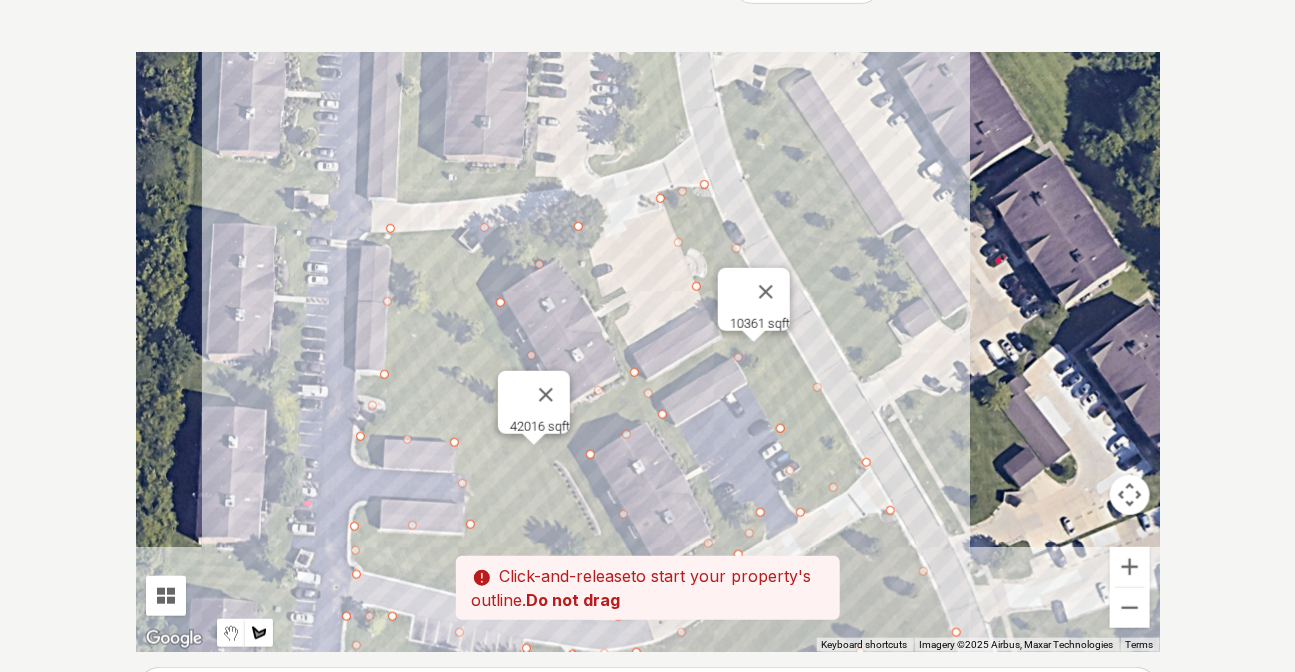 drag, startPoint x: 894, startPoint y: 433, endPoint x: 603, endPoint y: 174, distance: 389.56644 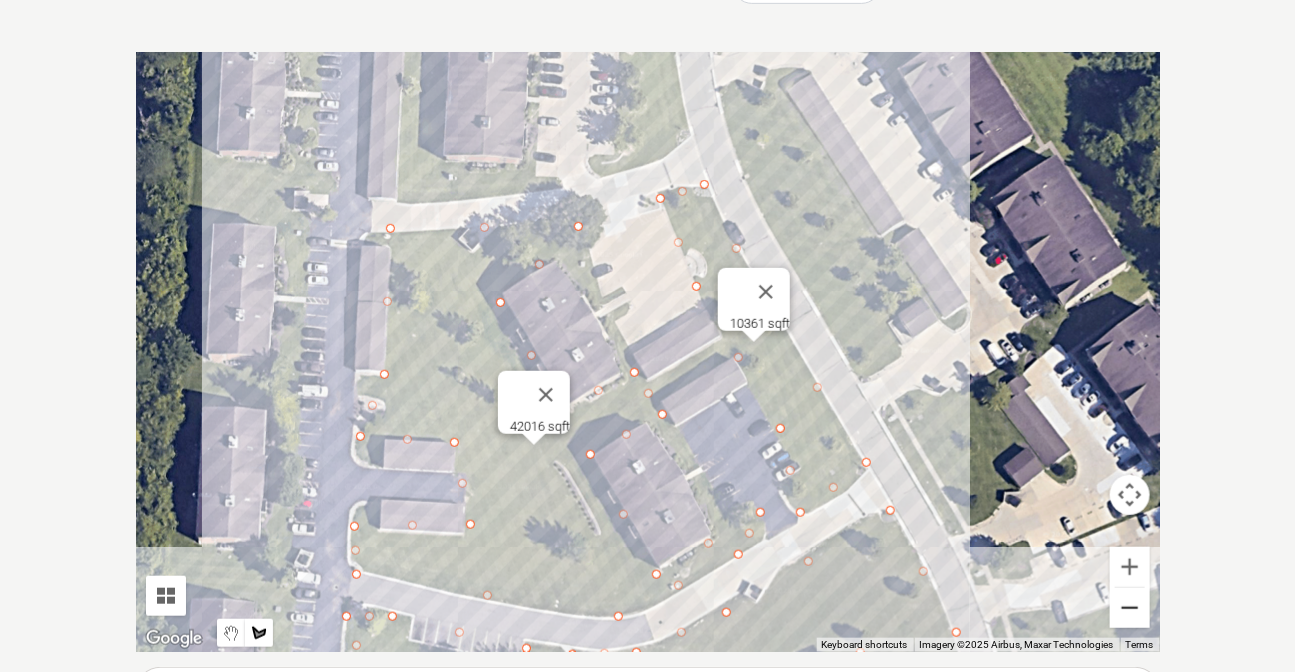 click at bounding box center (1130, 608) 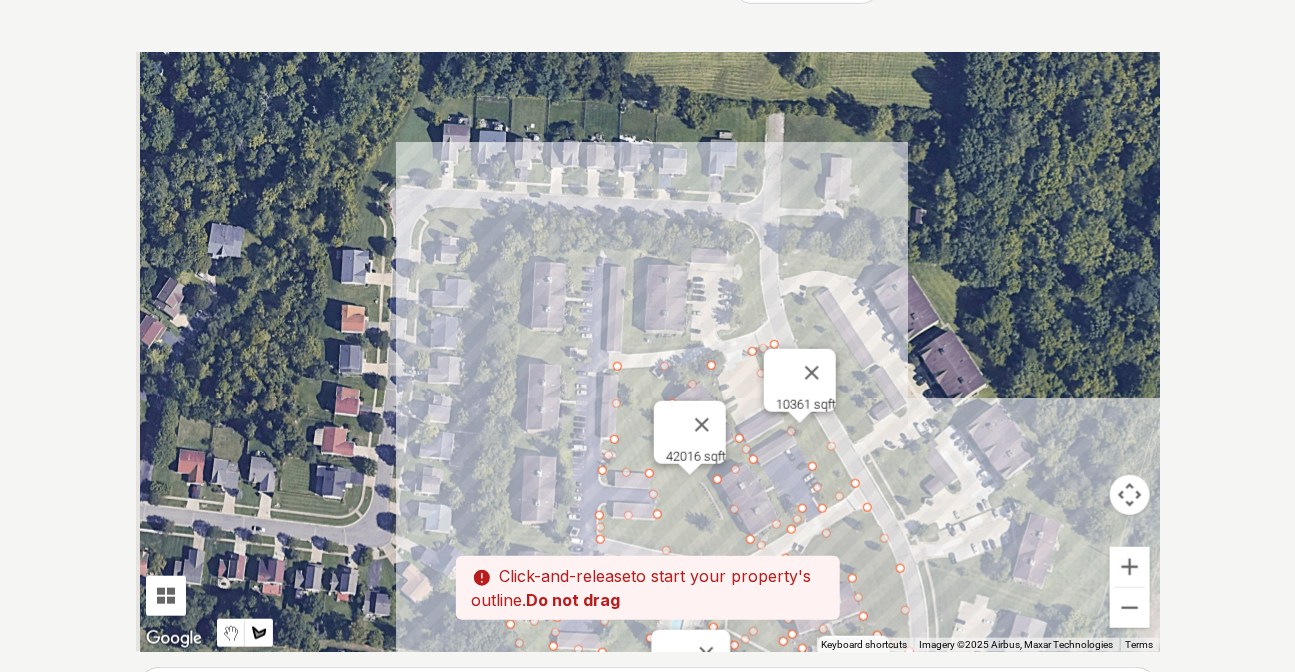 drag, startPoint x: 486, startPoint y: 334, endPoint x: 596, endPoint y: 423, distance: 141.49559 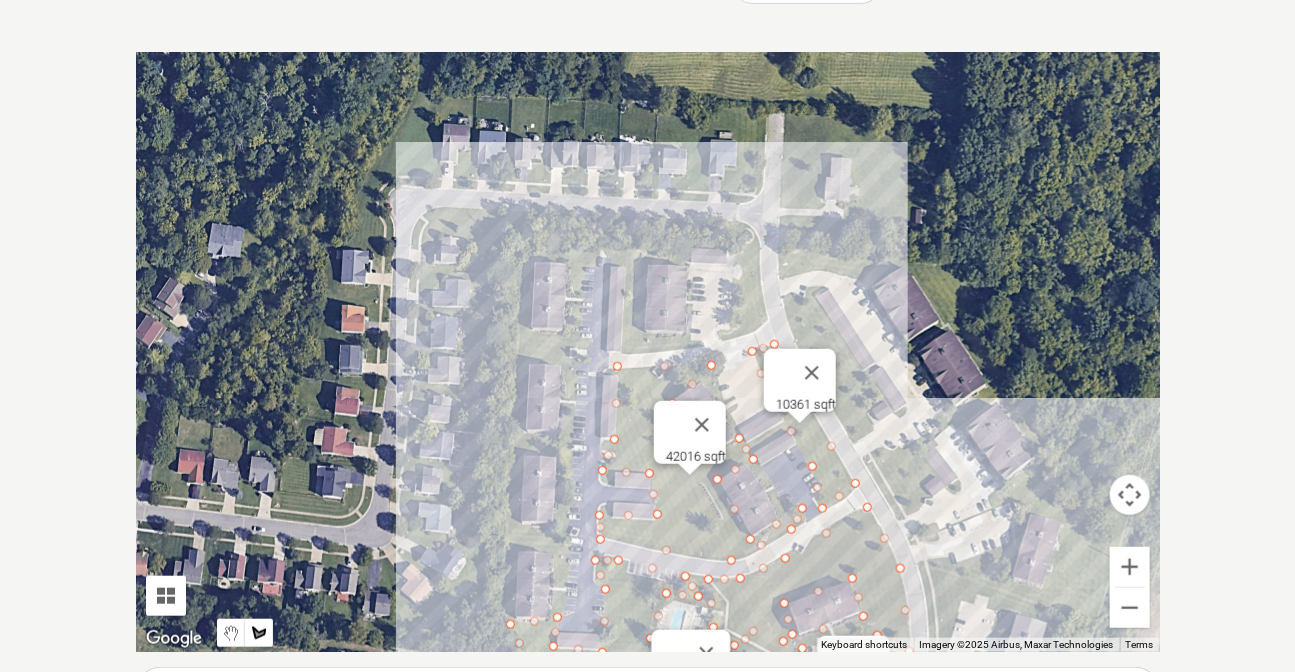 click at bounding box center (648, 352) 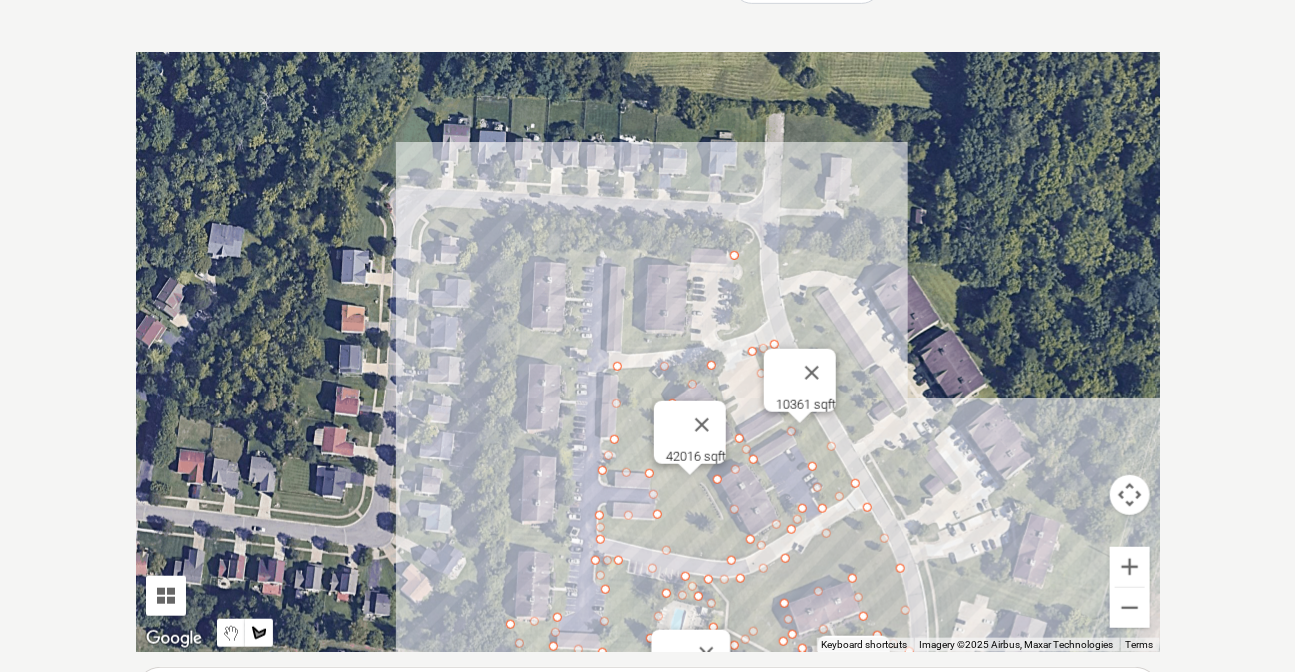 click at bounding box center [648, 352] 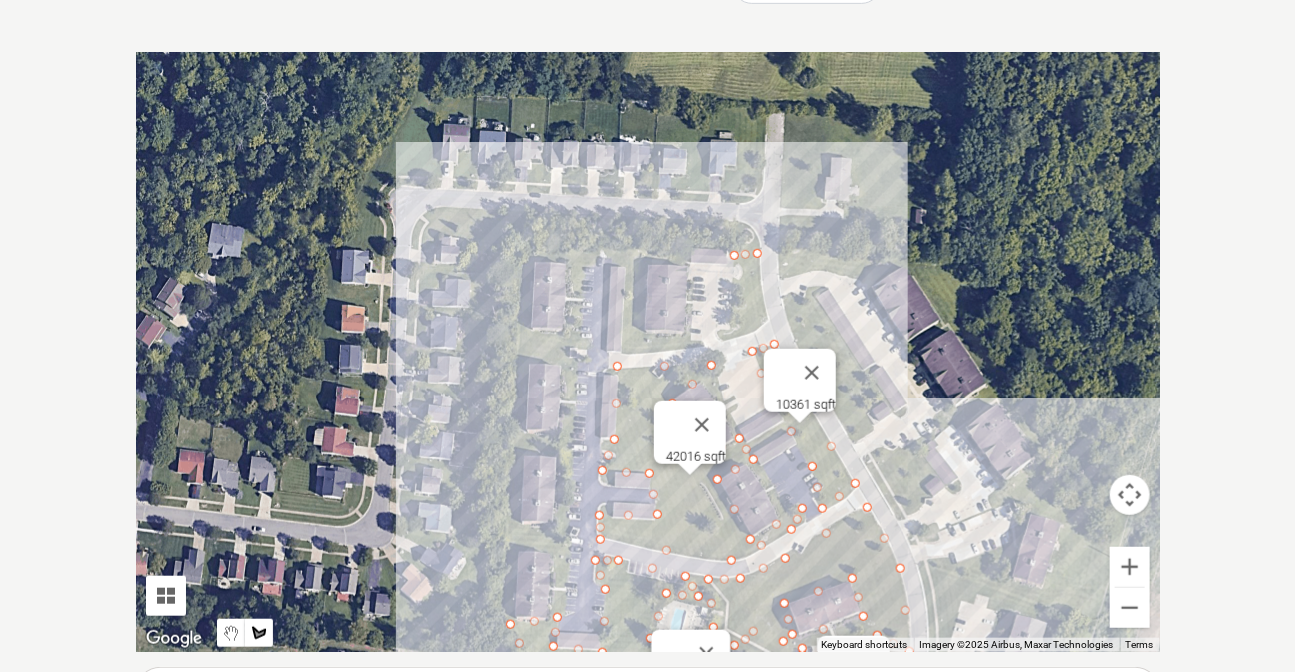 click at bounding box center (648, 352) 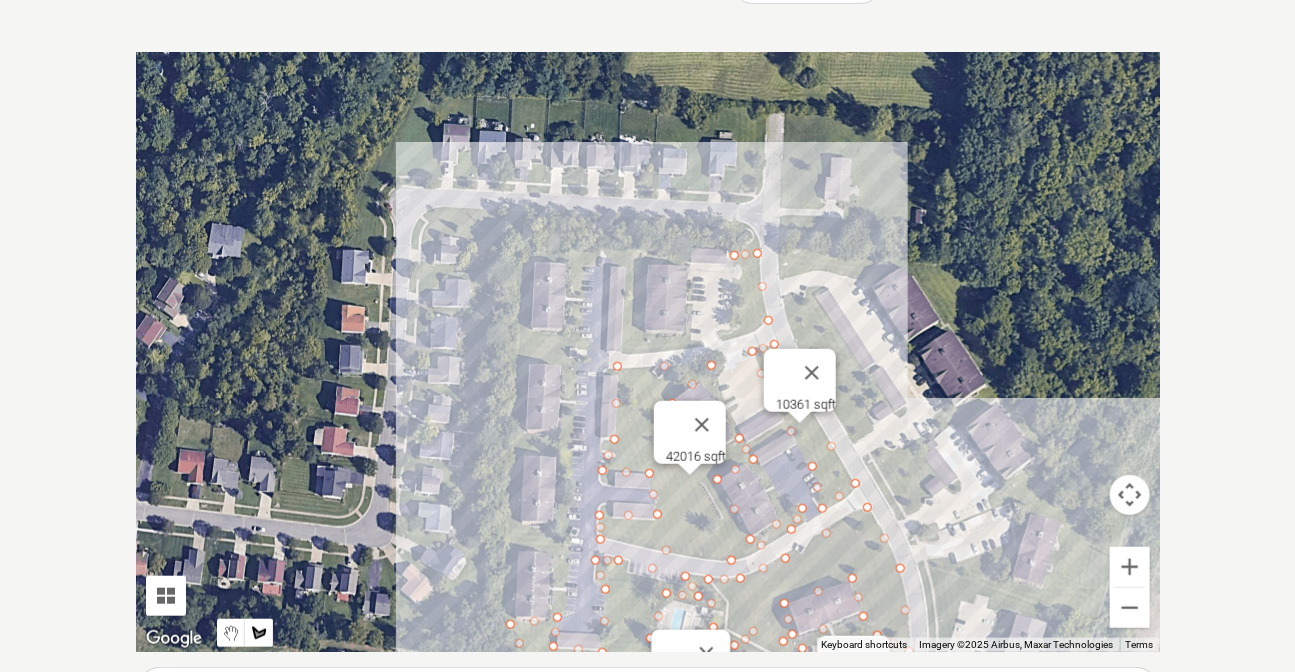 click at bounding box center (648, 352) 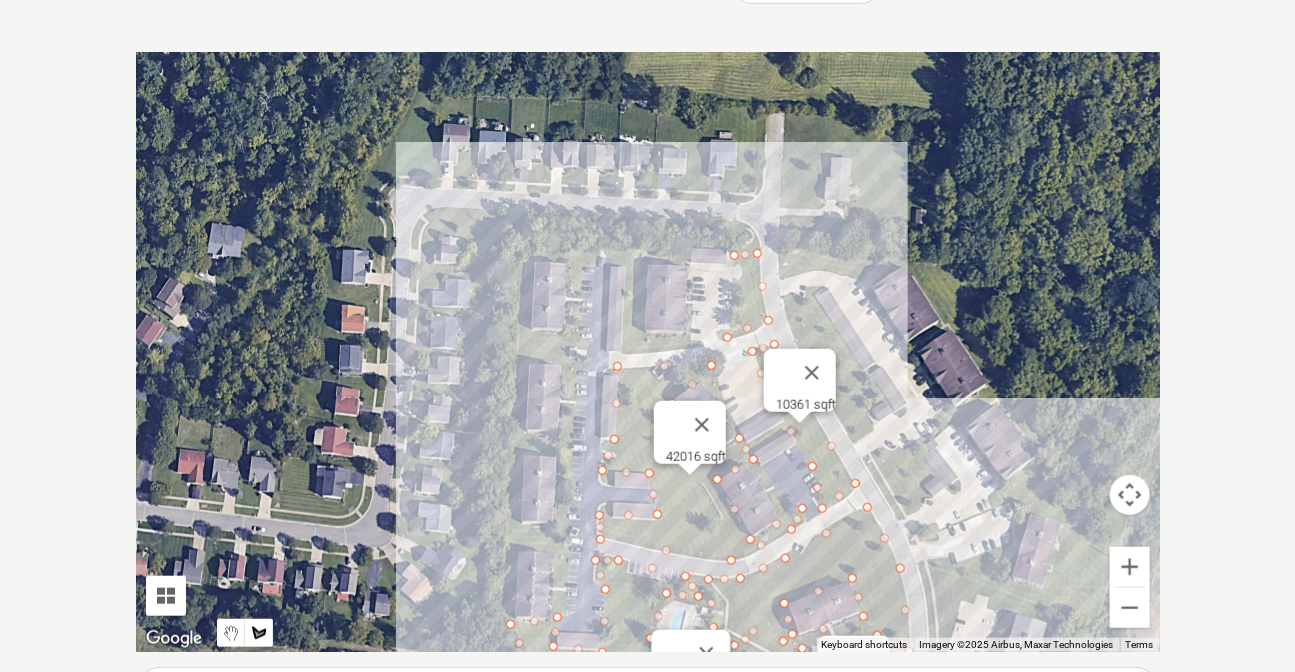 click at bounding box center (648, 352) 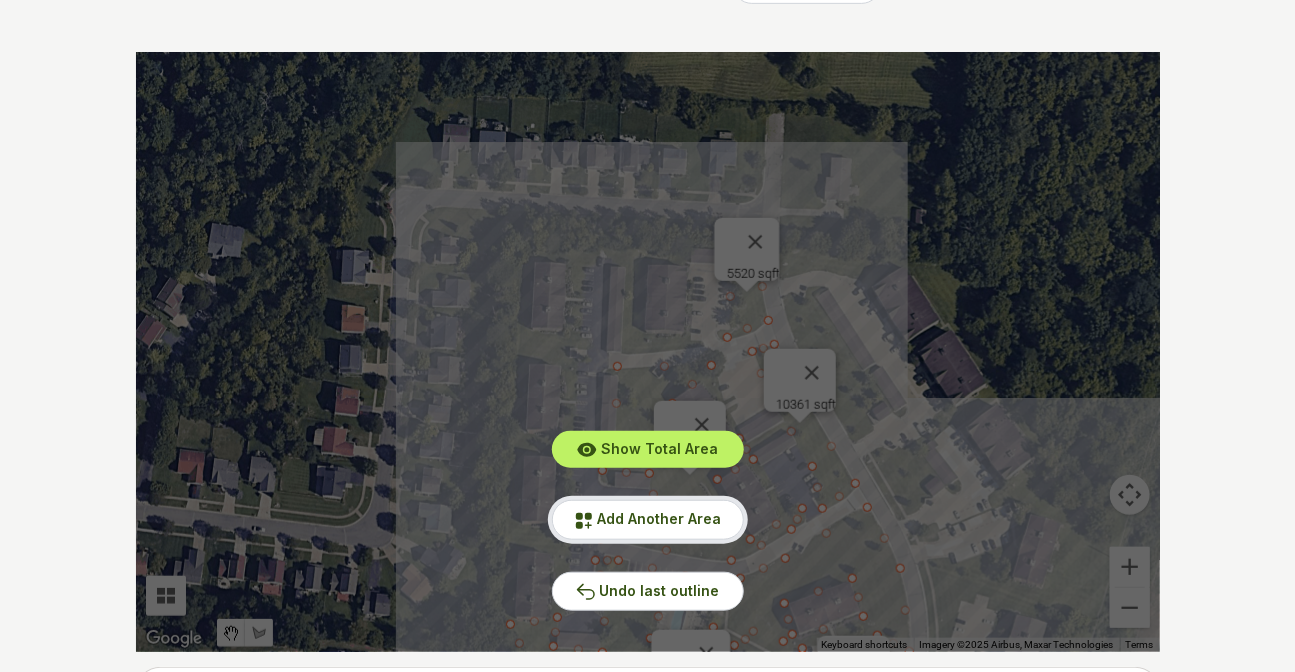 click on "Add Another Area" at bounding box center [660, 518] 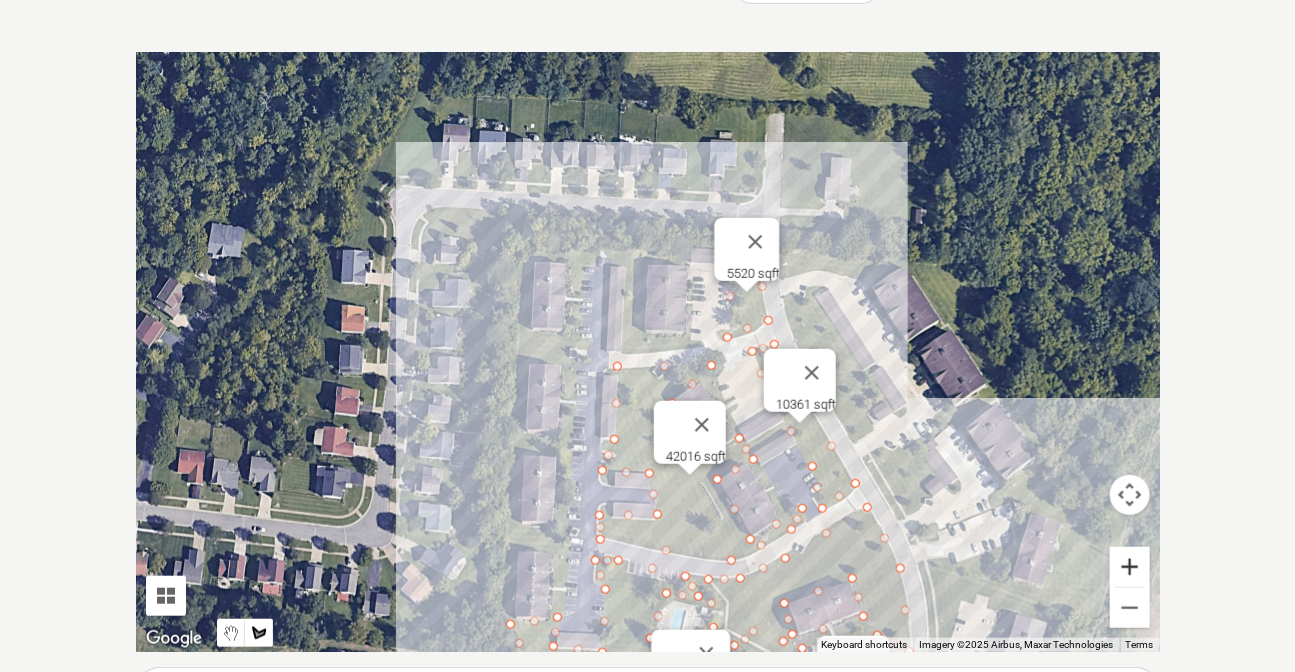 click at bounding box center [1130, 567] 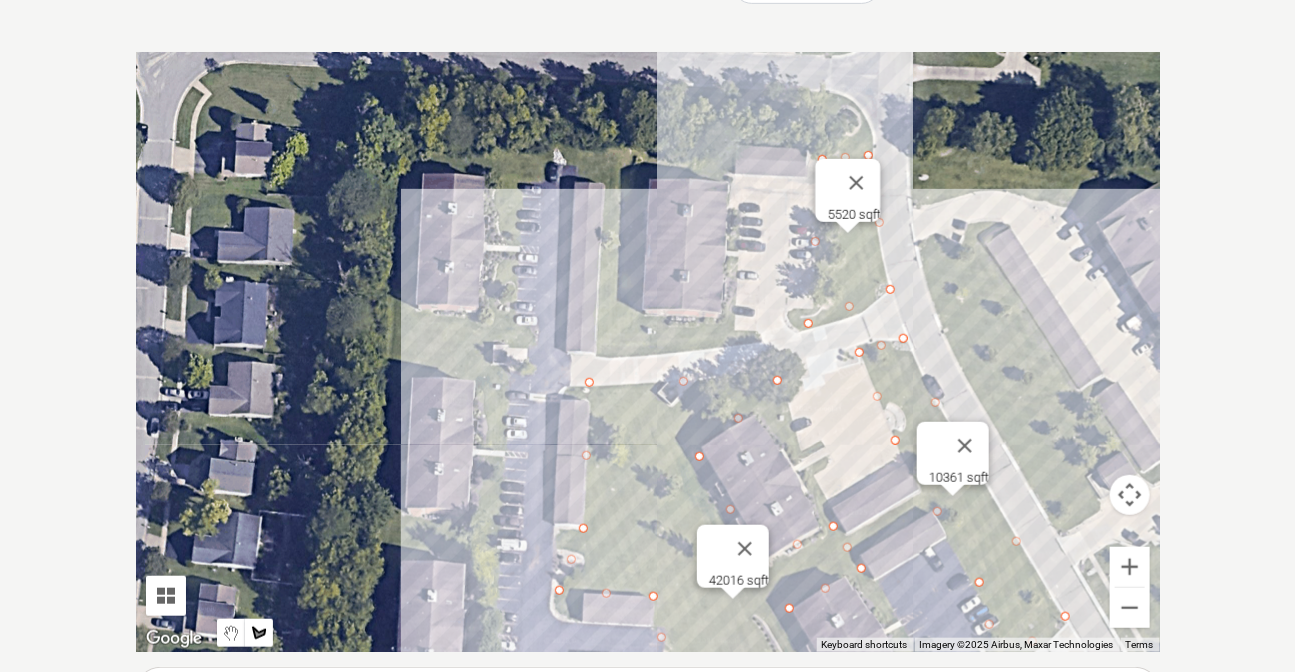 click at bounding box center [648, 352] 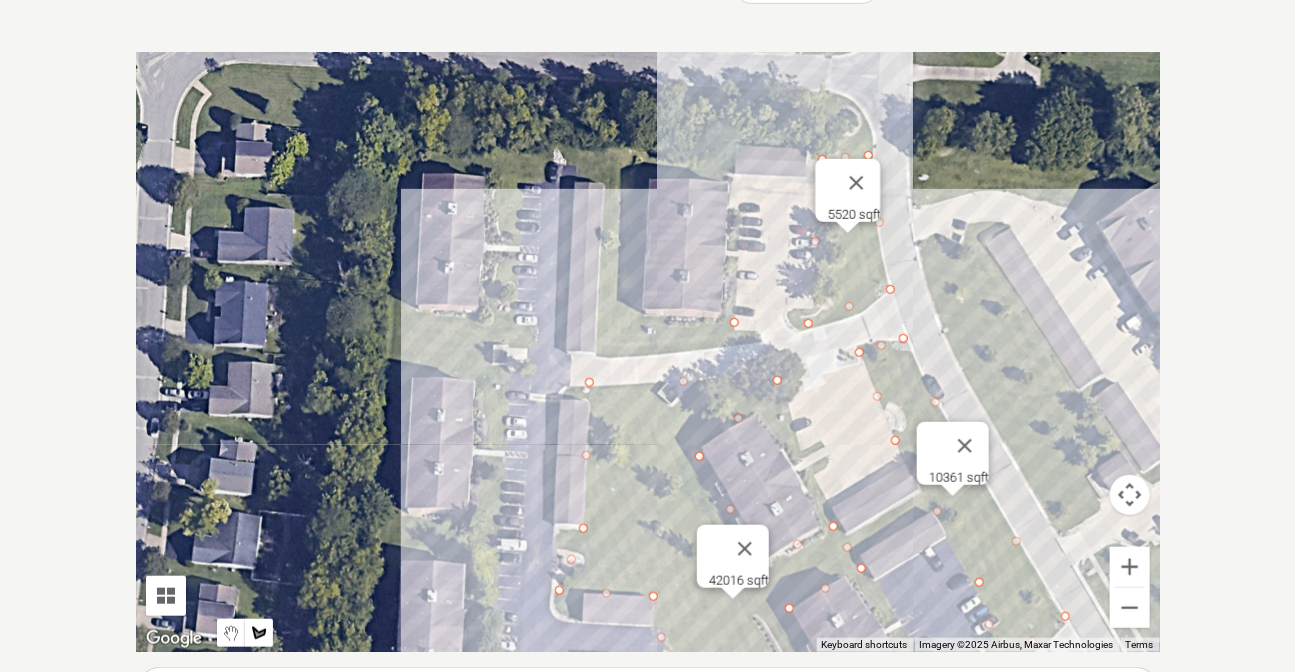 click at bounding box center (648, 352) 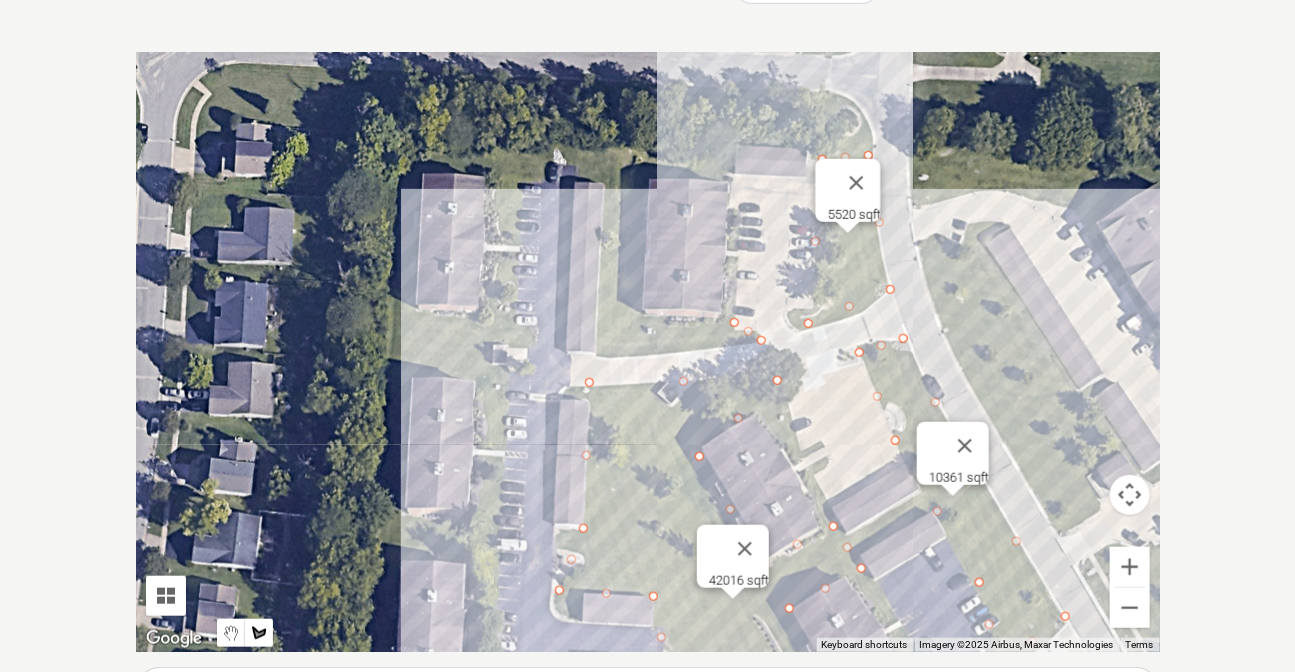 click at bounding box center [648, 352] 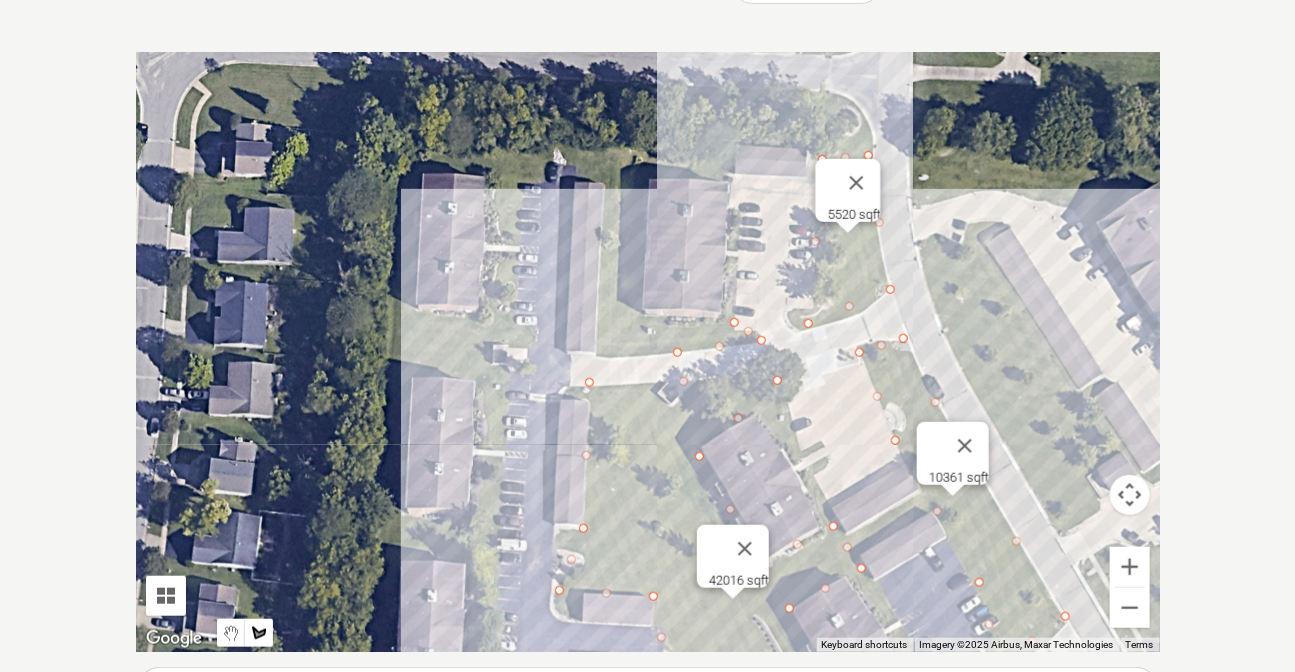 click at bounding box center [648, 352] 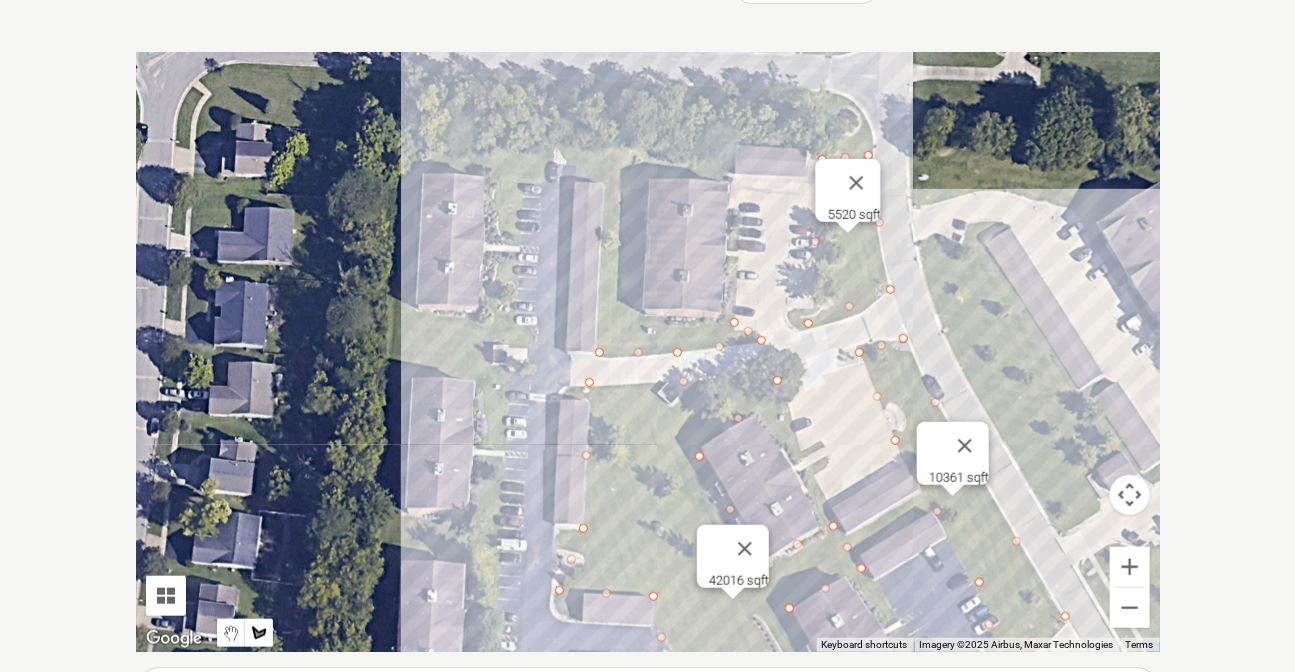 click at bounding box center (648, 352) 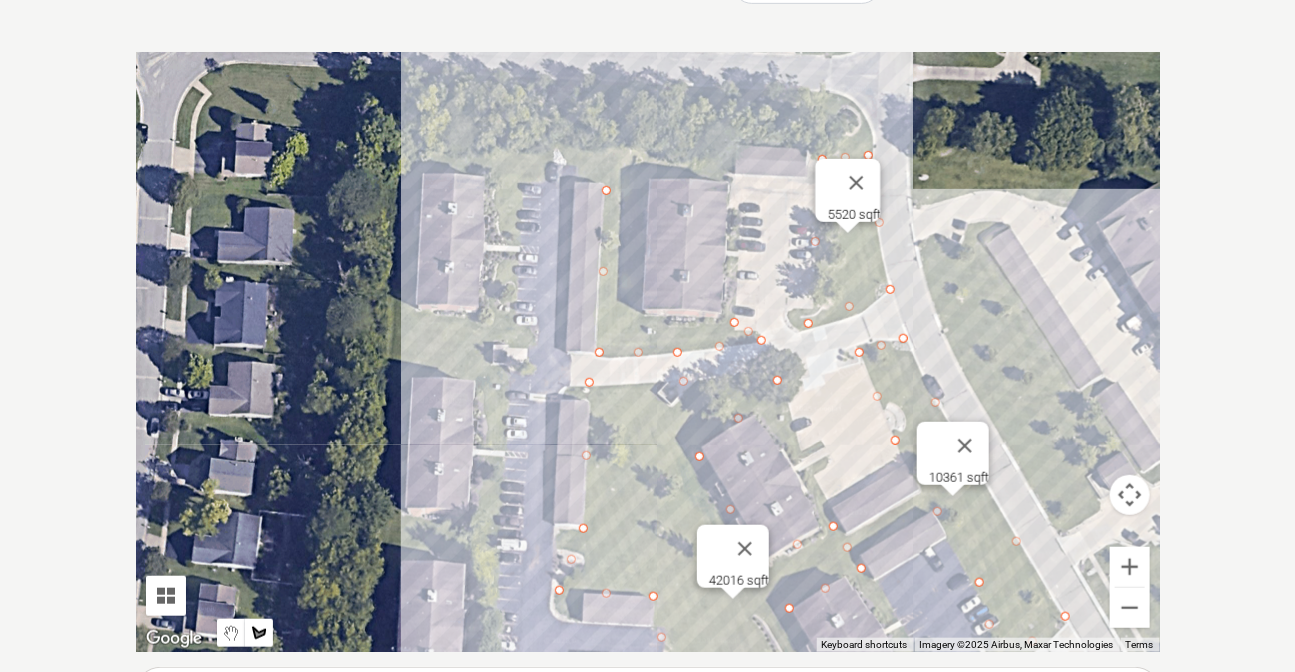 click at bounding box center (648, 352) 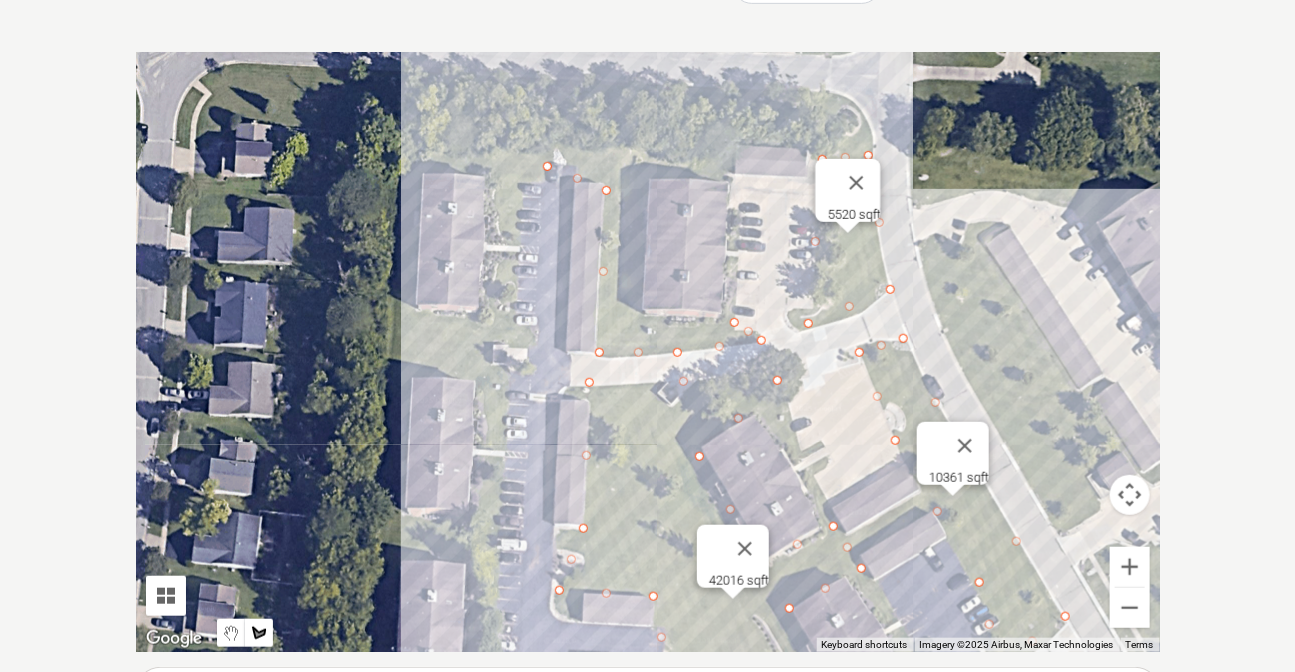 click at bounding box center (648, 352) 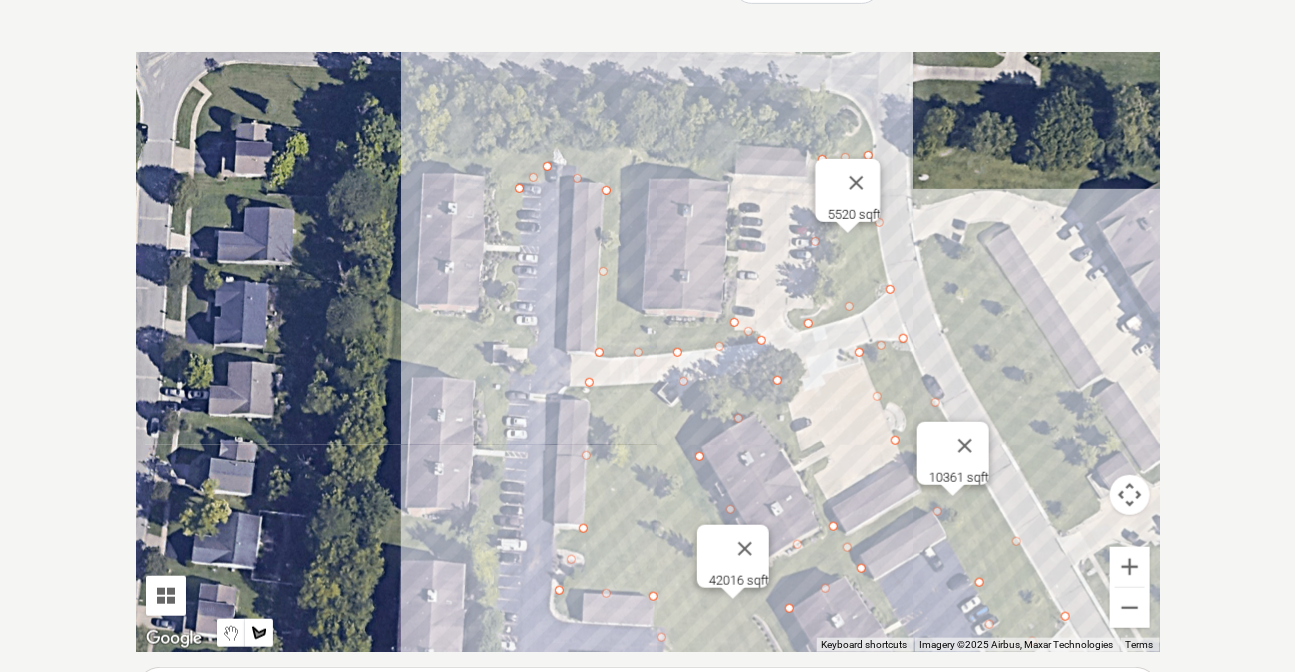 click at bounding box center [648, 352] 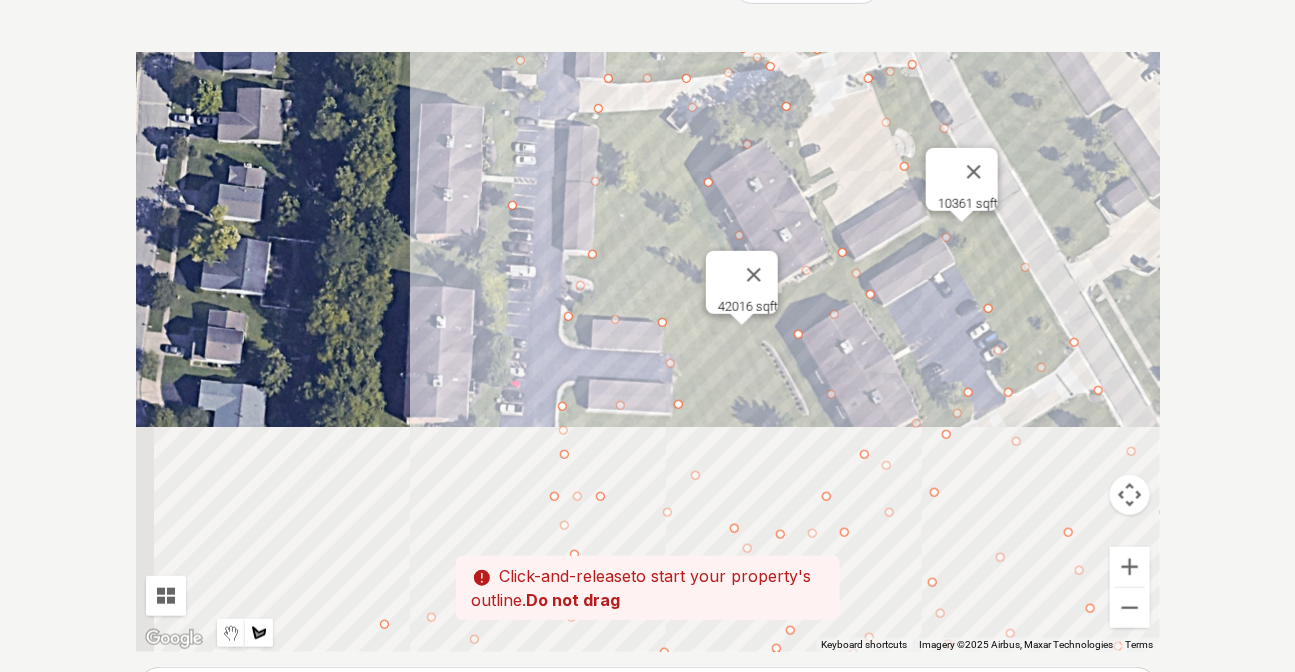 drag, startPoint x: 497, startPoint y: 558, endPoint x: 515, endPoint y: 219, distance: 339.47754 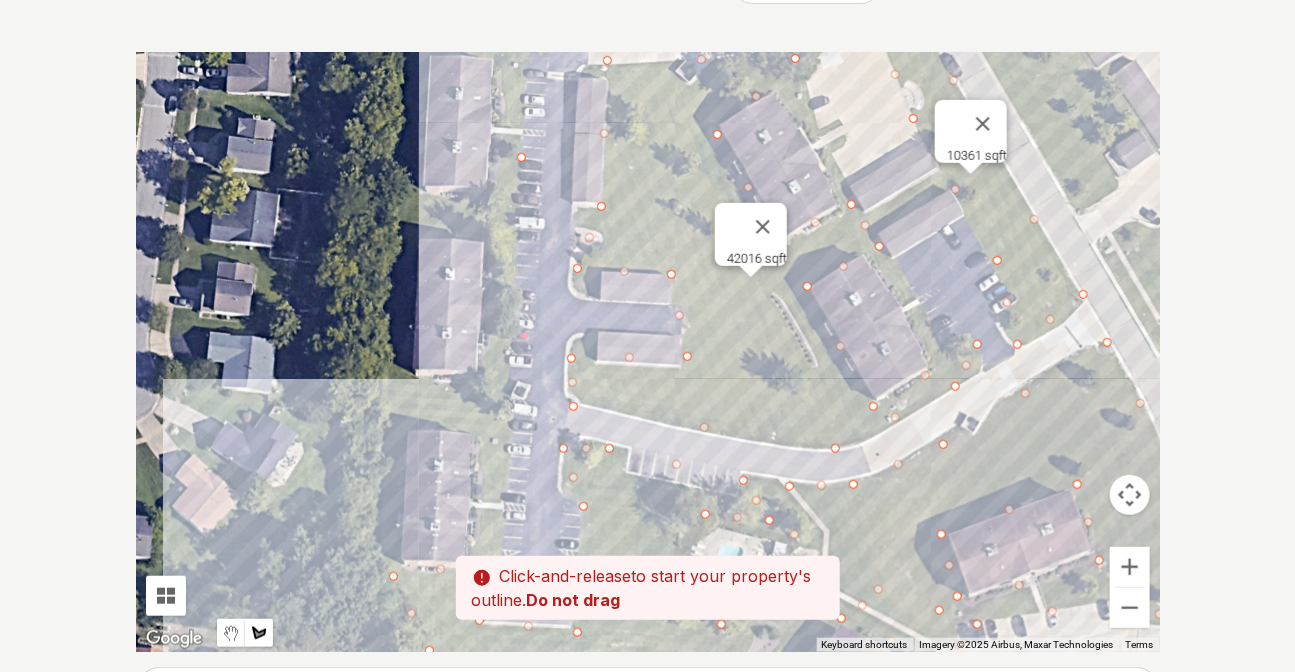 click at bounding box center [648, 352] 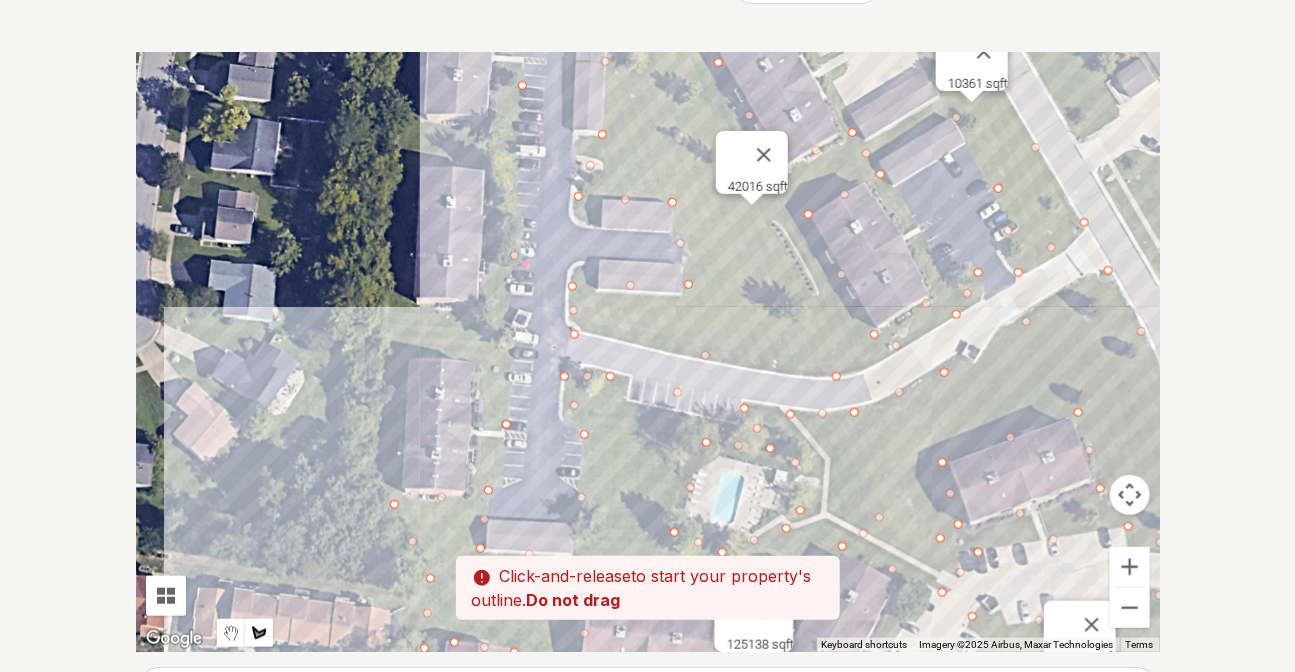 drag, startPoint x: 506, startPoint y: 524, endPoint x: 507, endPoint y: 449, distance: 75.00667 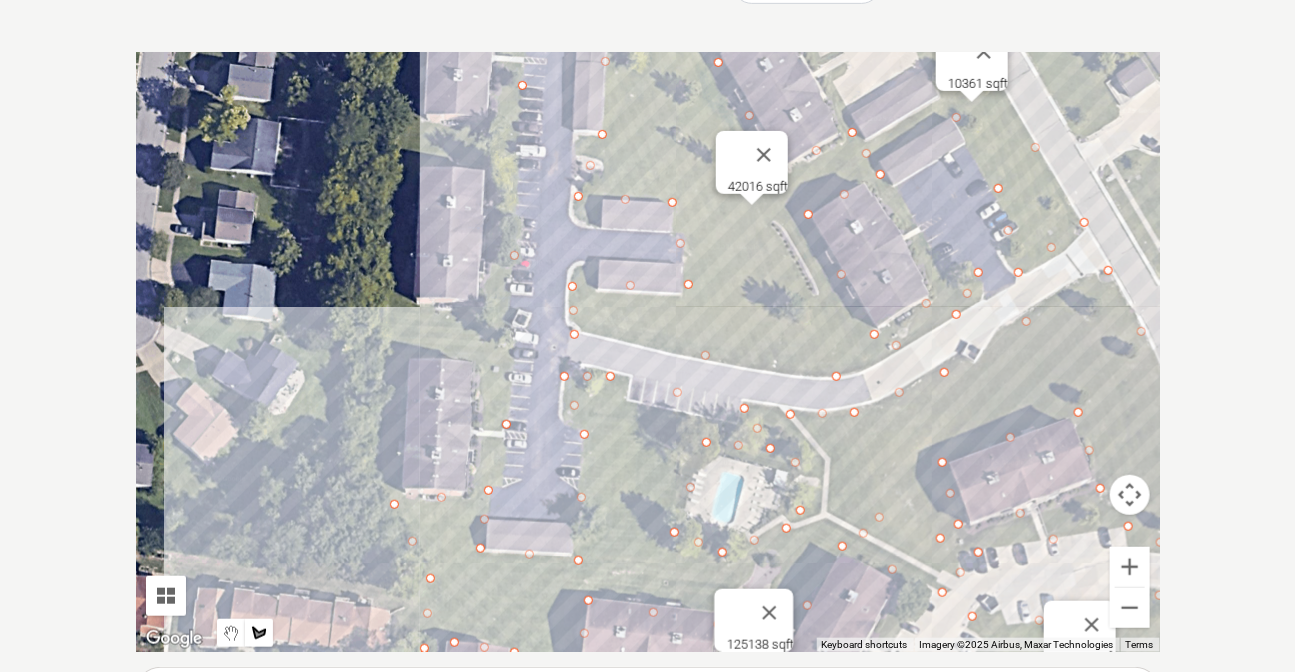 click at bounding box center [648, 352] 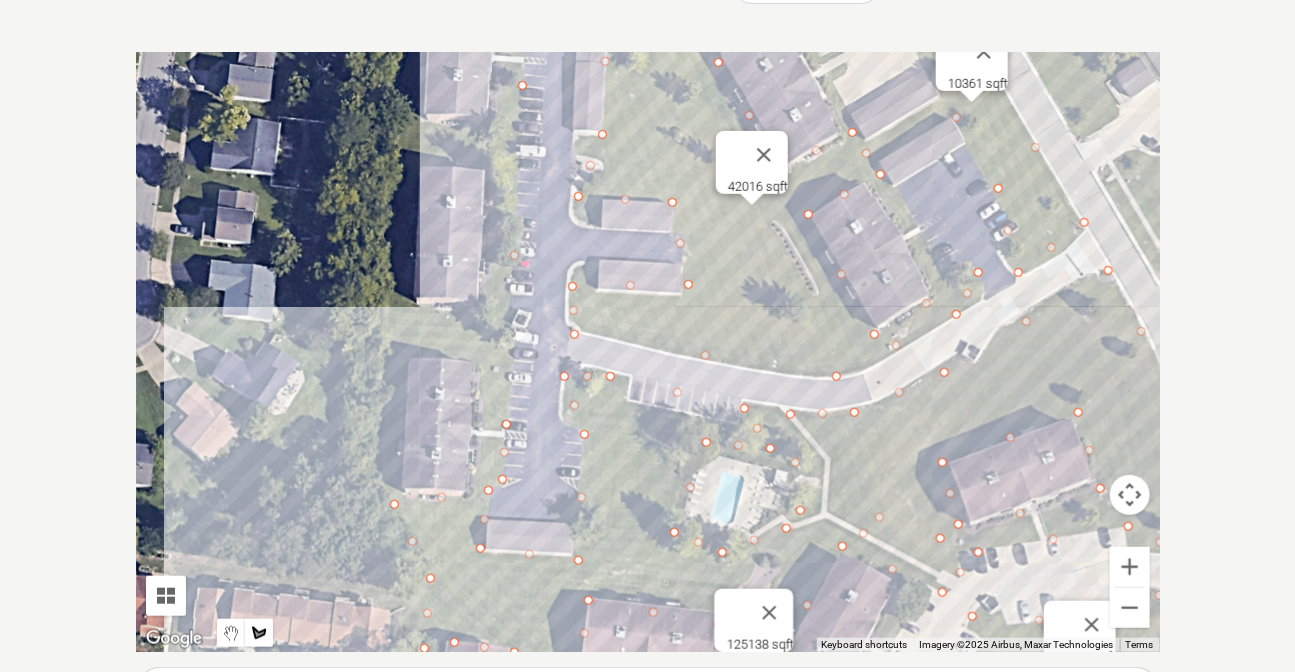click at bounding box center (648, 352) 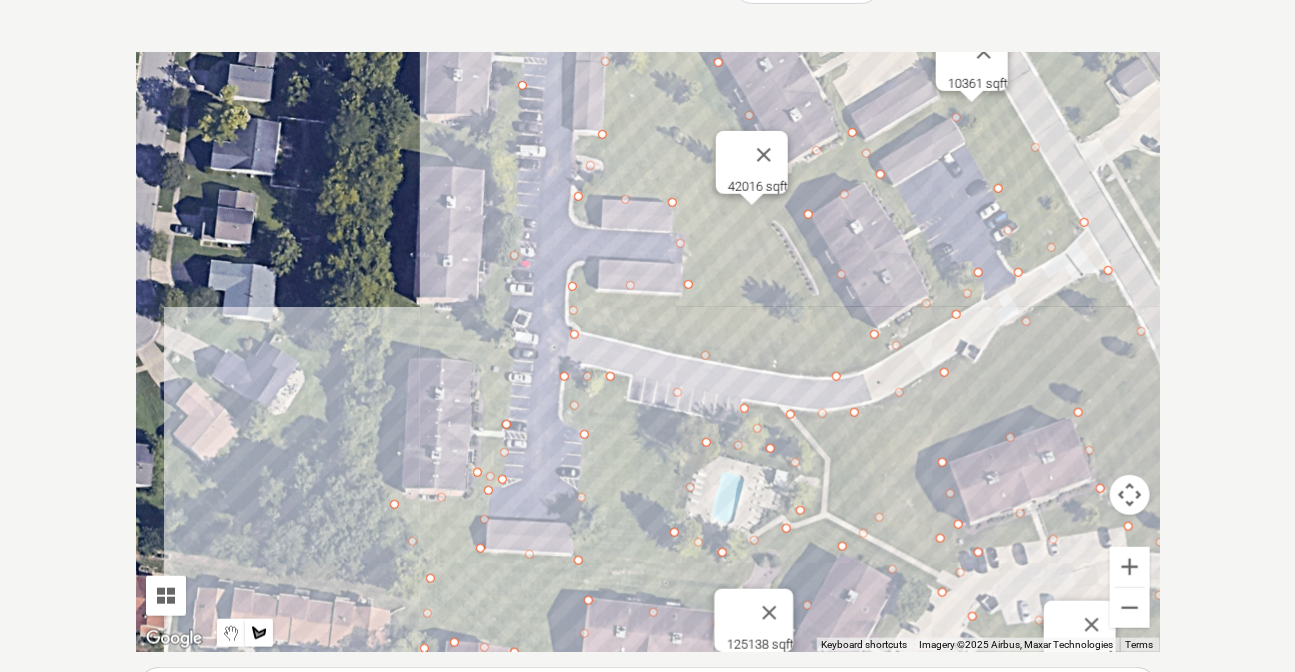 click at bounding box center [648, 352] 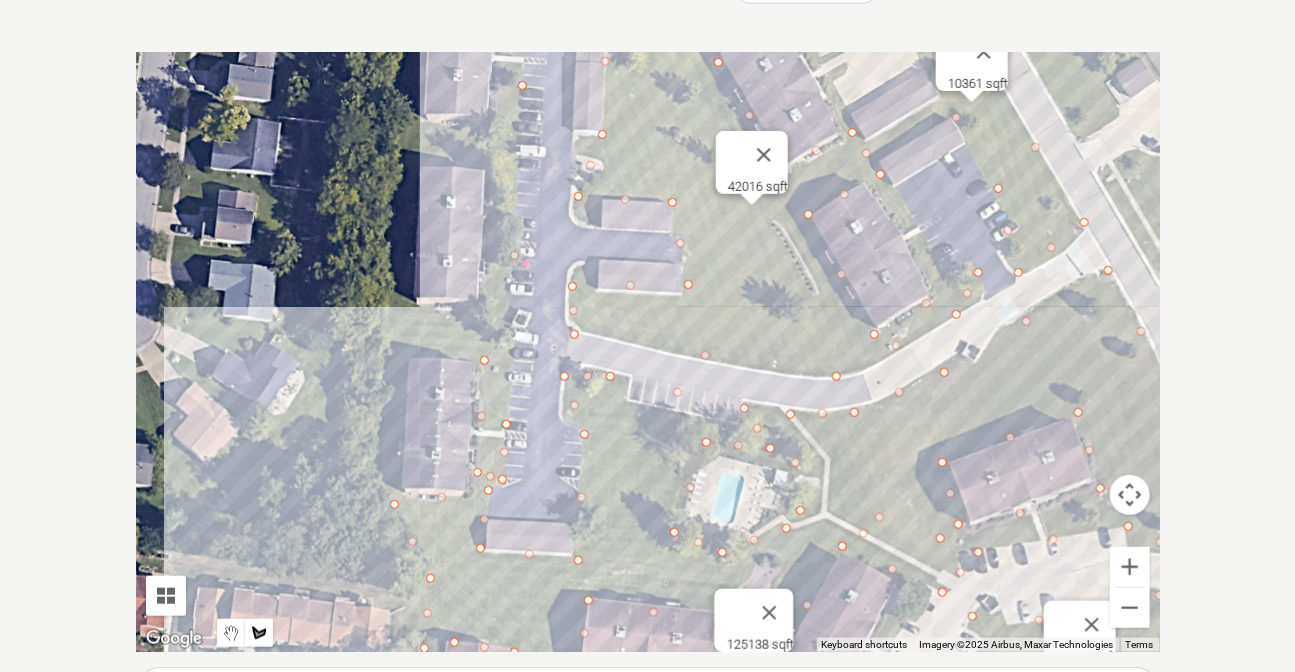 click at bounding box center (648, 352) 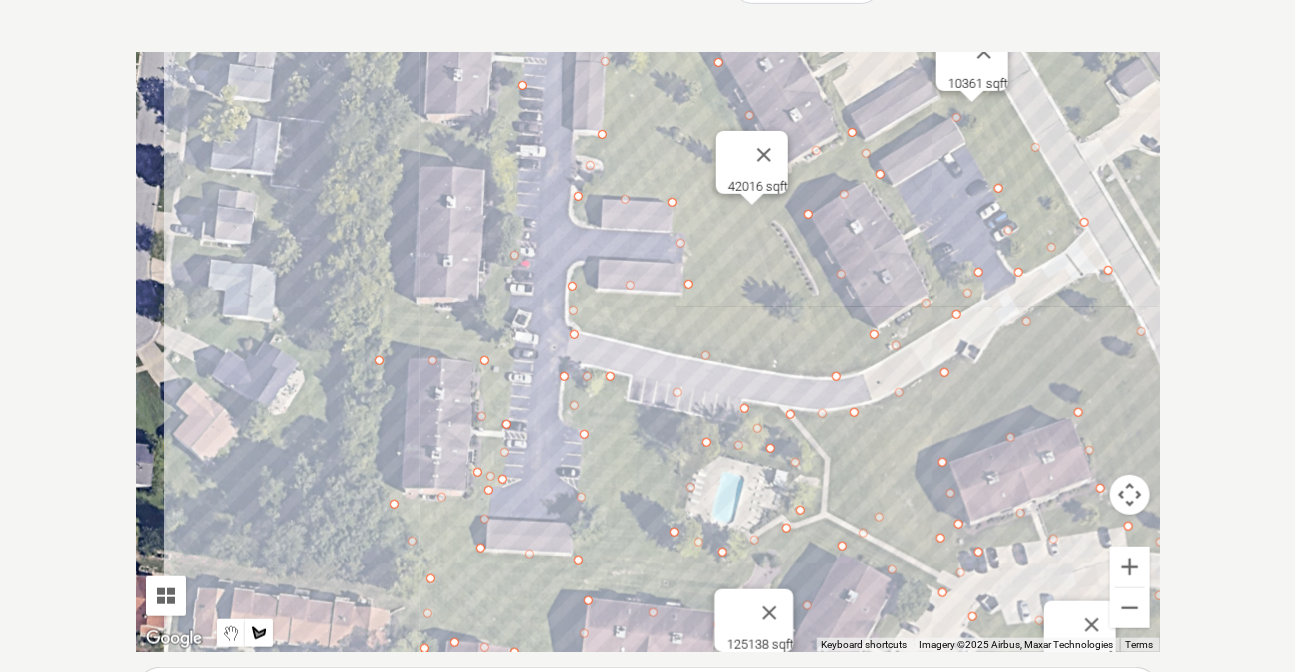 click at bounding box center (648, 352) 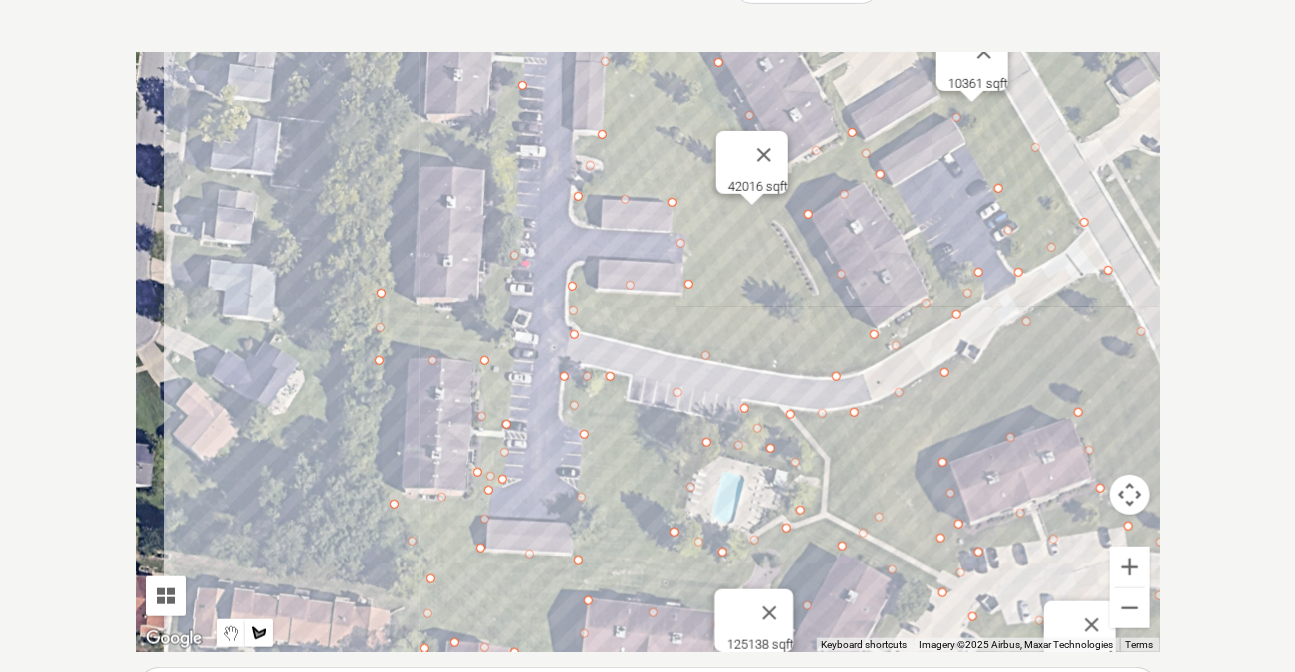 click at bounding box center (648, 352) 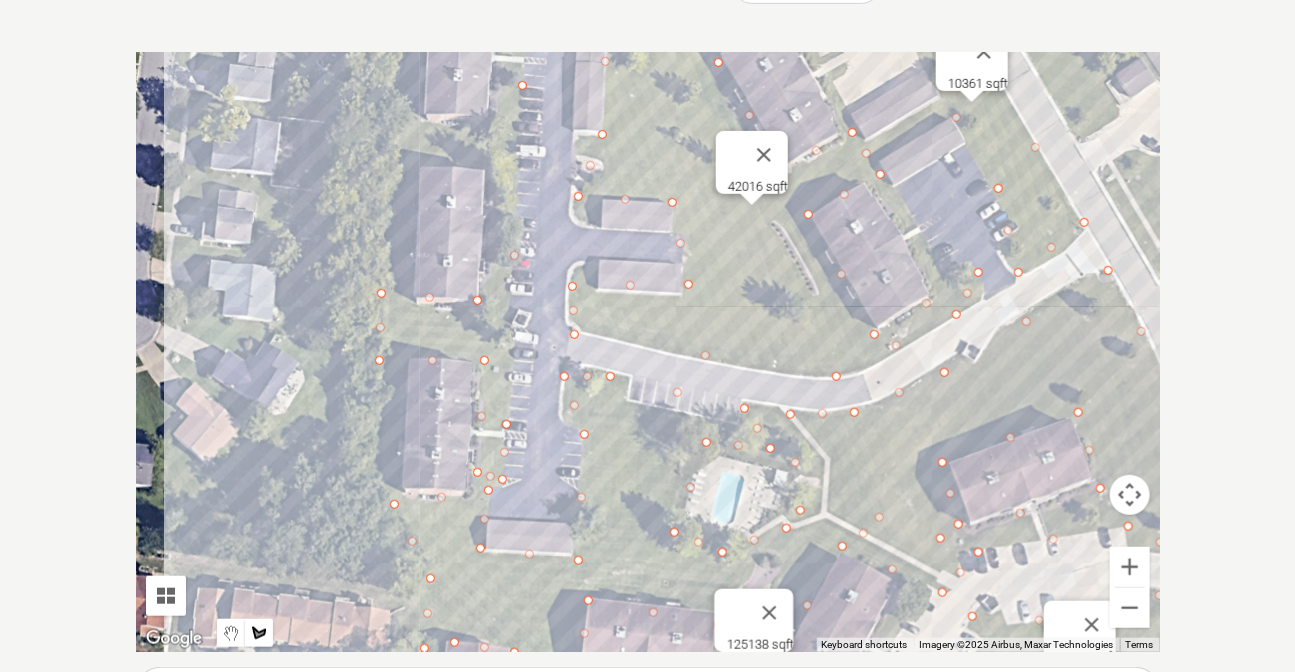click at bounding box center [648, 352] 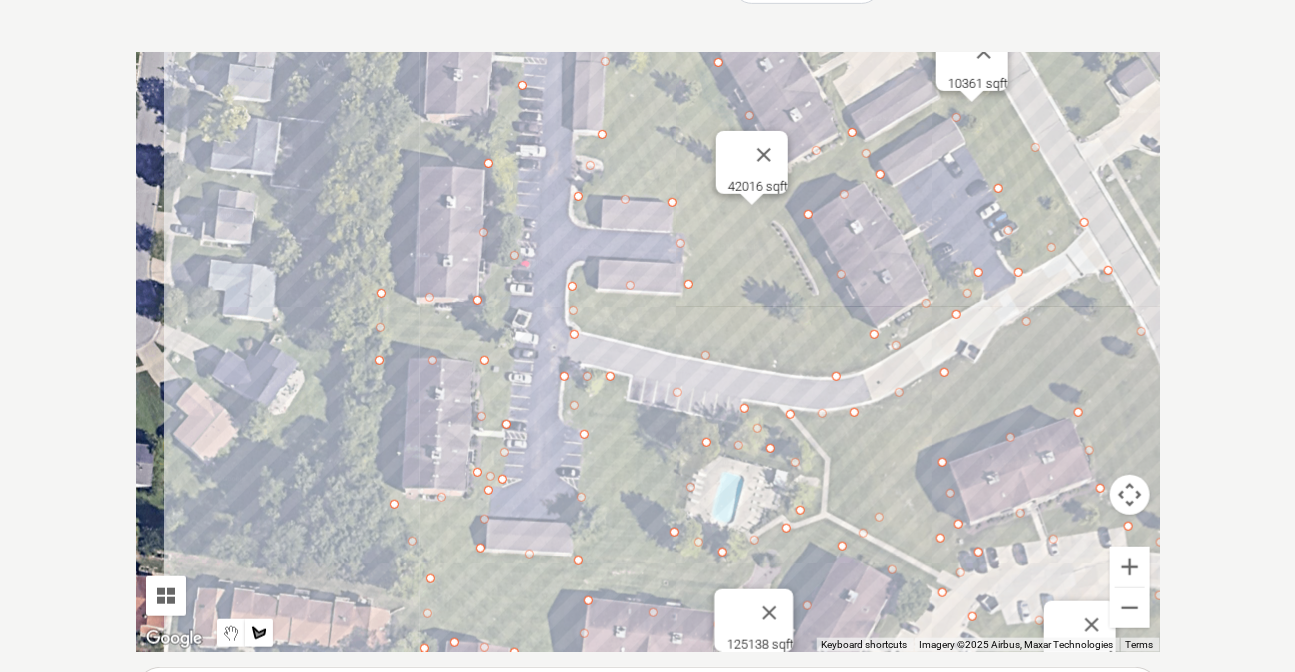 click at bounding box center (648, 352) 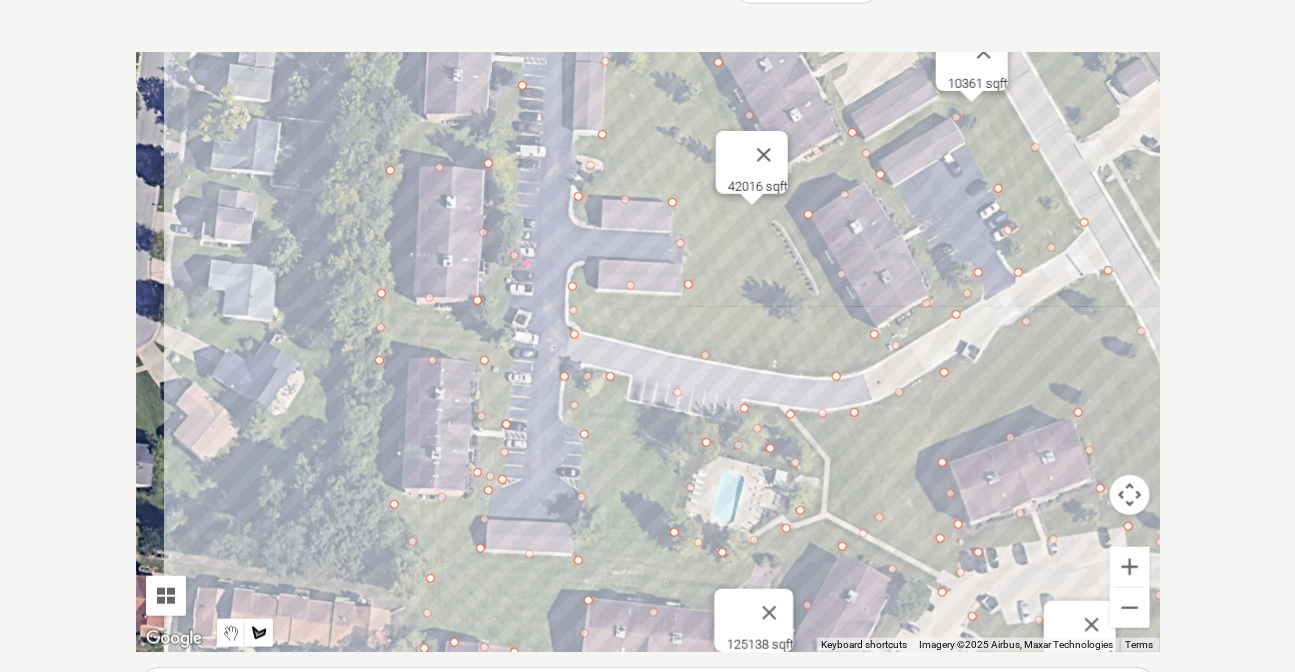 click at bounding box center (648, 352) 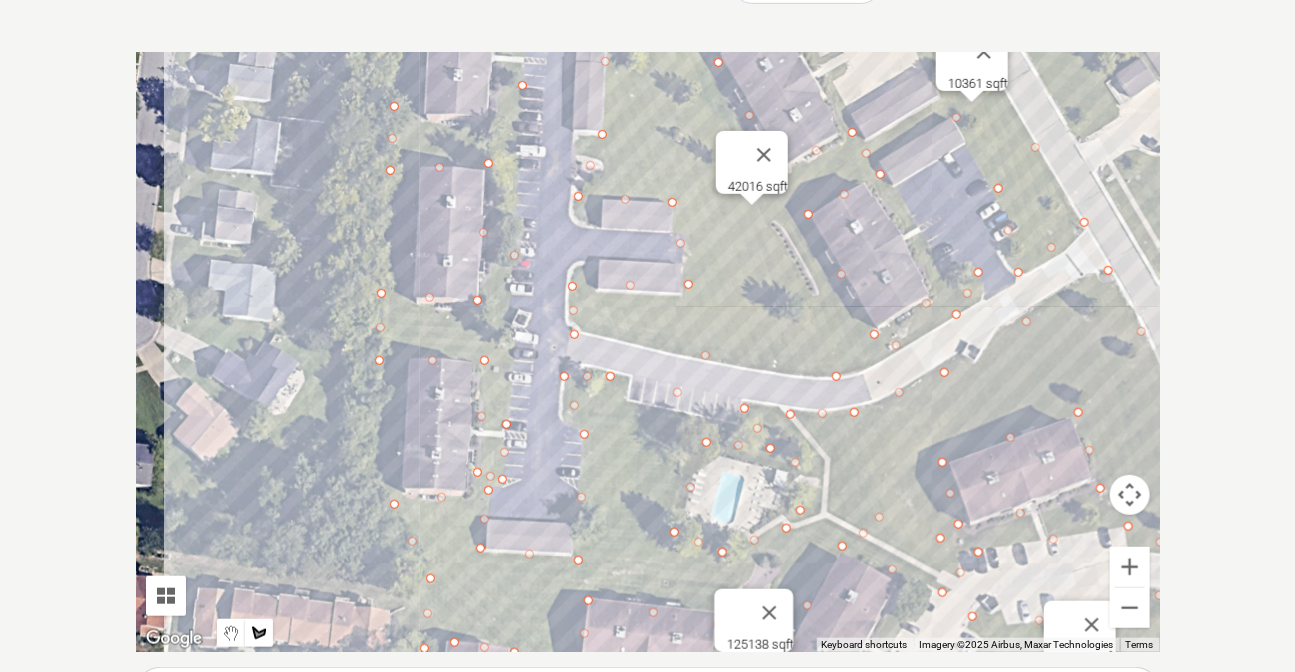click at bounding box center (648, 352) 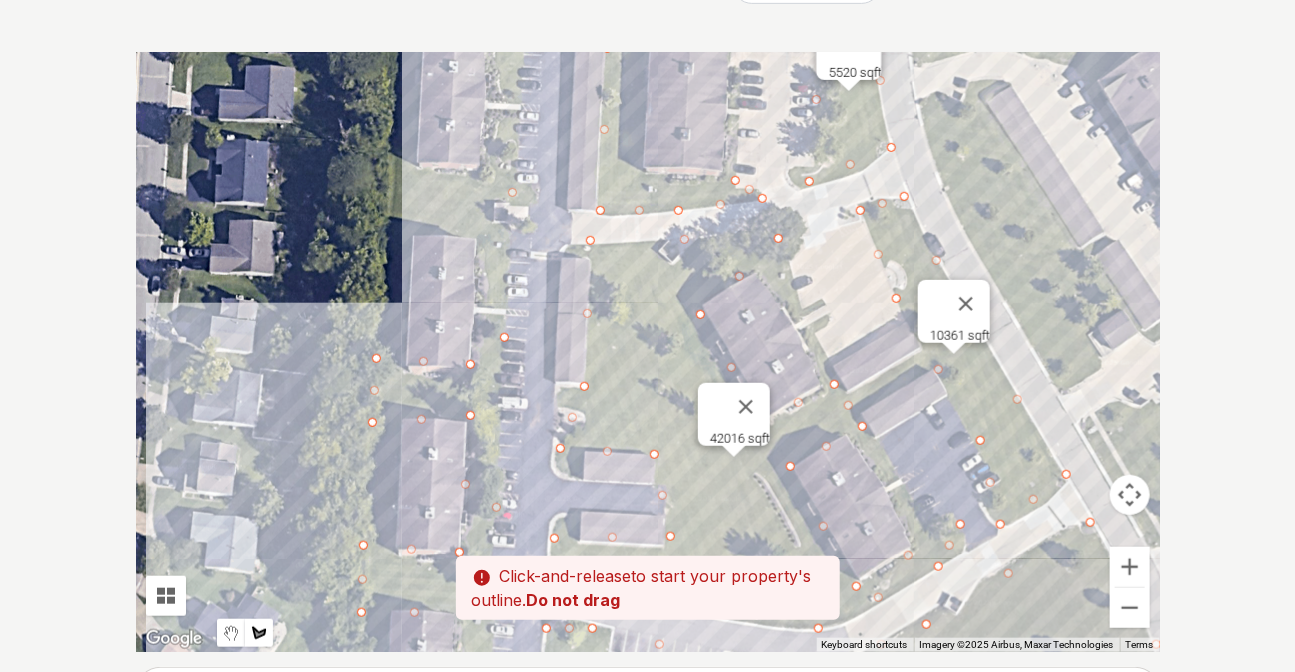 drag, startPoint x: 488, startPoint y: 85, endPoint x: 470, endPoint y: 340, distance: 255.6345 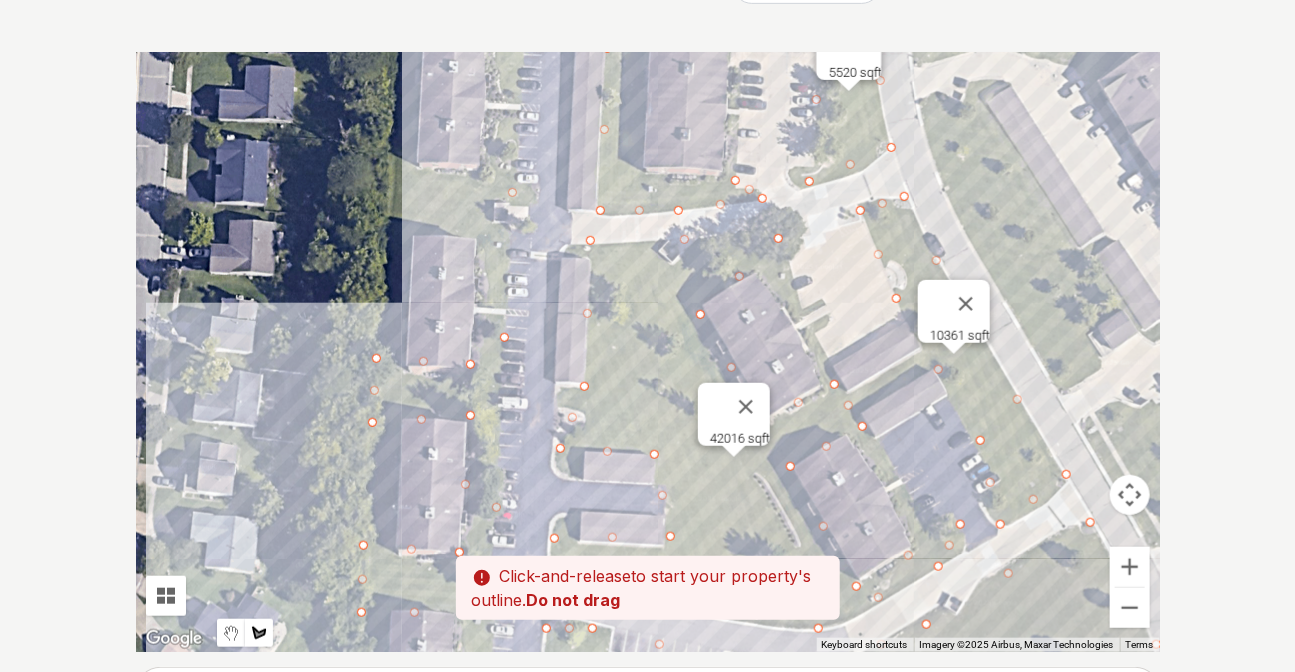 click at bounding box center (648, 352) 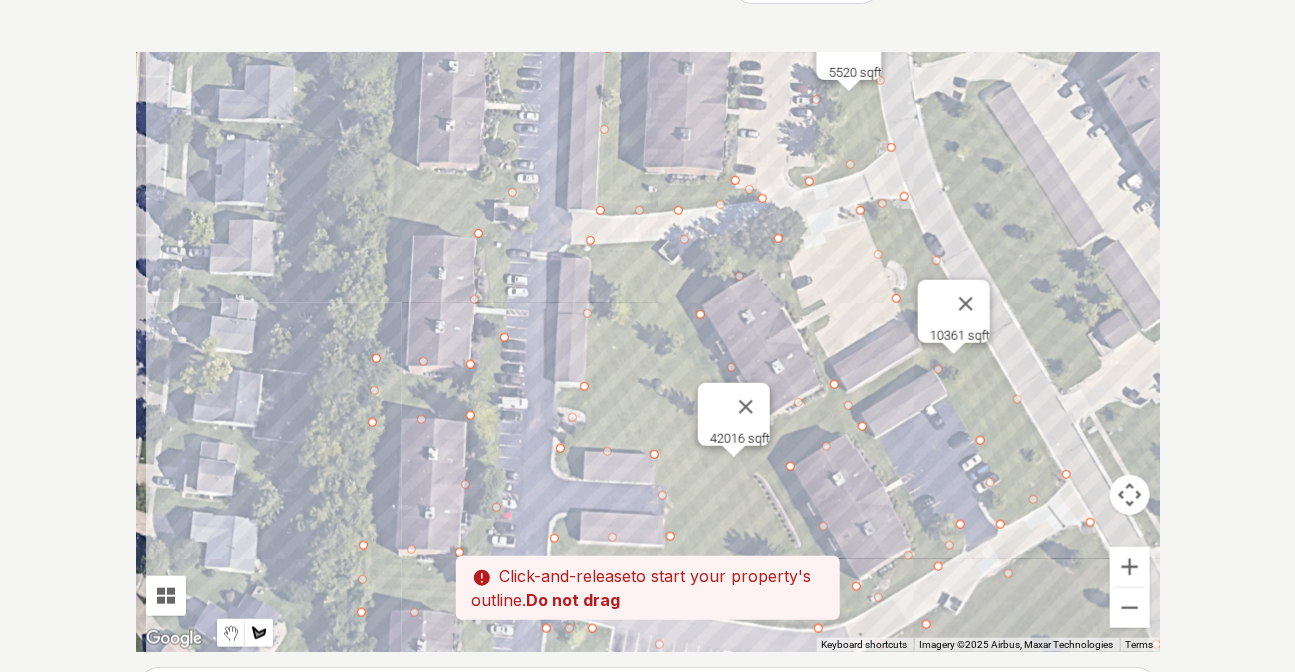 click at bounding box center (648, 352) 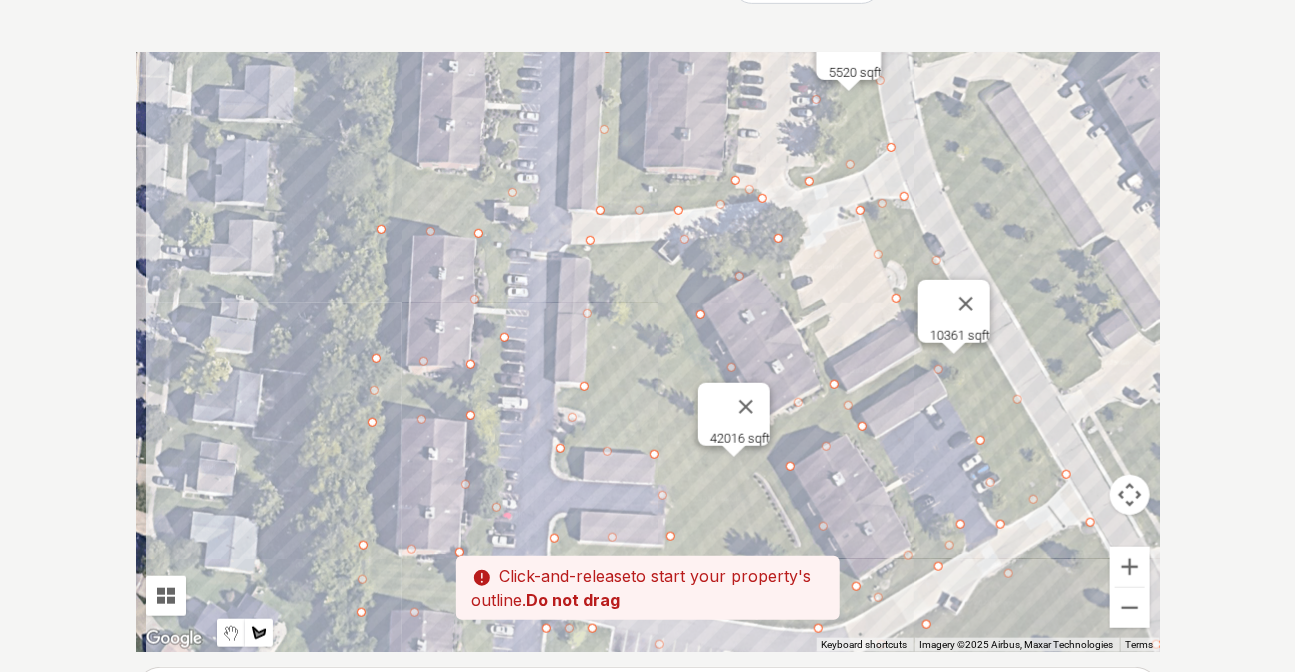 click at bounding box center (648, 352) 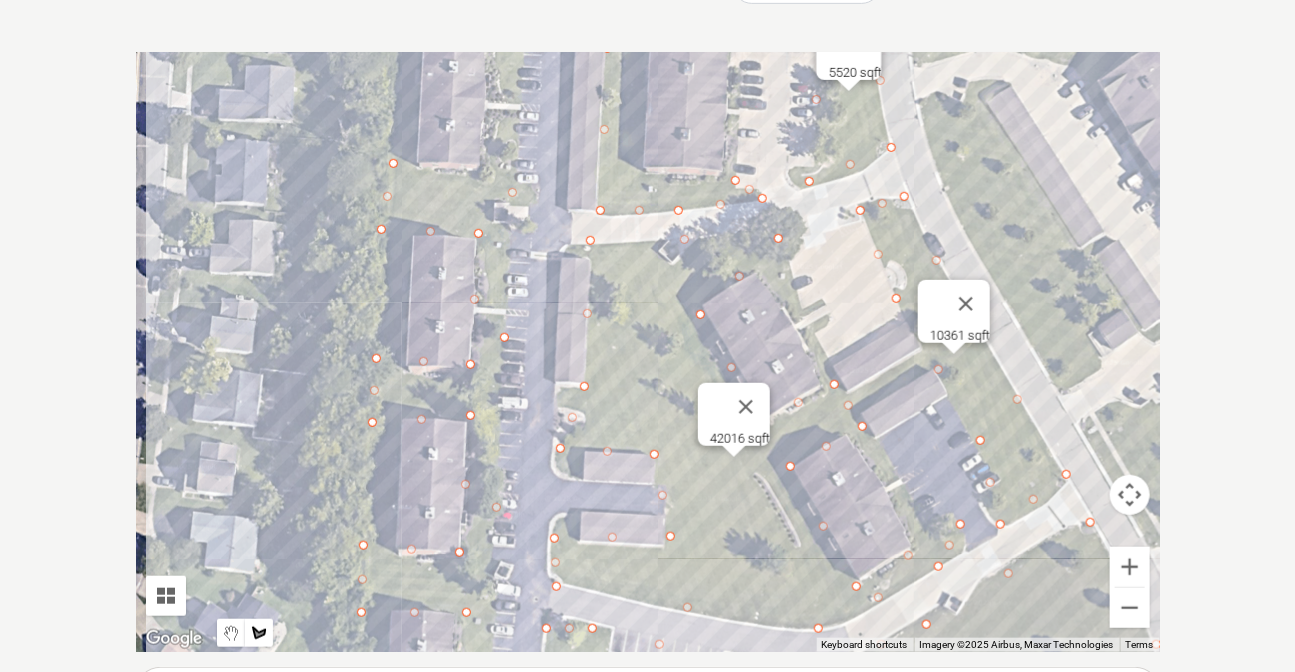 click at bounding box center [648, 352] 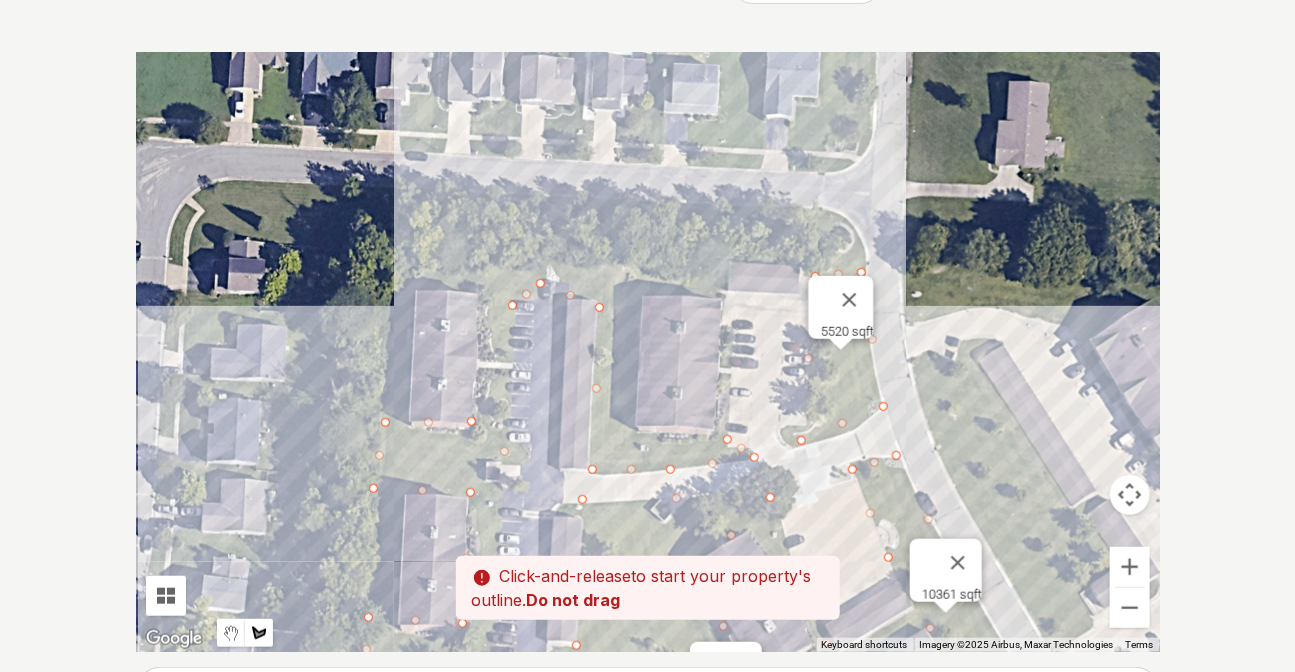 drag, startPoint x: 489, startPoint y: 79, endPoint x: 481, endPoint y: 345, distance: 266.12027 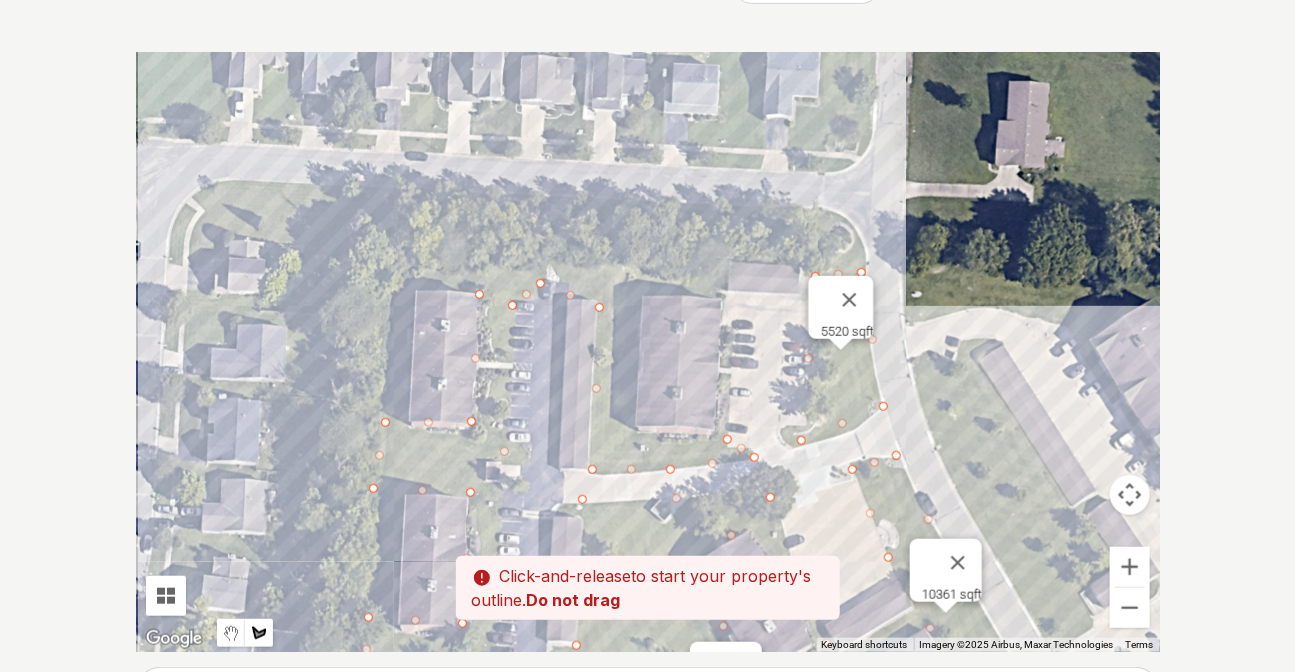 click at bounding box center [648, 352] 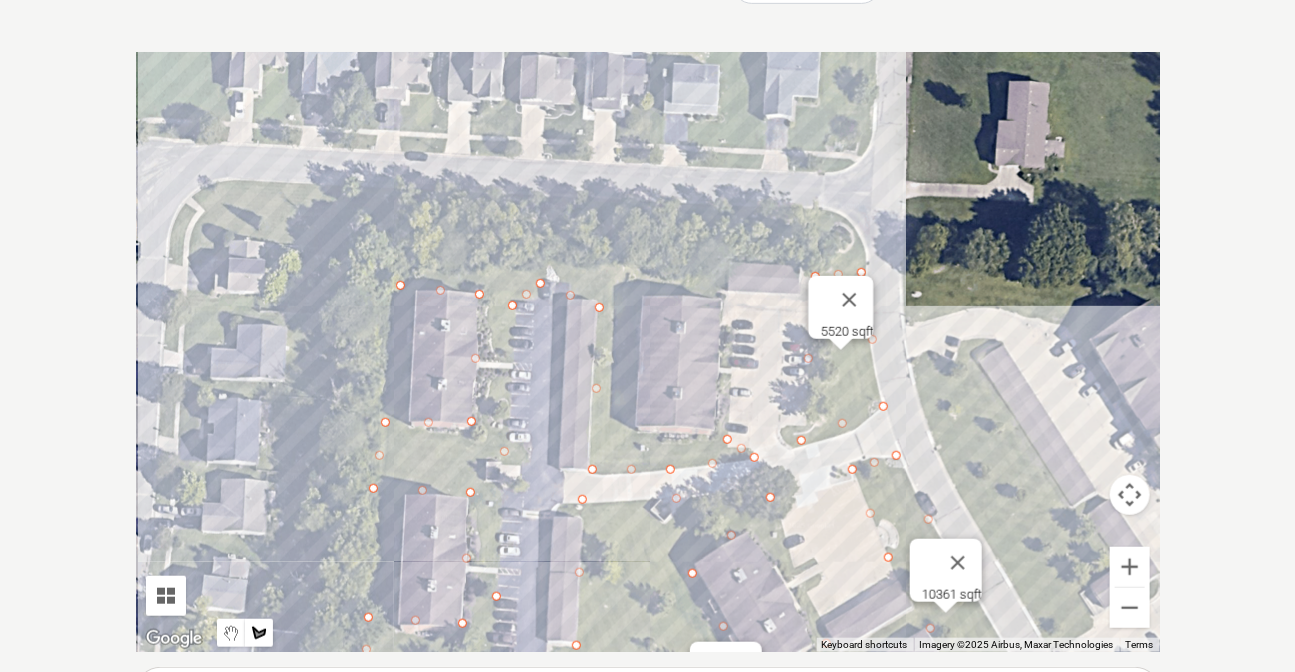 click at bounding box center (648, 352) 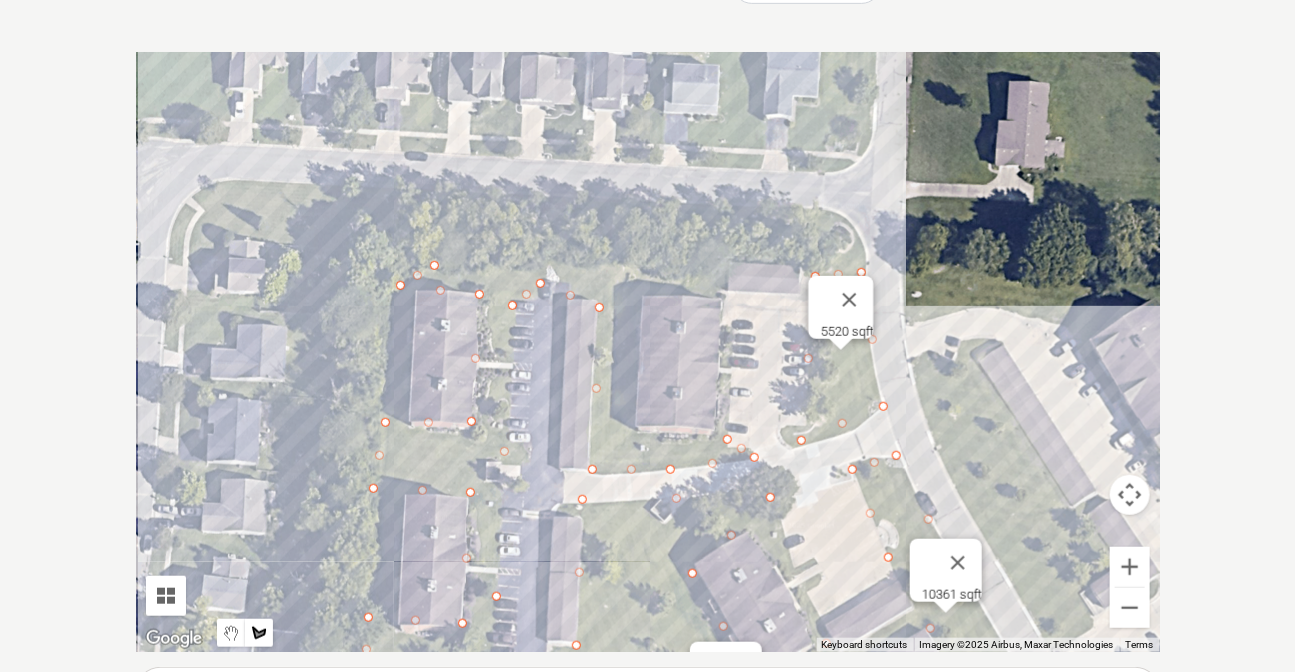 click at bounding box center [648, 352] 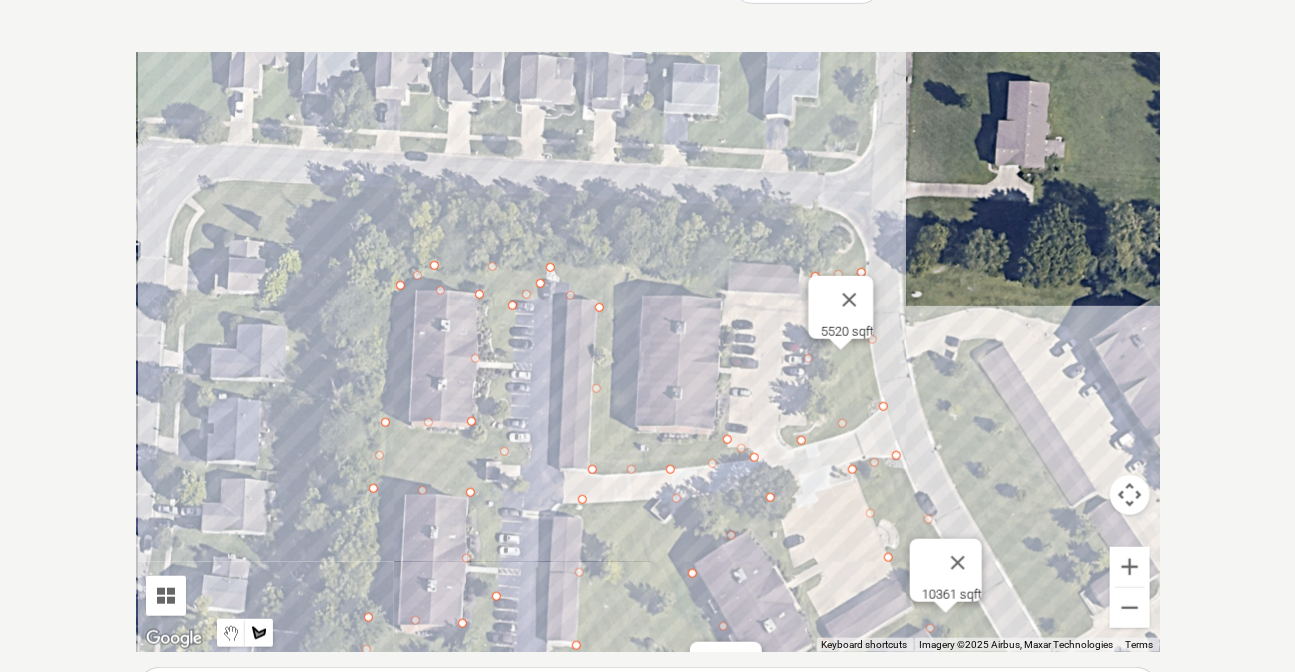 click at bounding box center [648, 352] 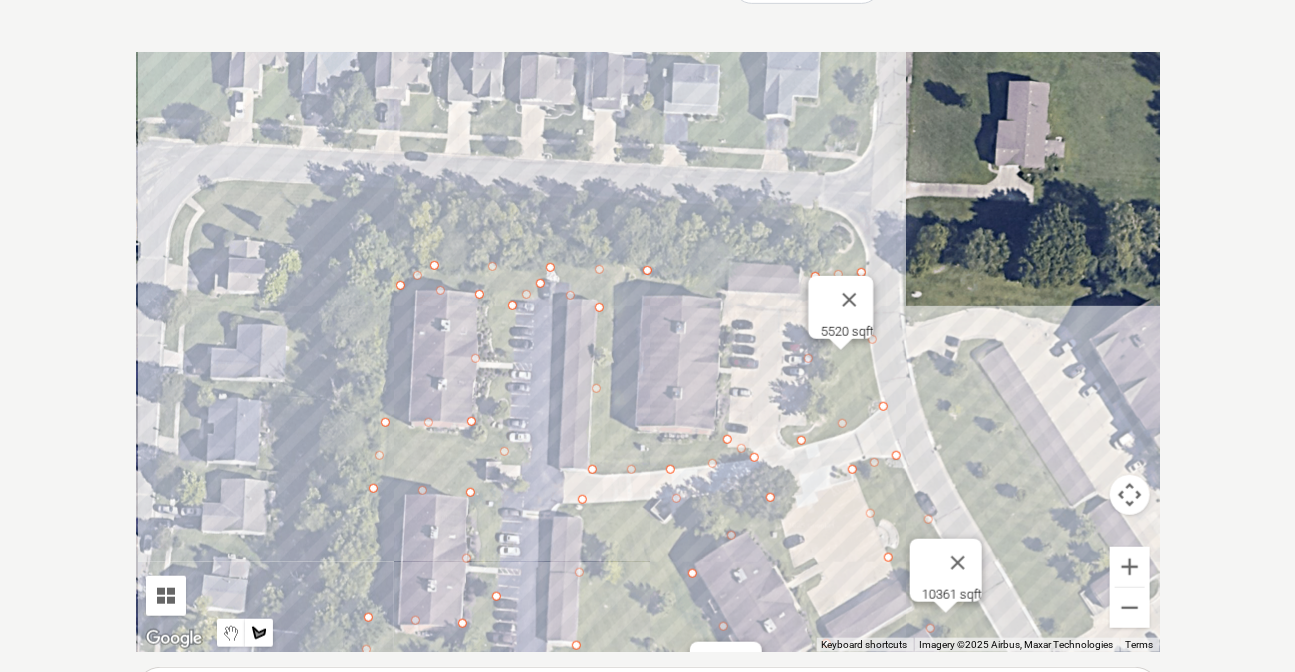 click at bounding box center [648, 352] 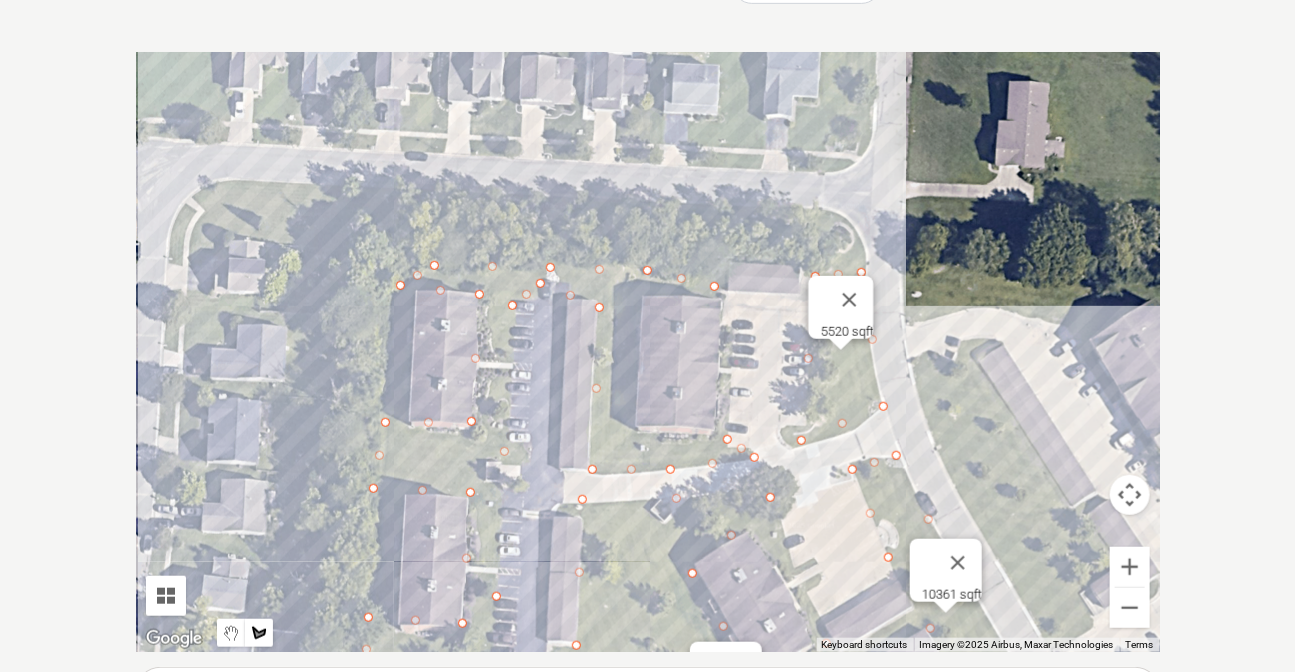 click at bounding box center [648, 352] 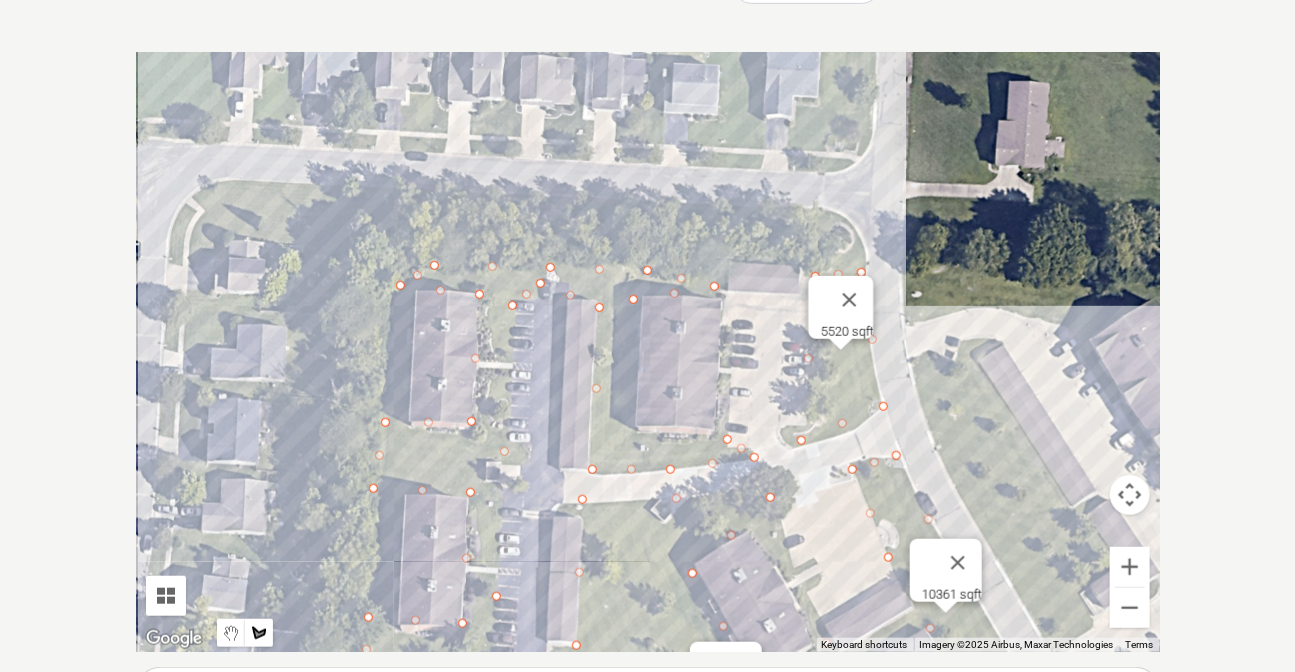 click at bounding box center (648, 352) 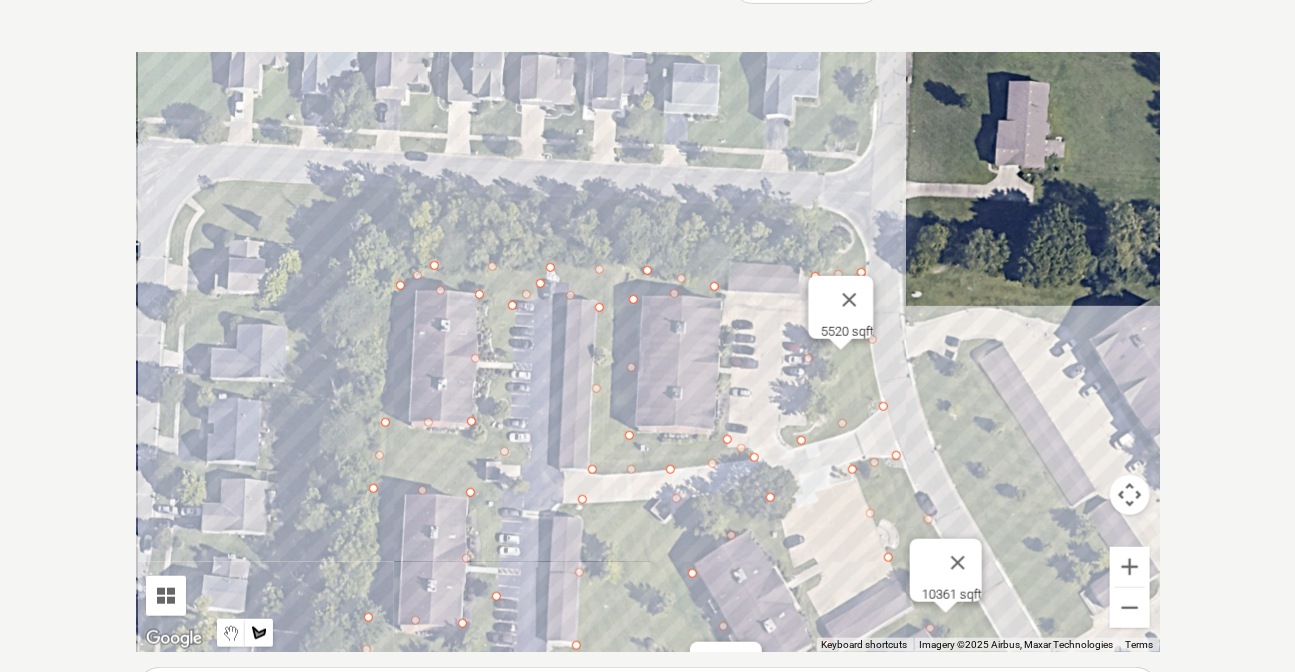click at bounding box center (648, 352) 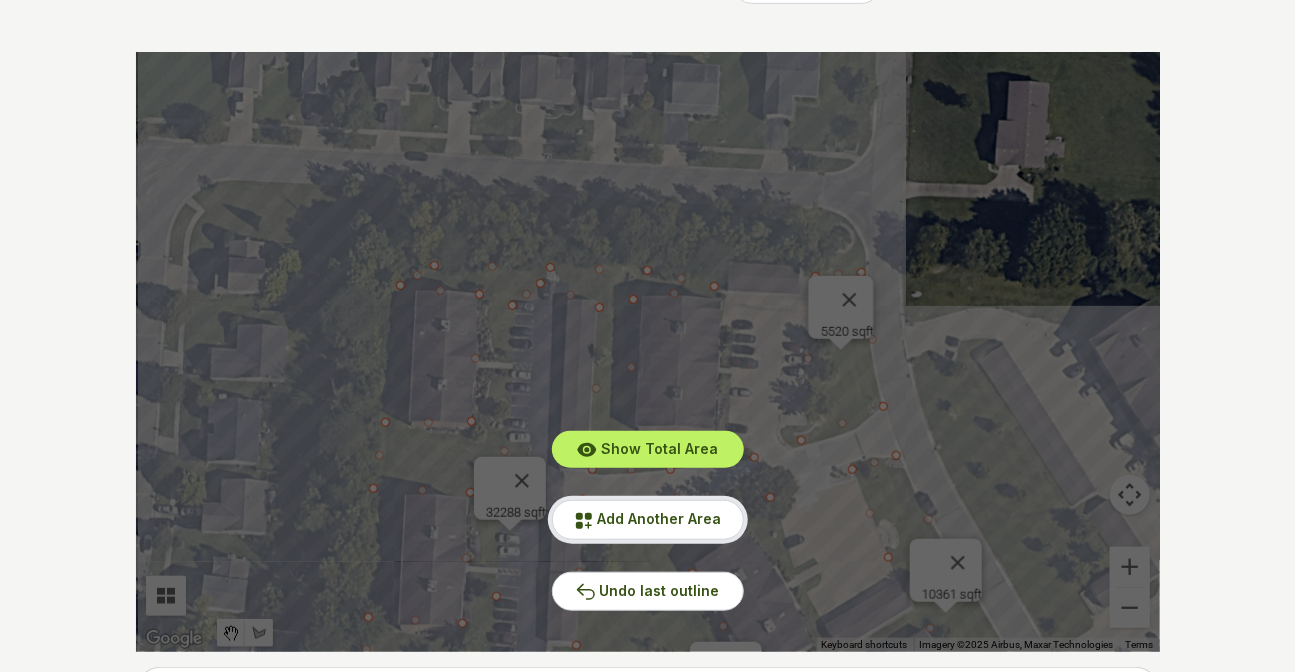 click on "Add Another Area" at bounding box center [660, 518] 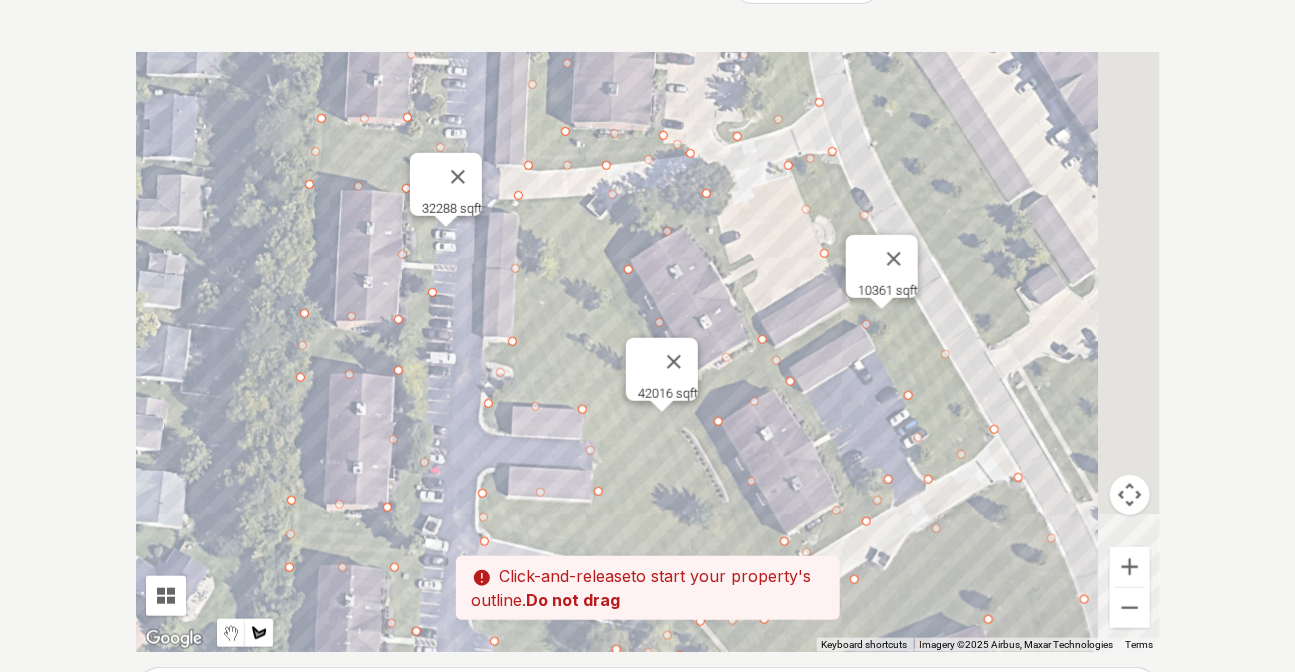 drag, startPoint x: 794, startPoint y: 554, endPoint x: 719, endPoint y: 160, distance: 401.0748 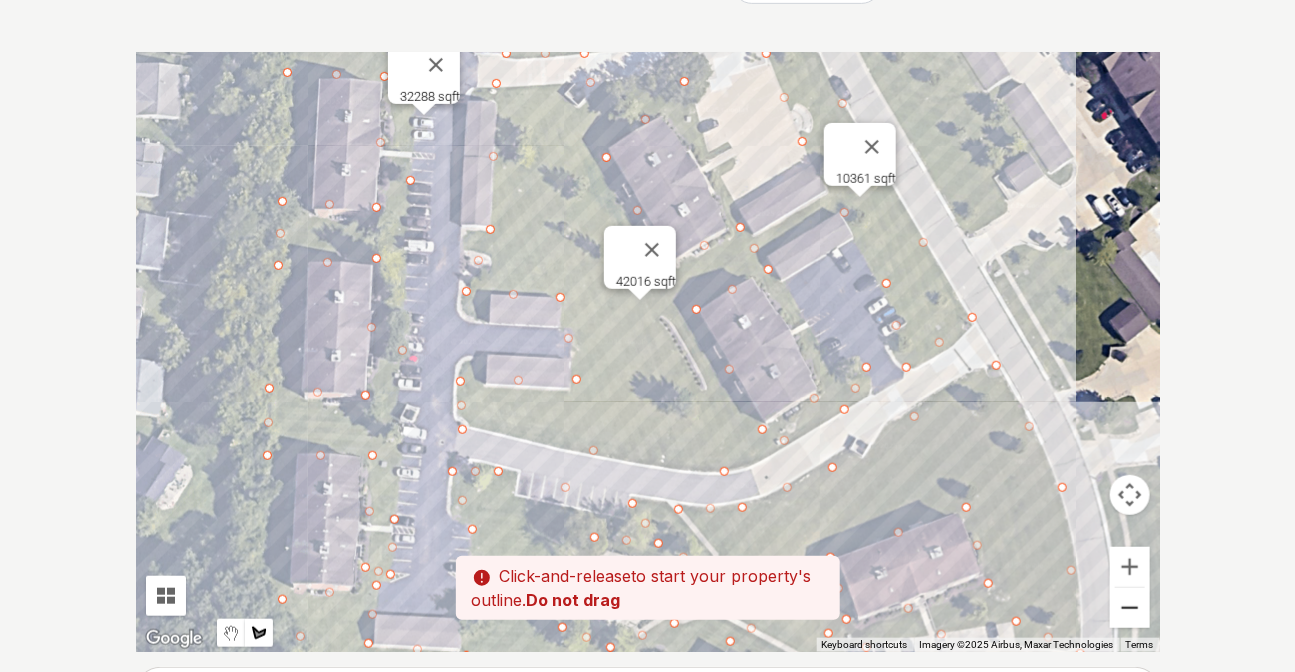click at bounding box center (1130, 608) 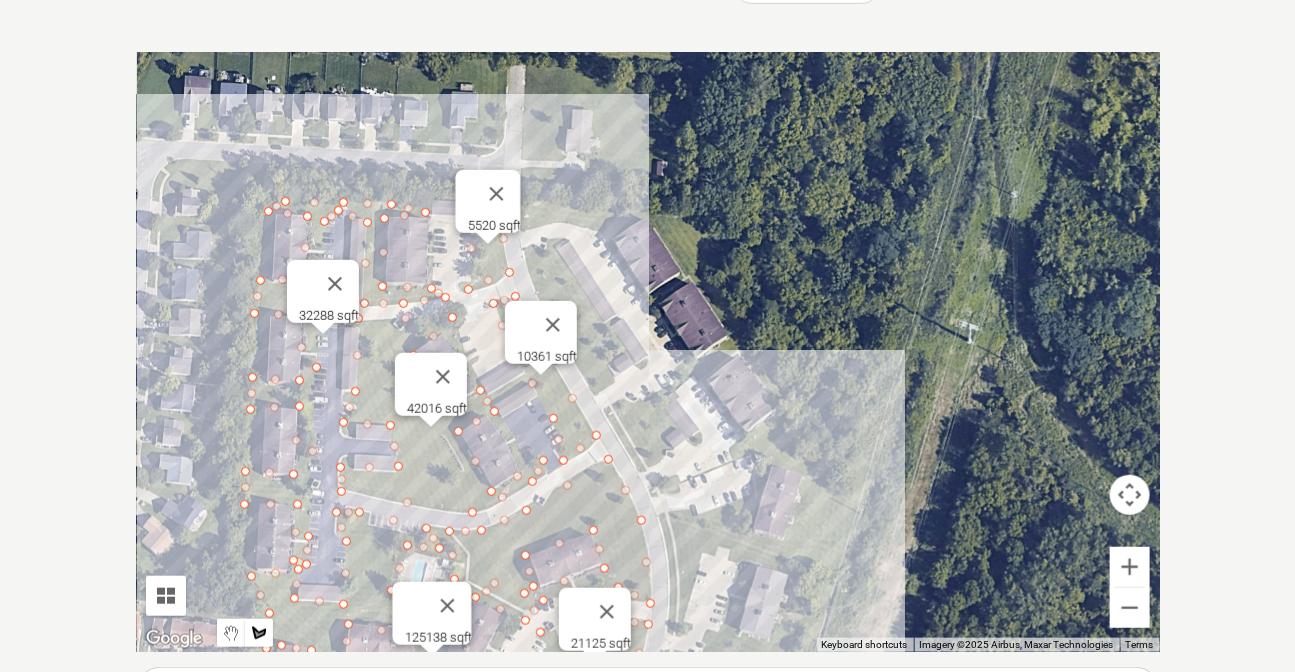 drag, startPoint x: 883, startPoint y: 424, endPoint x: 795, endPoint y: 531, distance: 138.5388 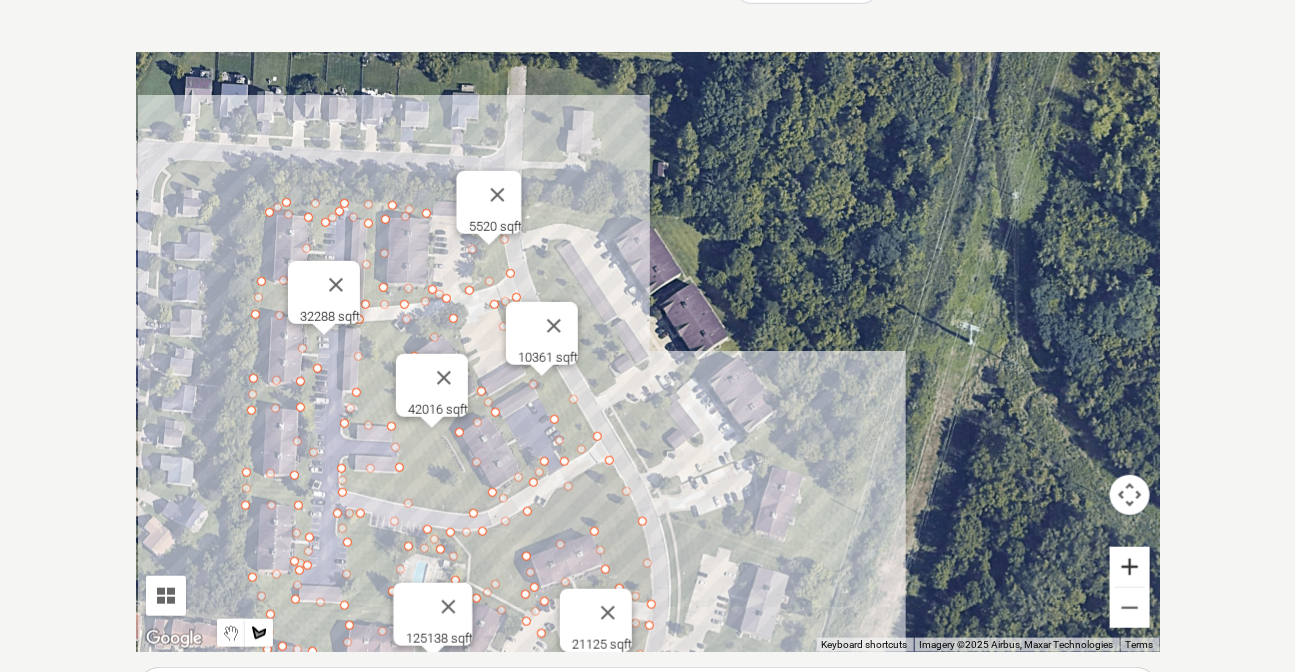 click at bounding box center (1130, 567) 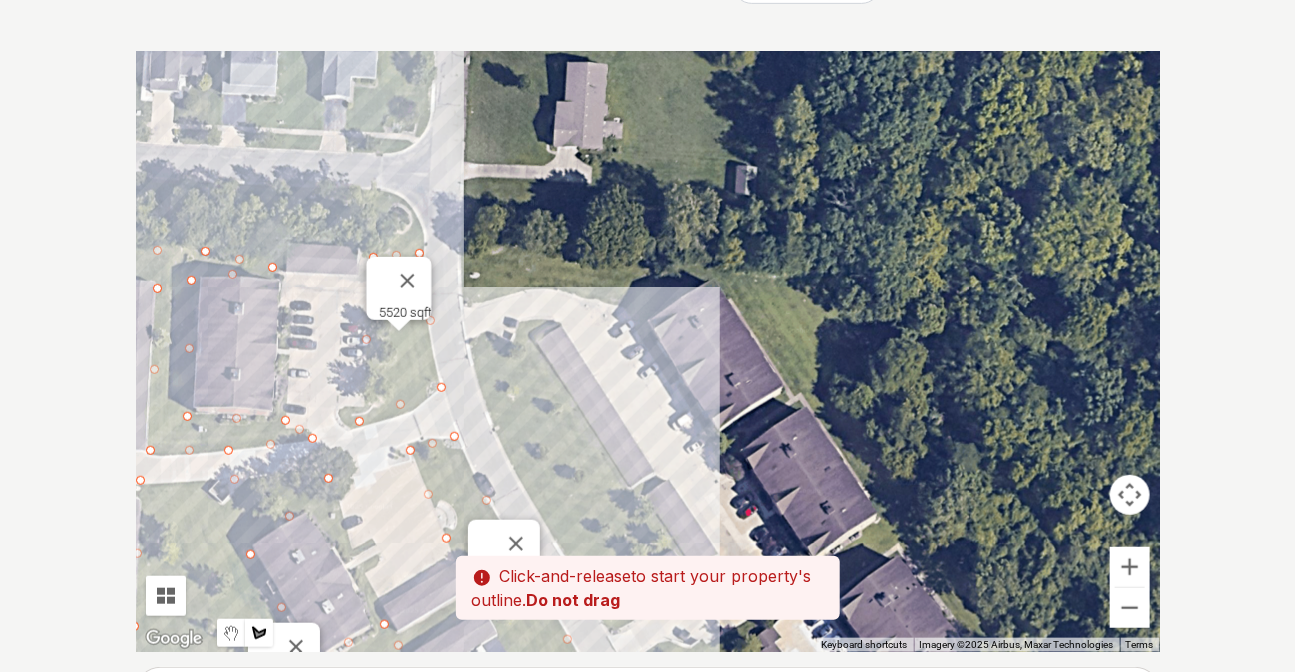 drag, startPoint x: 590, startPoint y: 245, endPoint x: 659, endPoint y: 444, distance: 210.62288 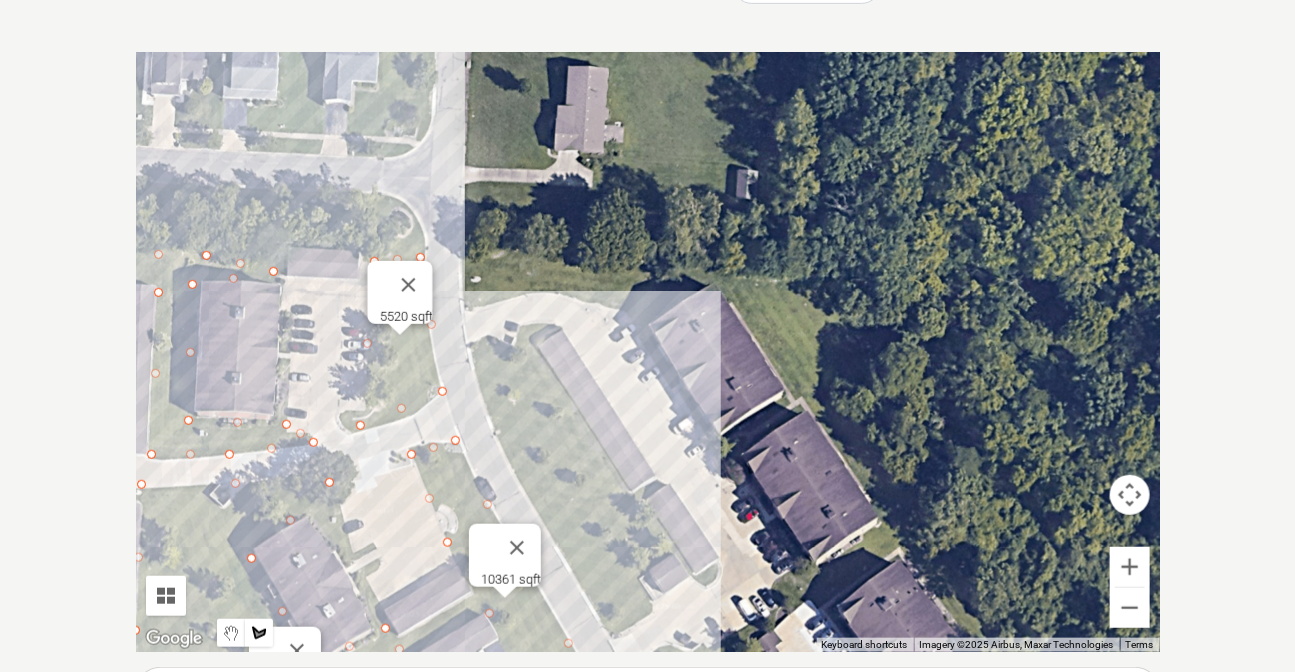 click at bounding box center (648, 352) 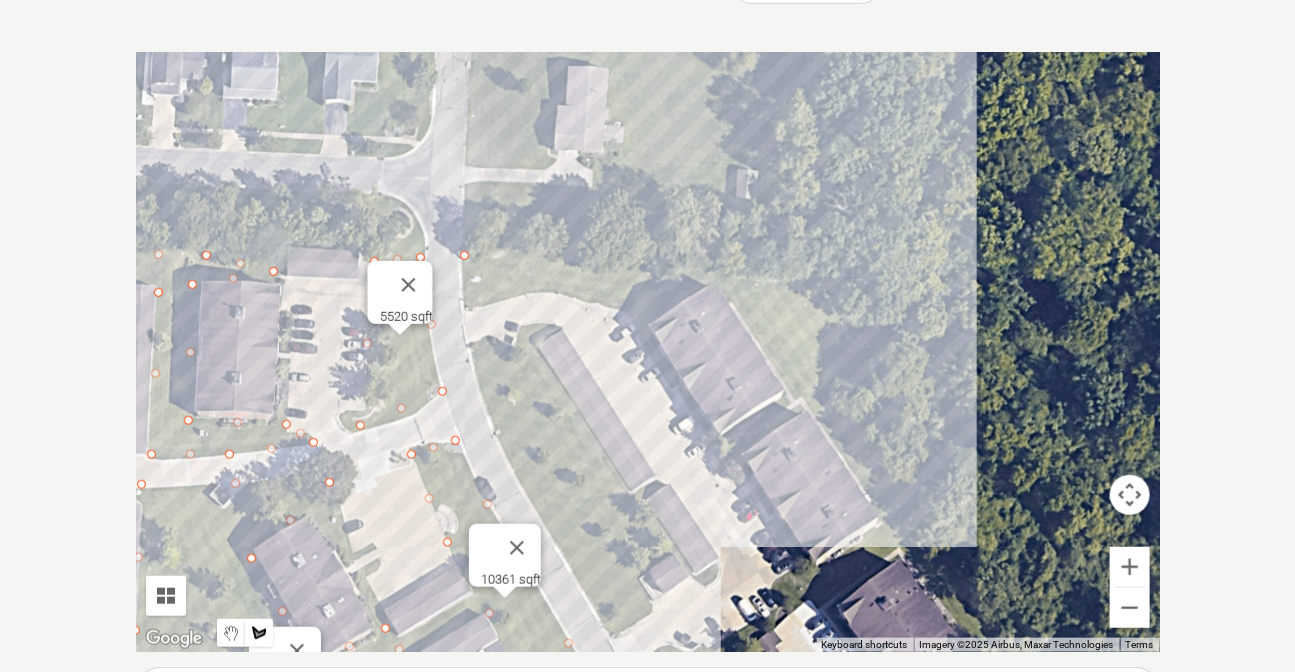 click at bounding box center (648, 352) 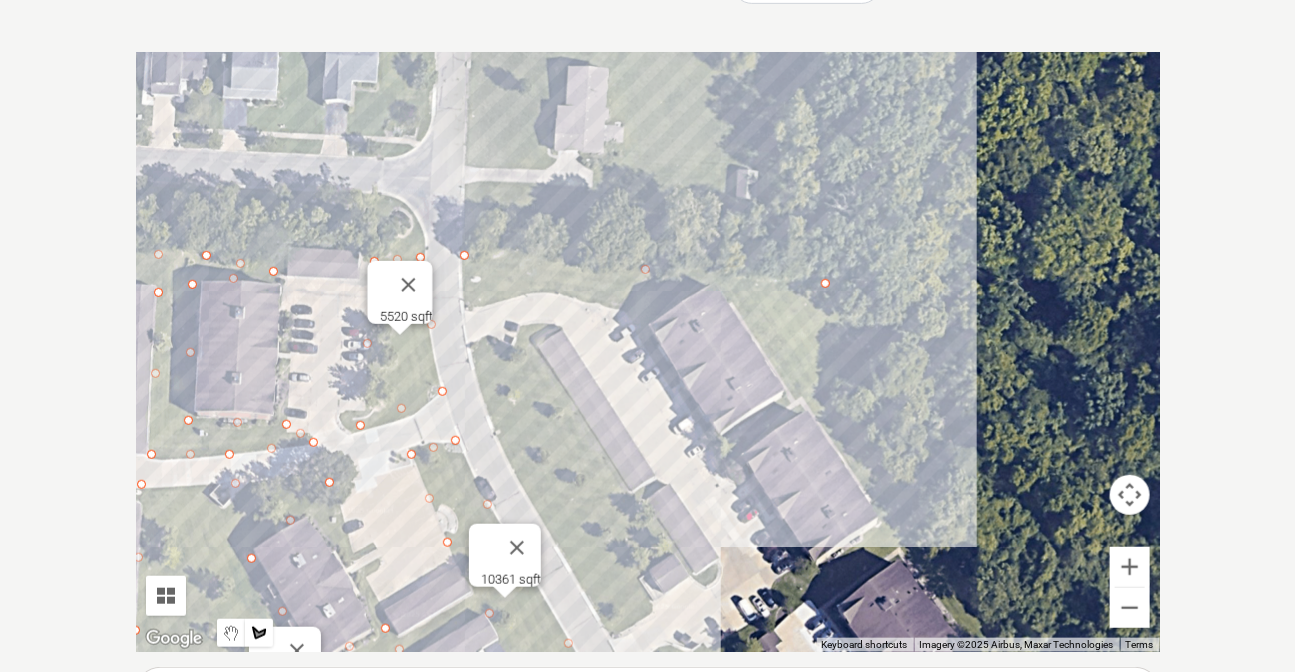 click at bounding box center (648, 352) 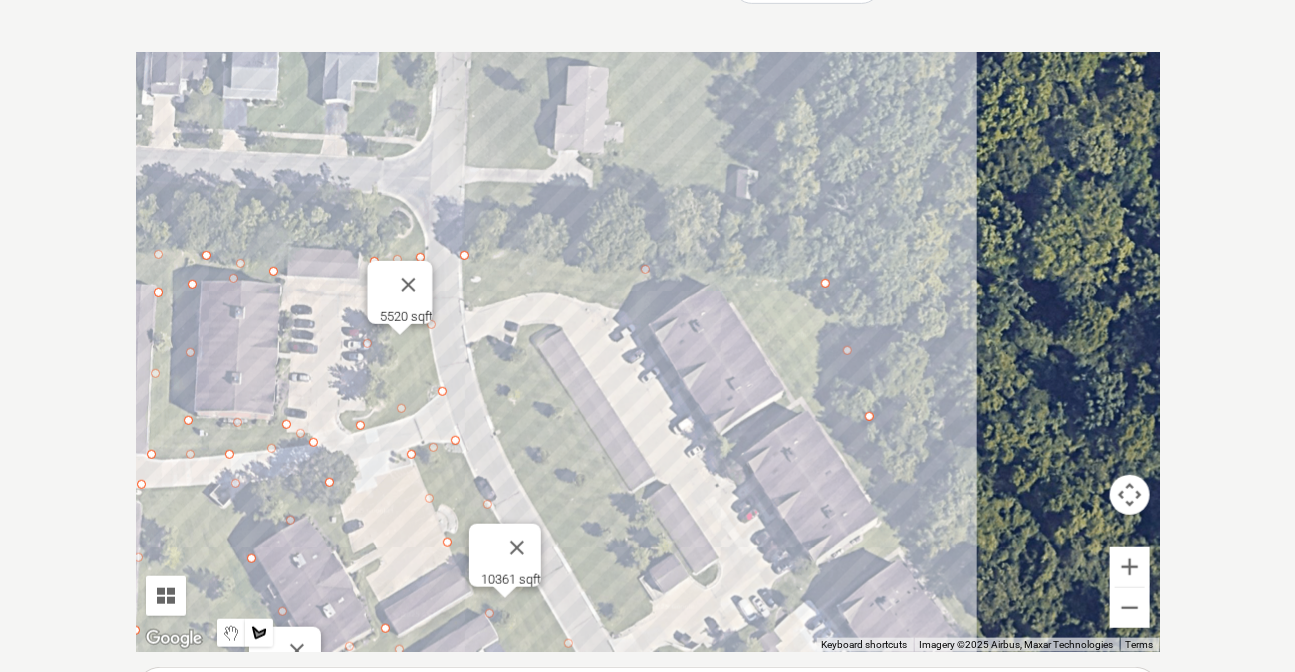 click at bounding box center [648, 352] 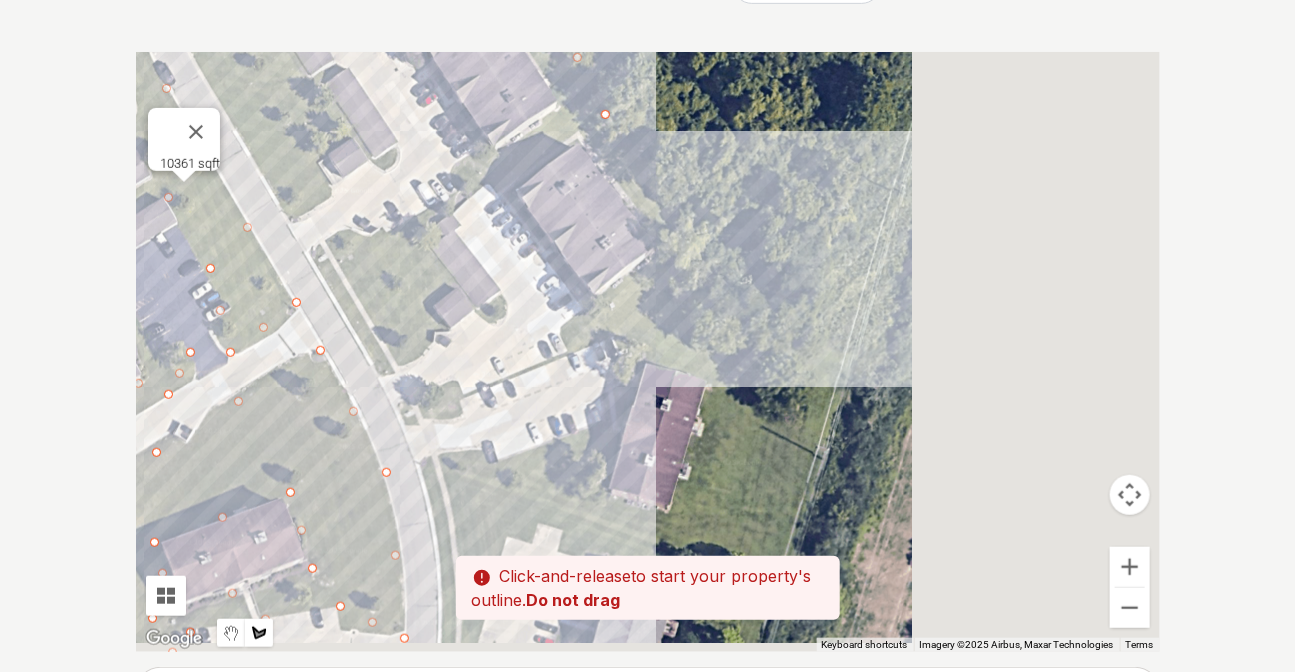 drag, startPoint x: 974, startPoint y: 591, endPoint x: 643, endPoint y: 160, distance: 543.43536 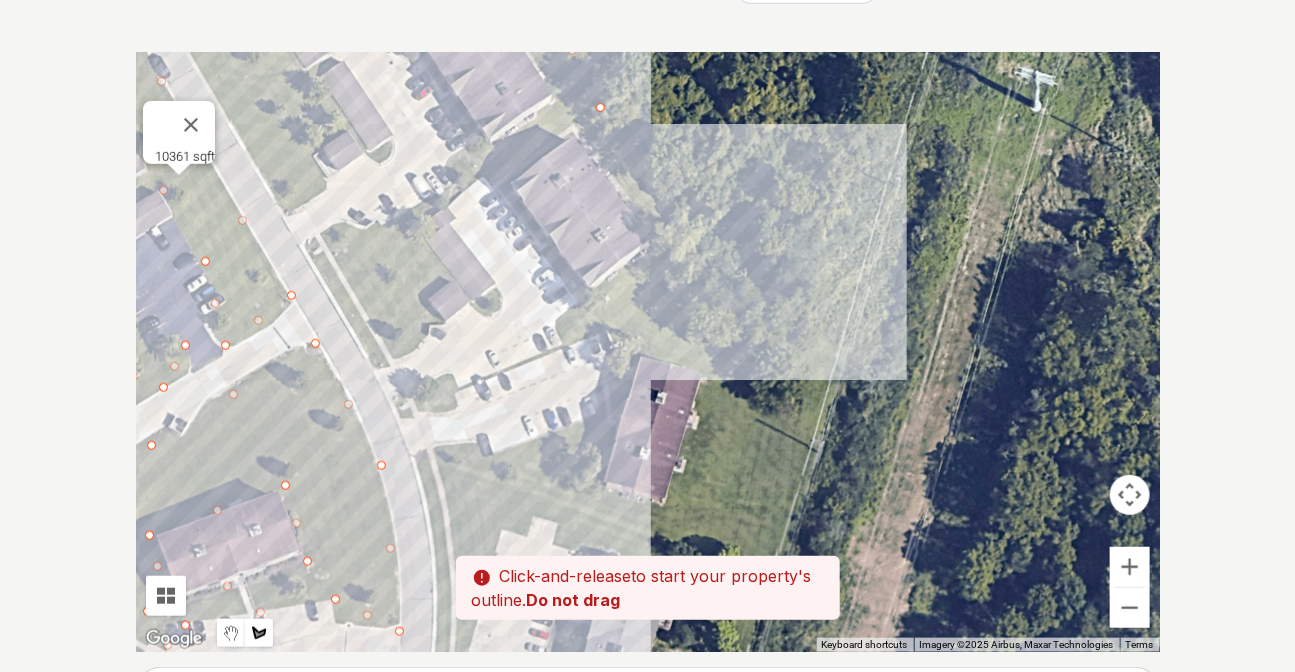 click at bounding box center [648, 352] 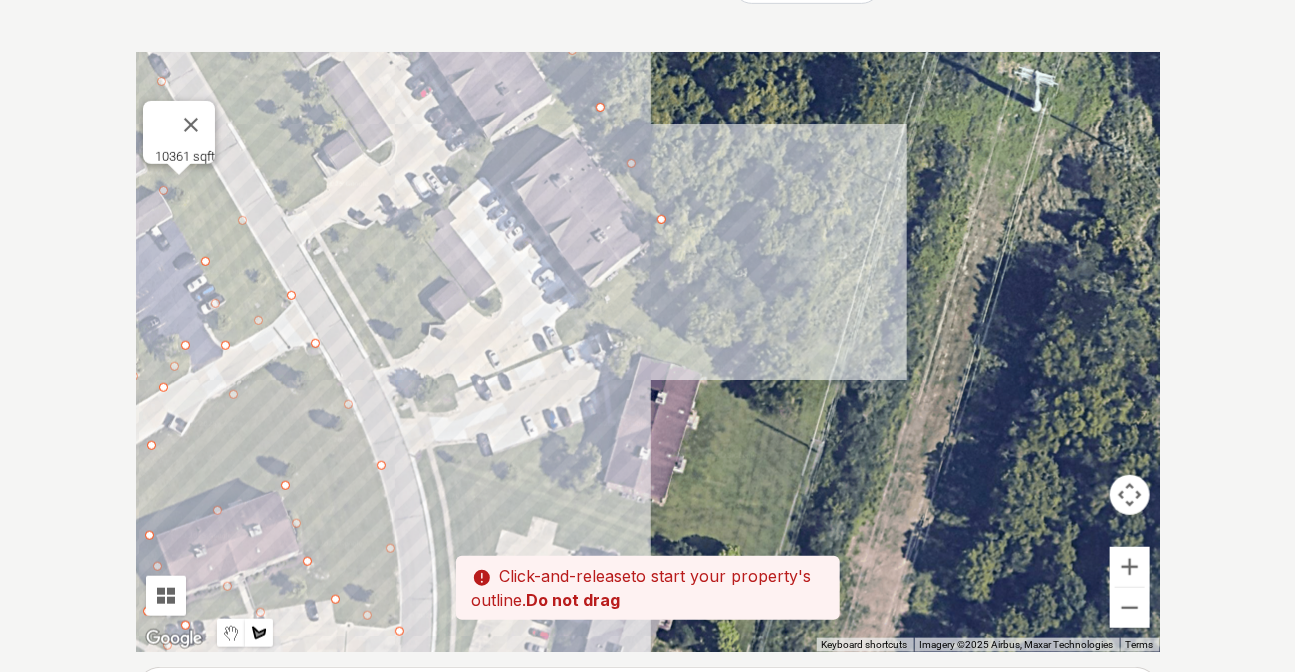 click at bounding box center [648, 352] 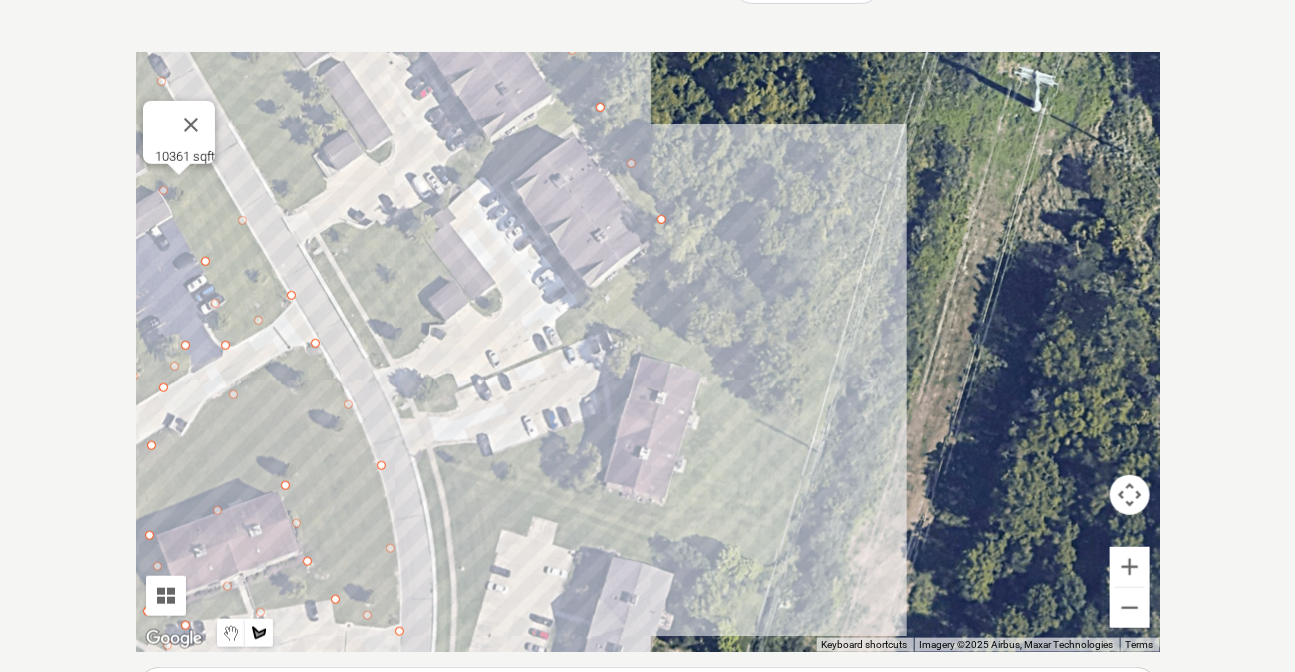 click at bounding box center [648, 352] 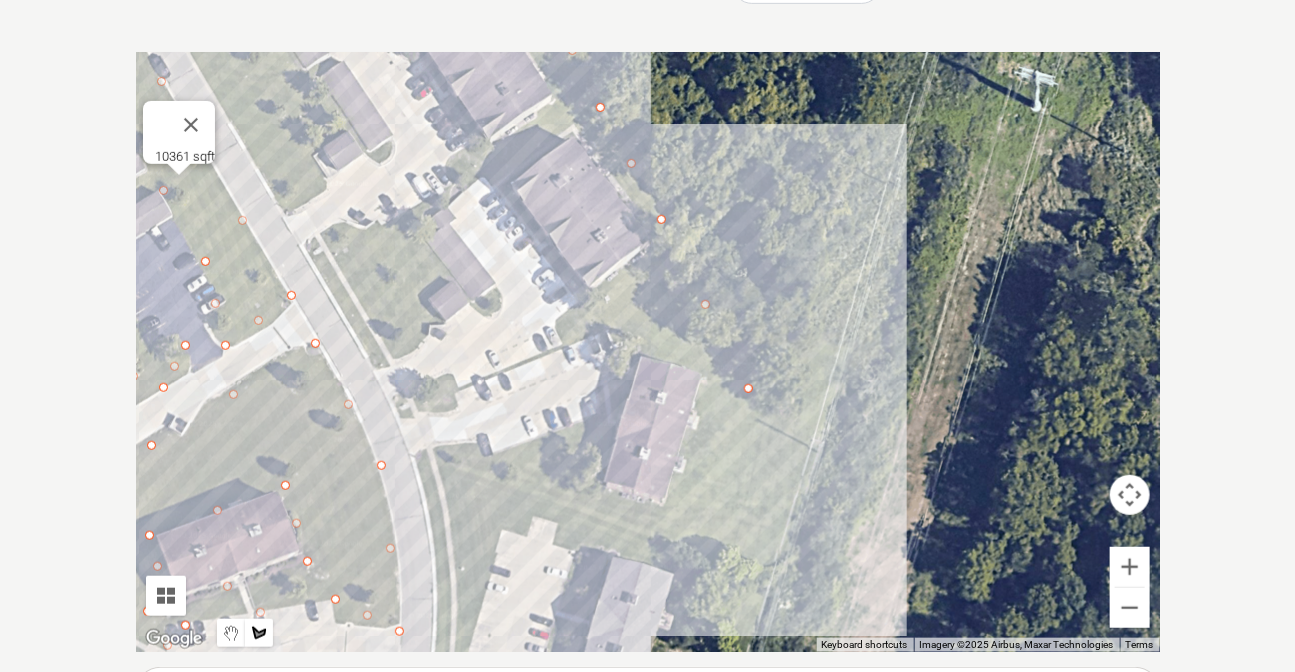 click at bounding box center [648, 352] 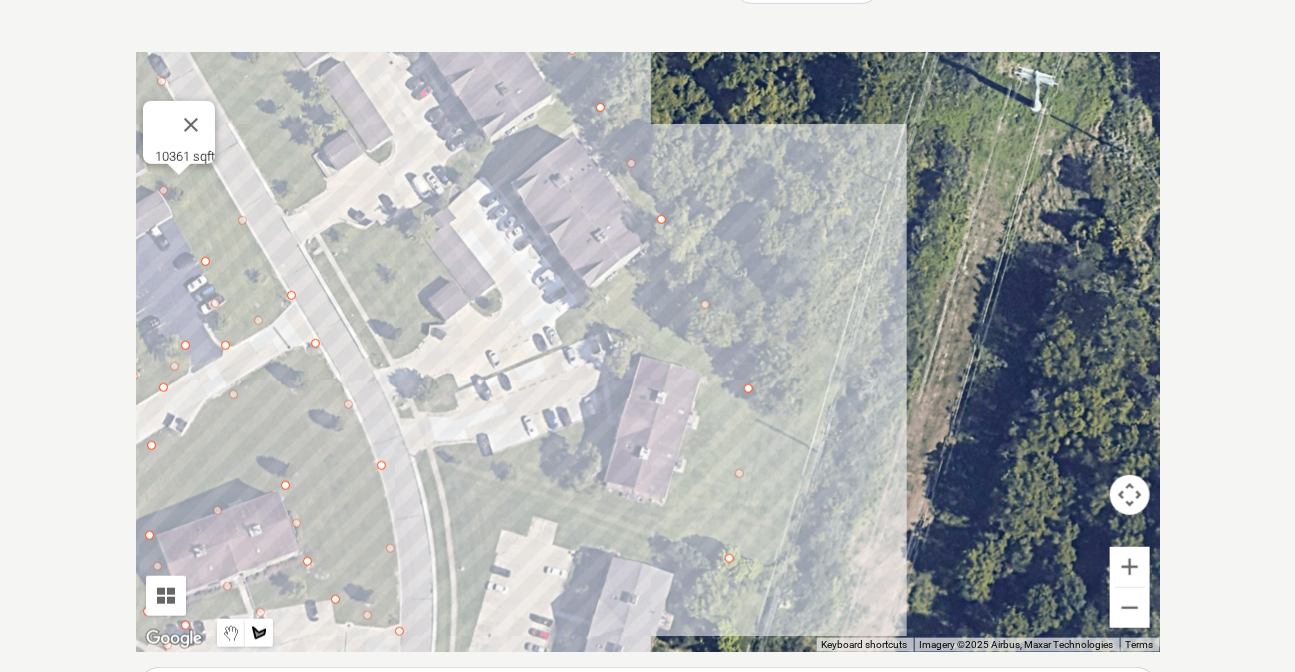 click at bounding box center (648, 352) 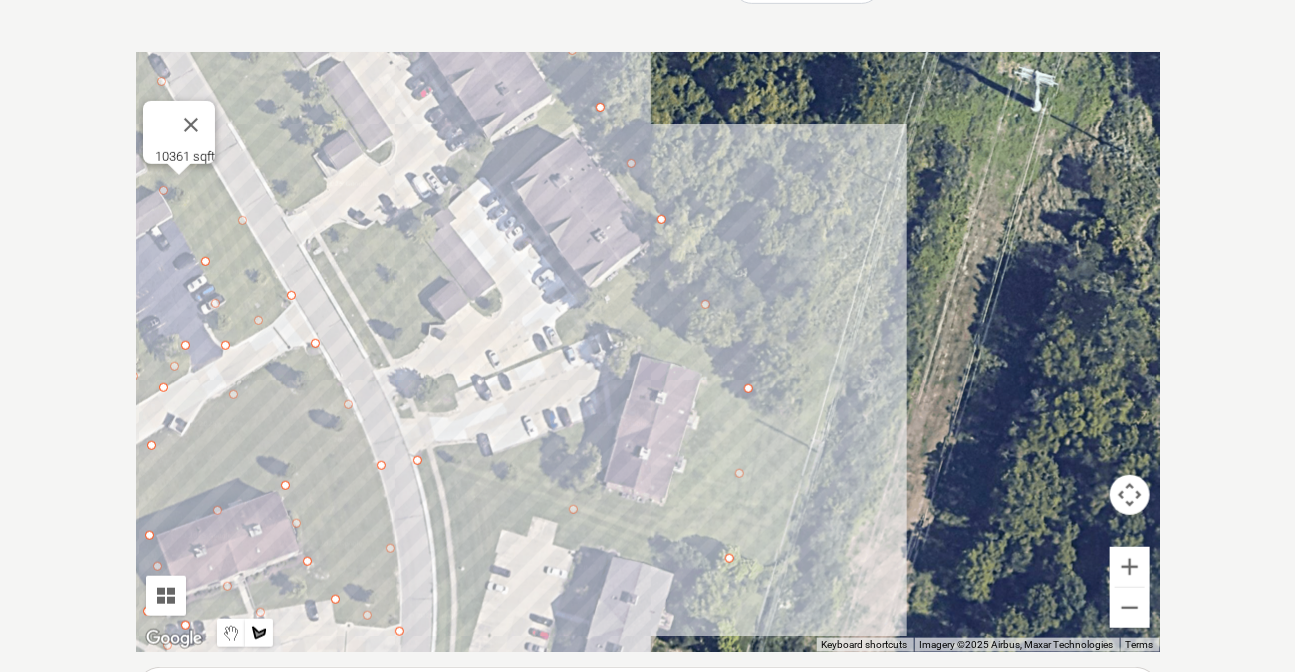 click at bounding box center [648, 352] 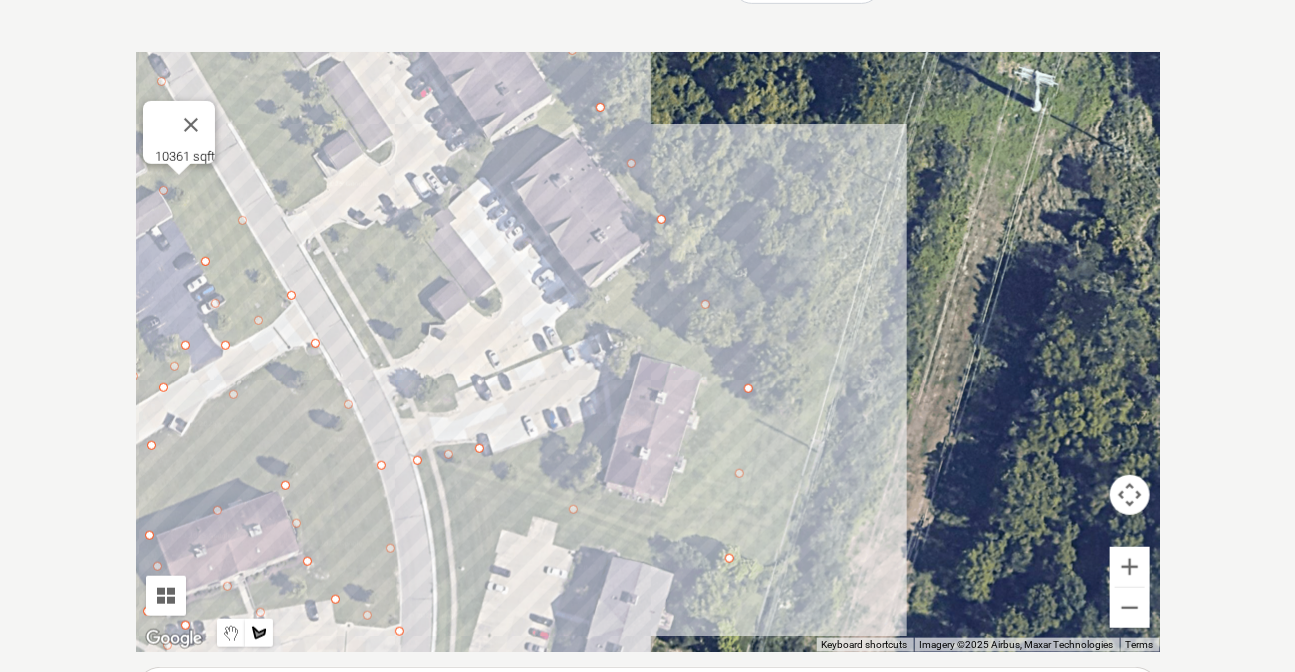 click at bounding box center (648, 352) 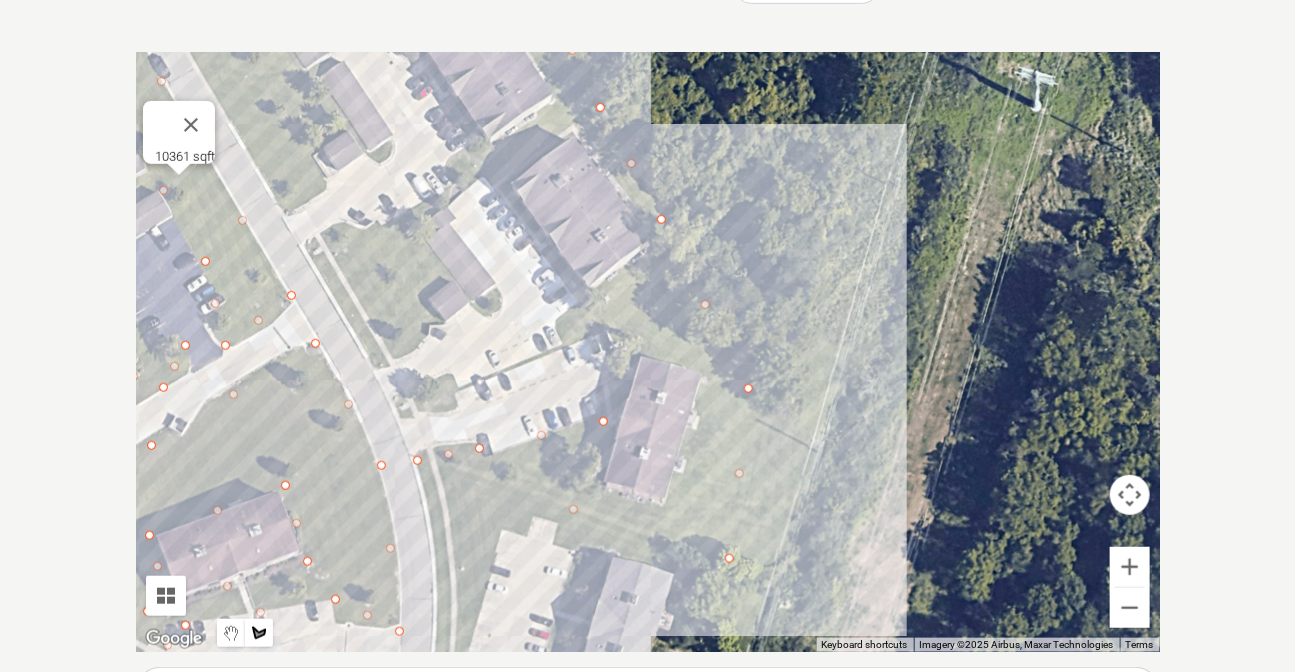 click at bounding box center [648, 352] 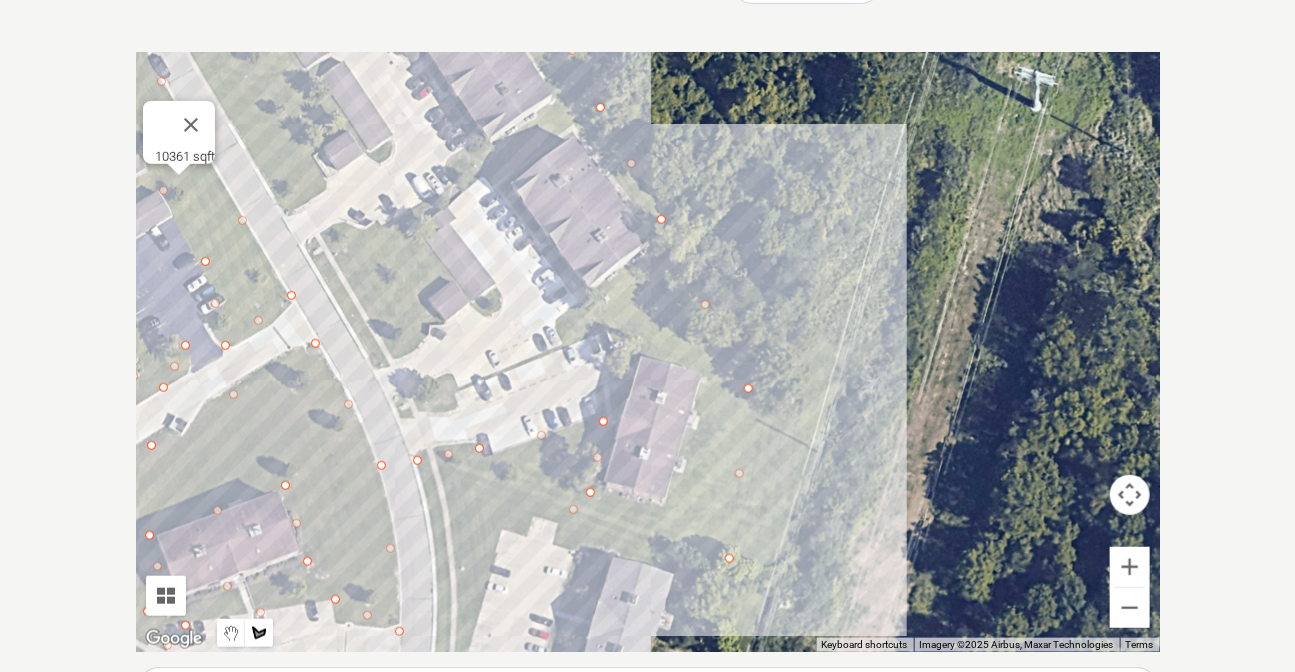 click at bounding box center (648, 352) 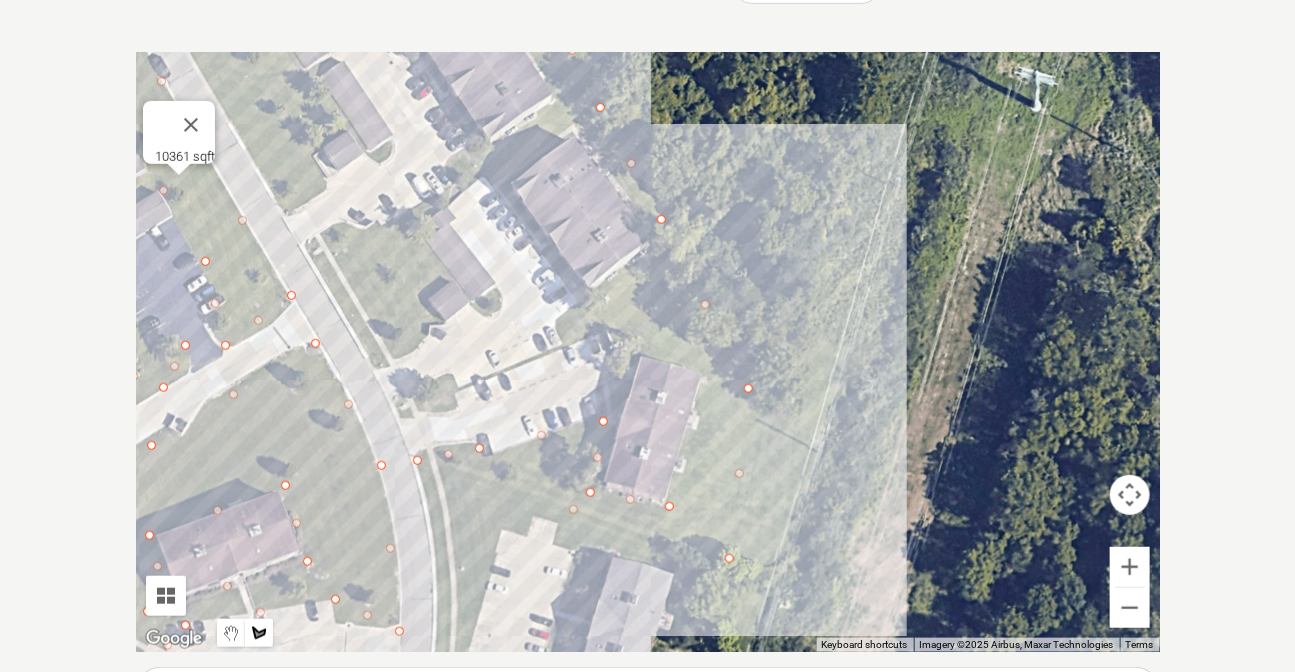 click at bounding box center (648, 352) 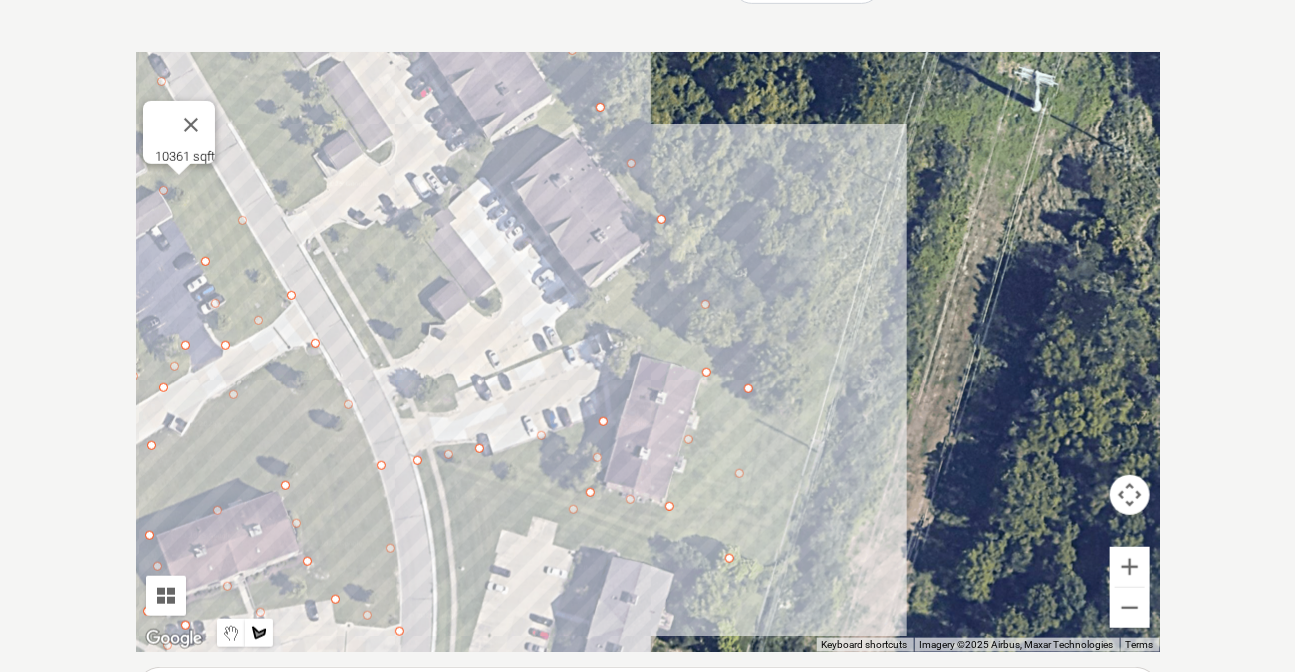 click at bounding box center (648, 352) 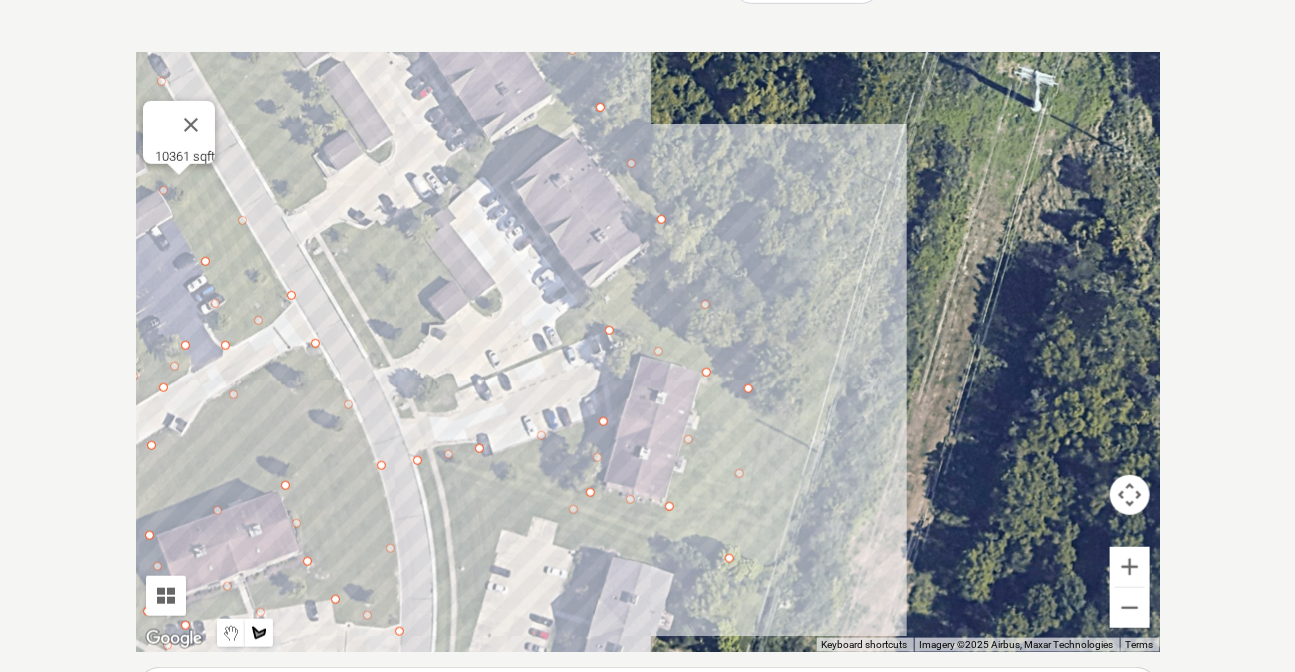click at bounding box center (648, 352) 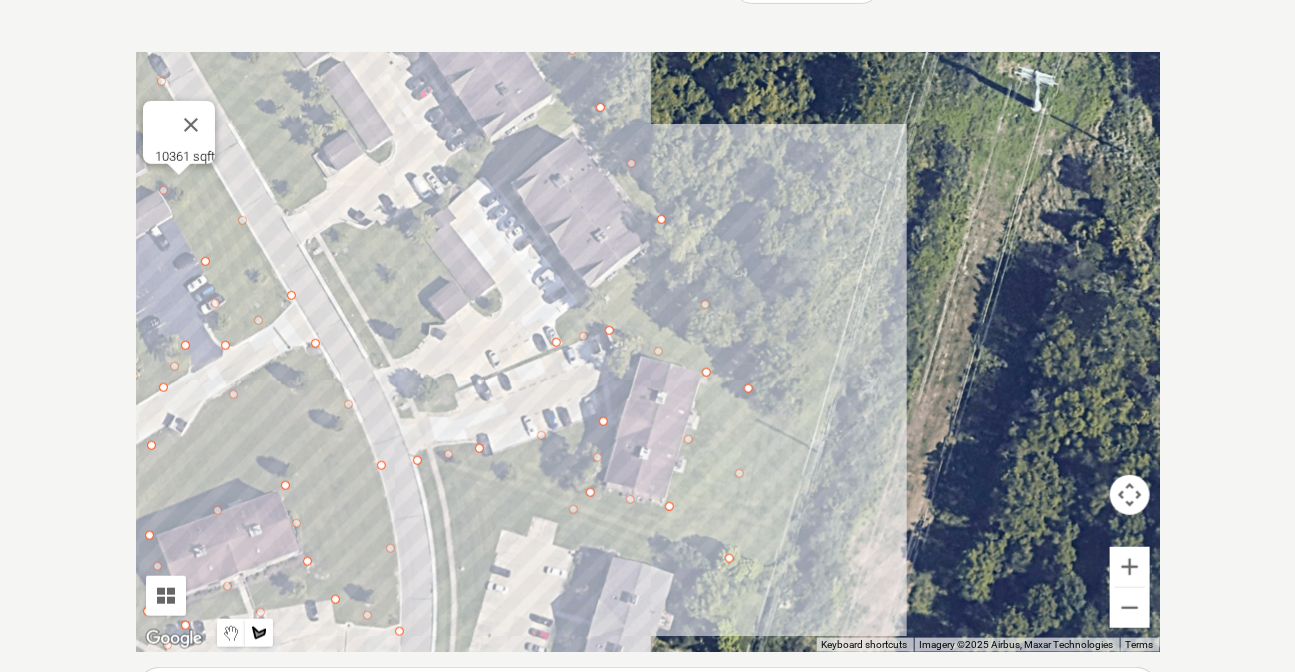 click at bounding box center [648, 352] 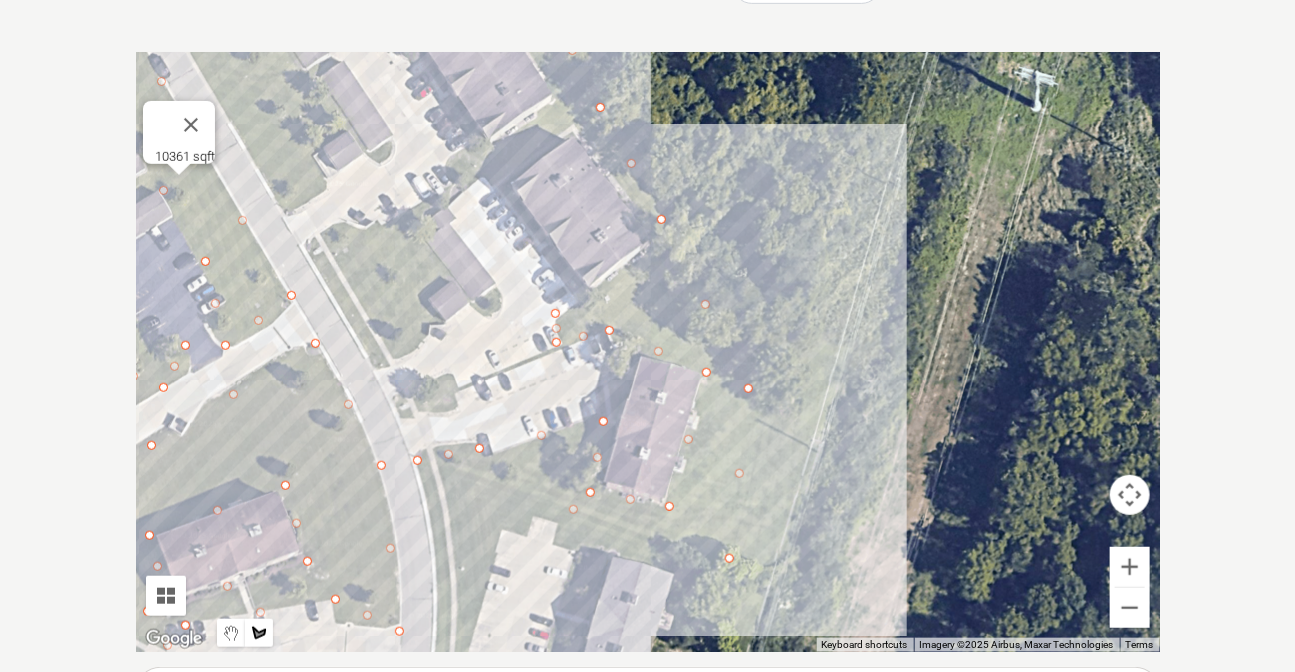 click at bounding box center (648, 352) 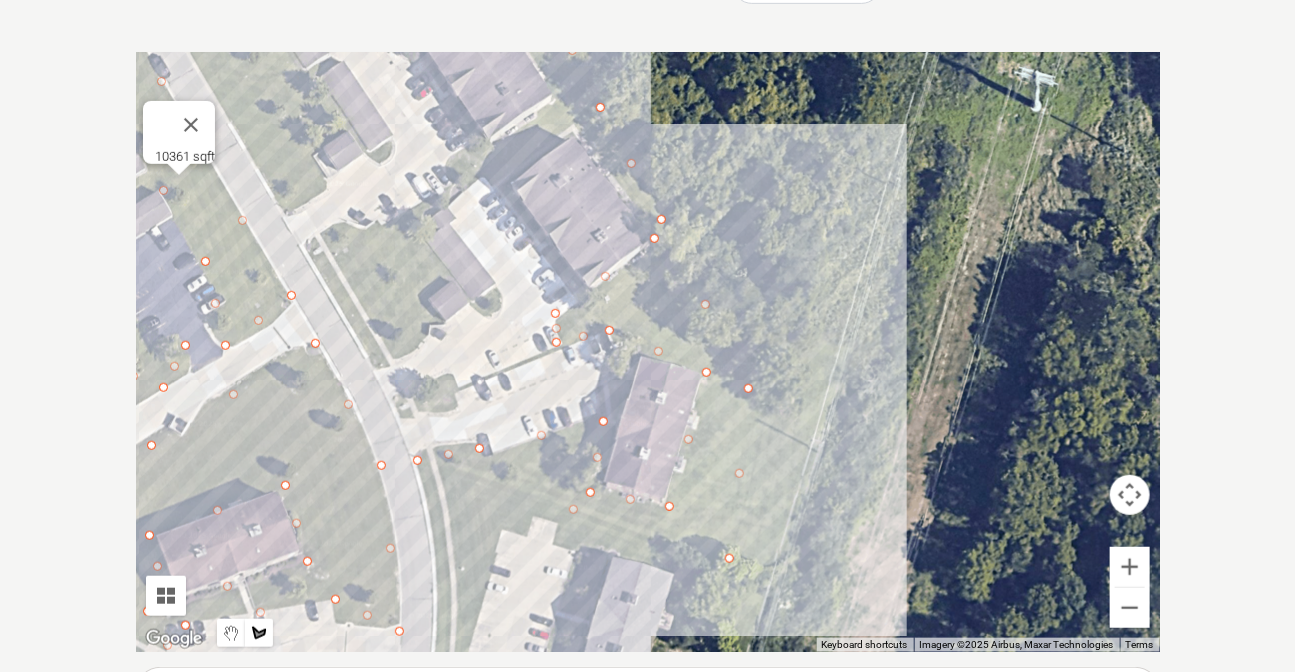 click at bounding box center (648, 352) 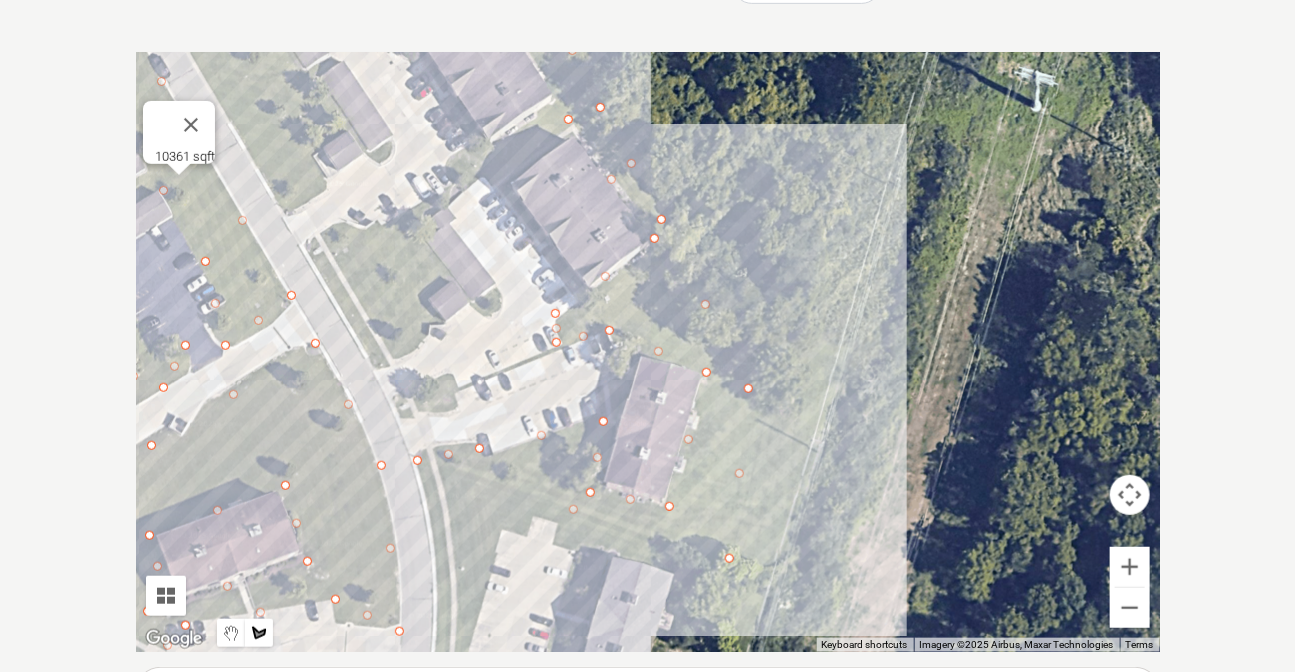 click at bounding box center [648, 352] 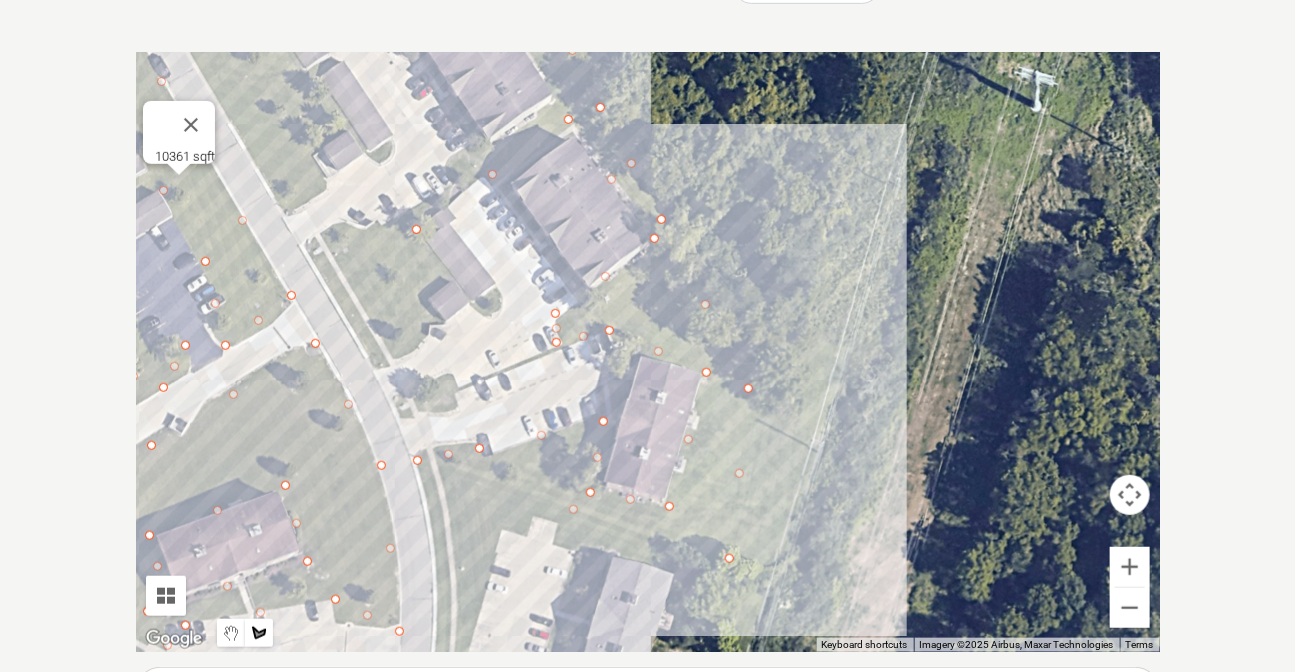 click at bounding box center (648, 352) 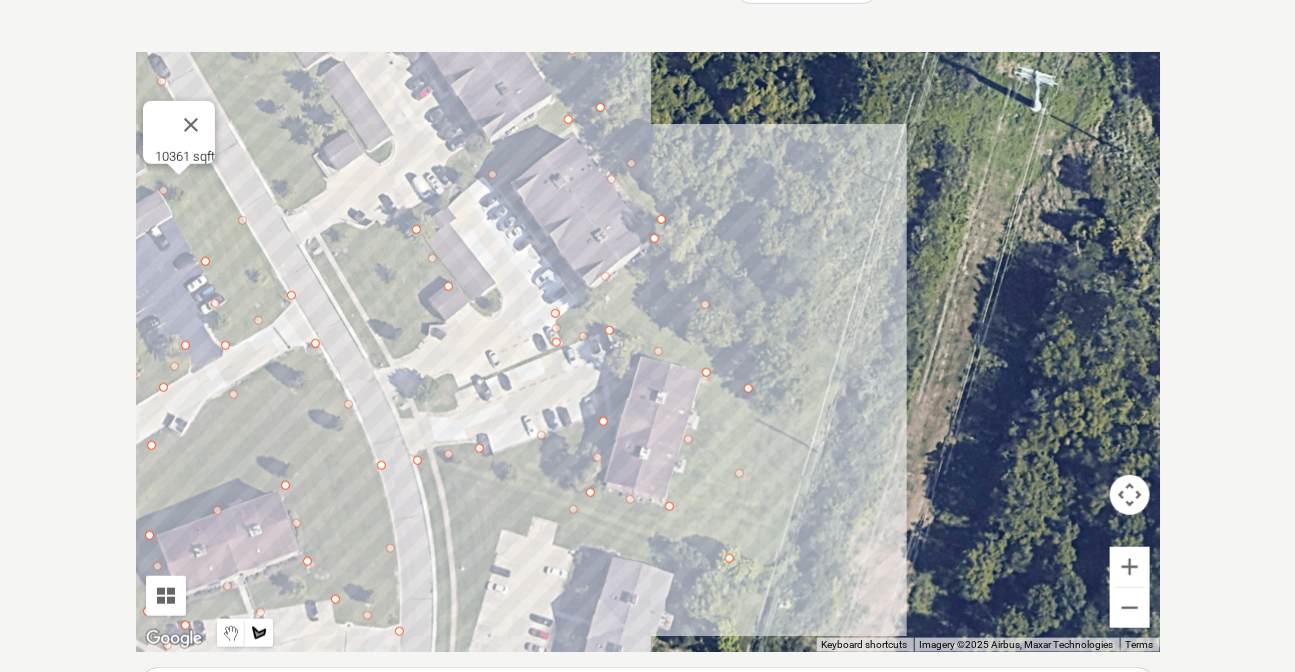click at bounding box center (648, 352) 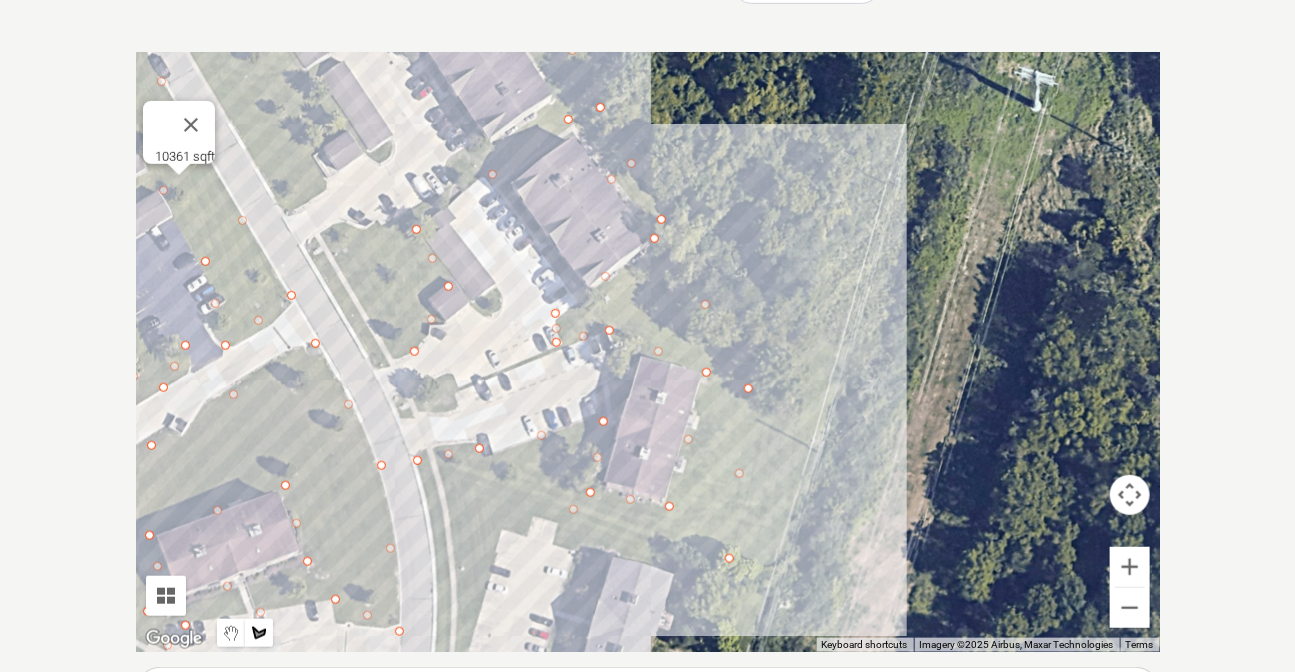 click at bounding box center (648, 352) 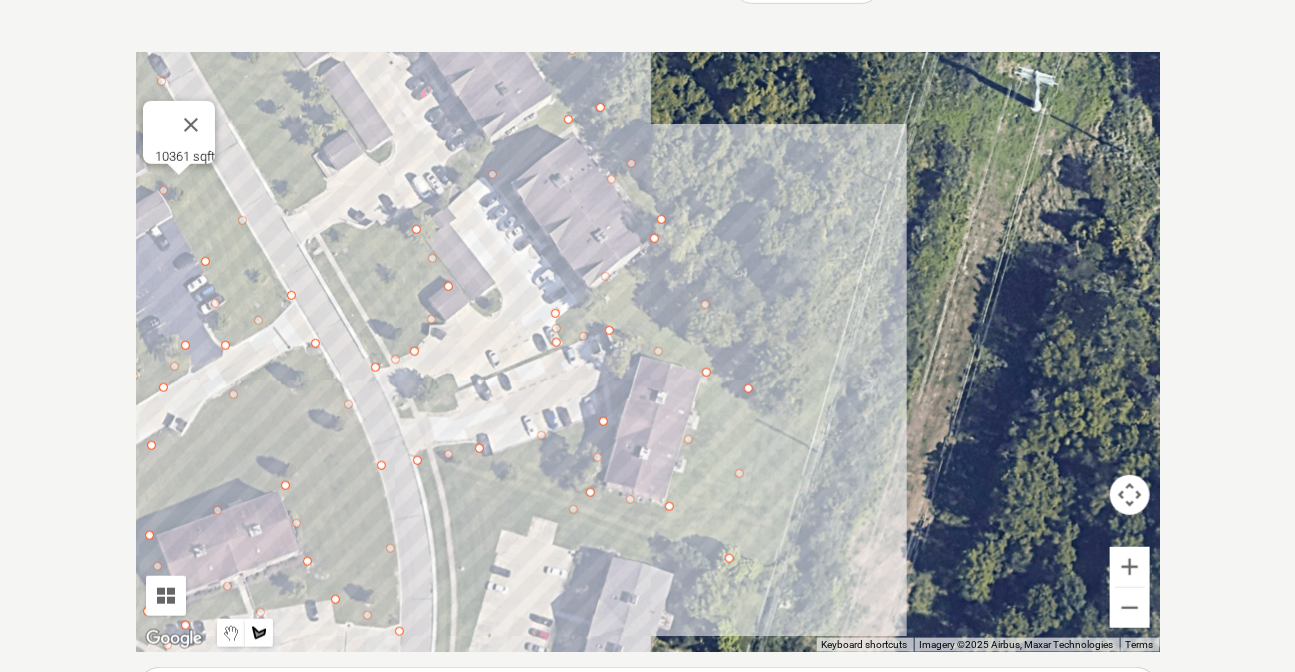 click at bounding box center [648, 352] 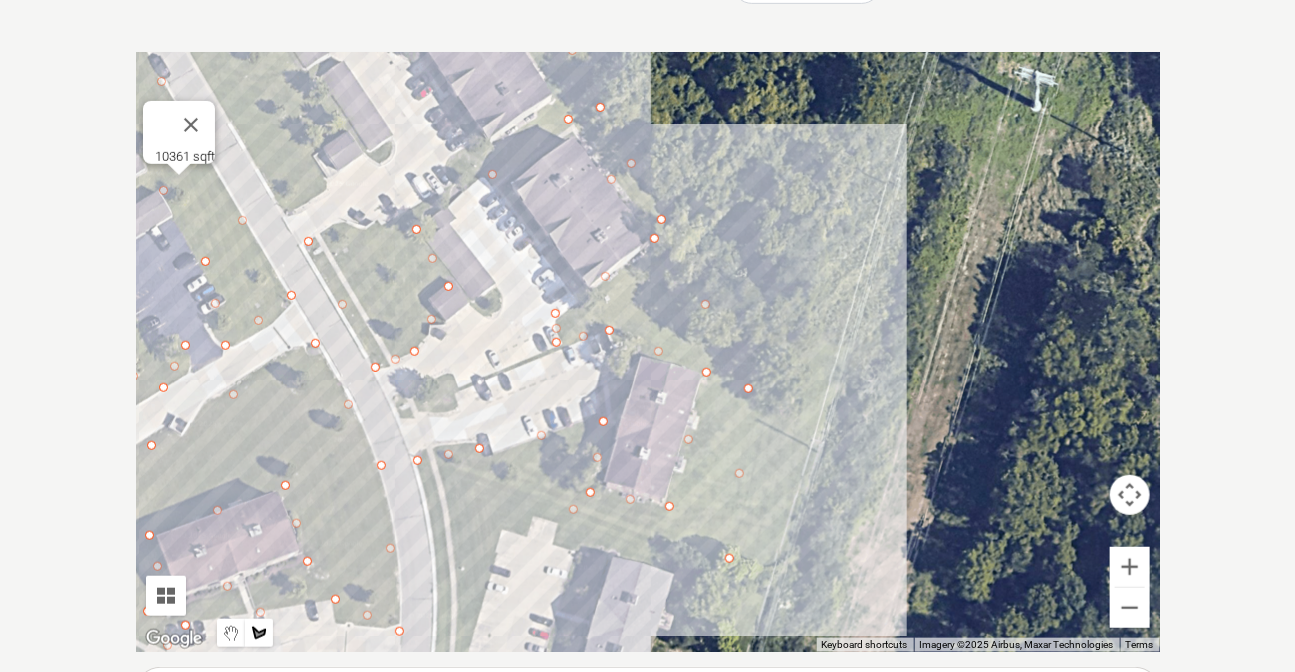 click at bounding box center (648, 352) 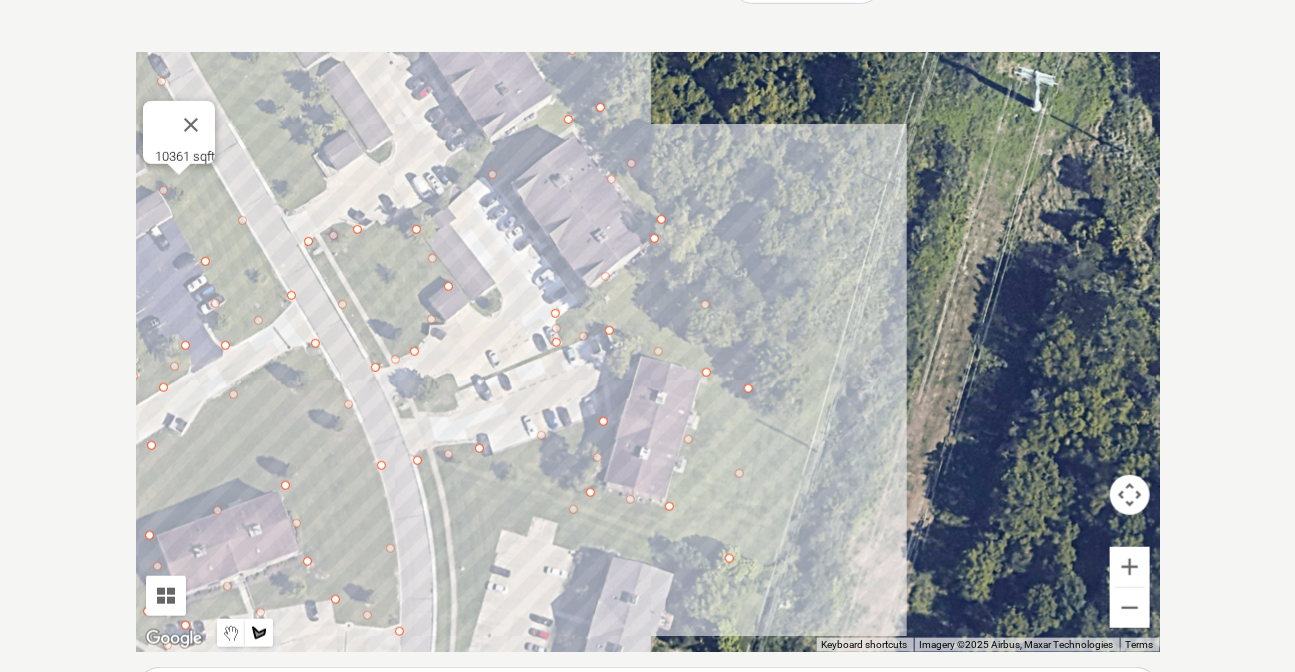 click at bounding box center [648, 352] 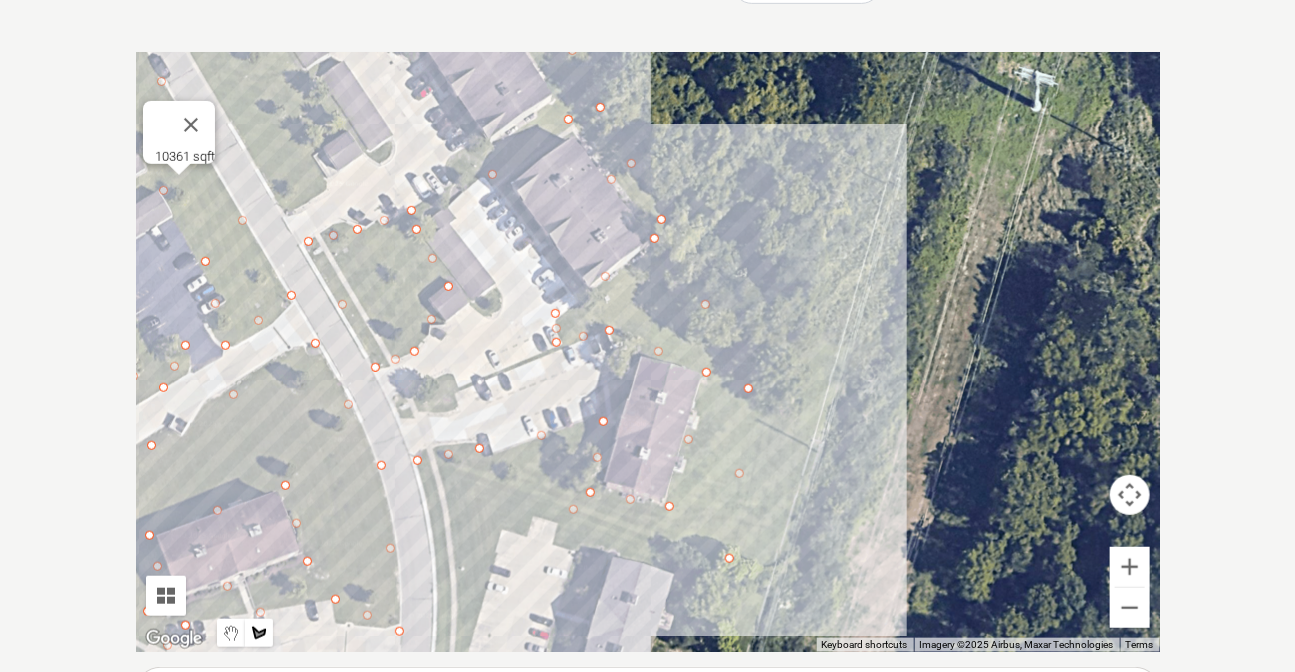 click at bounding box center [648, 352] 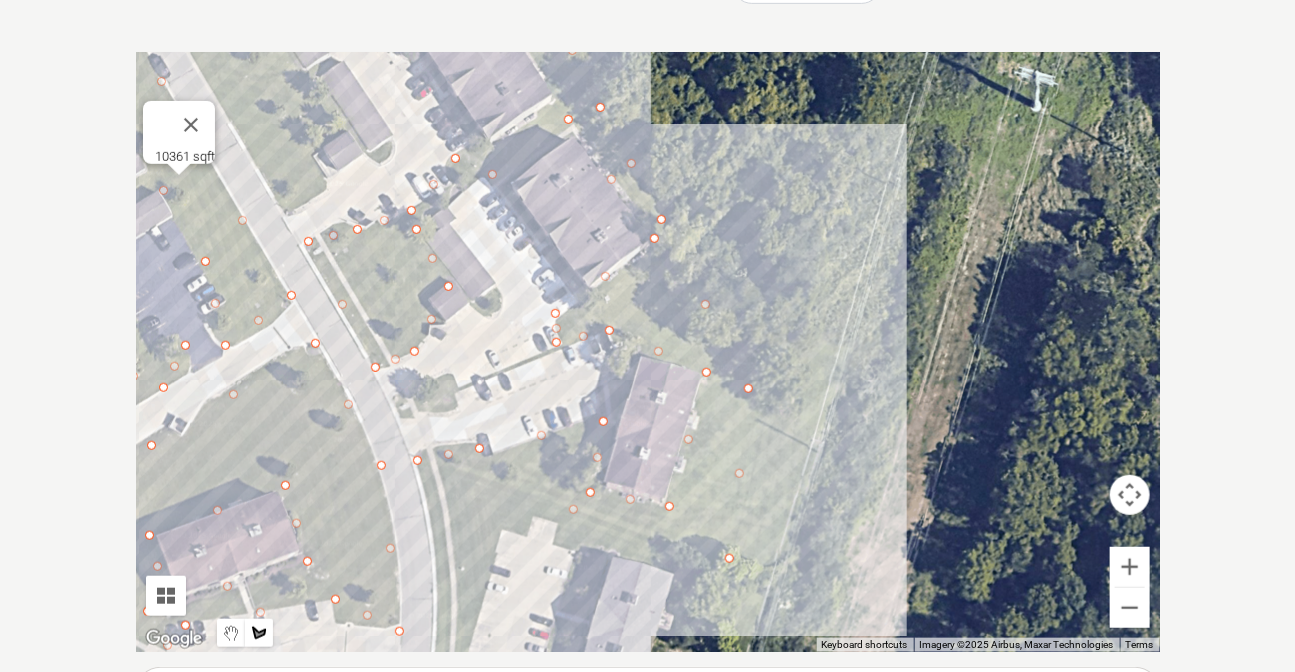 click at bounding box center (648, 352) 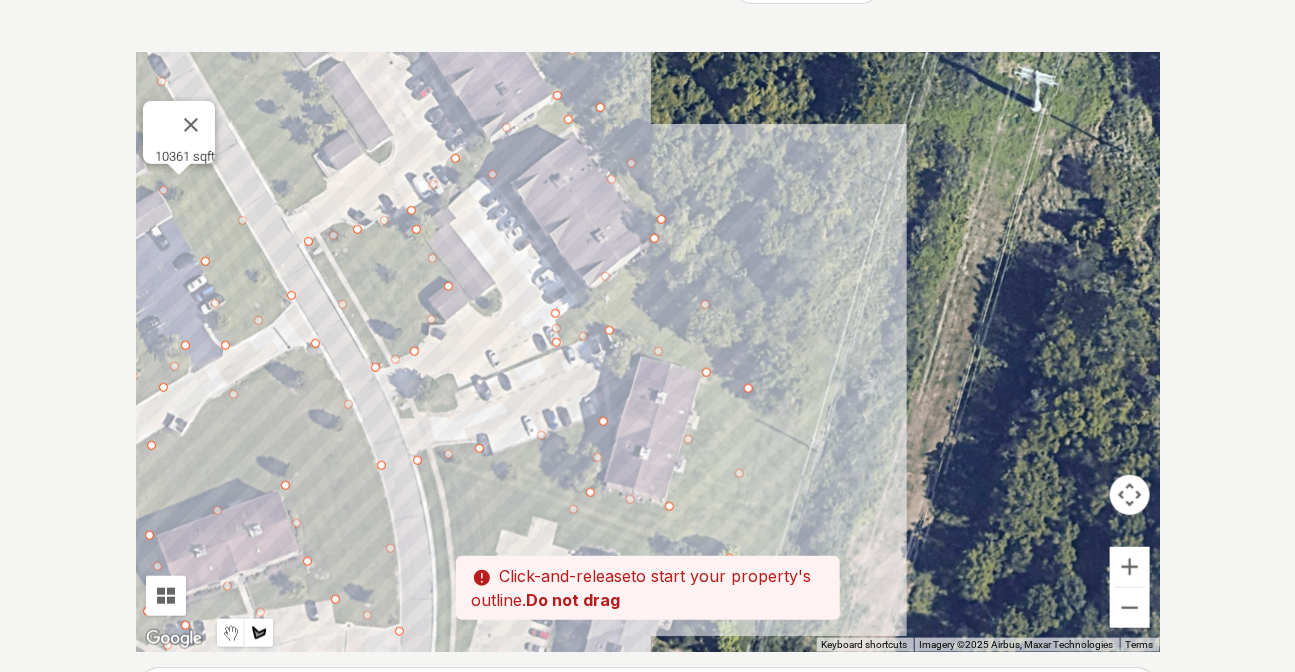 drag, startPoint x: 505, startPoint y: 84, endPoint x: 524, endPoint y: 84, distance: 19 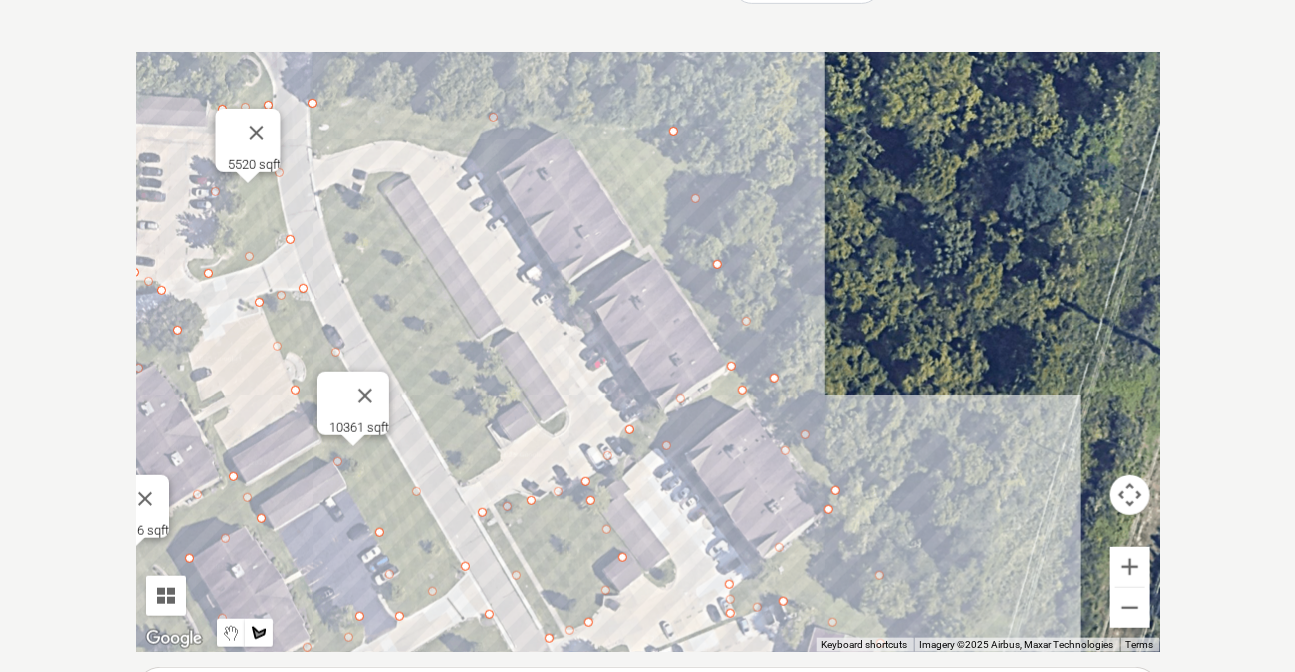 drag, startPoint x: 527, startPoint y: 72, endPoint x: 702, endPoint y: 345, distance: 324.27457 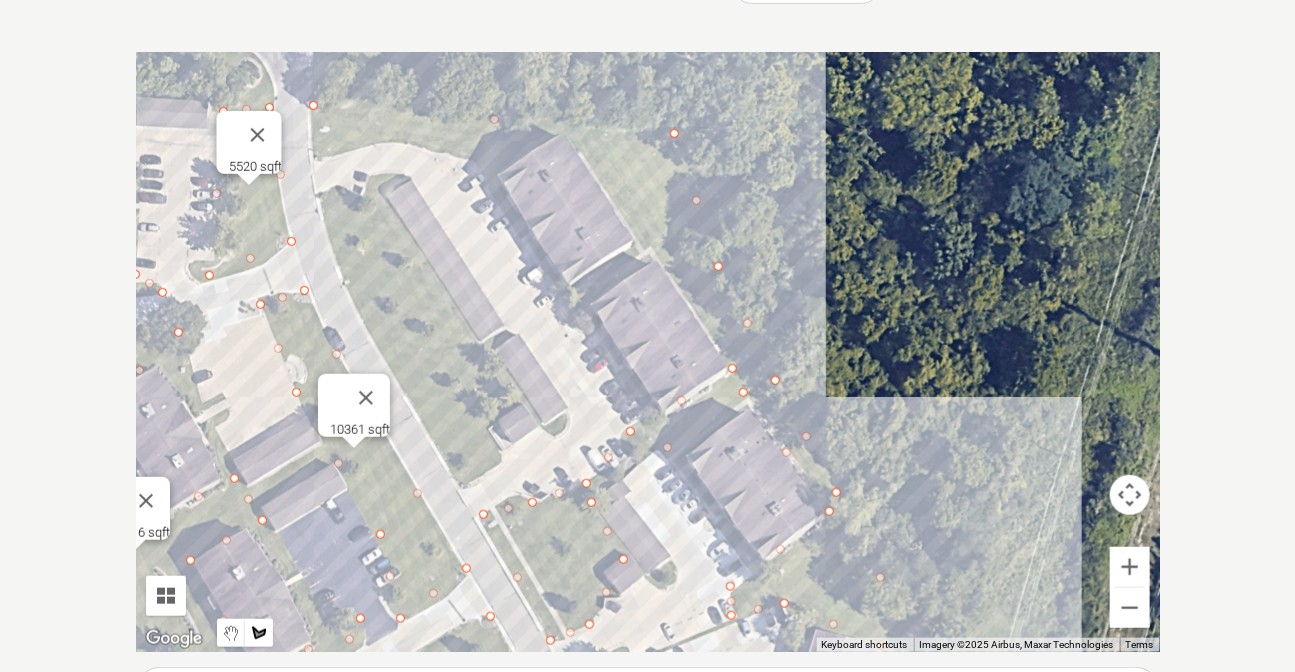 click at bounding box center [648, 352] 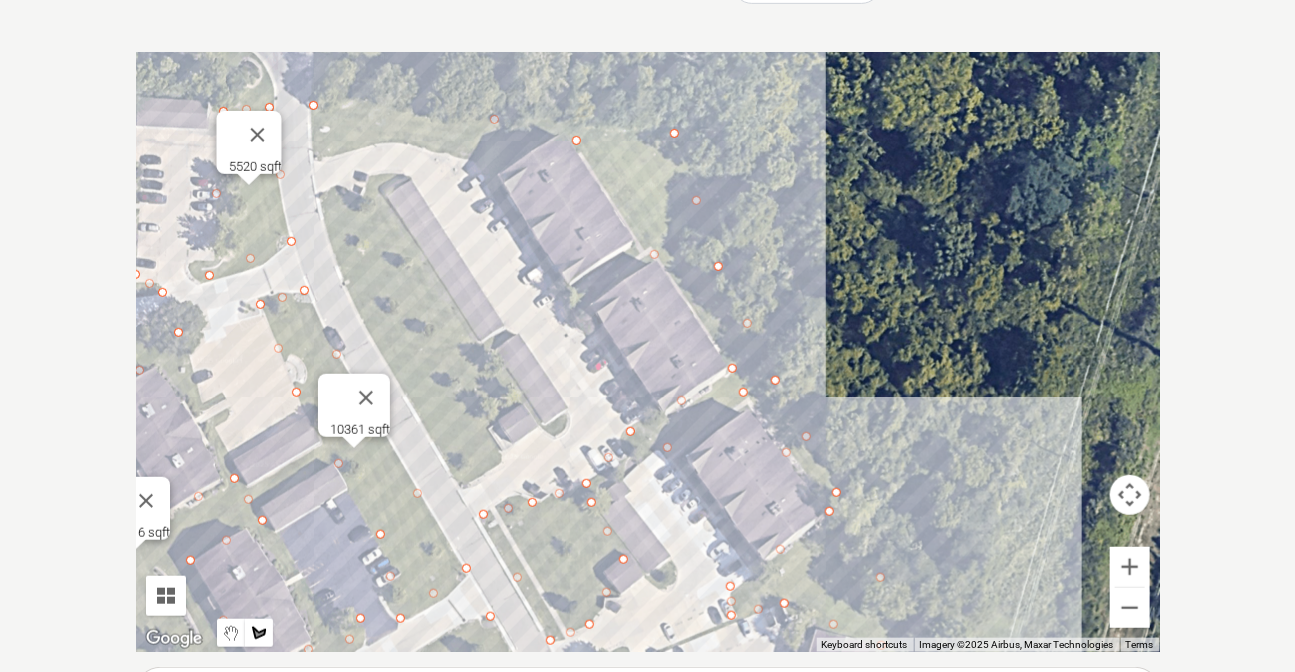 click at bounding box center [648, 352] 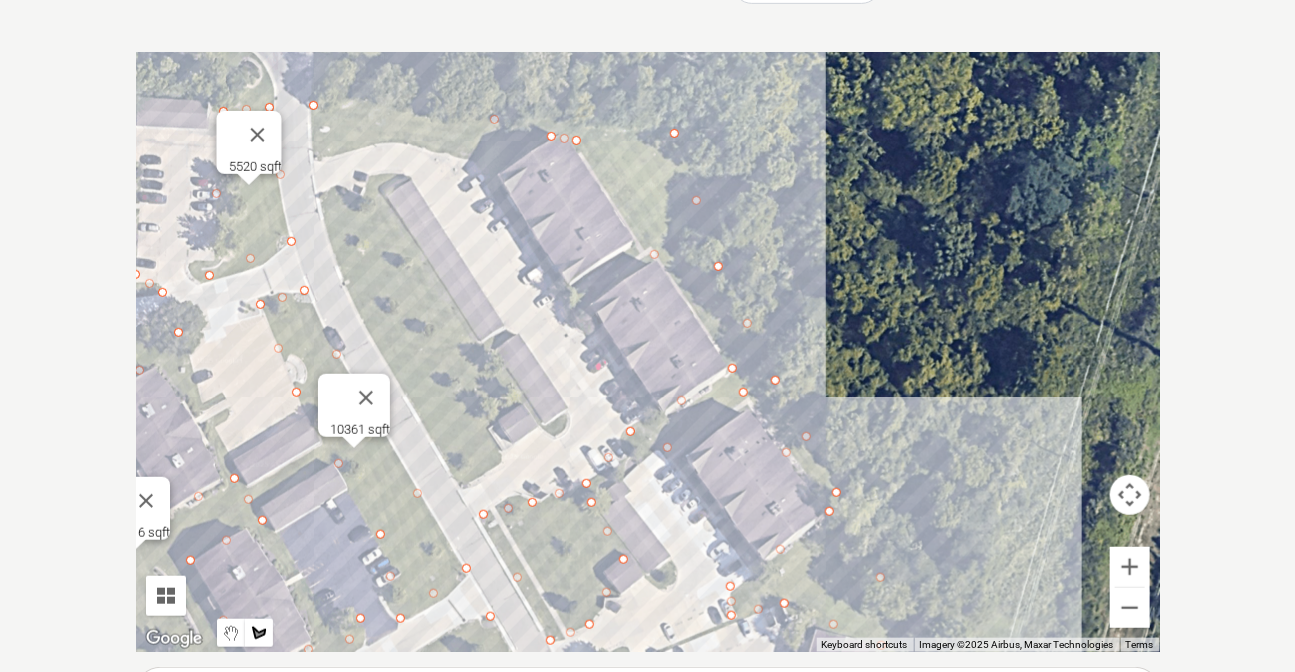 click at bounding box center (648, 352) 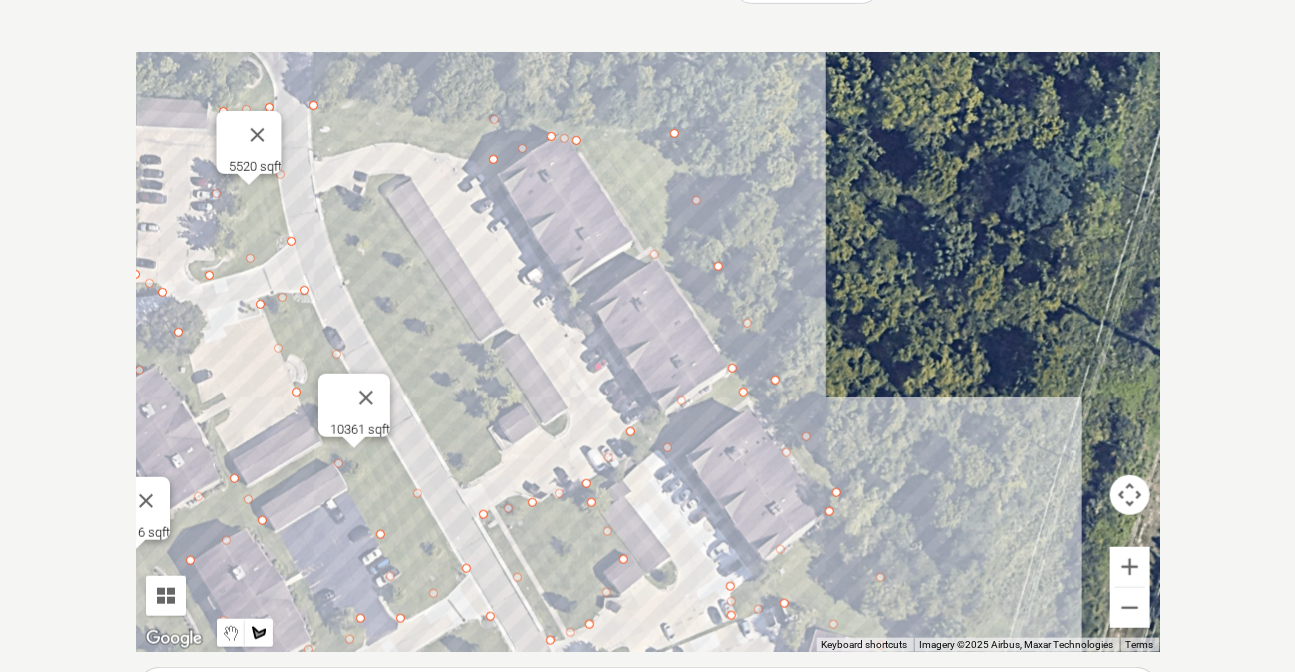 click at bounding box center [648, 352] 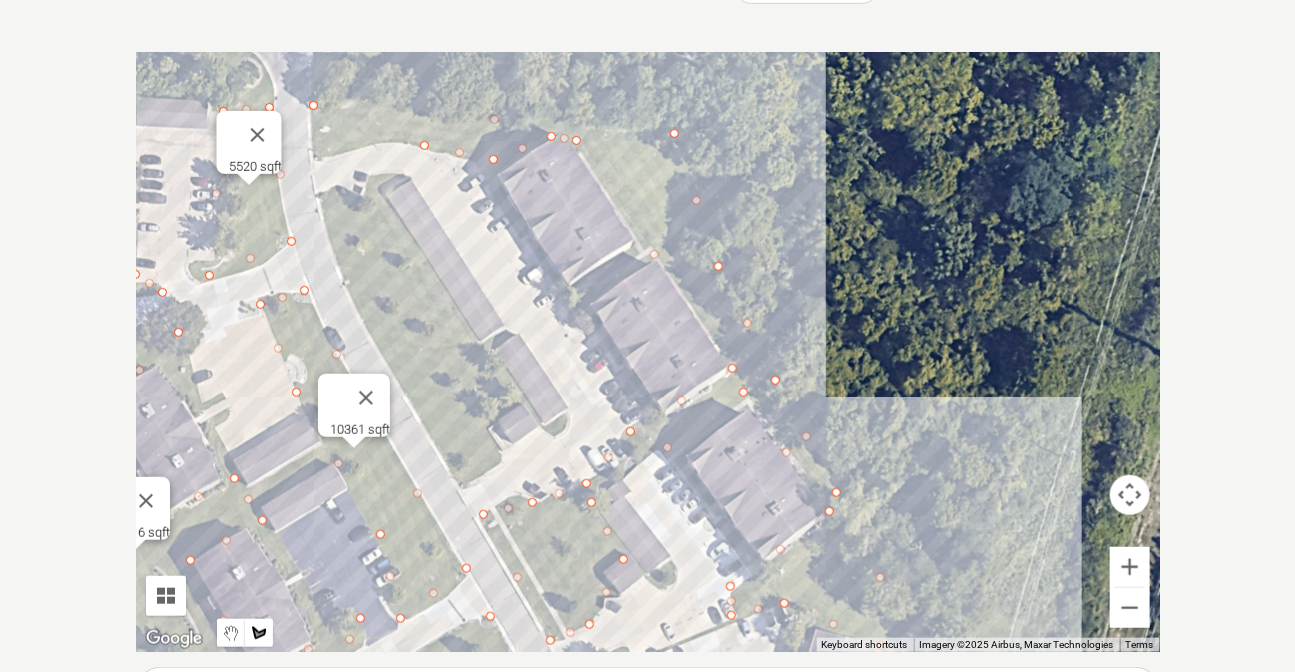 click at bounding box center (648, 352) 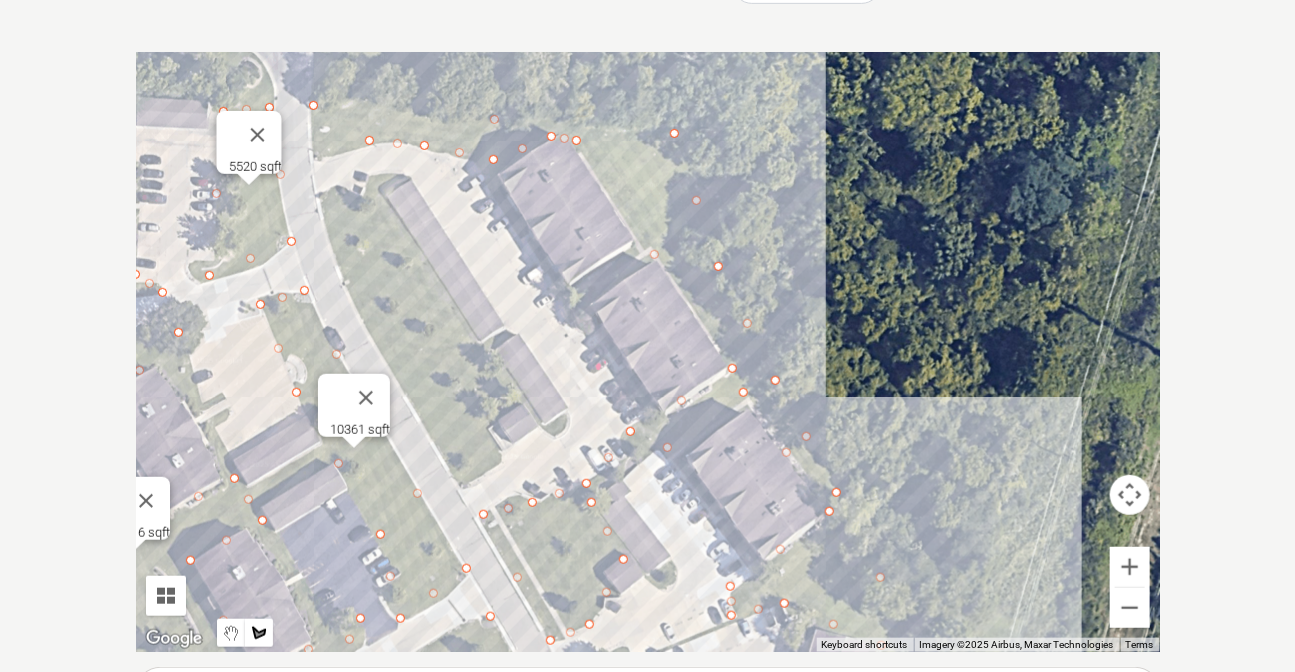 click at bounding box center [648, 352] 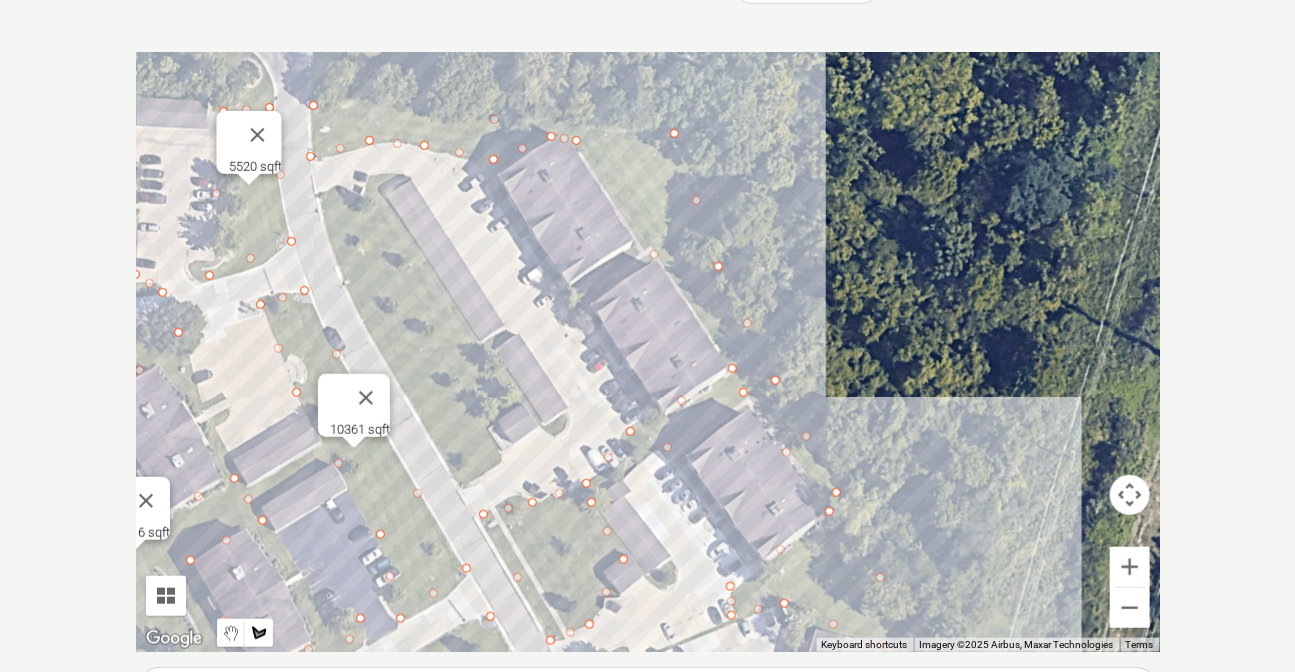 click at bounding box center [648, 352] 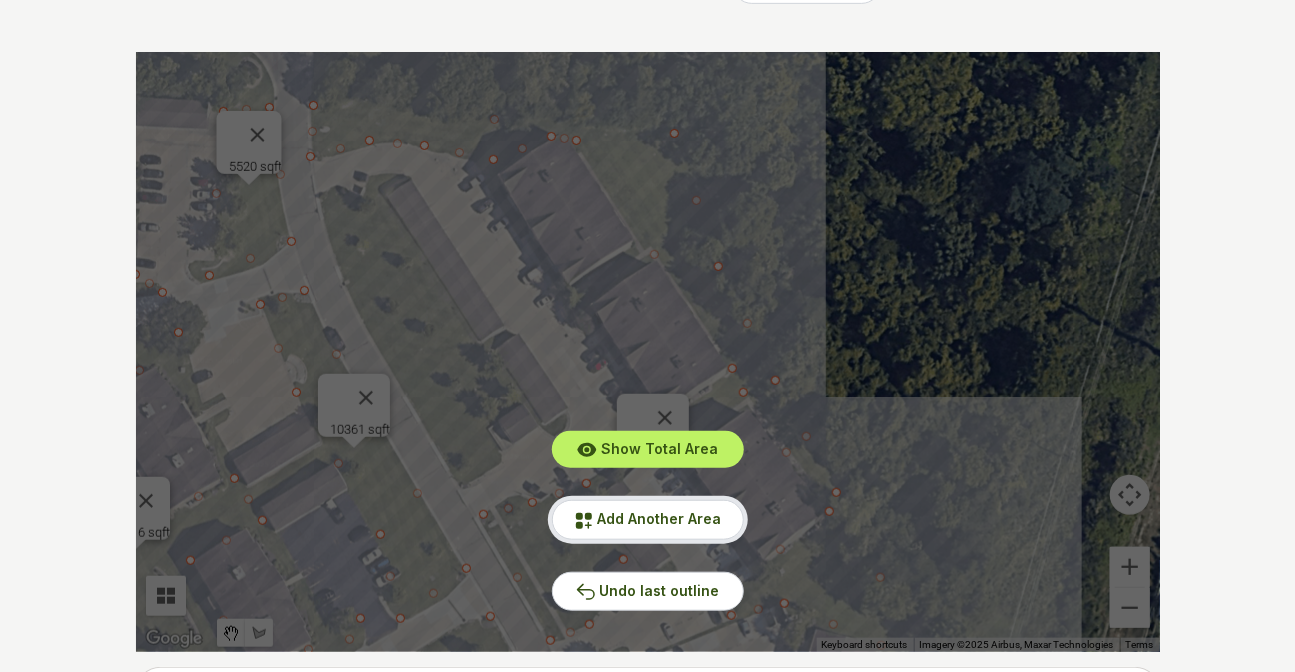click on "Add Another Area" at bounding box center [648, 519] 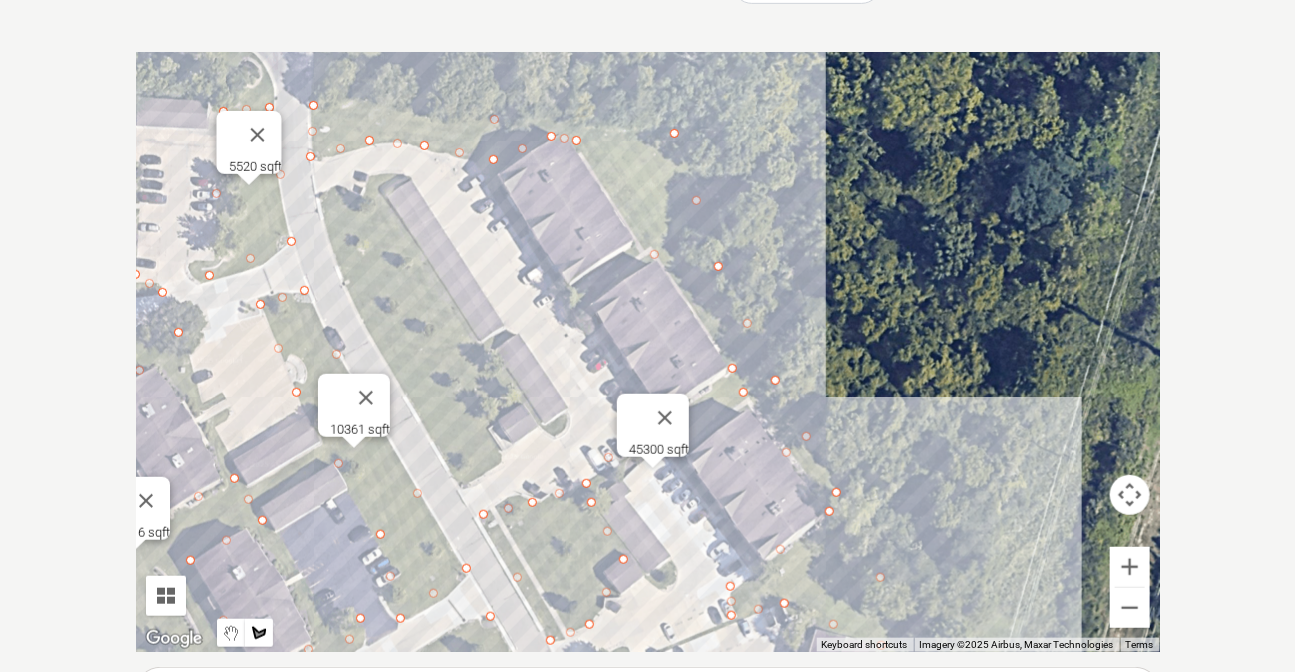 click at bounding box center (648, 352) 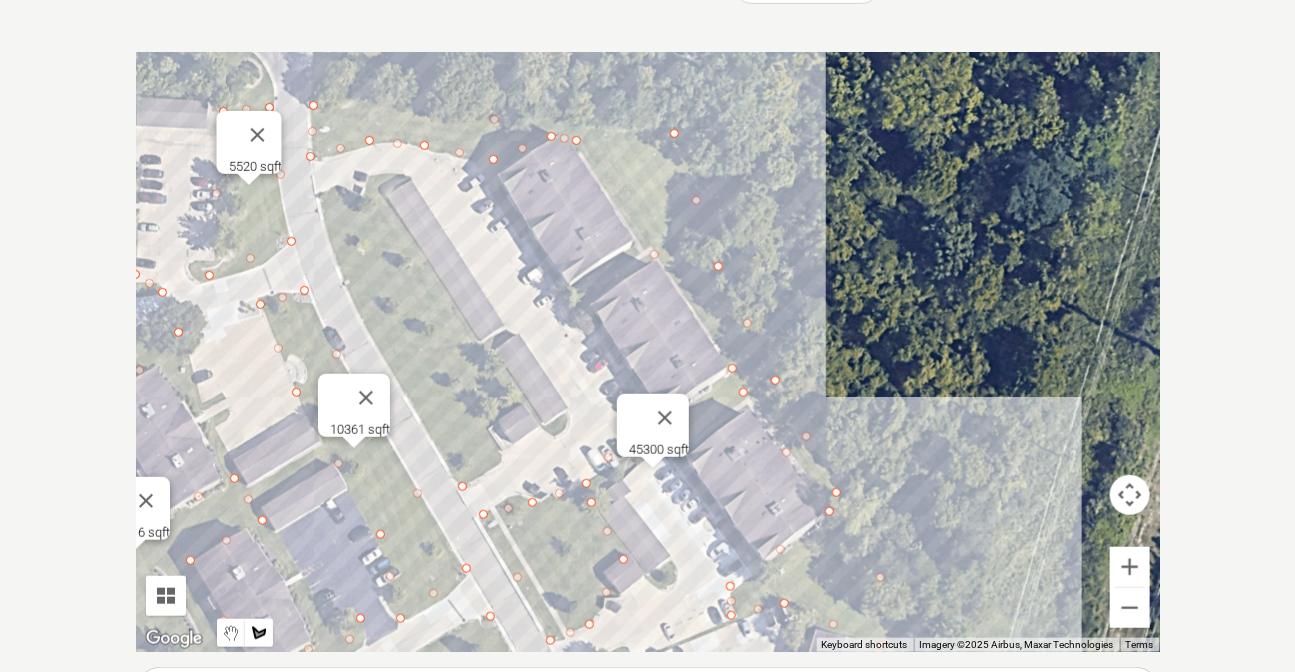 click at bounding box center (648, 352) 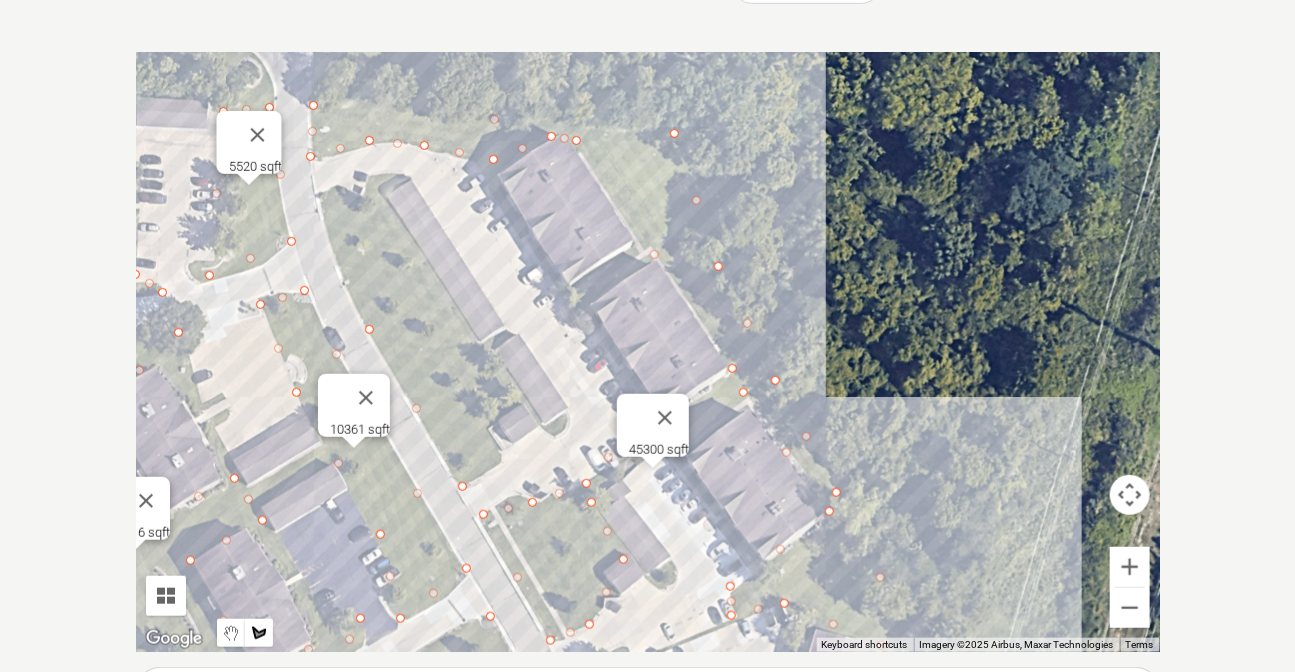 click at bounding box center (648, 352) 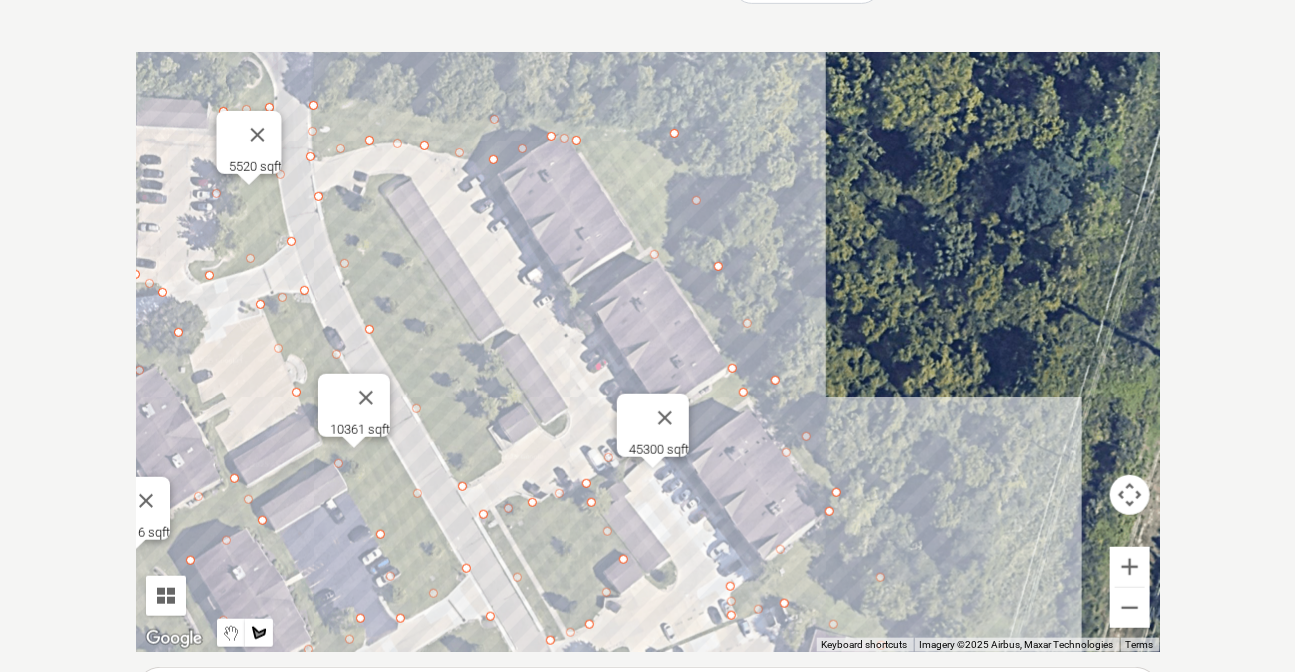 click at bounding box center [648, 352] 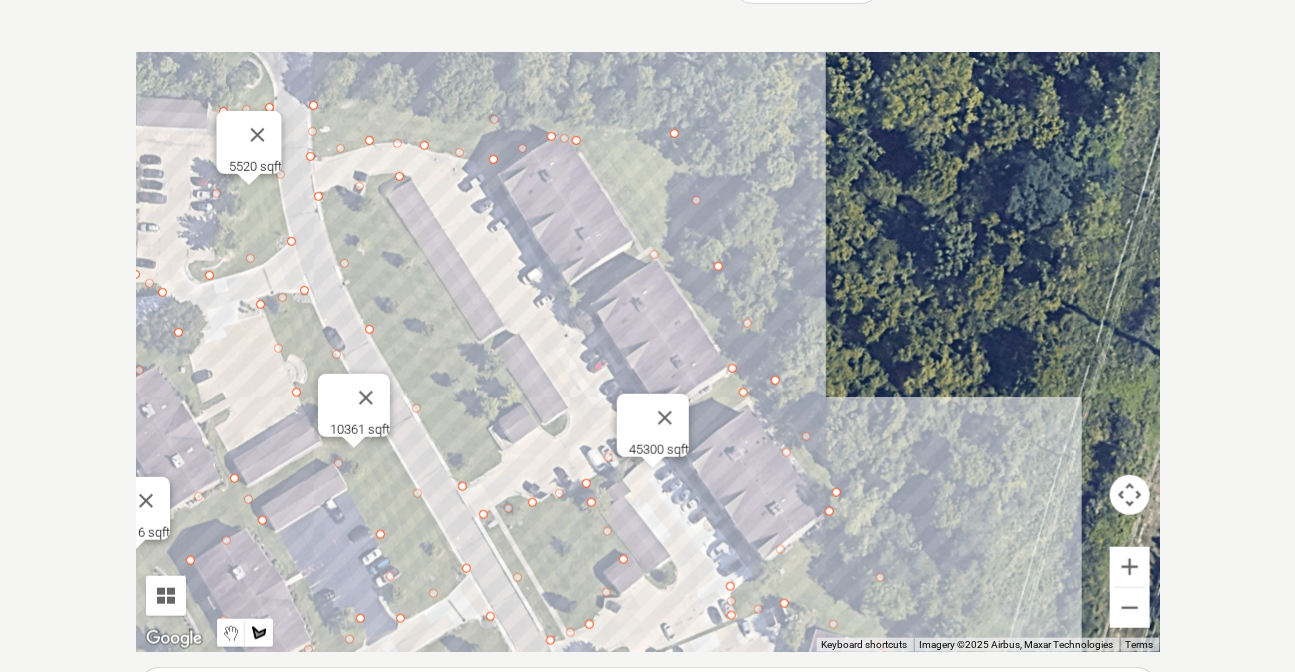 click at bounding box center [648, 352] 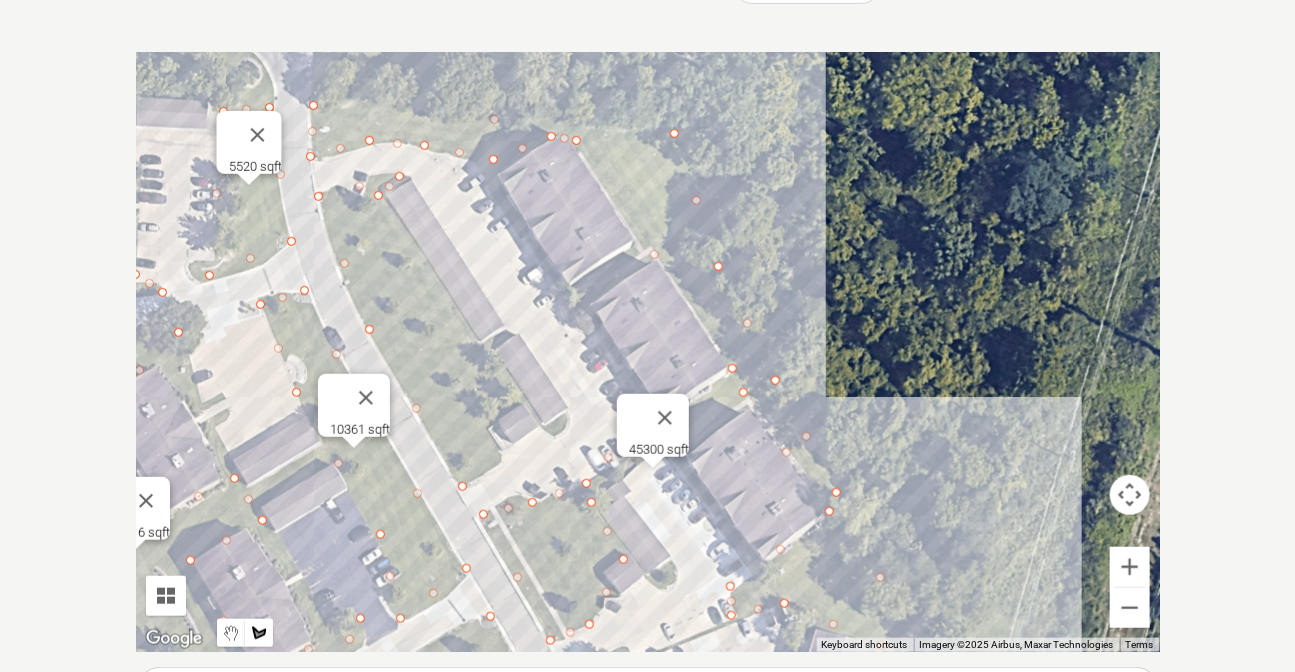 click at bounding box center (648, 352) 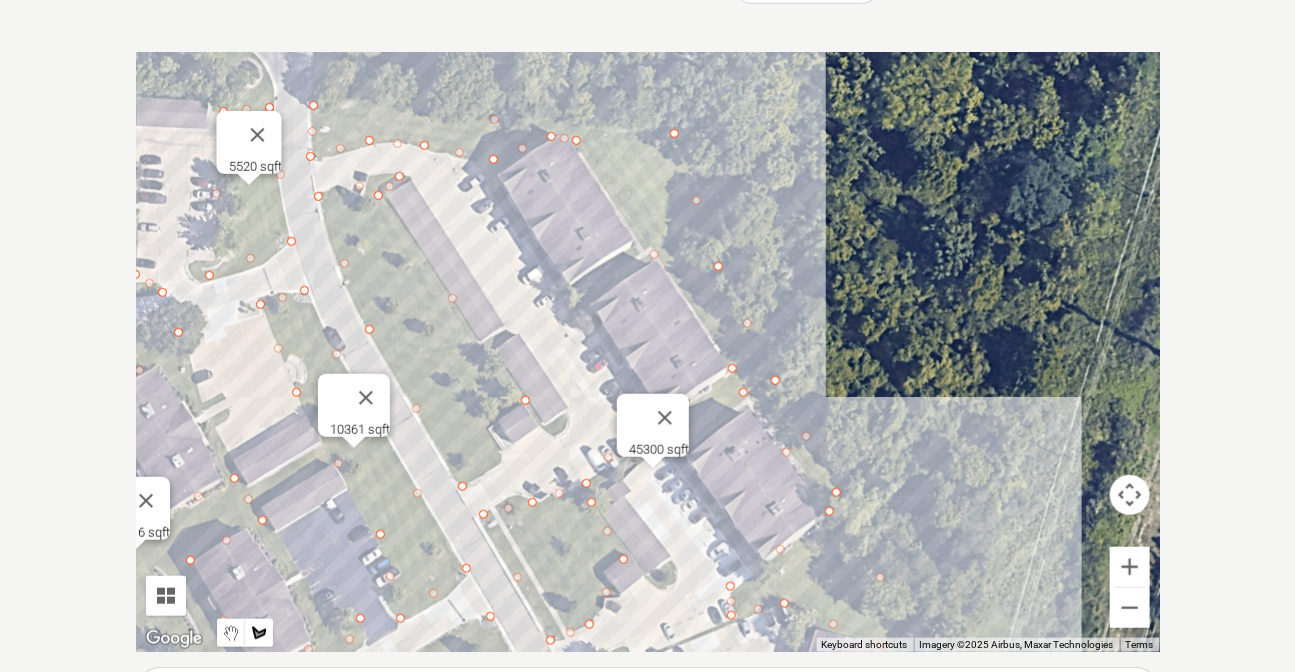 click at bounding box center (648, 352) 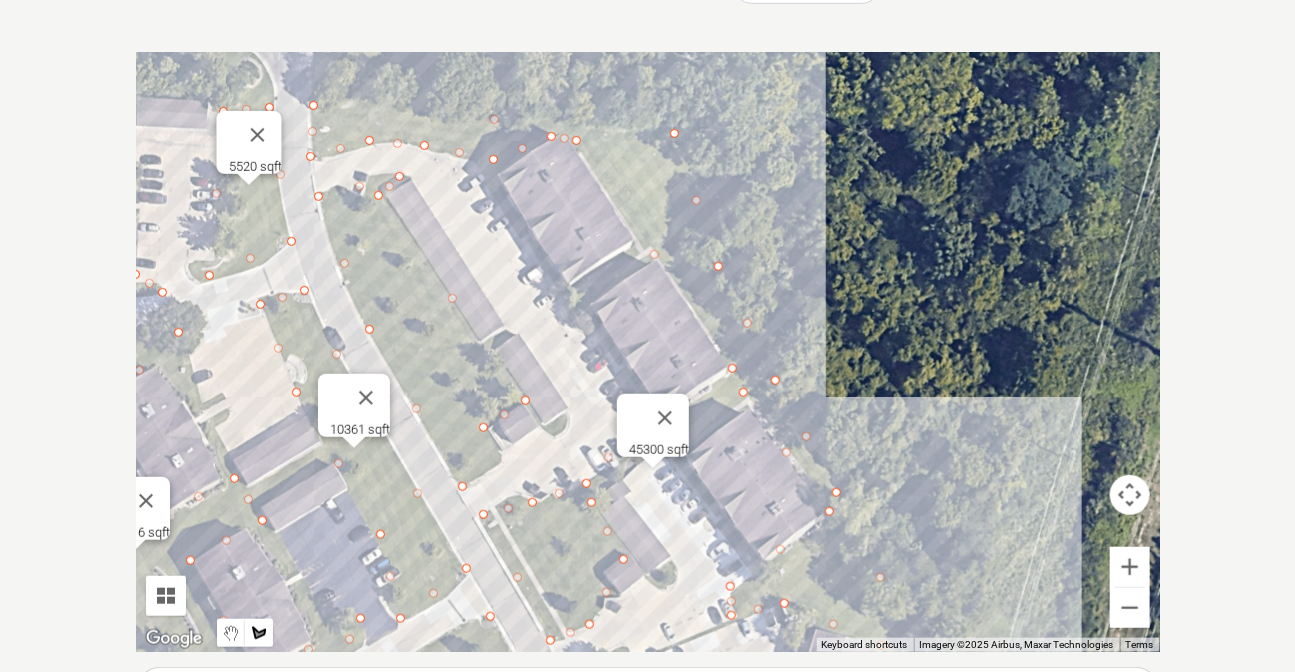 click at bounding box center (648, 352) 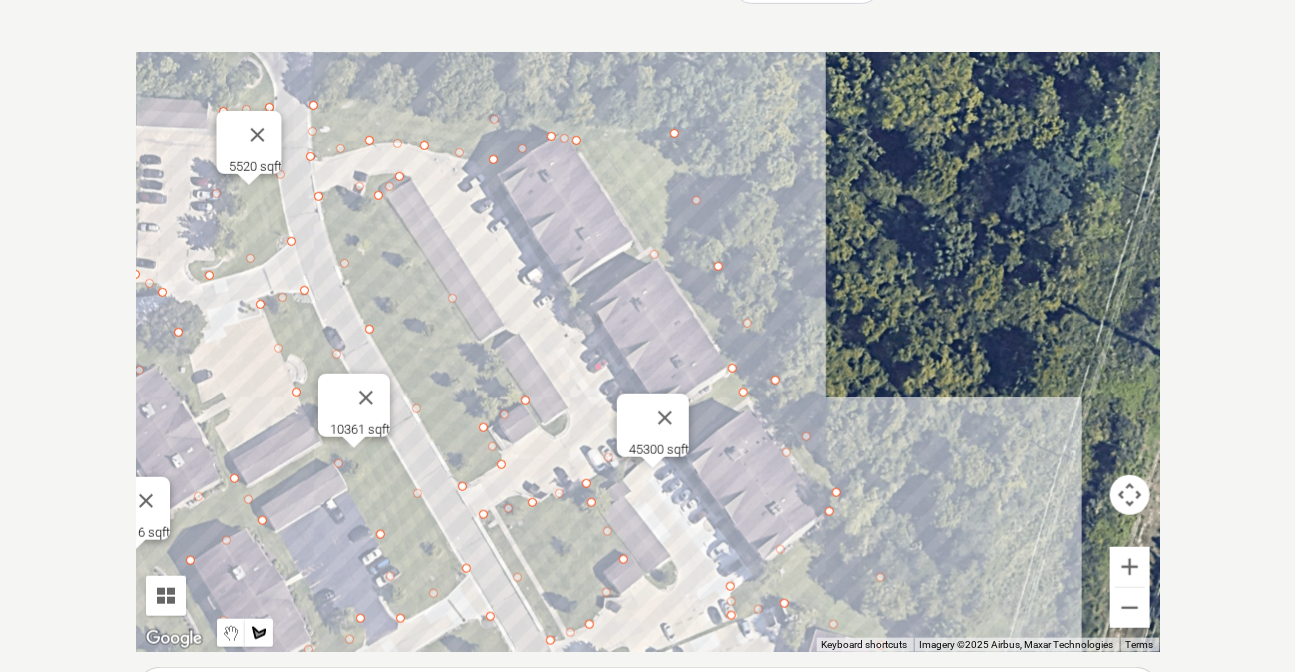 click at bounding box center (648, 352) 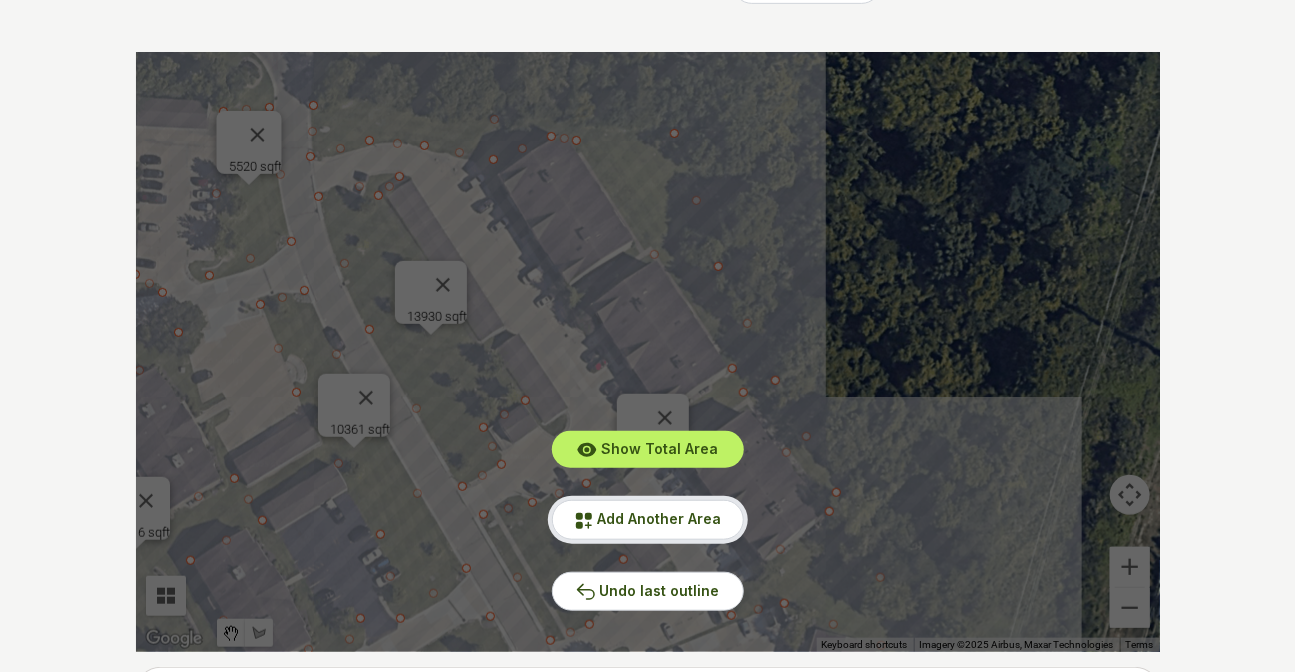 click on "Add Another Area" at bounding box center [660, 518] 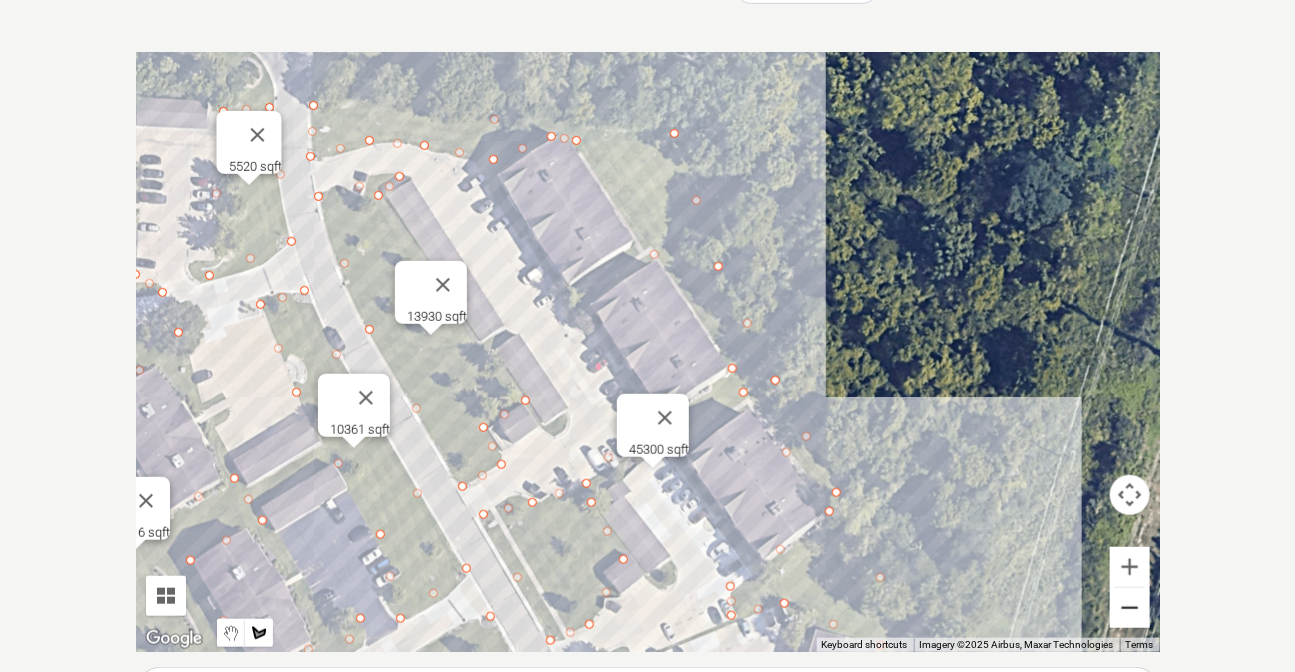 click at bounding box center [1130, 608] 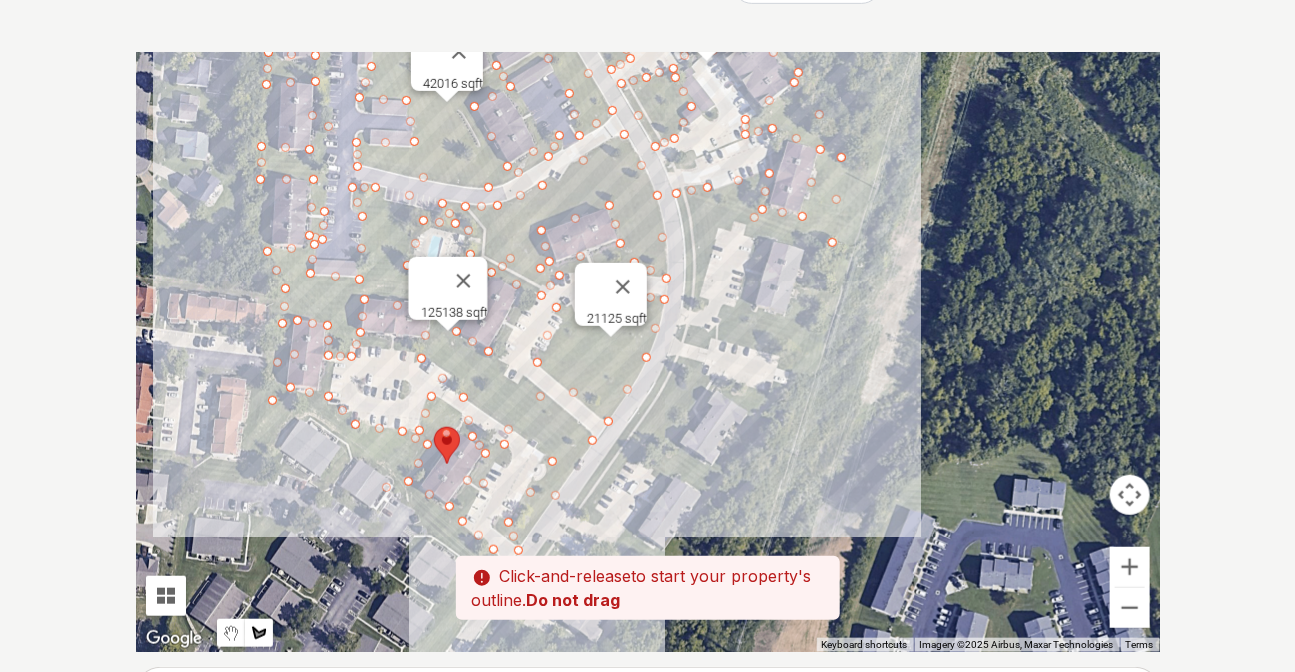 drag, startPoint x: 598, startPoint y: 458, endPoint x: 661, endPoint y: 170, distance: 294.81012 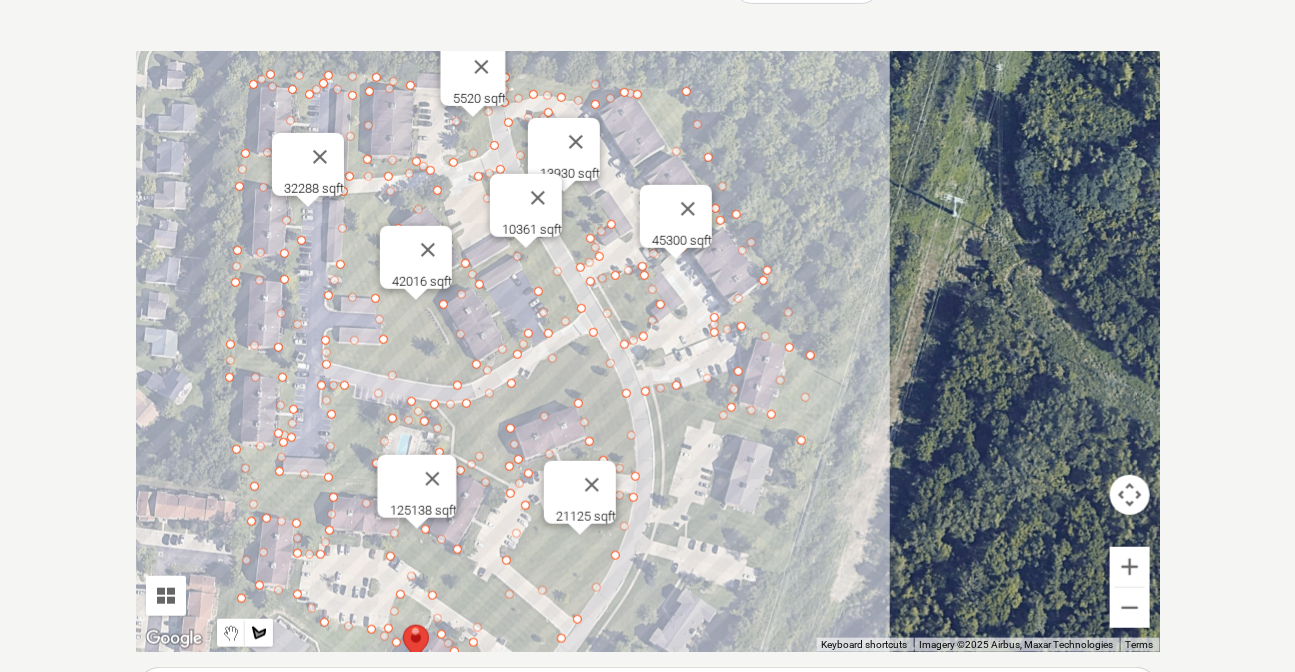 drag, startPoint x: 706, startPoint y: 408, endPoint x: 677, endPoint y: 606, distance: 200.11247 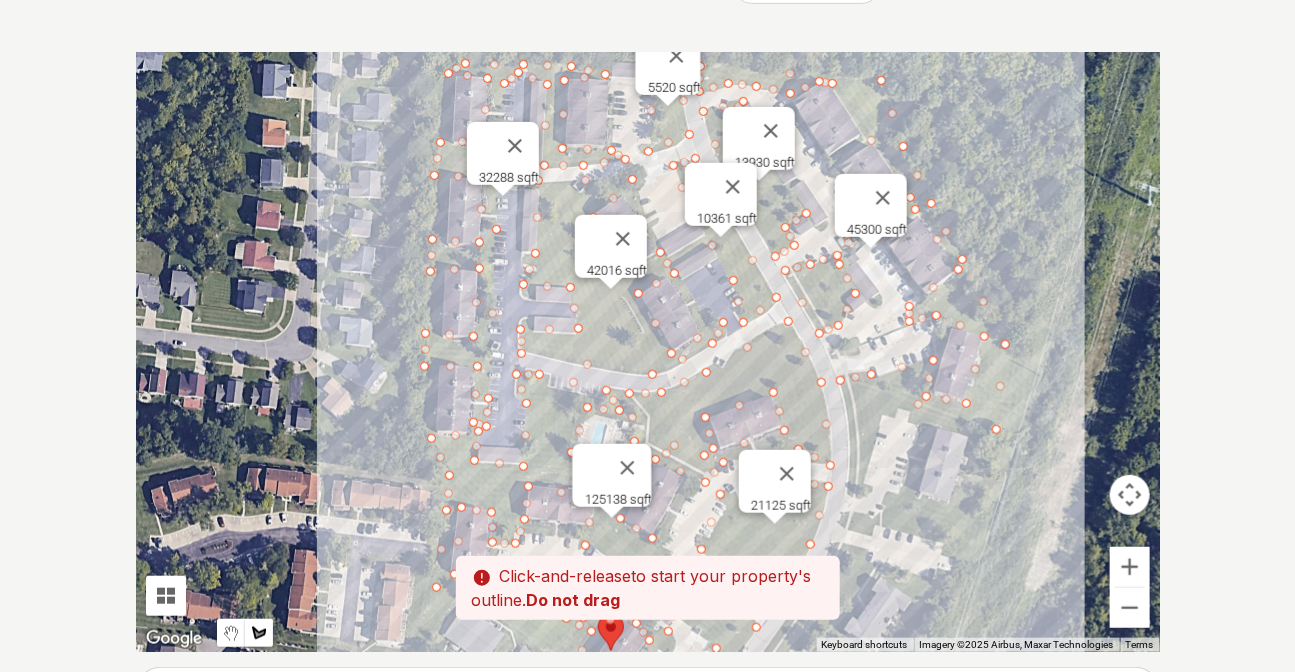 drag, startPoint x: 615, startPoint y: 354, endPoint x: 811, endPoint y: 346, distance: 196.1632 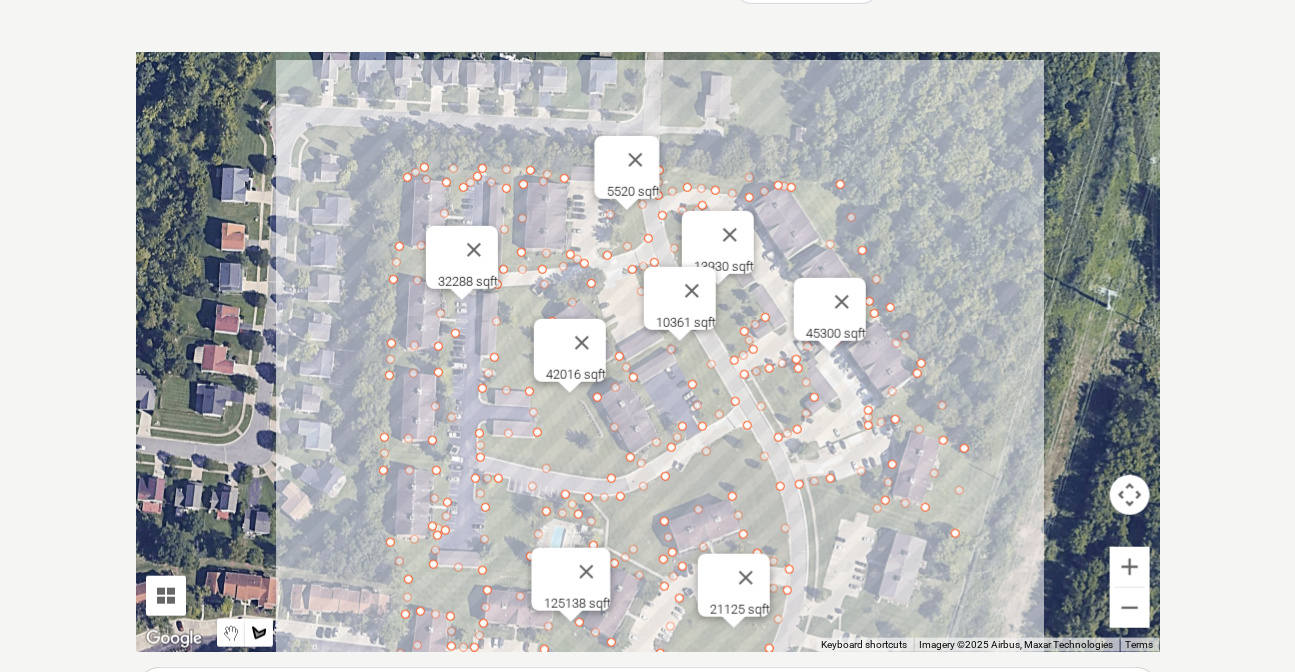 drag, startPoint x: 782, startPoint y: 273, endPoint x: 740, endPoint y: 381, distance: 115.87925 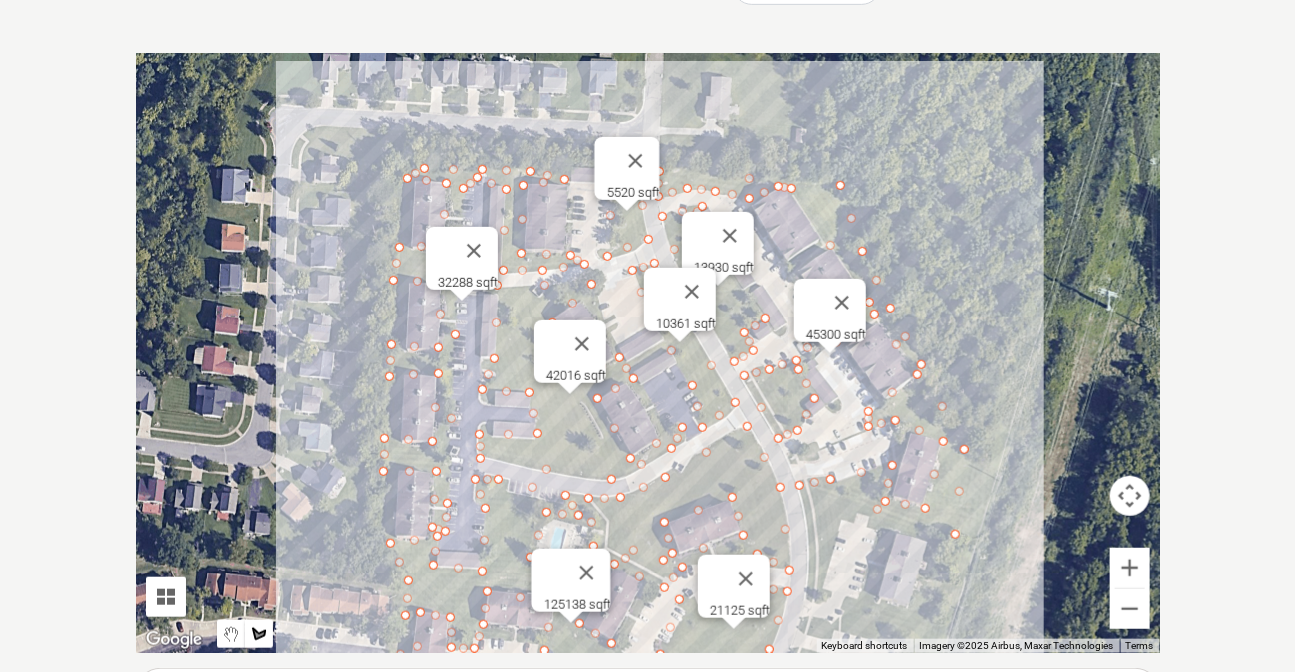 scroll, scrollTop: 382, scrollLeft: 0, axis: vertical 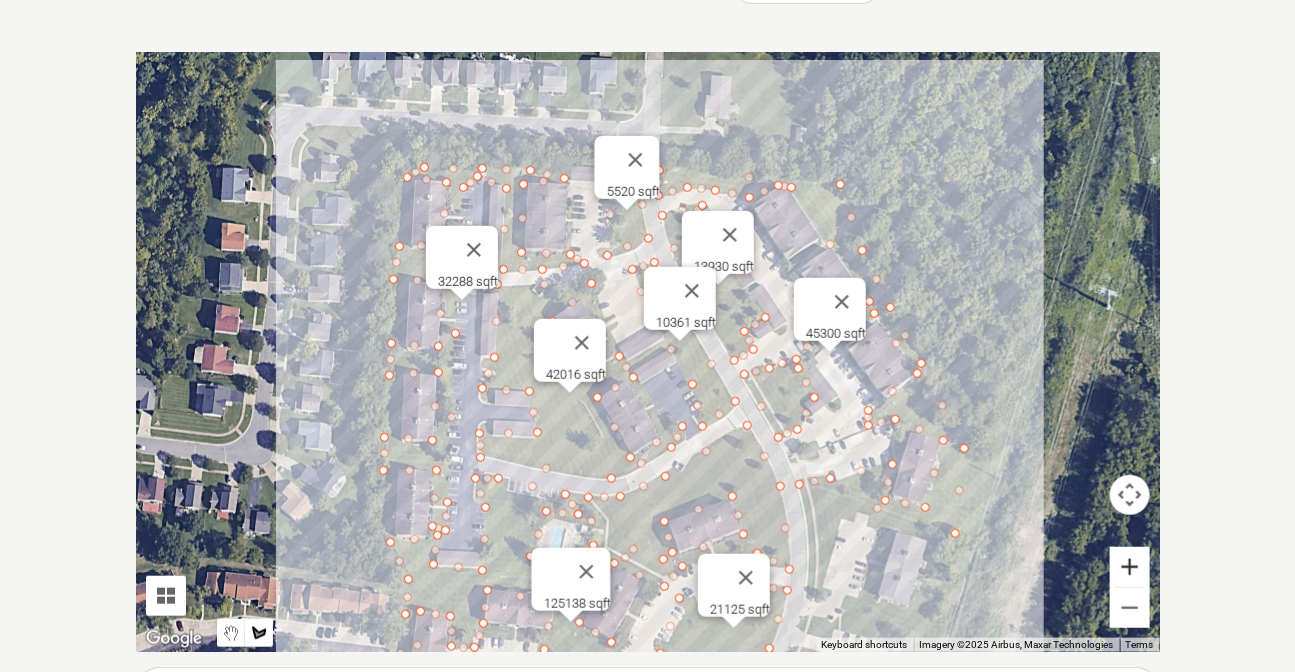 click at bounding box center [1130, 567] 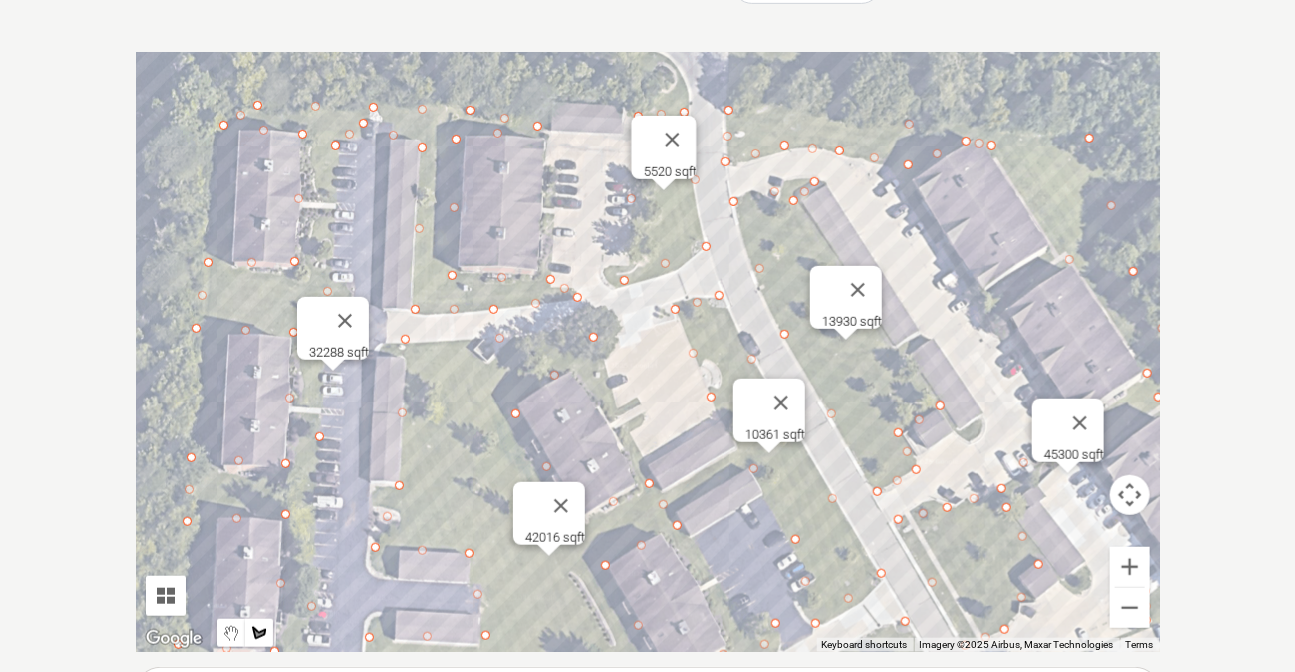 drag, startPoint x: 976, startPoint y: 229, endPoint x: 1095, endPoint y: 345, distance: 166.18364 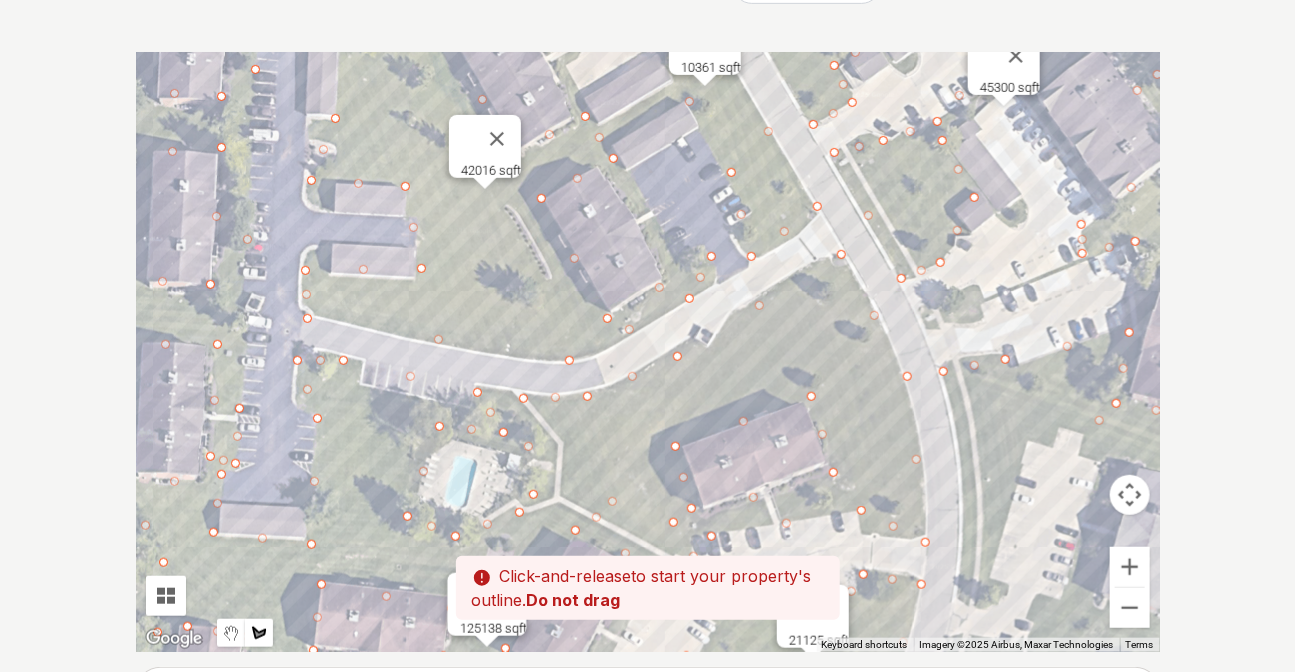 drag, startPoint x: 900, startPoint y: 596, endPoint x: 830, endPoint y: 213, distance: 389.34433 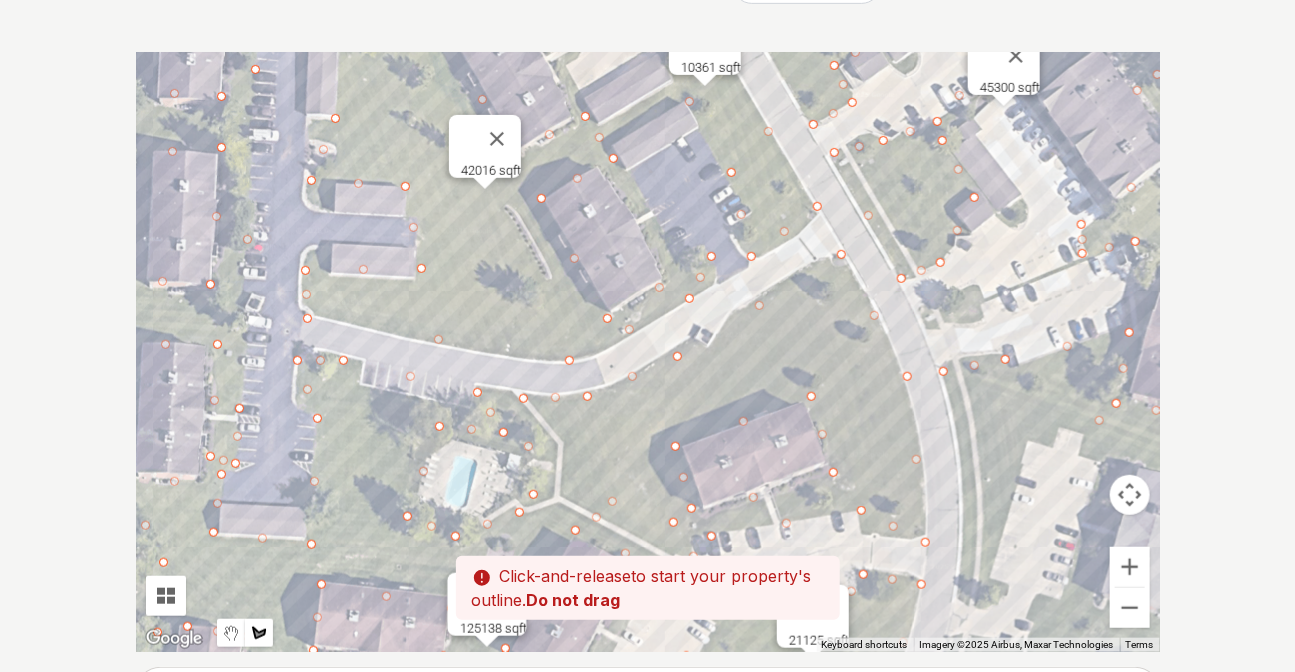 click at bounding box center (648, 352) 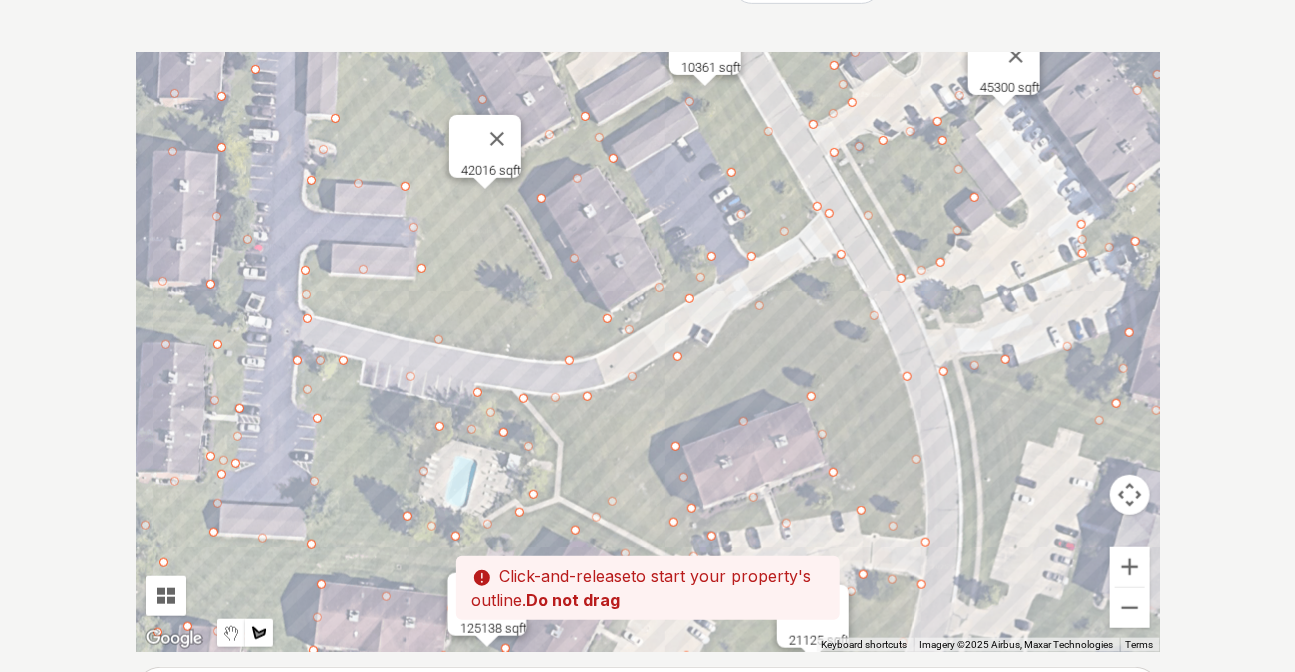 click at bounding box center (648, 352) 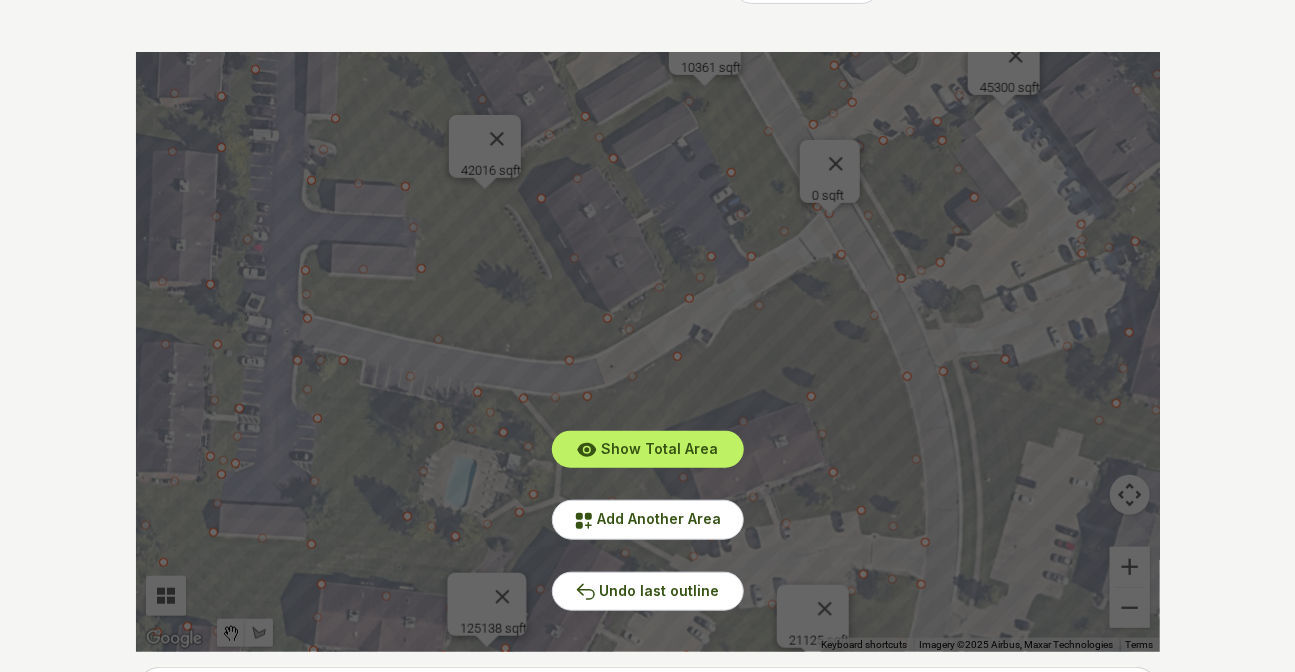 drag, startPoint x: 943, startPoint y: 429, endPoint x: 905, endPoint y: 301, distance: 133.52153 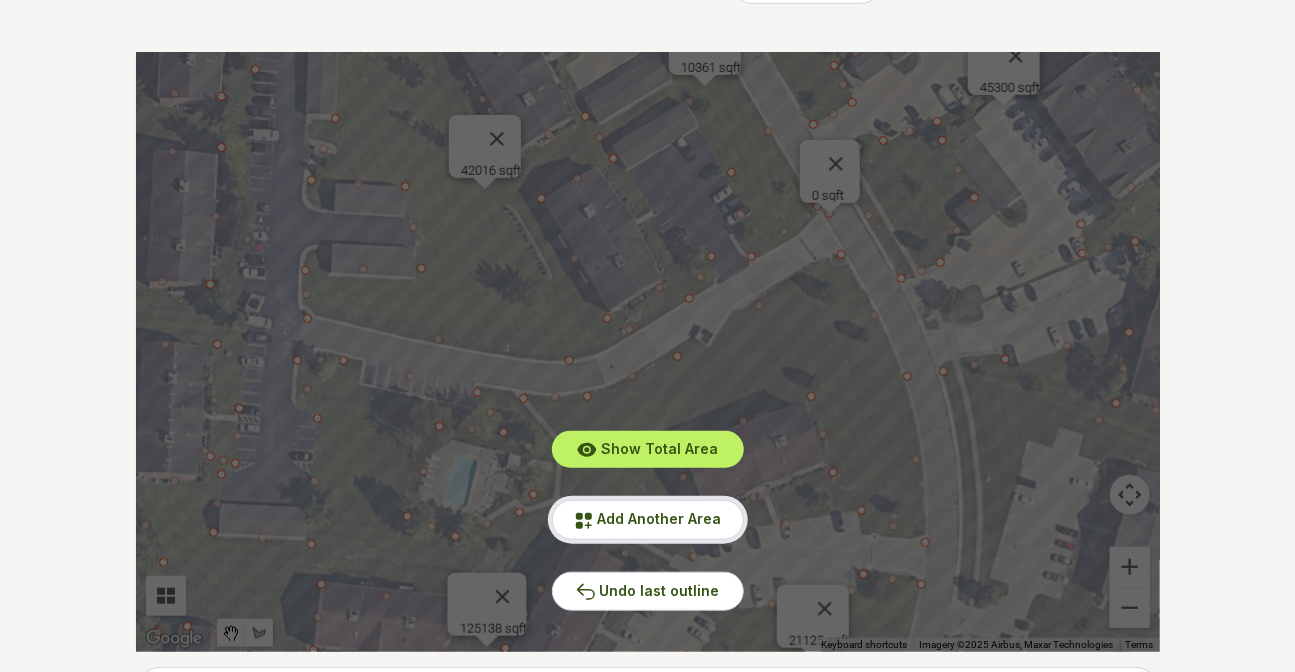 click on "Add Another Area" at bounding box center (660, 518) 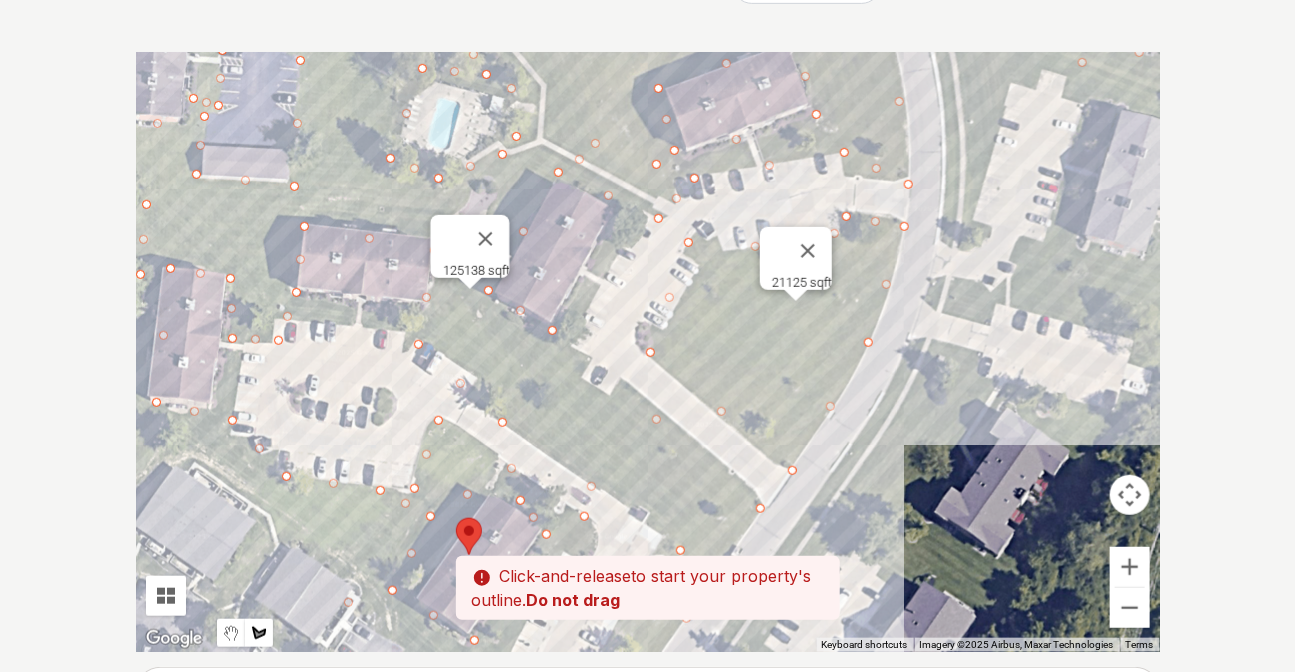 drag, startPoint x: 941, startPoint y: 549, endPoint x: 926, endPoint y: 188, distance: 361.3115 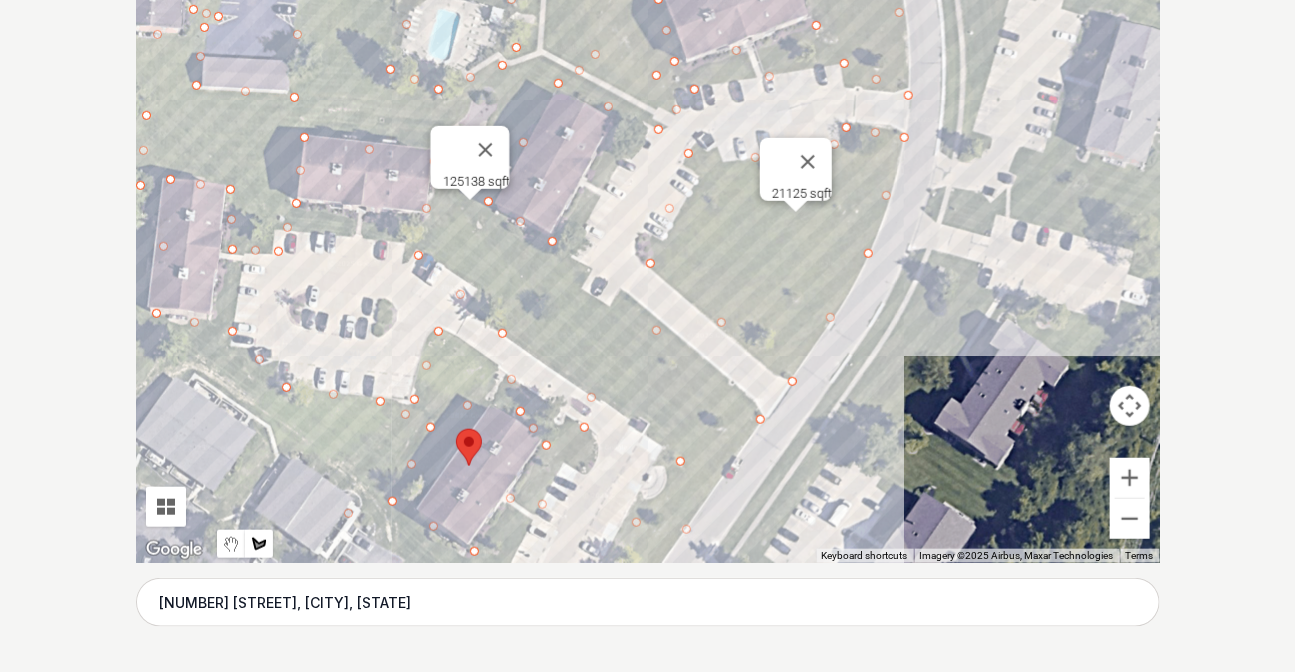 scroll, scrollTop: 473, scrollLeft: 0, axis: vertical 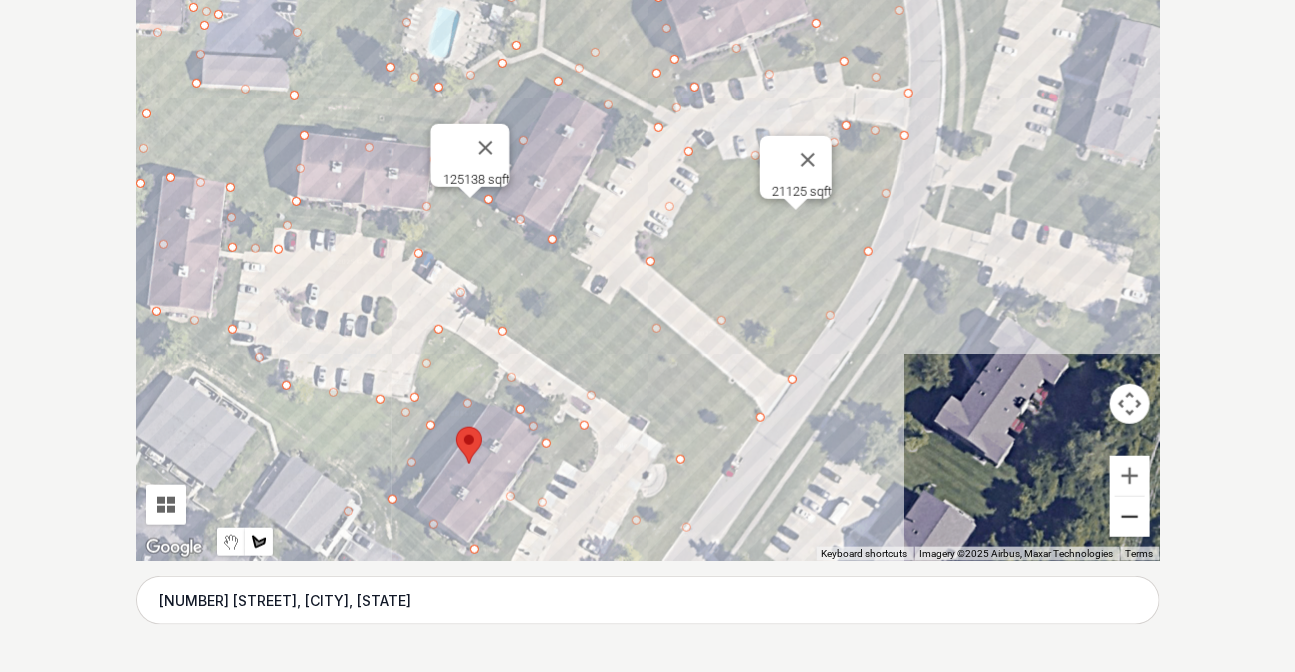 click at bounding box center [1130, 517] 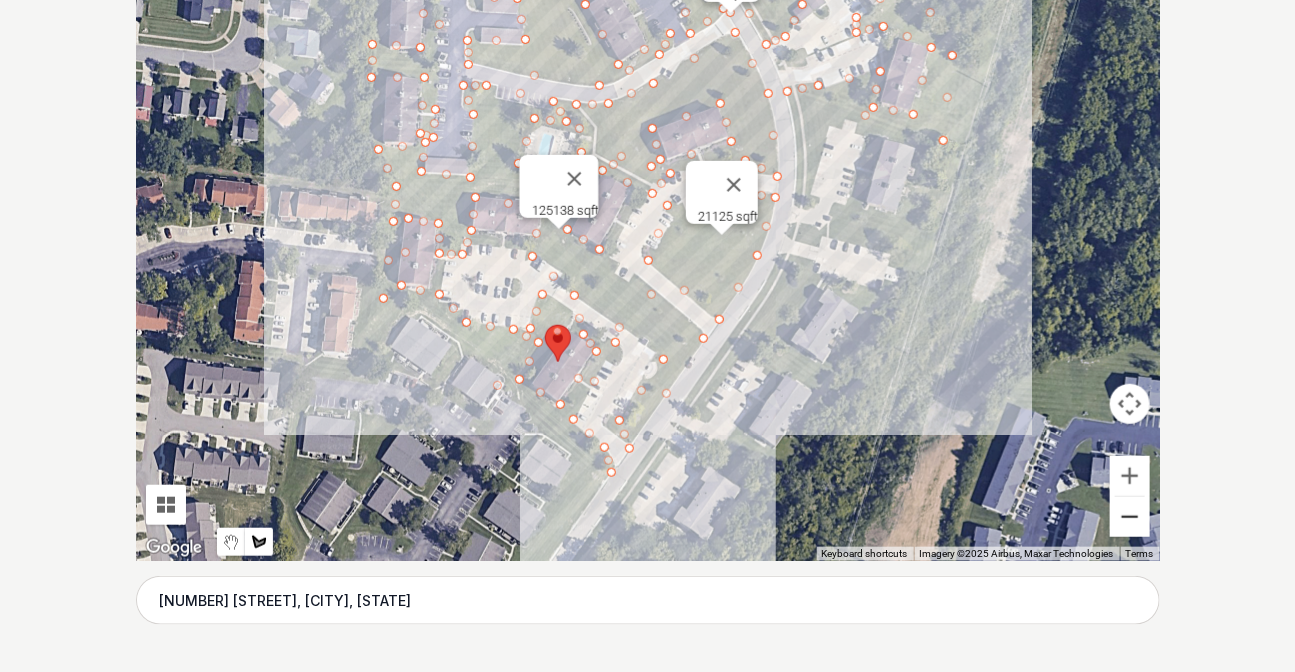 drag, startPoint x: 1127, startPoint y: 520, endPoint x: 1069, endPoint y: 489, distance: 65.76473 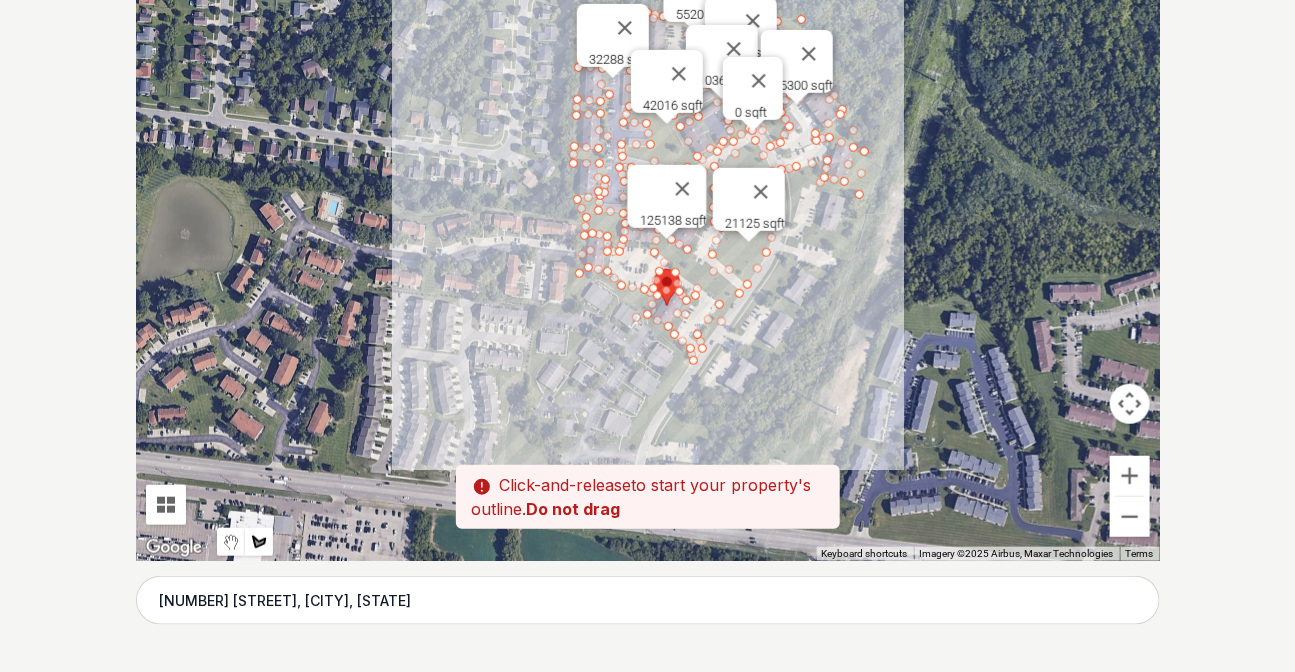 drag, startPoint x: 700, startPoint y: 449, endPoint x: 769, endPoint y: 443, distance: 69.260376 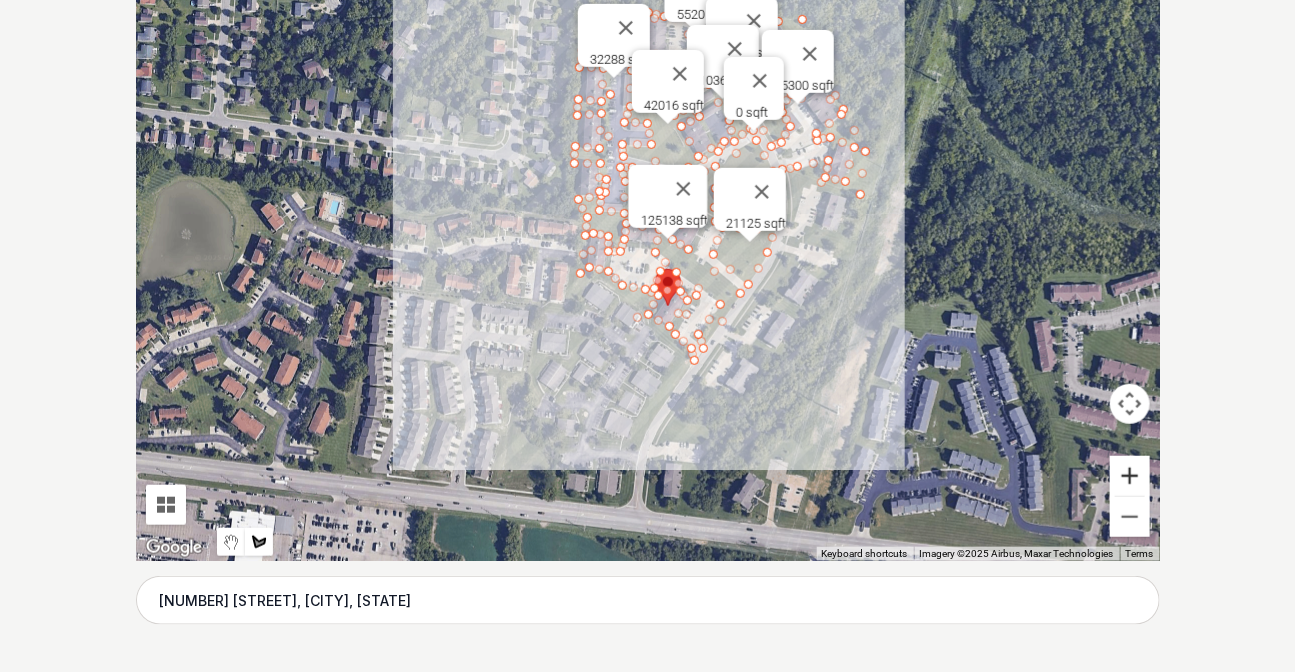 click at bounding box center (1130, 476) 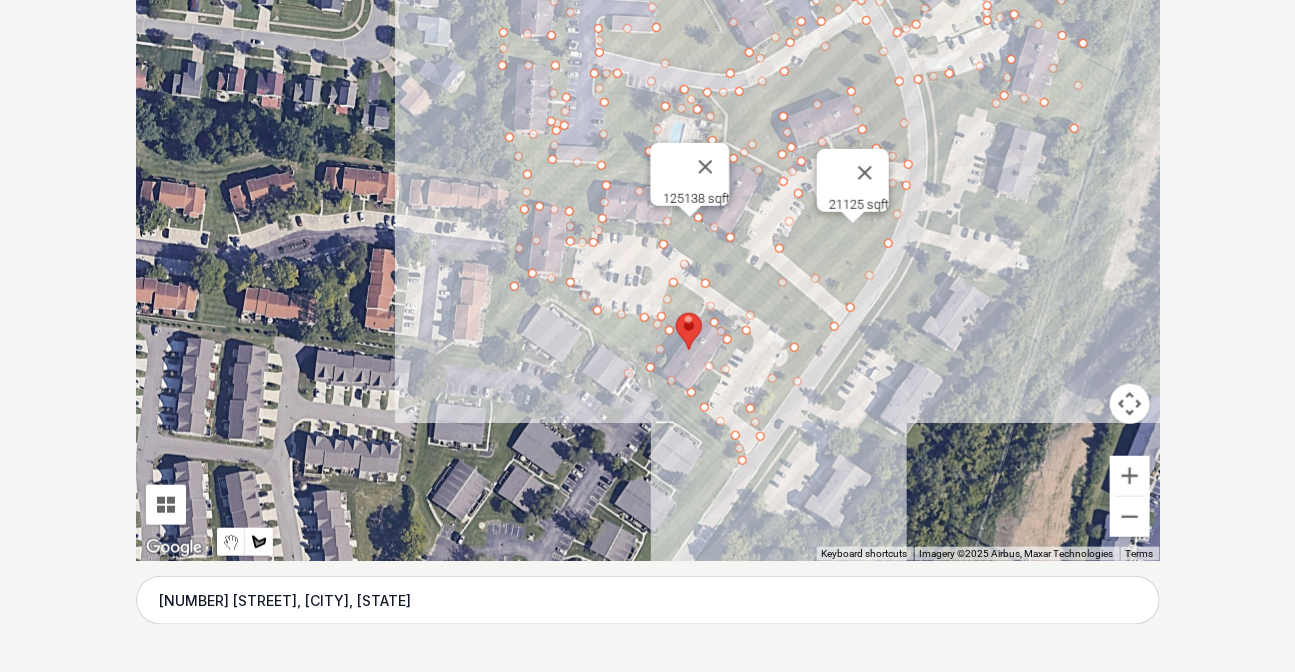 click at bounding box center (648, 261) 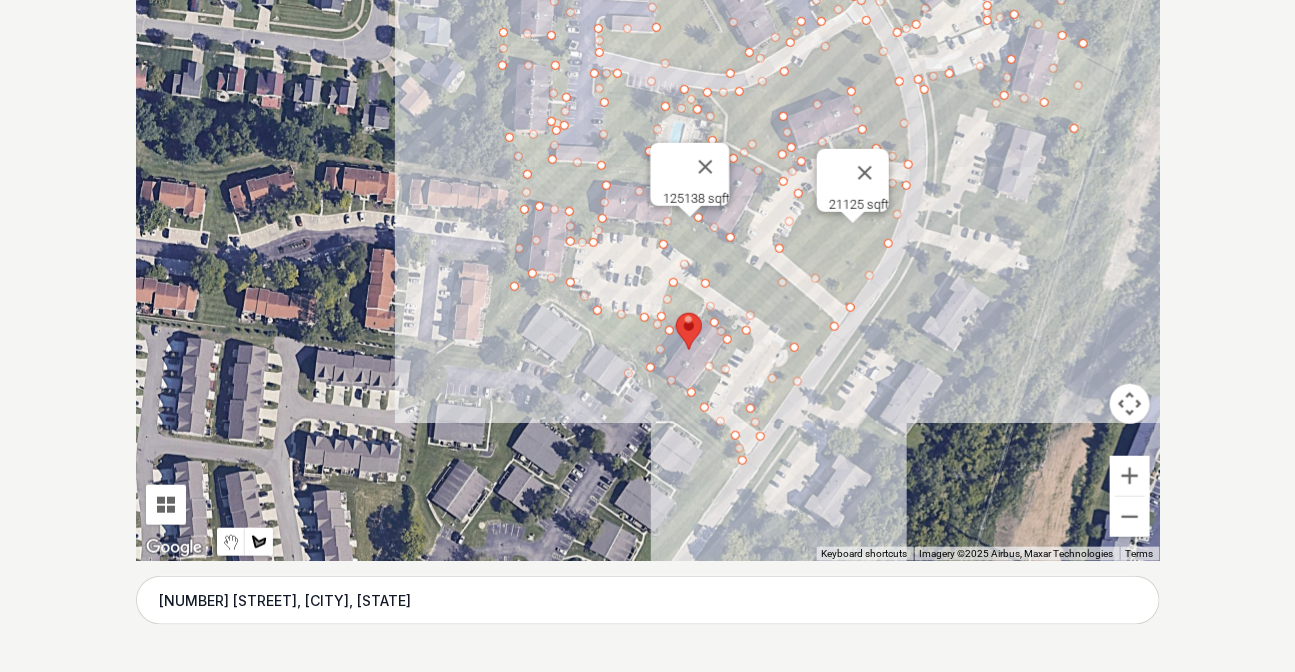 click at bounding box center (648, 261) 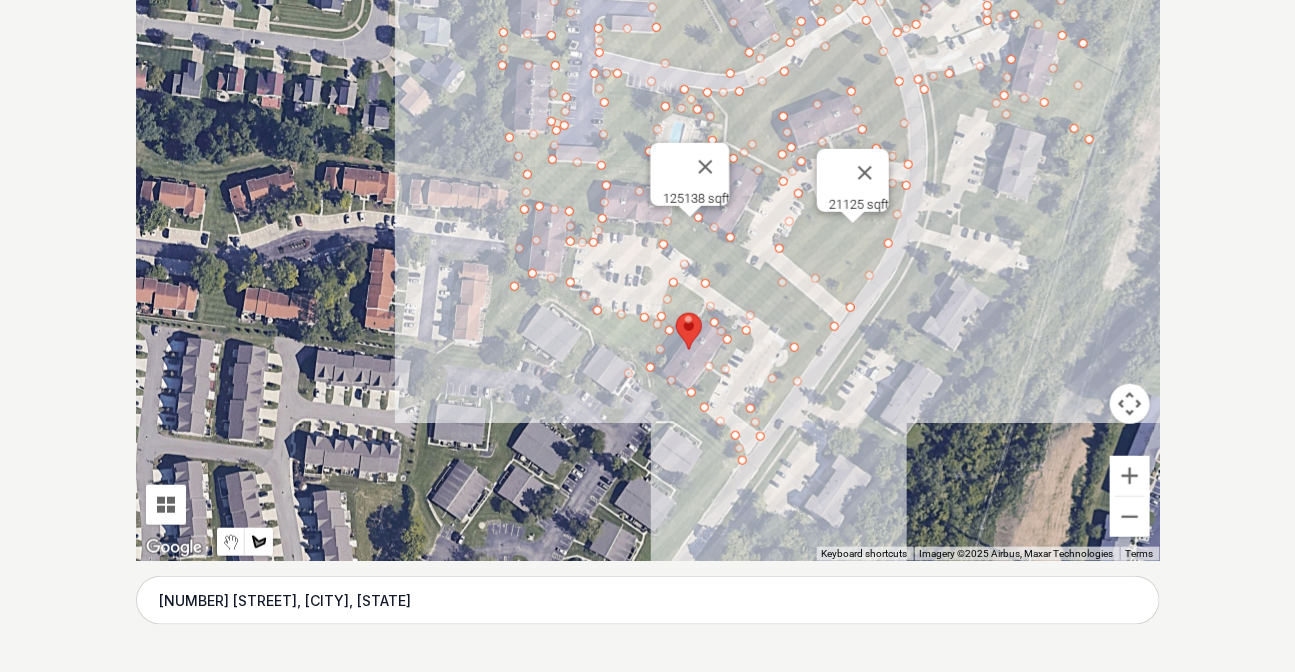 click at bounding box center (648, 261) 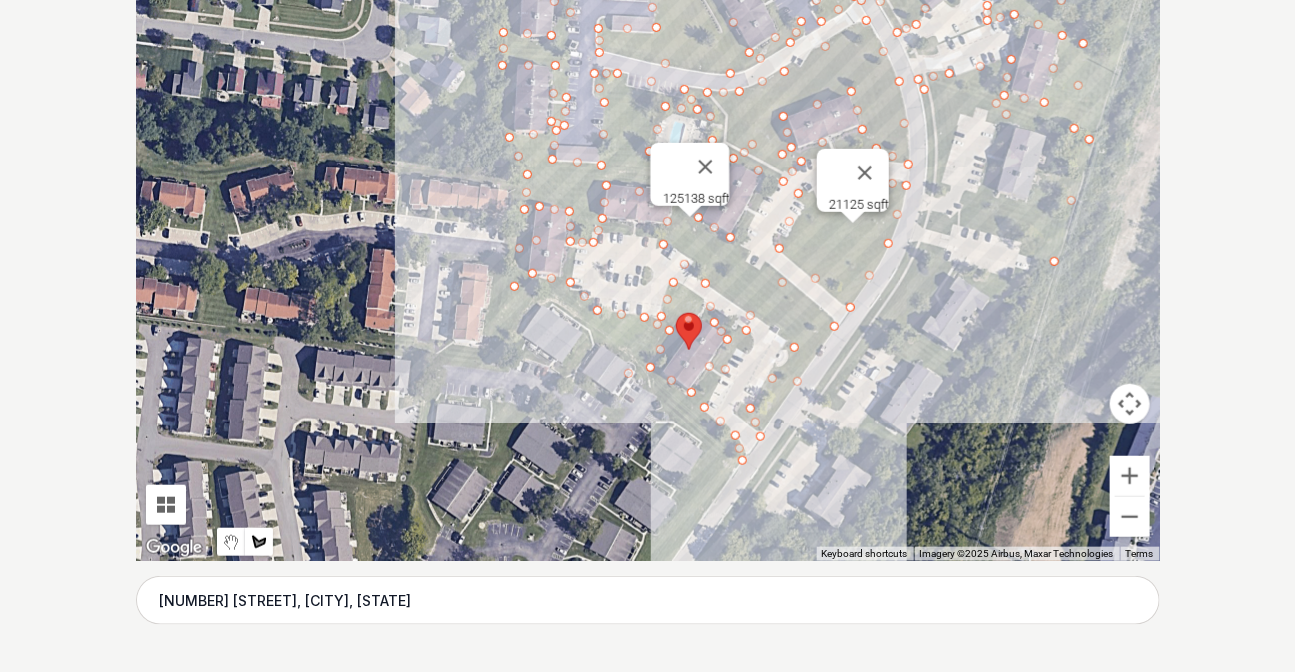 click at bounding box center [648, 261] 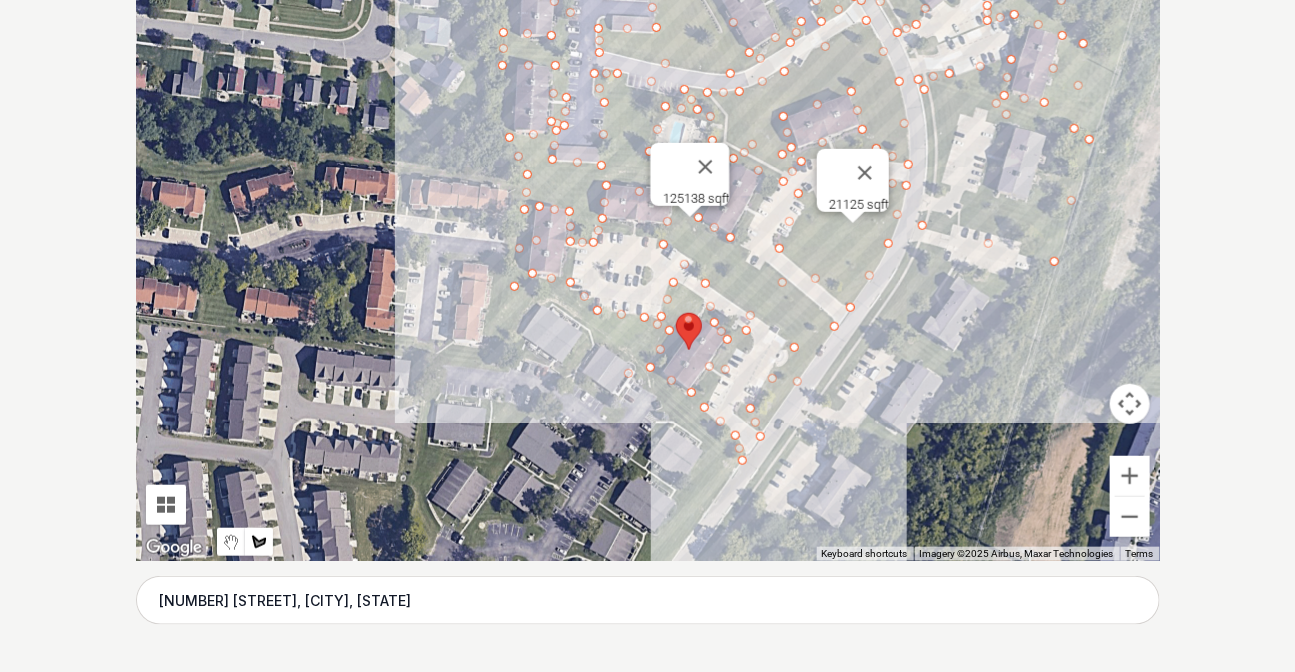 click at bounding box center (648, 261) 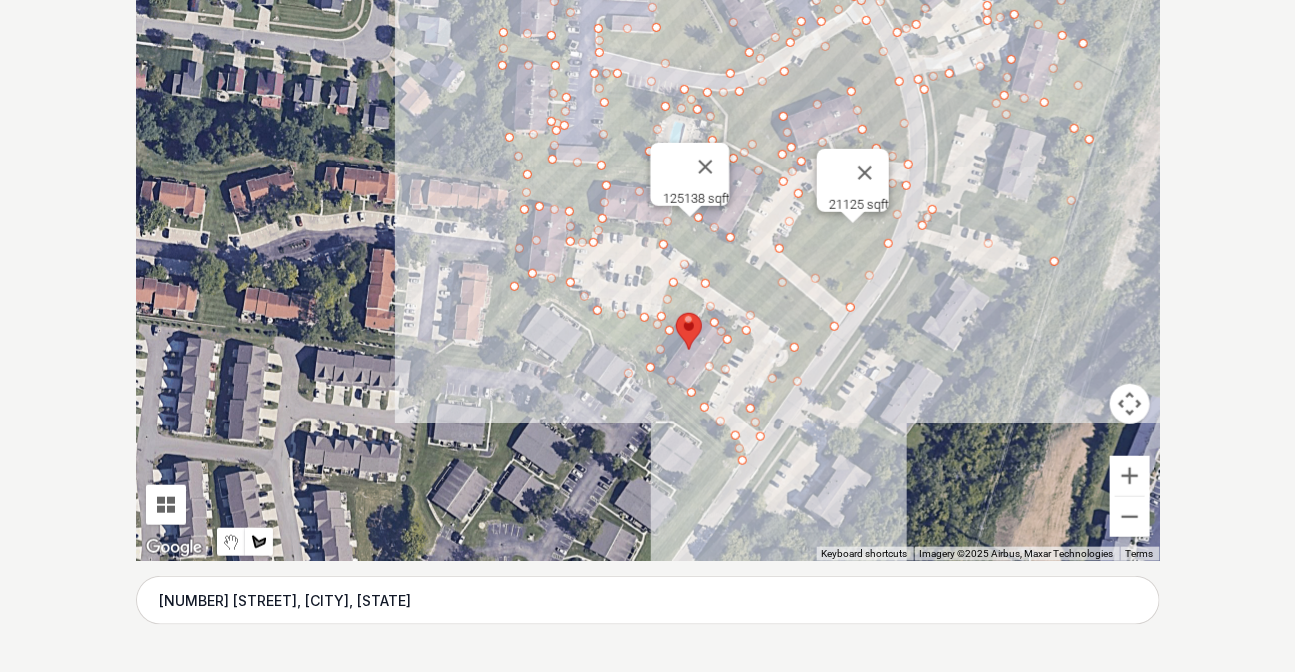 click at bounding box center [648, 261] 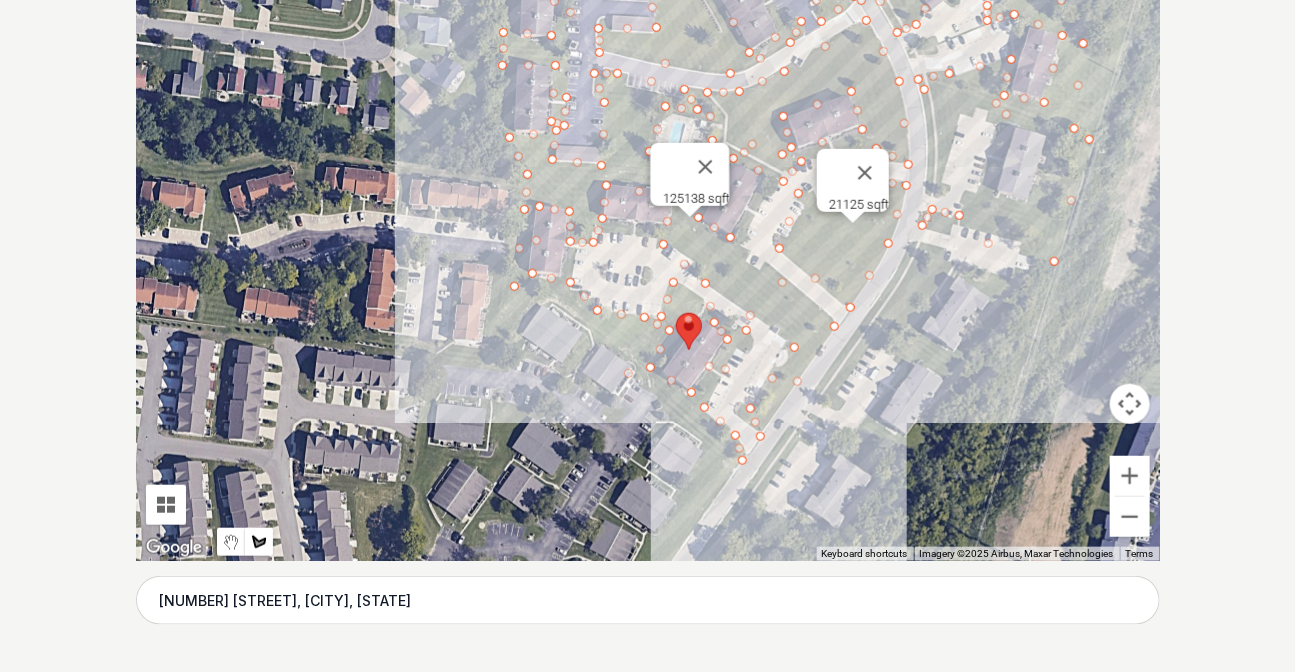 click at bounding box center (648, 261) 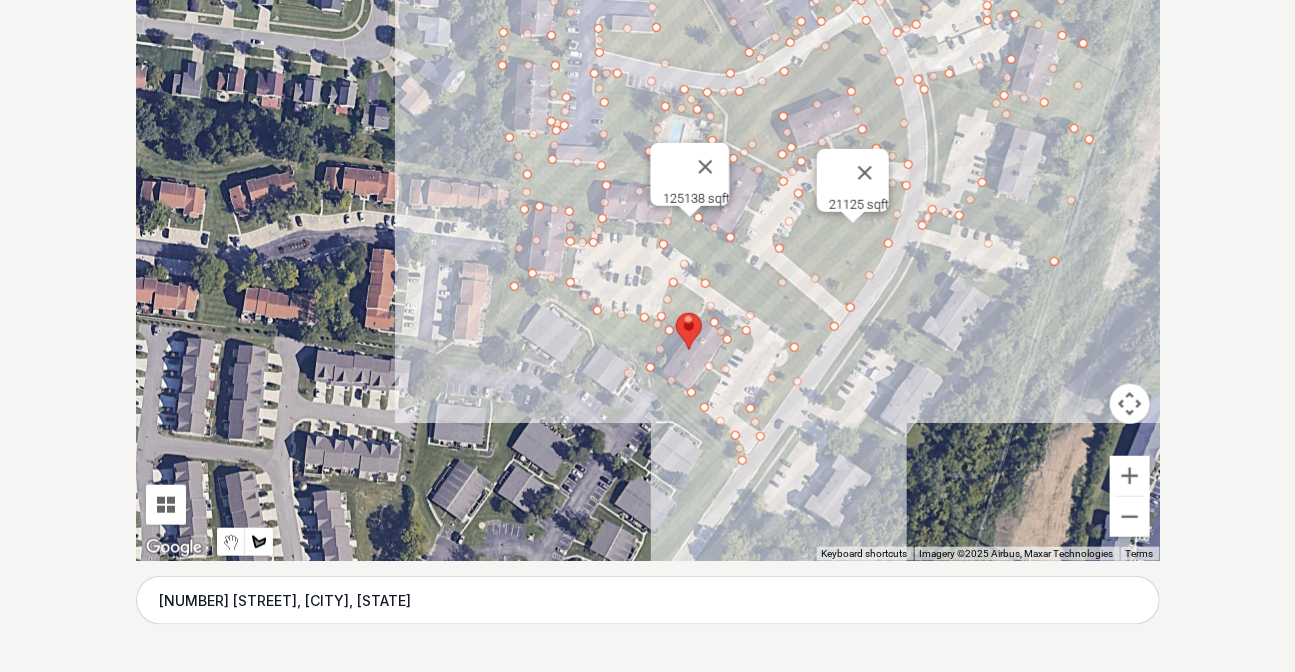 click at bounding box center [648, 261] 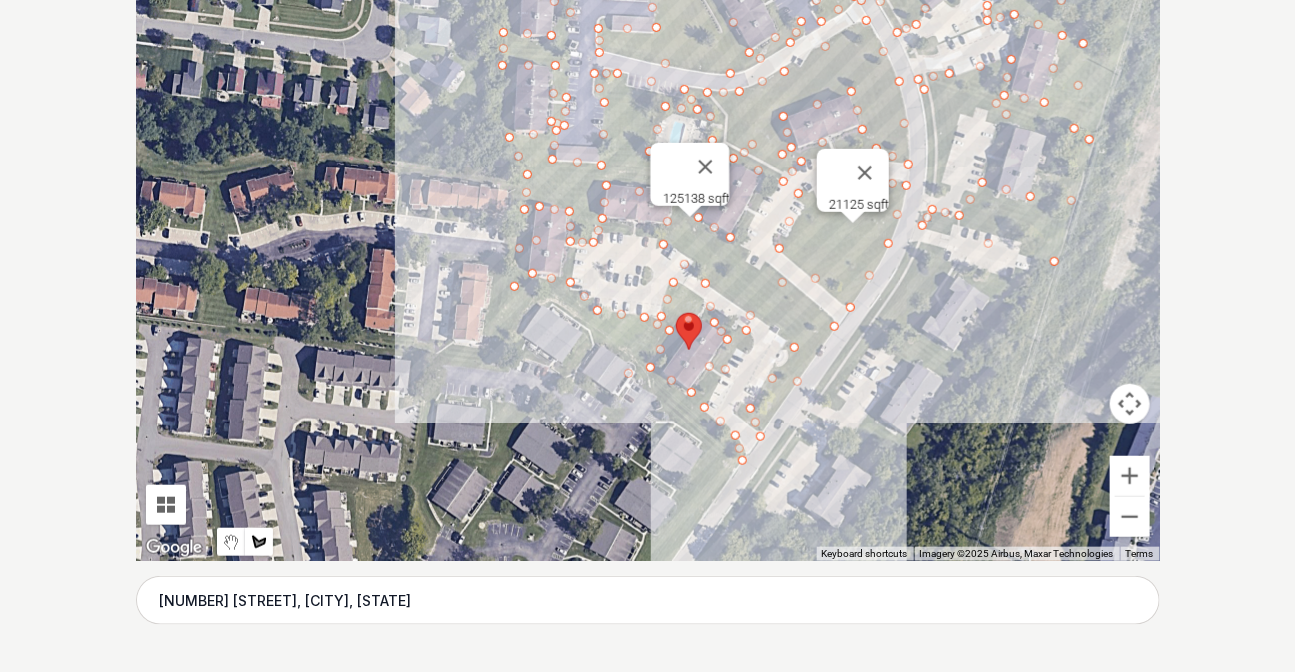 click at bounding box center (648, 261) 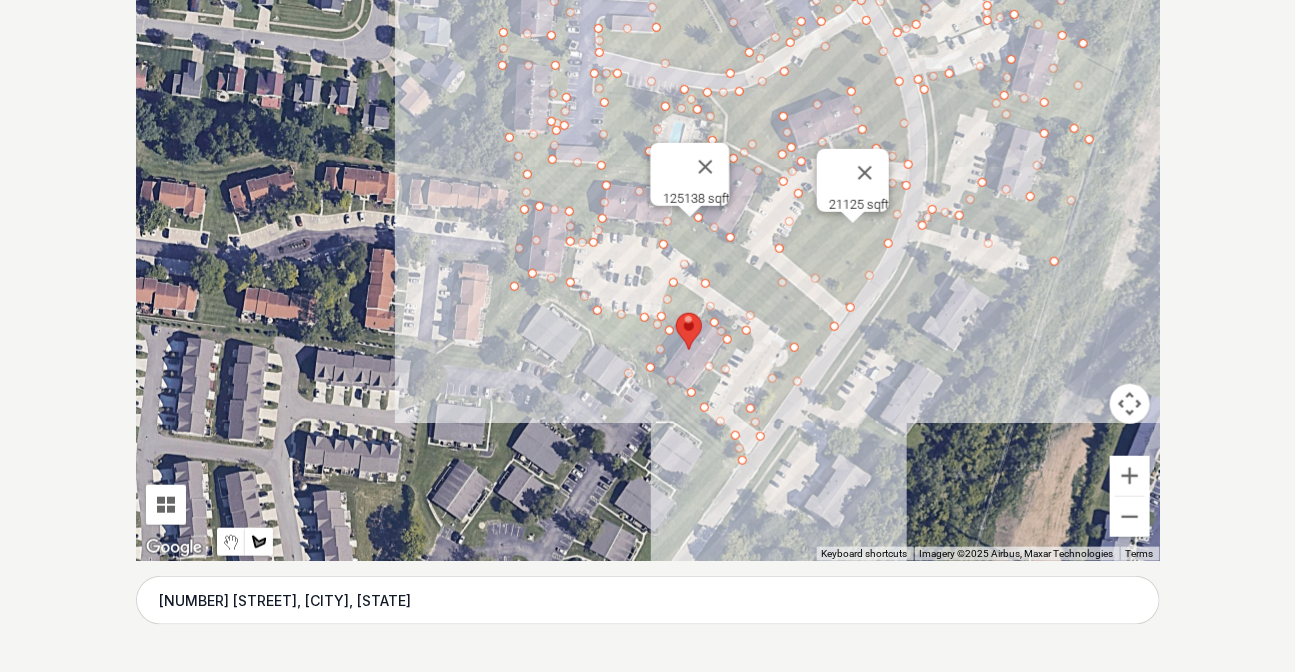 click at bounding box center (648, 261) 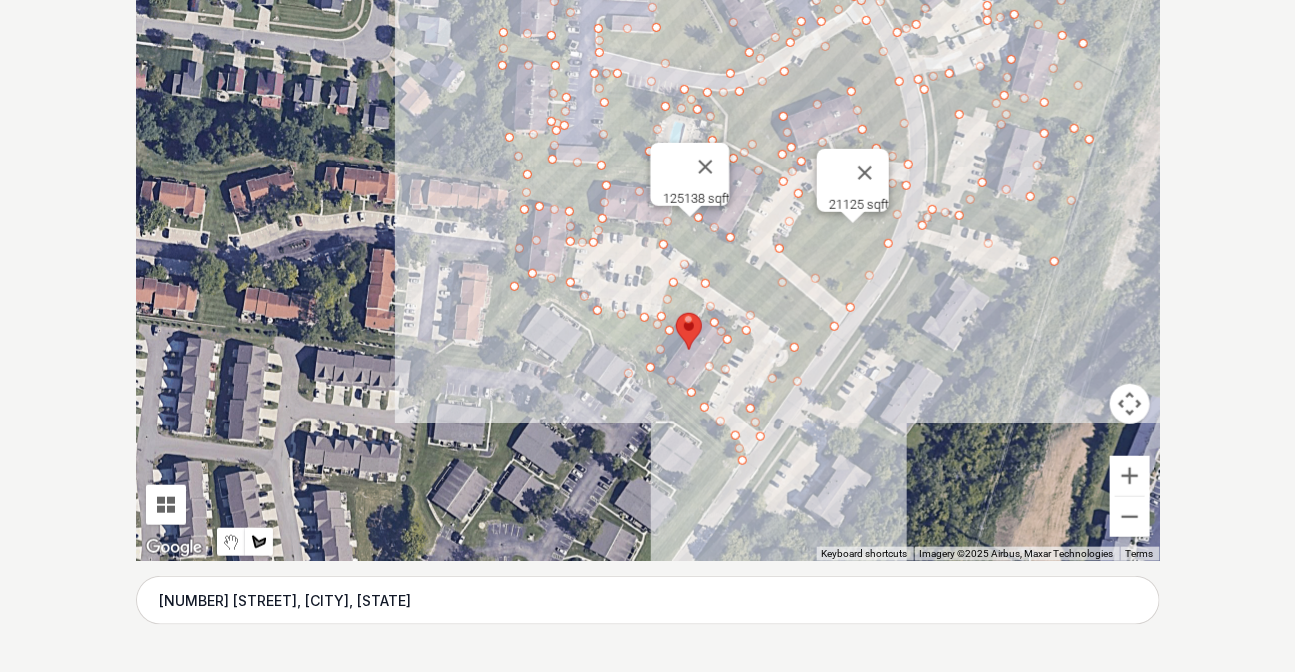 click at bounding box center (648, 261) 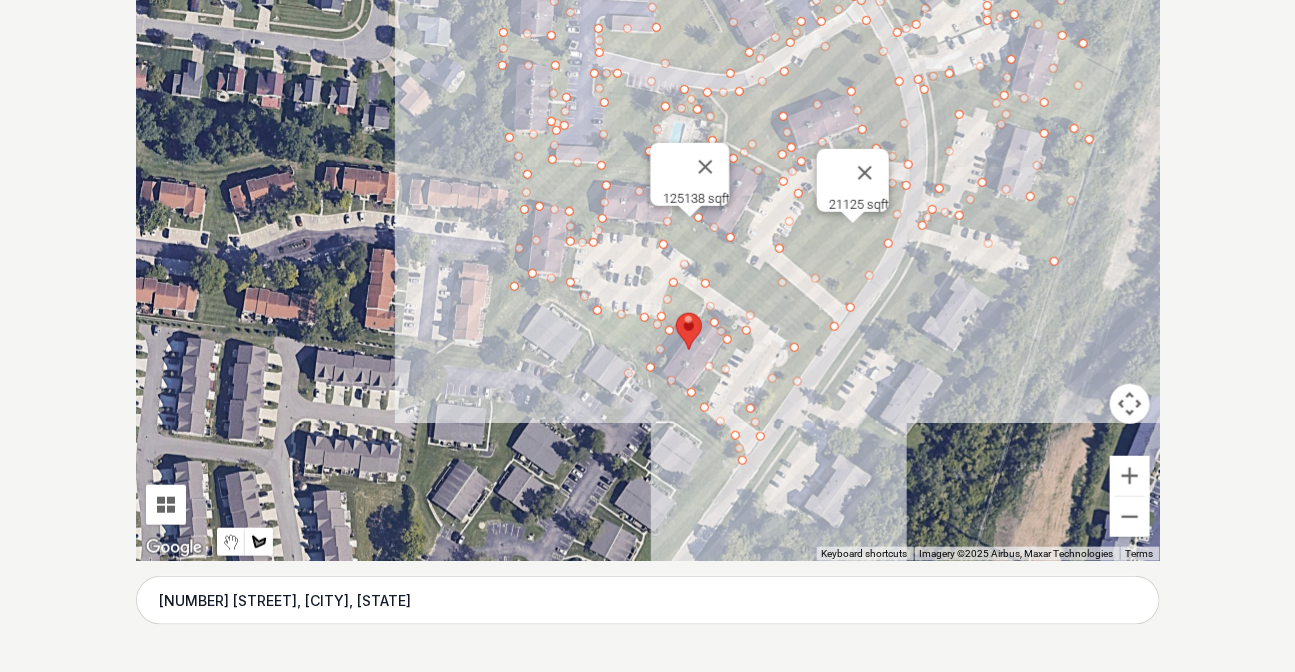 click at bounding box center (648, 261) 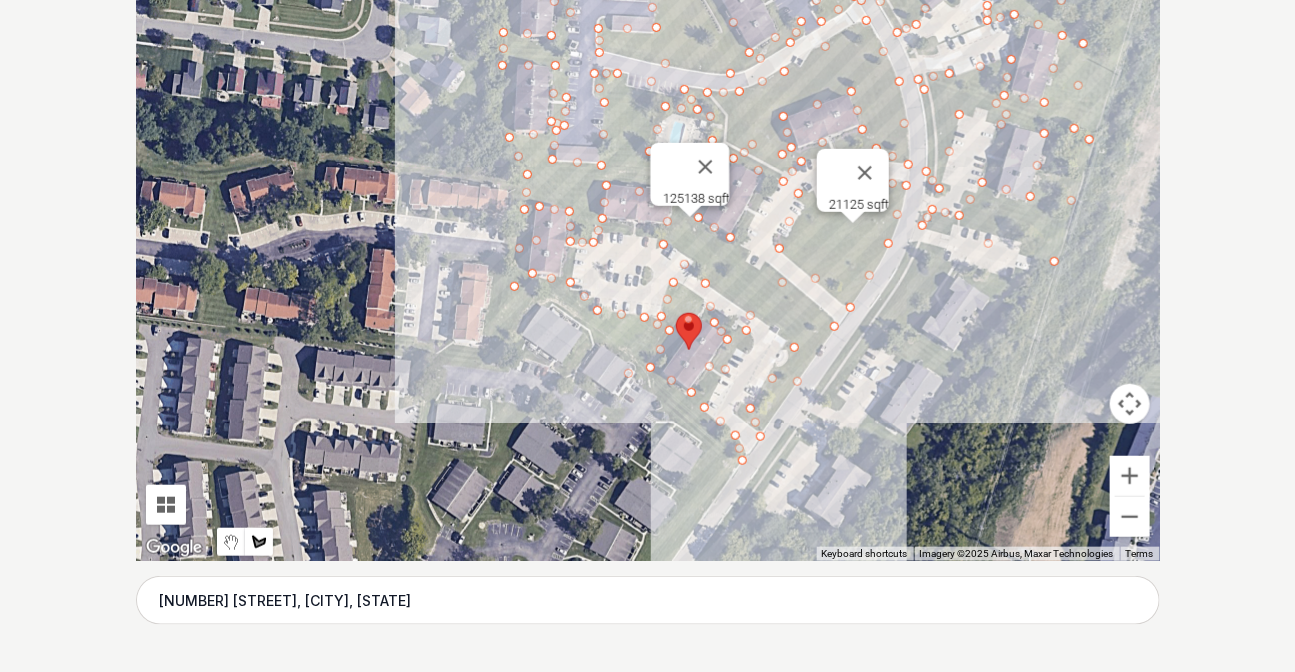 click at bounding box center (648, 261) 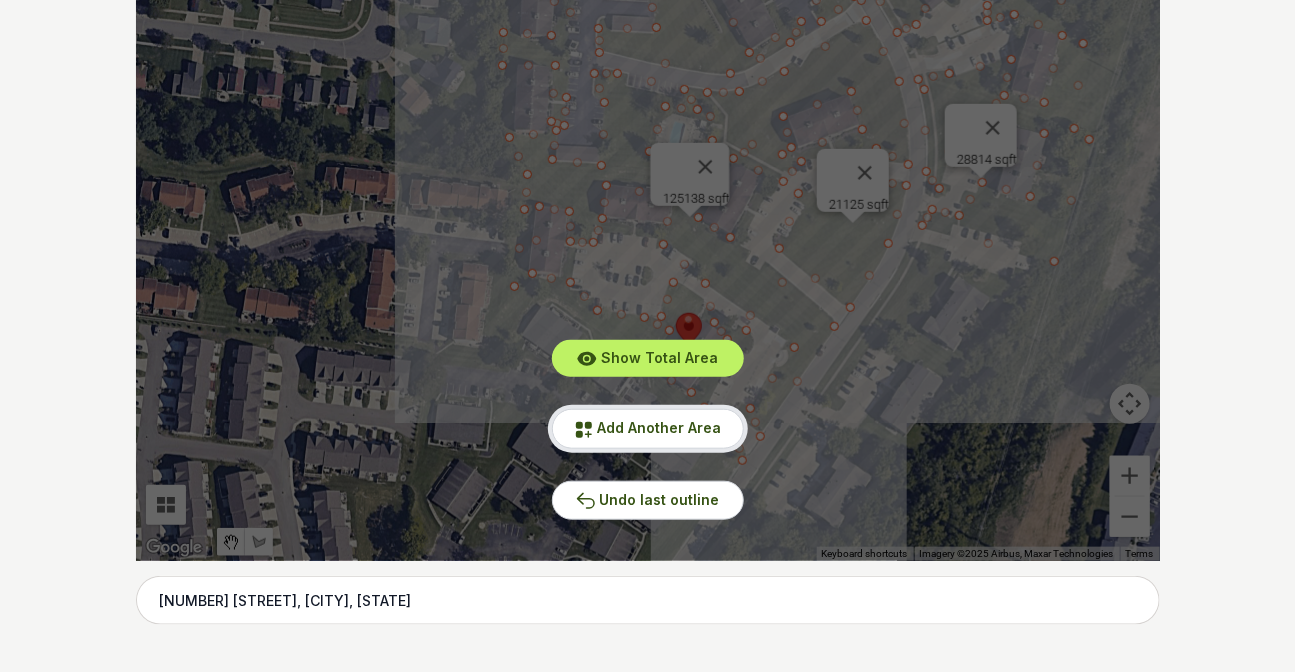 click on "Add Another Area" at bounding box center (660, 427) 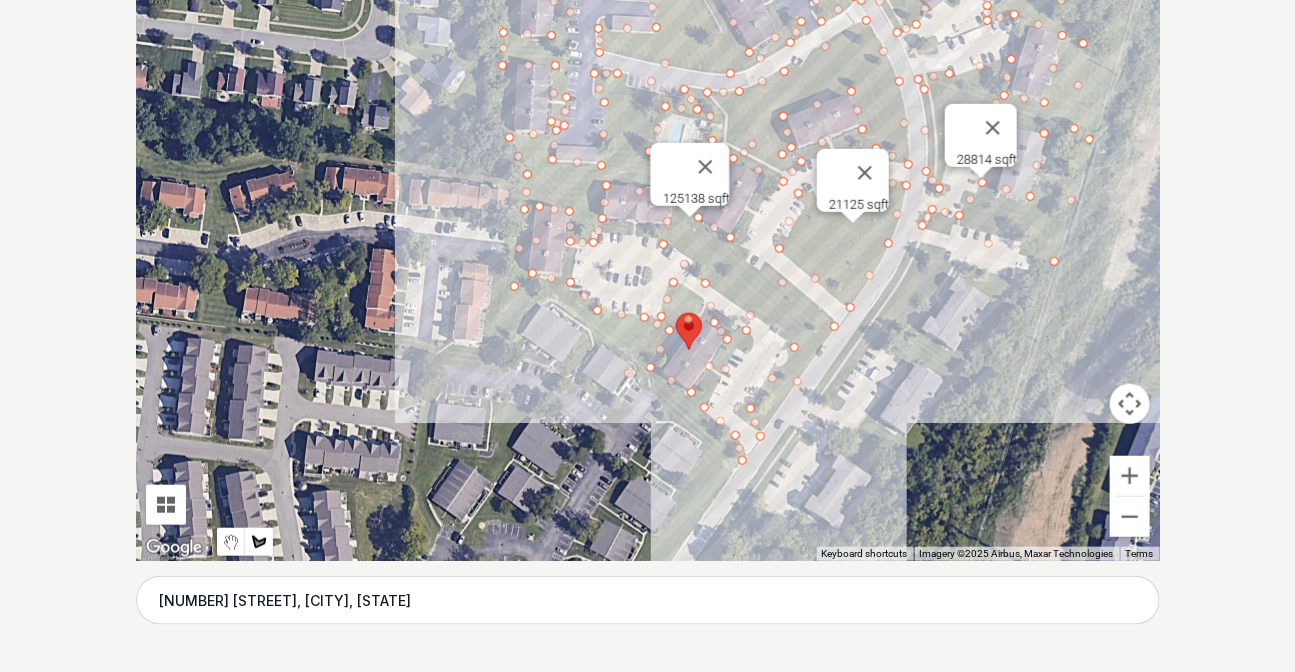 click at bounding box center (648, 261) 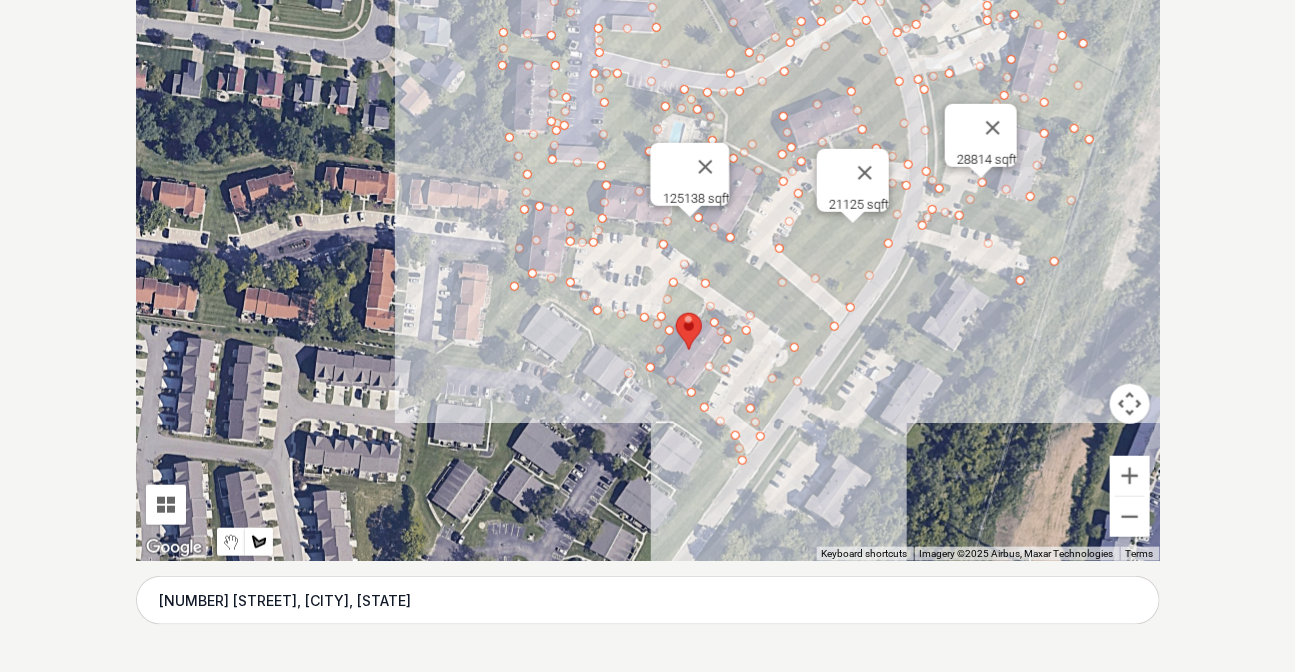 click at bounding box center (648, 261) 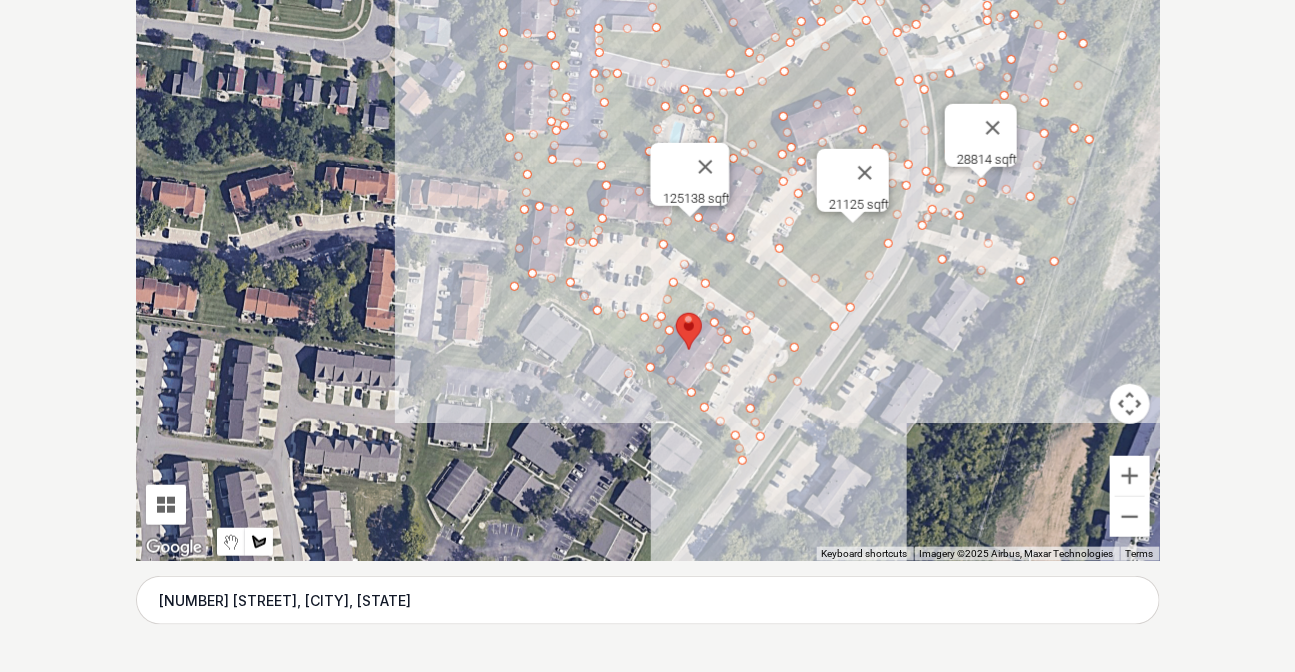 click at bounding box center (648, 261) 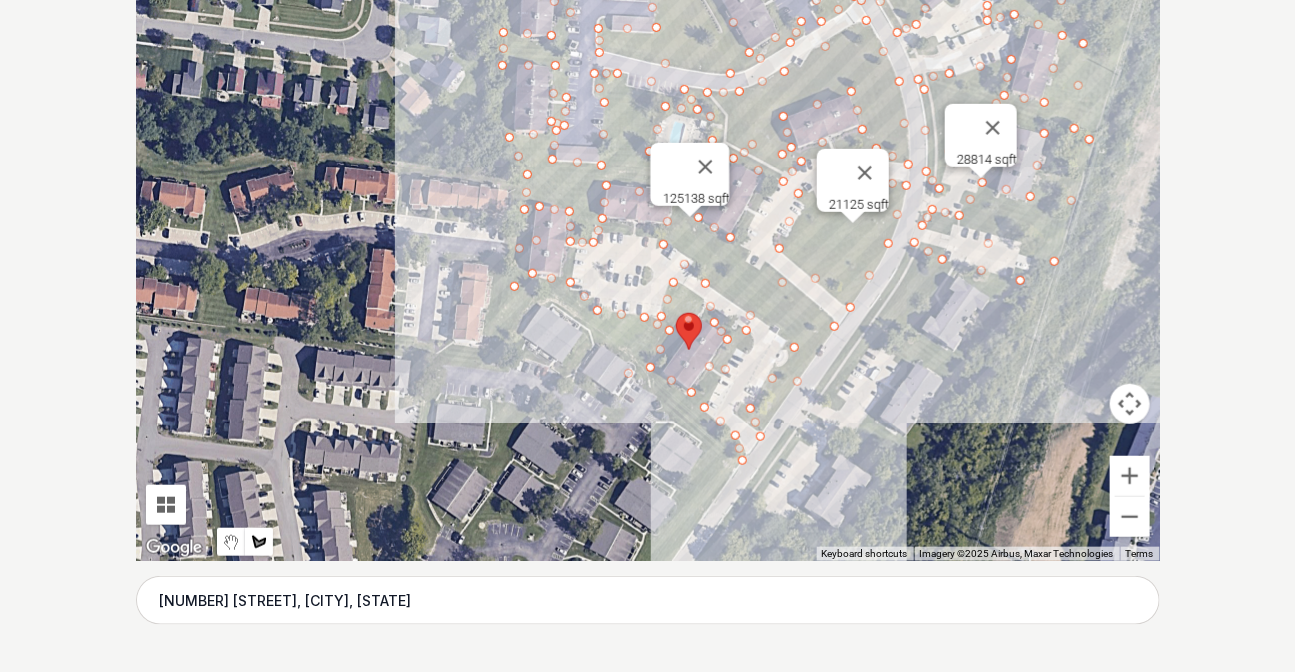 click at bounding box center [648, 261] 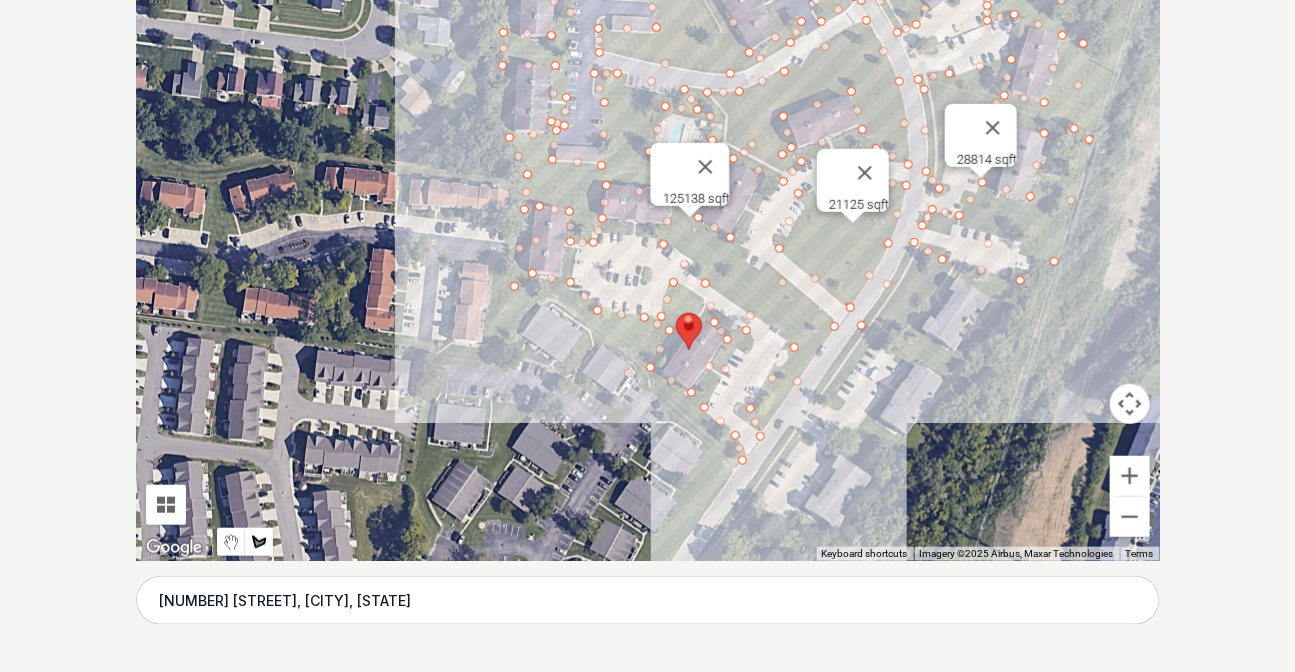 click at bounding box center (648, 261) 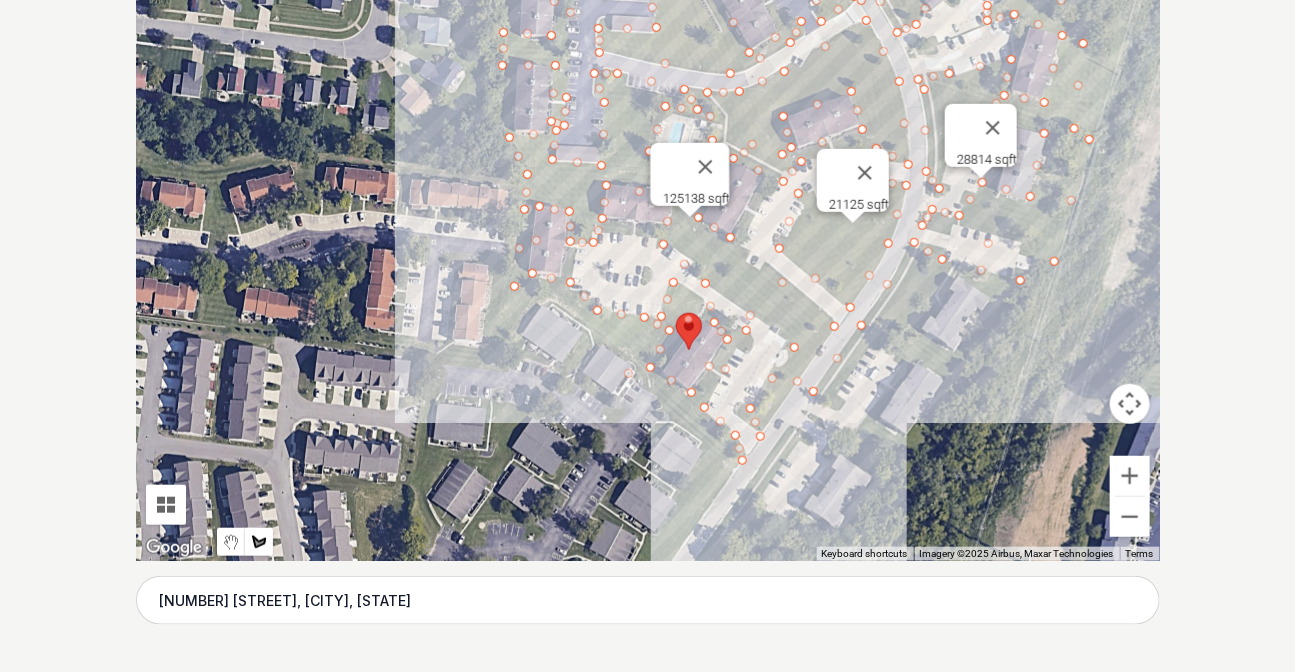 click at bounding box center [648, 261] 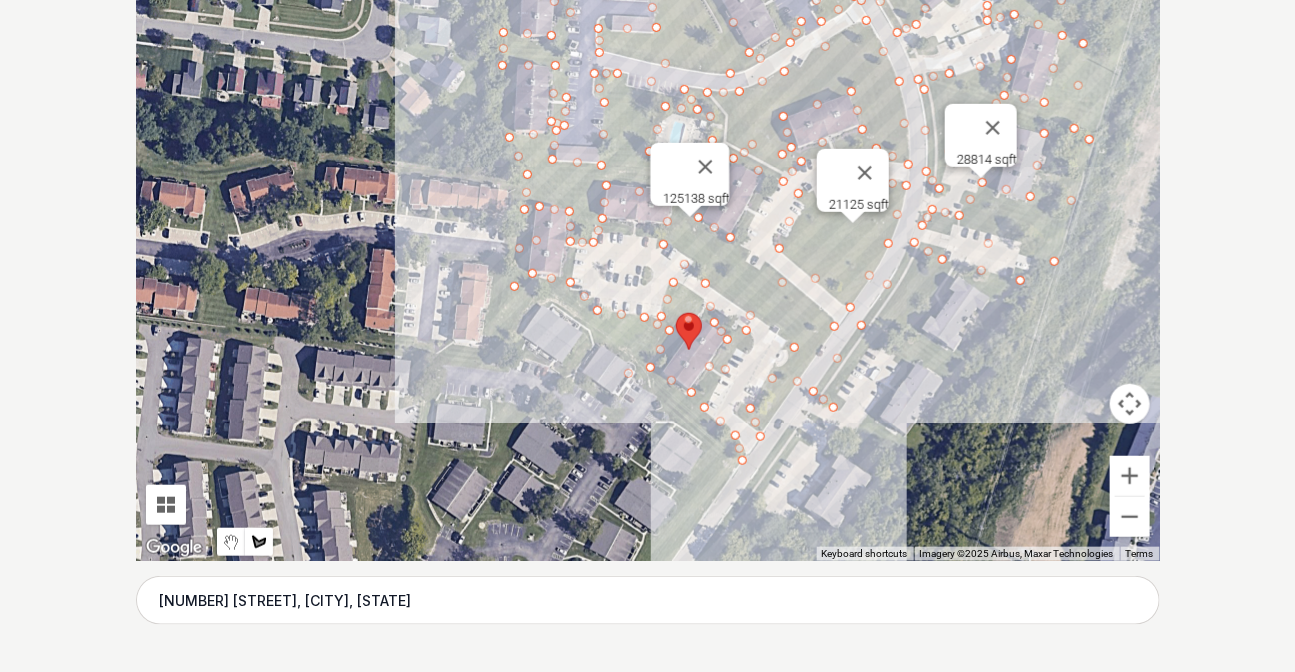 click at bounding box center (648, 261) 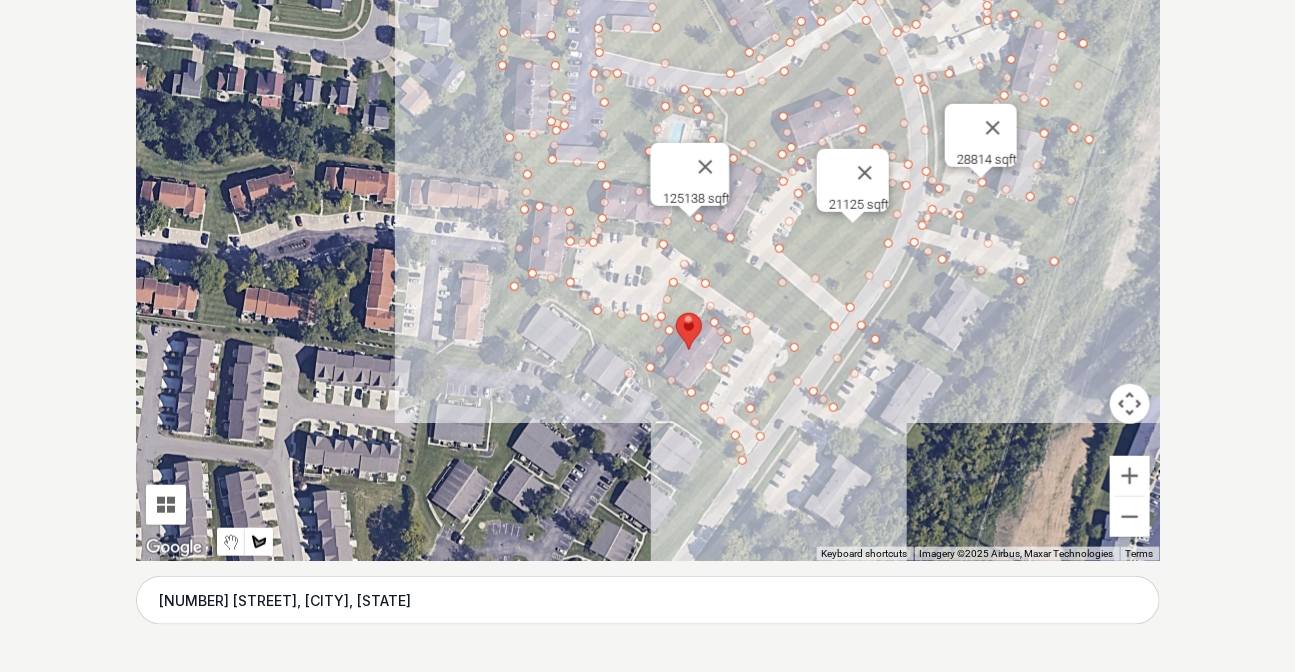 click at bounding box center [648, 261] 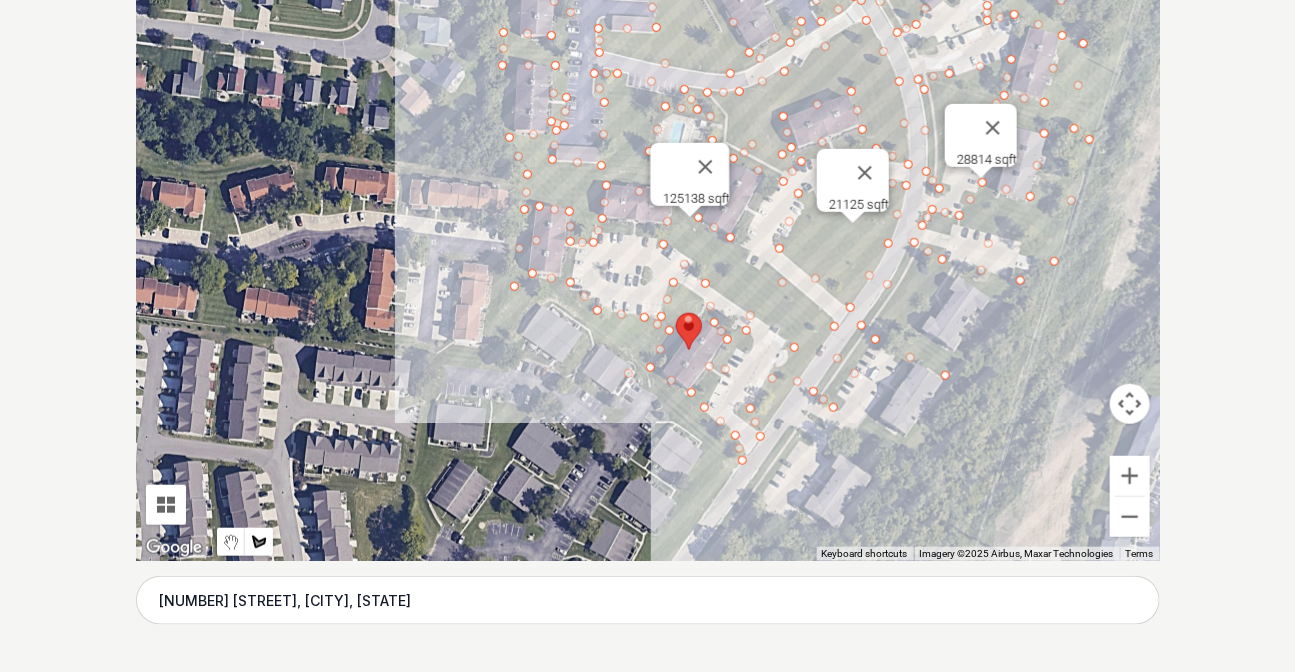 click at bounding box center [648, 261] 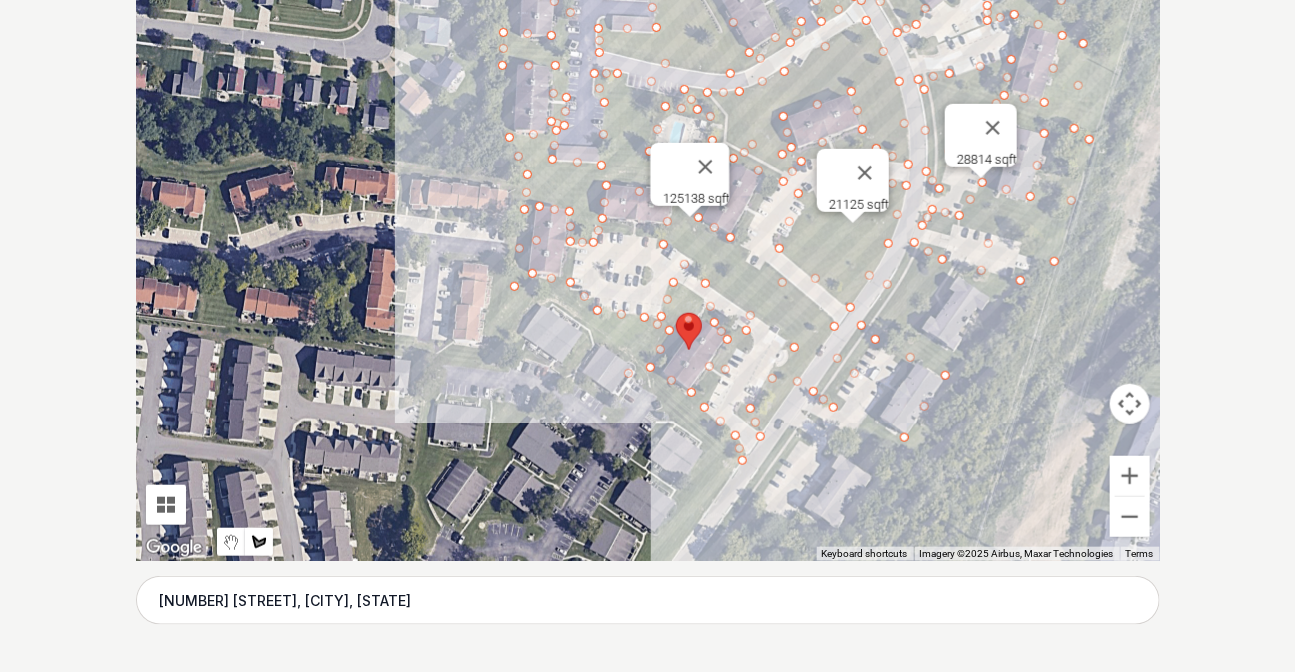 click at bounding box center [648, 261] 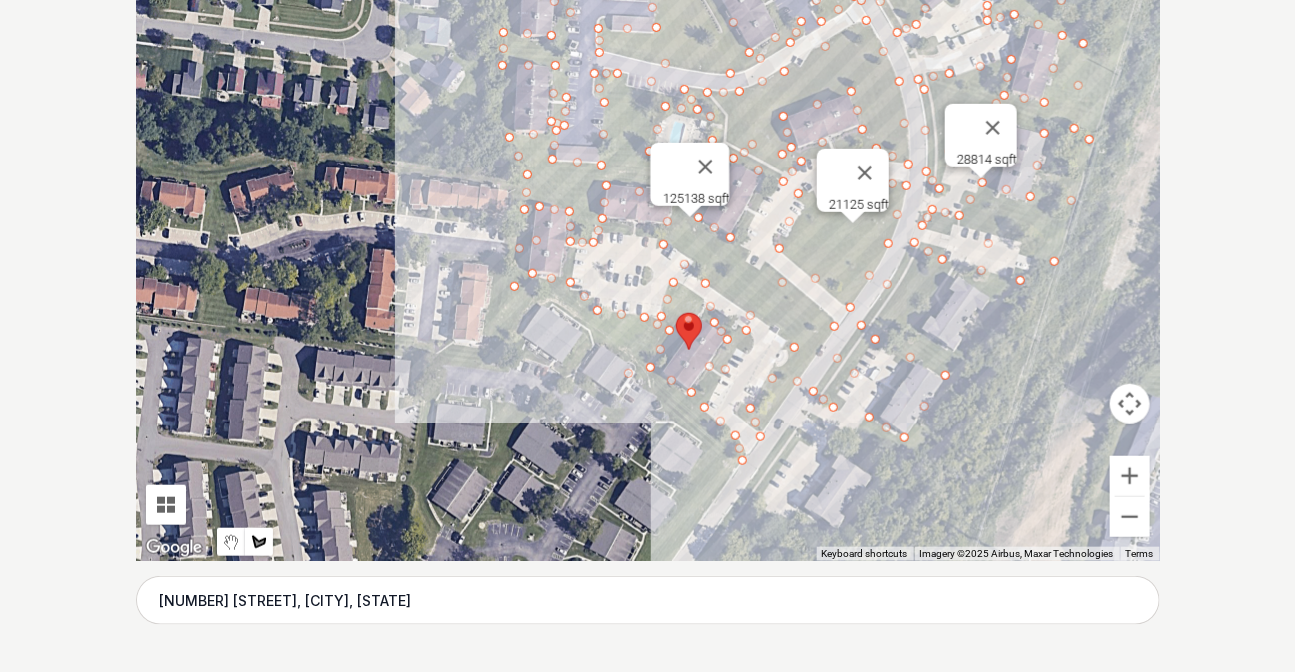 click at bounding box center [648, 261] 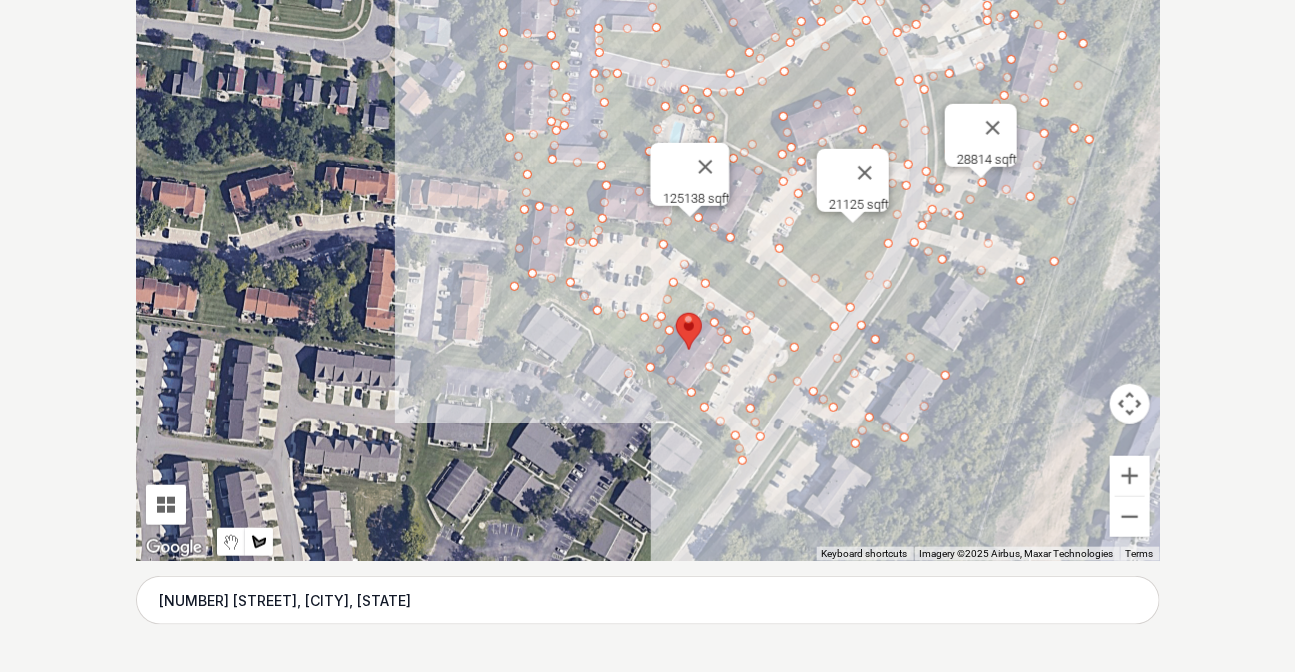 click at bounding box center (648, 261) 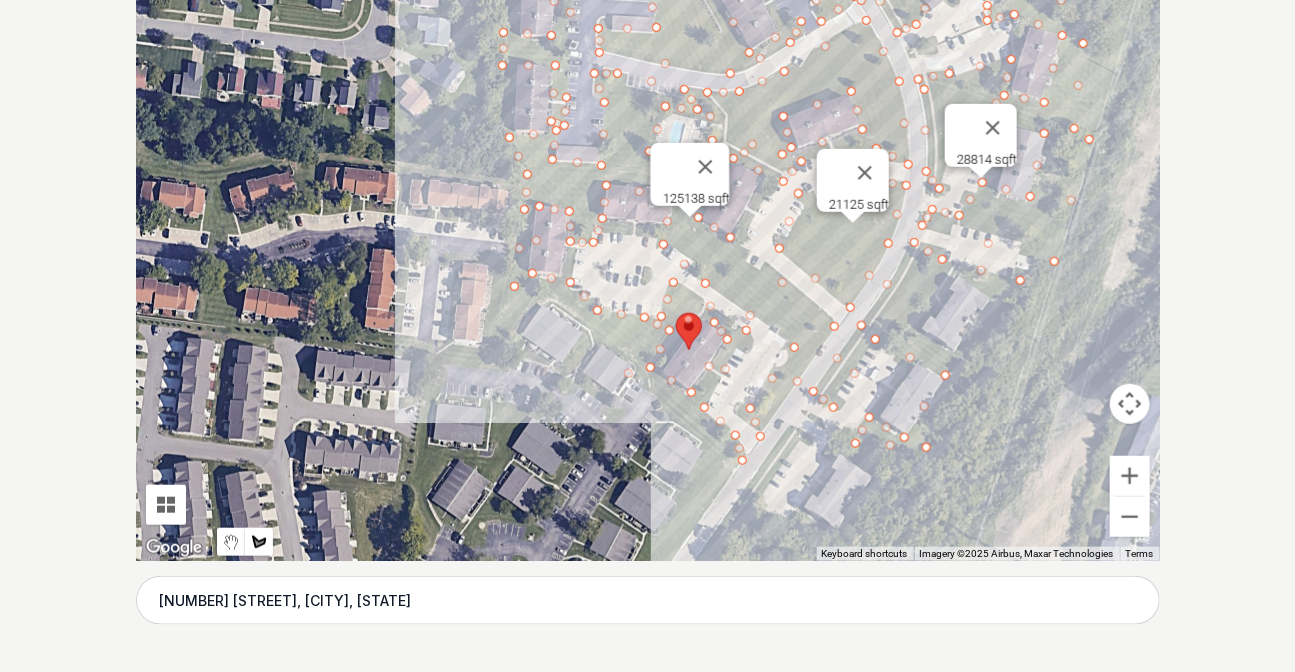 click at bounding box center (648, 261) 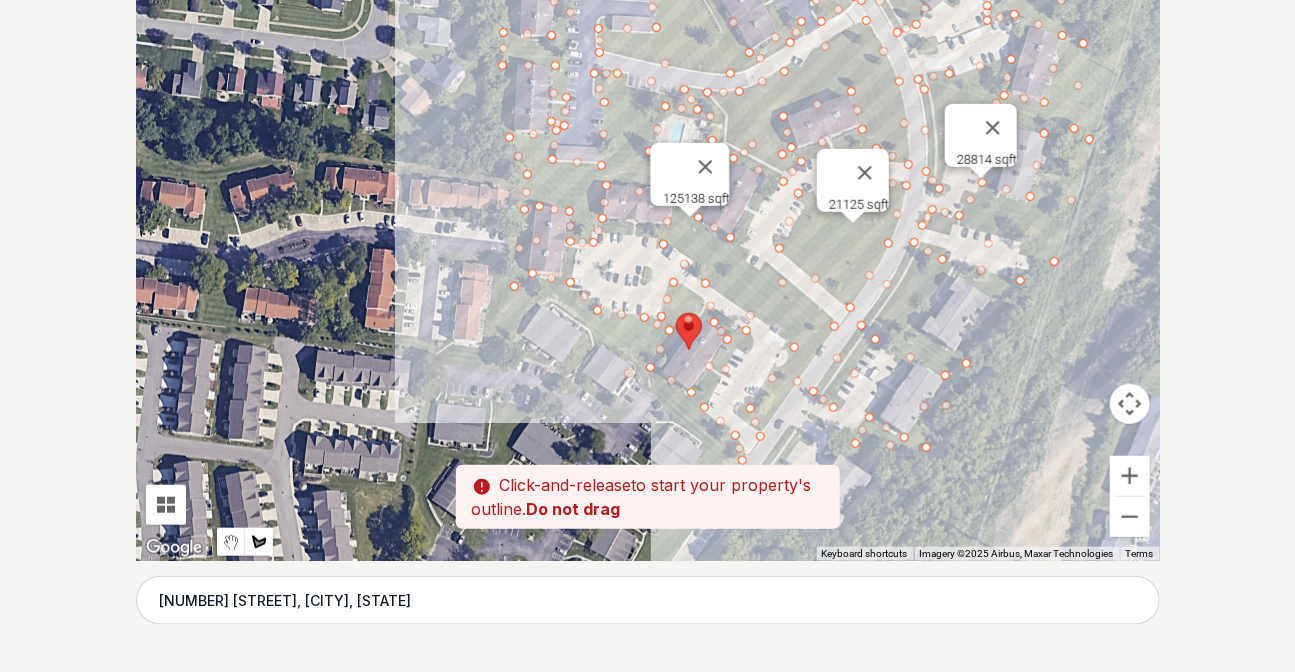 click at bounding box center (648, 261) 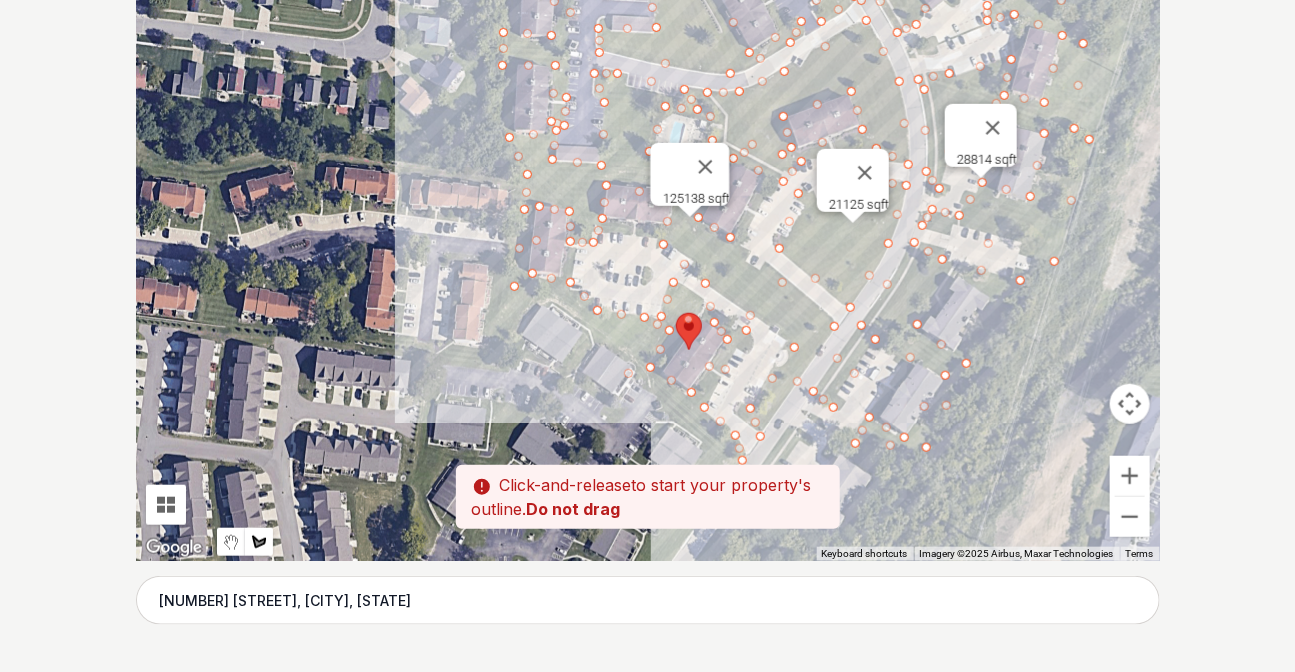 click at bounding box center [648, 261] 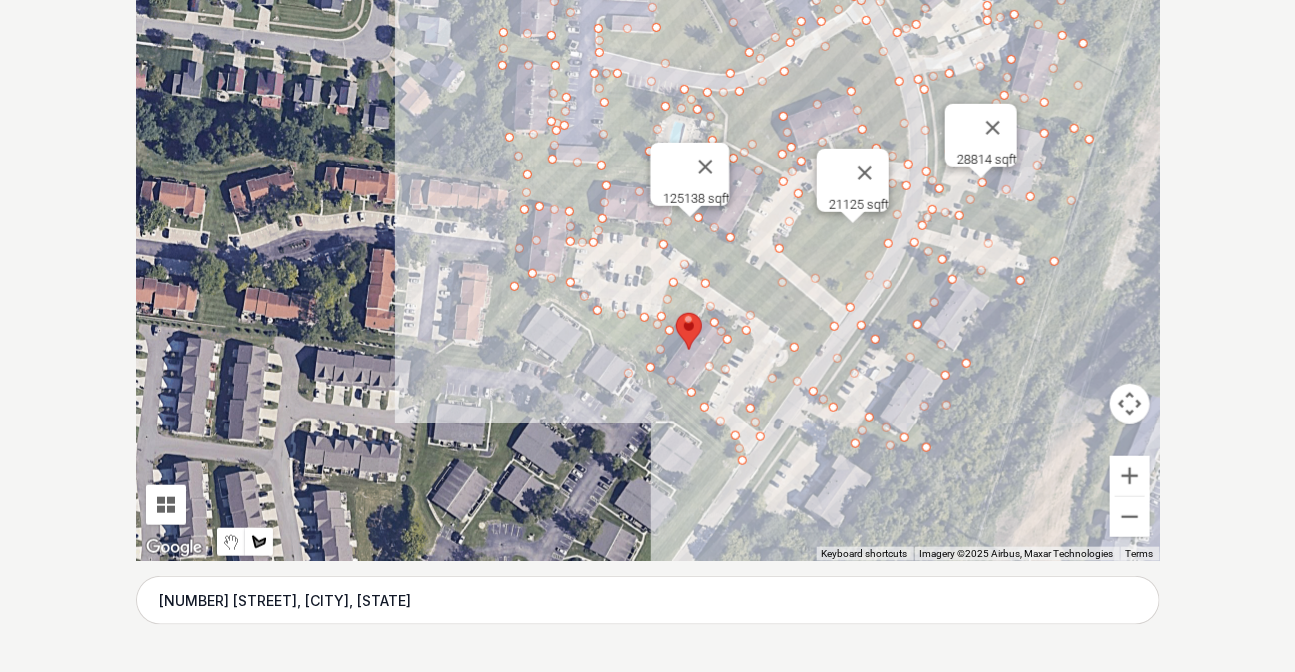 click at bounding box center (648, 261) 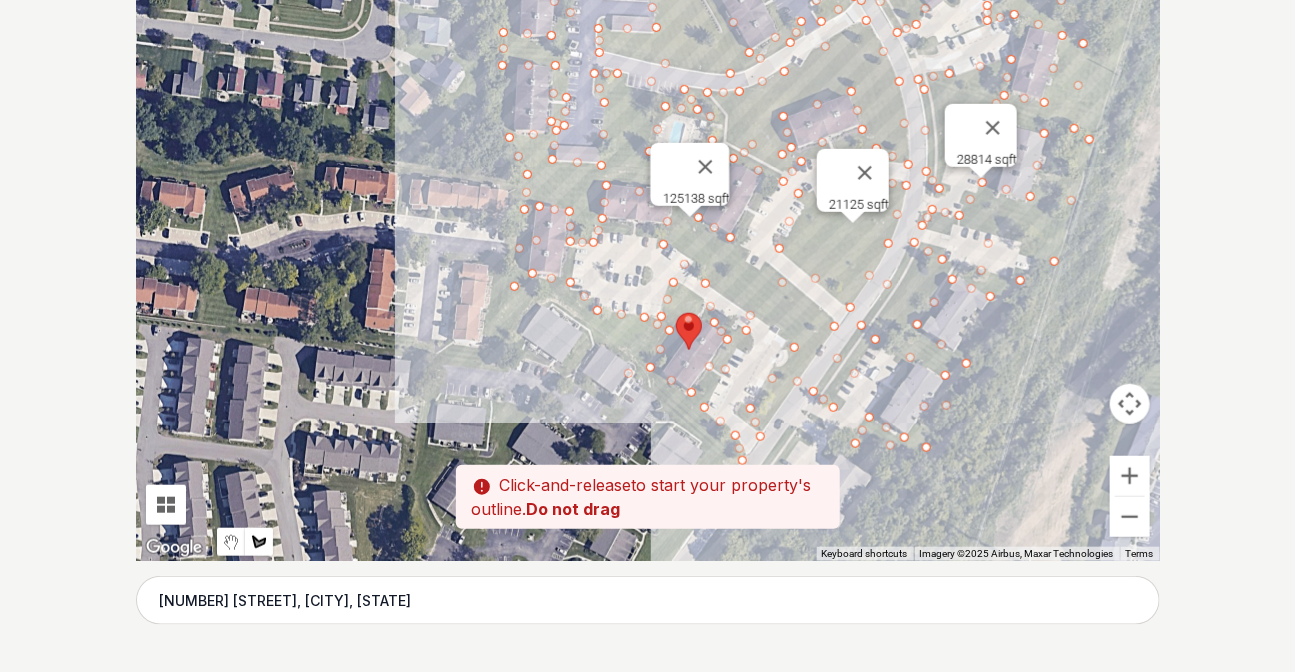 click at bounding box center (648, 261) 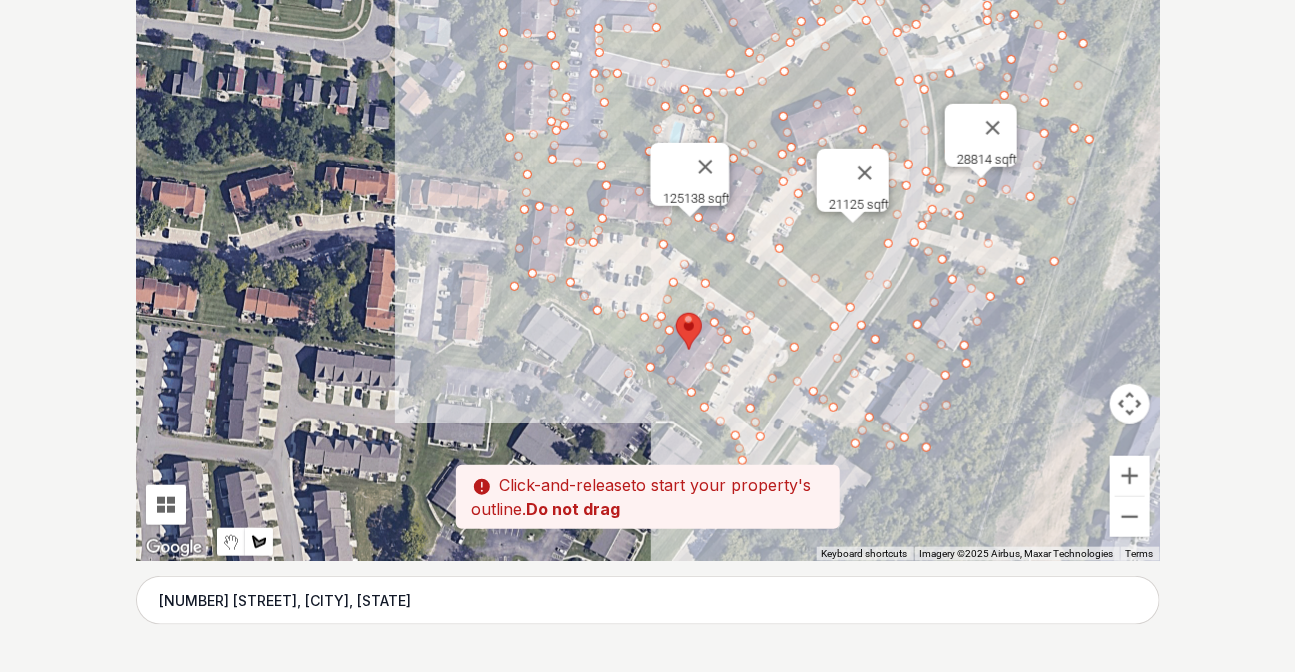click at bounding box center (648, 261) 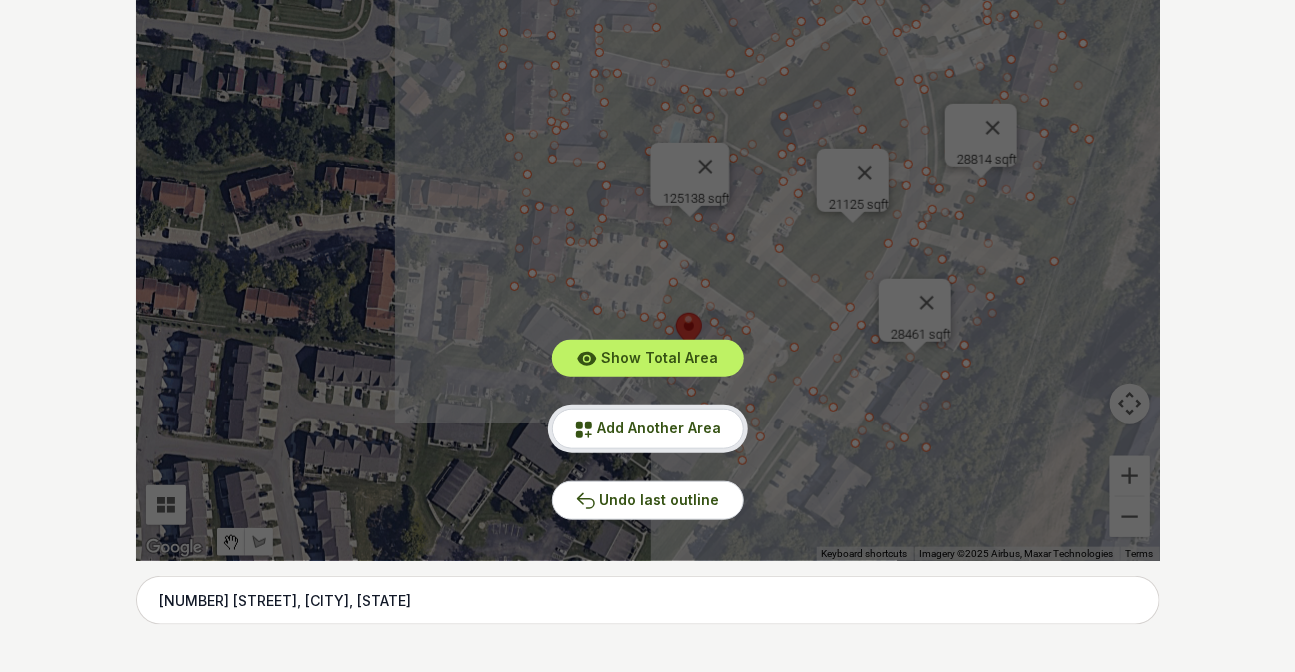 click on "Add Another Area" at bounding box center (660, 427) 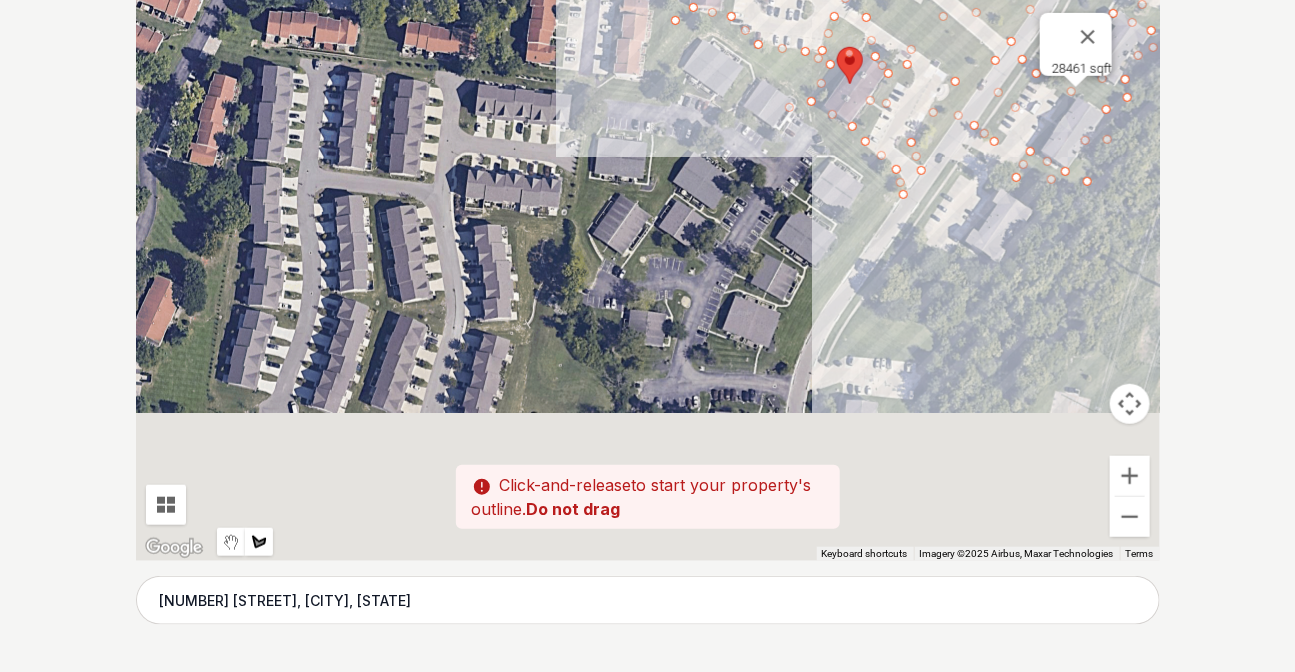 drag, startPoint x: 897, startPoint y: 481, endPoint x: 1056, endPoint y: 200, distance: 322.8653 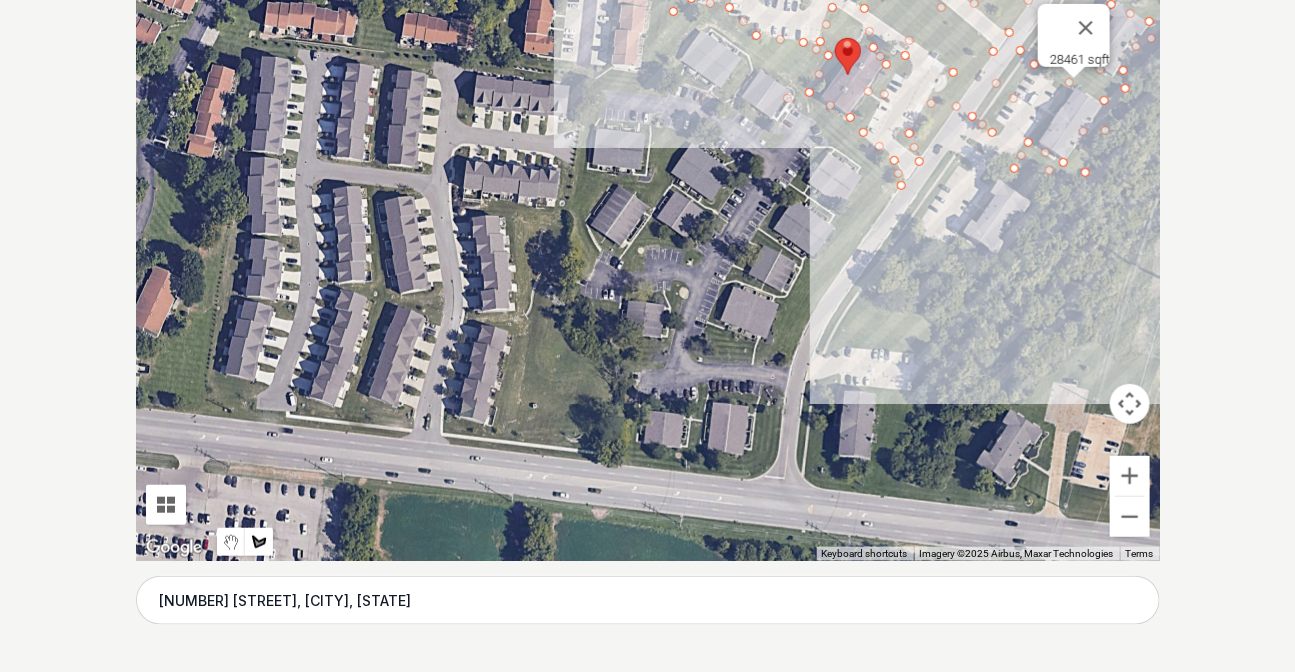 click at bounding box center (648, 261) 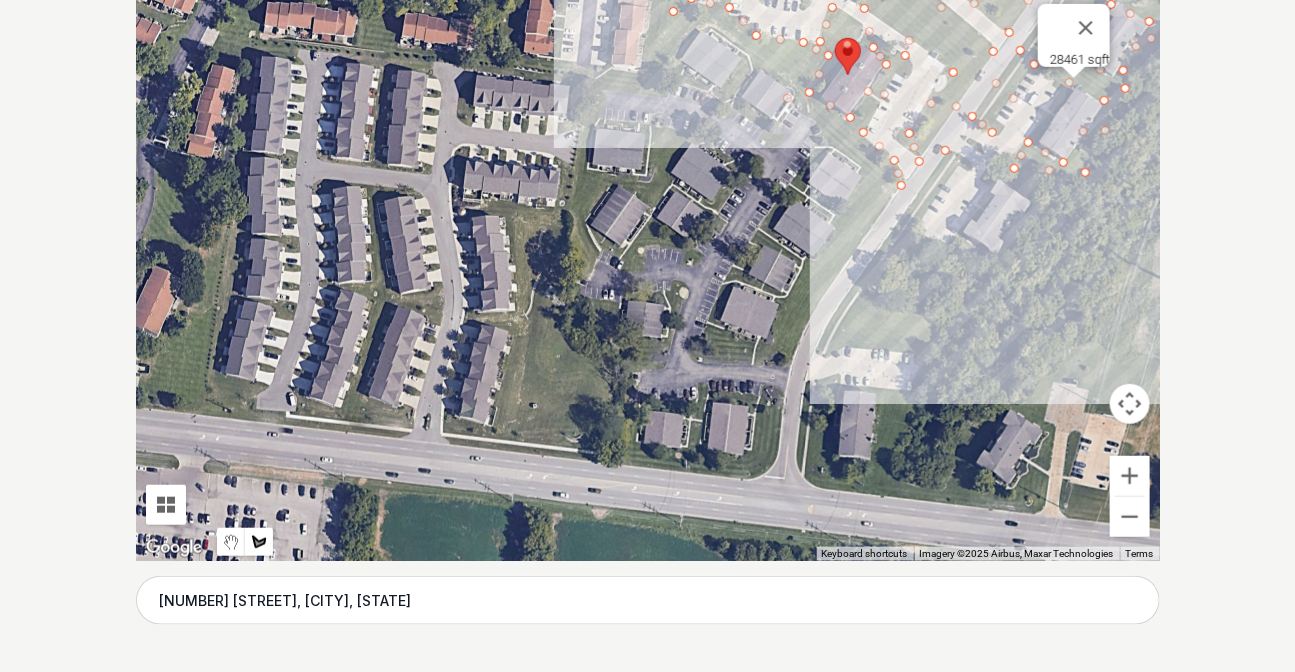 click at bounding box center [648, 261] 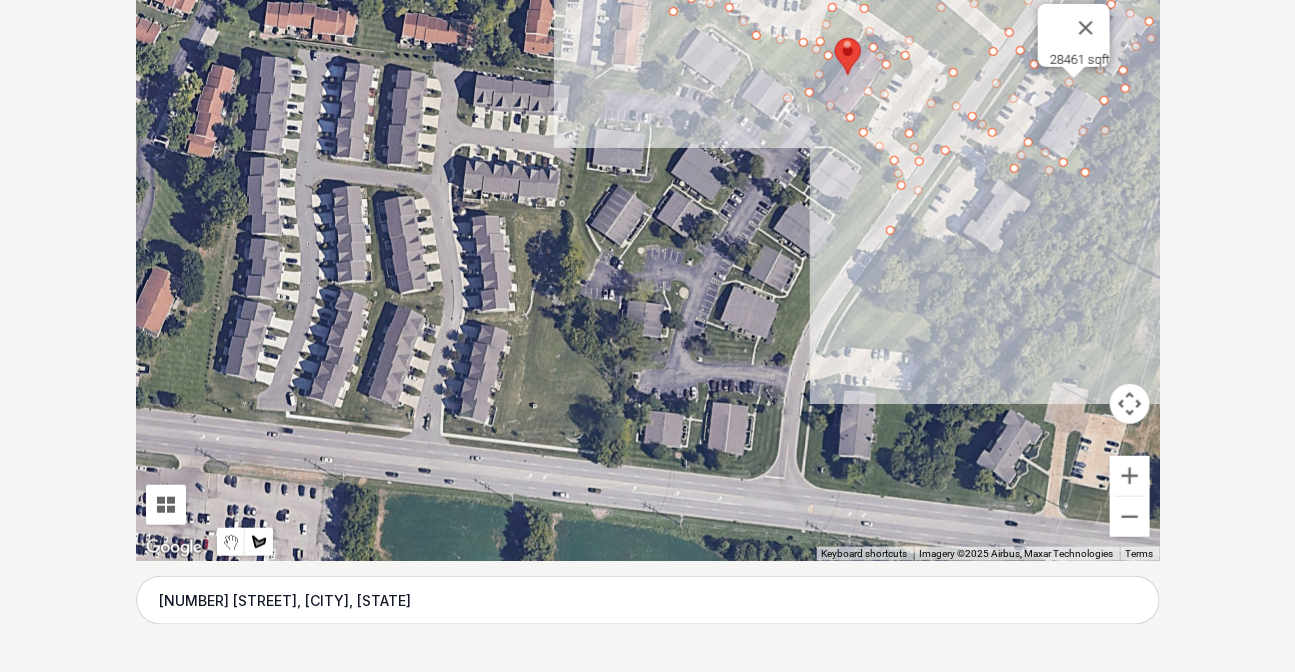 click at bounding box center (648, 261) 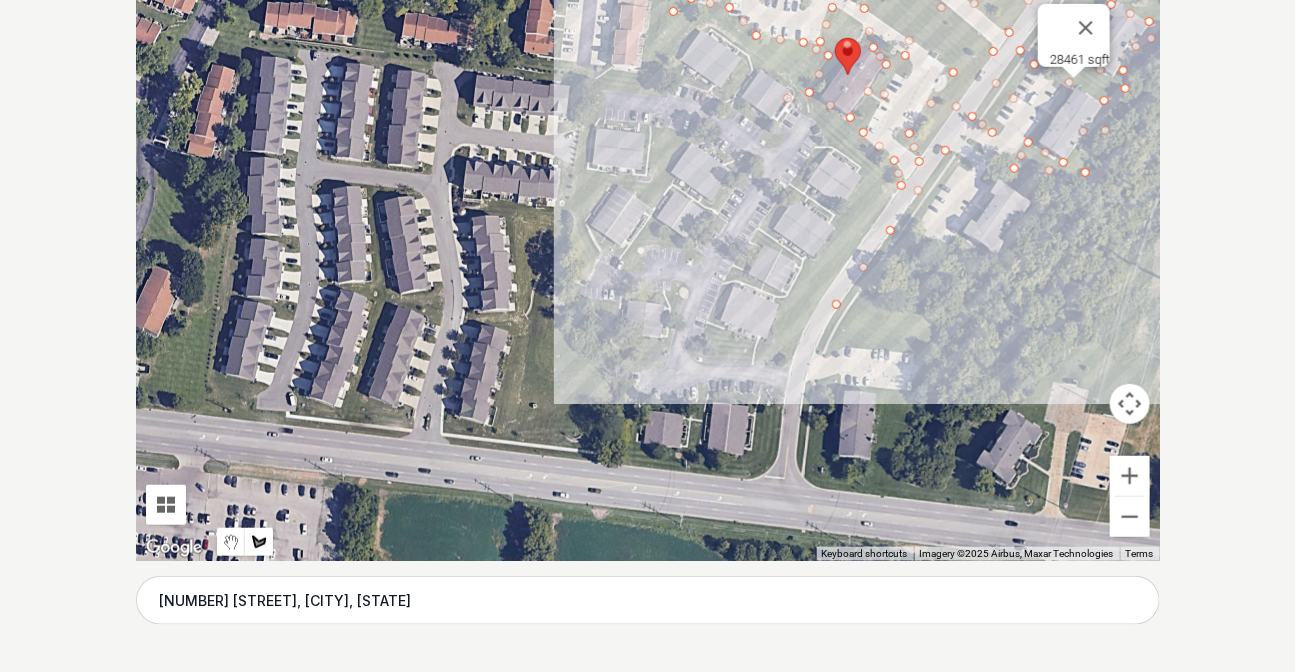 click at bounding box center (648, 261) 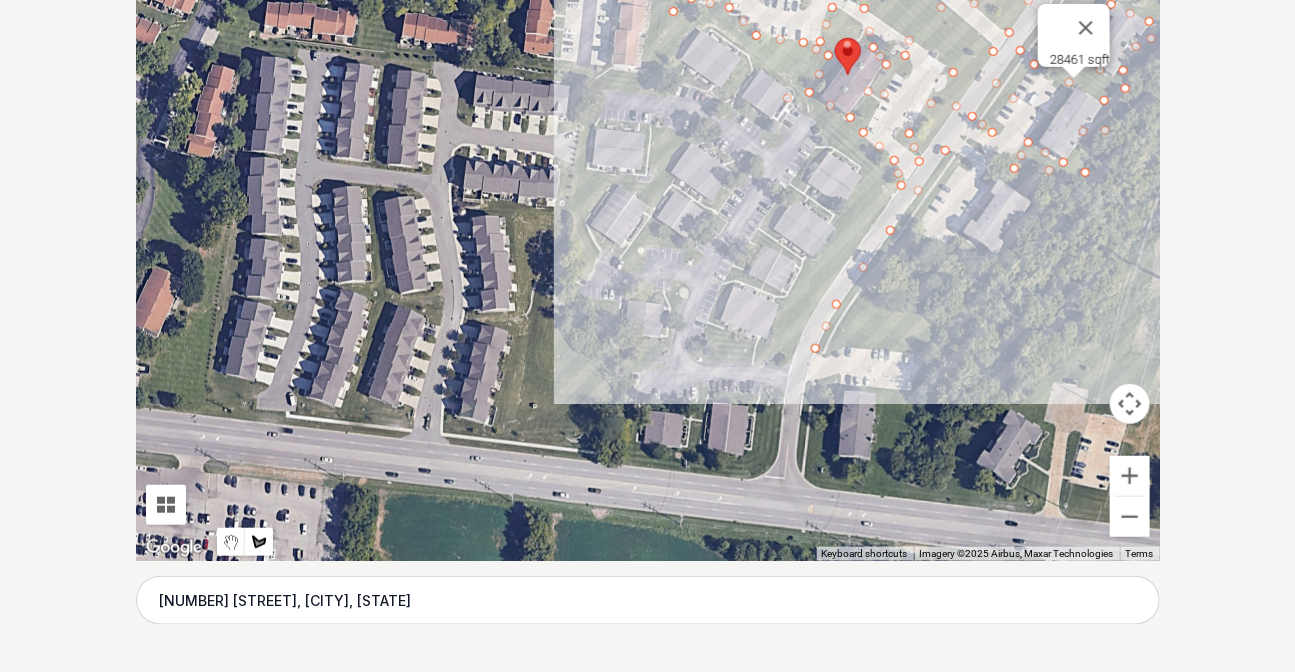 click at bounding box center (648, 261) 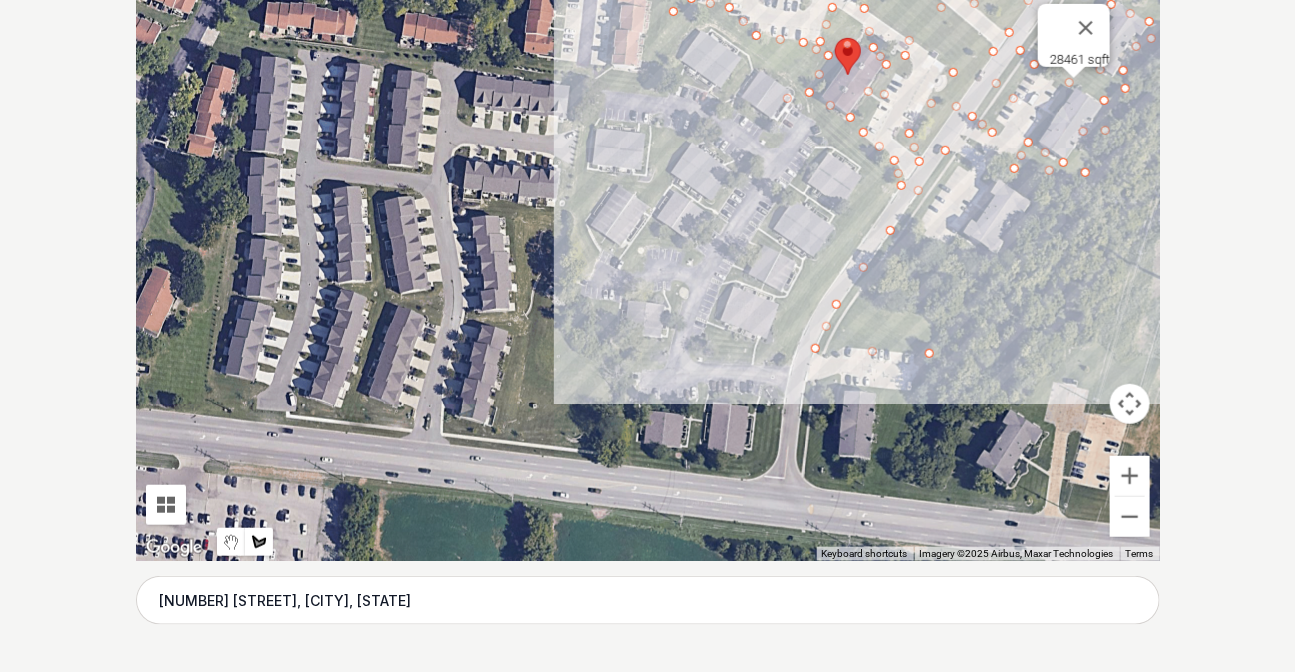 click at bounding box center [648, 261] 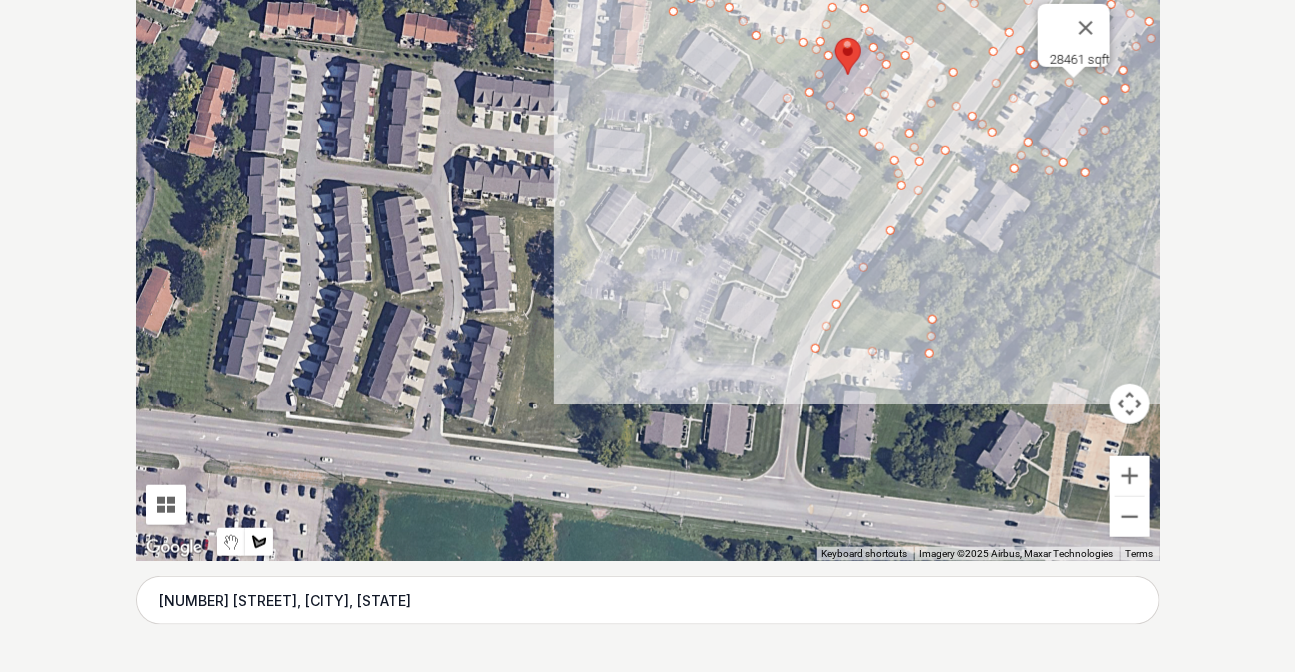 click at bounding box center (648, 261) 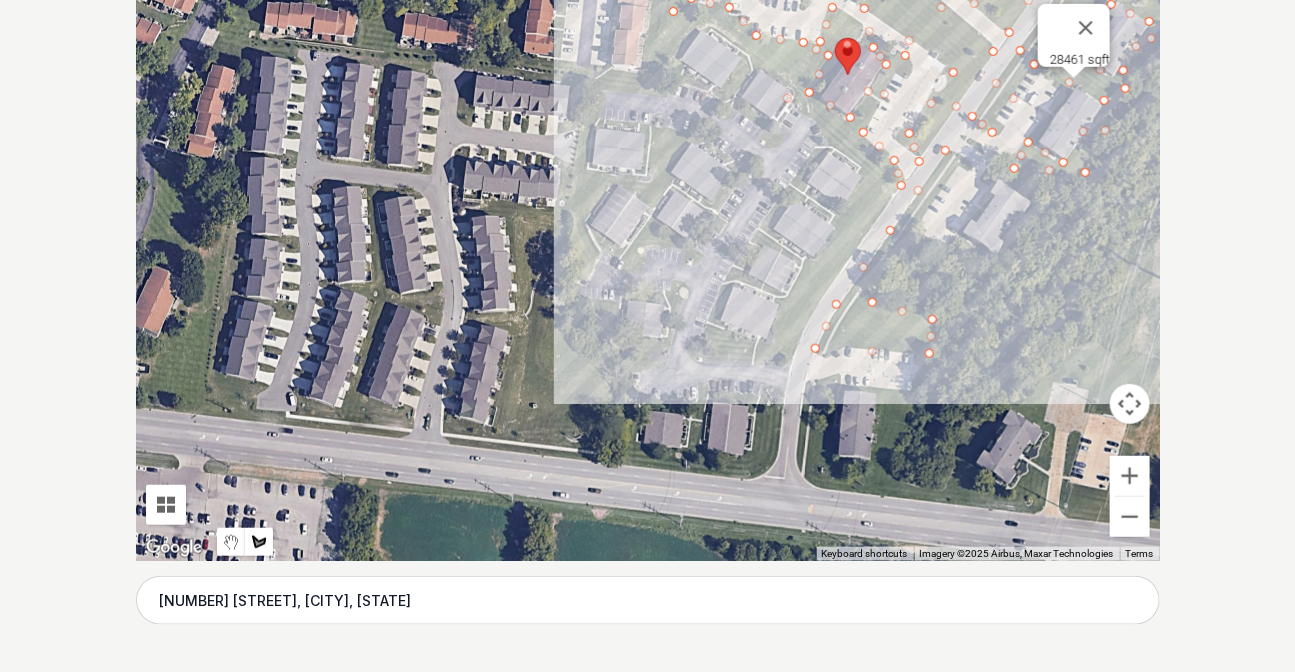 click at bounding box center (648, 261) 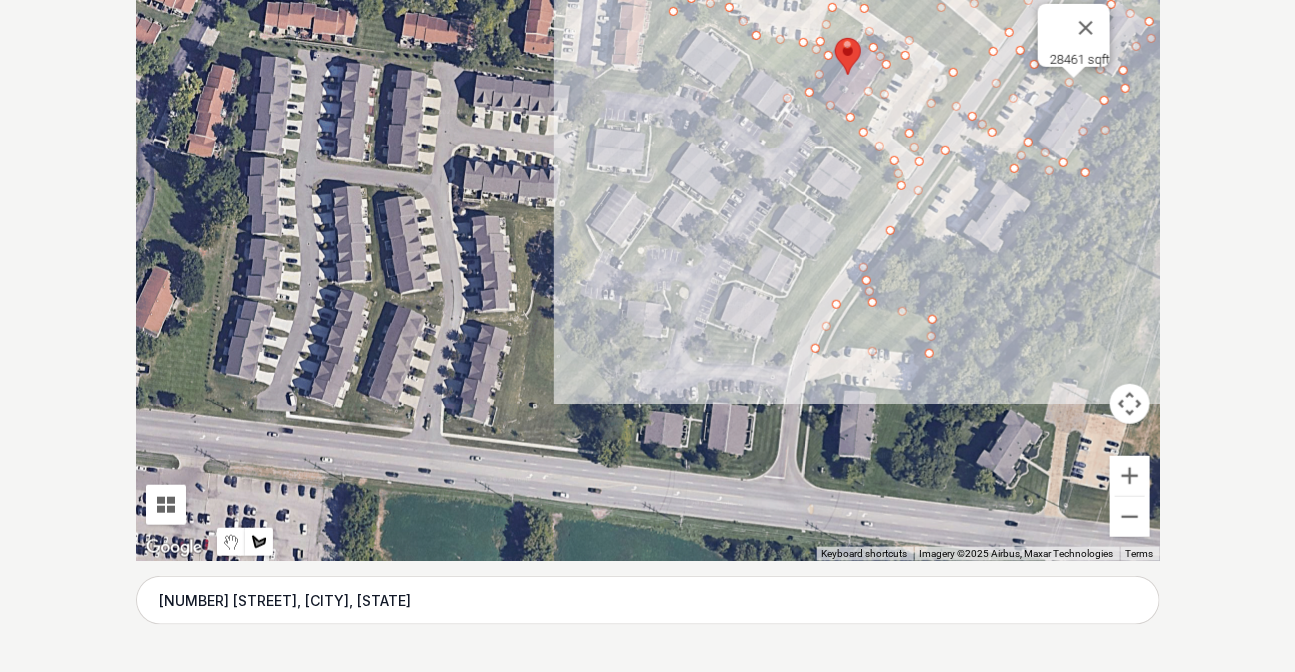 click at bounding box center (648, 261) 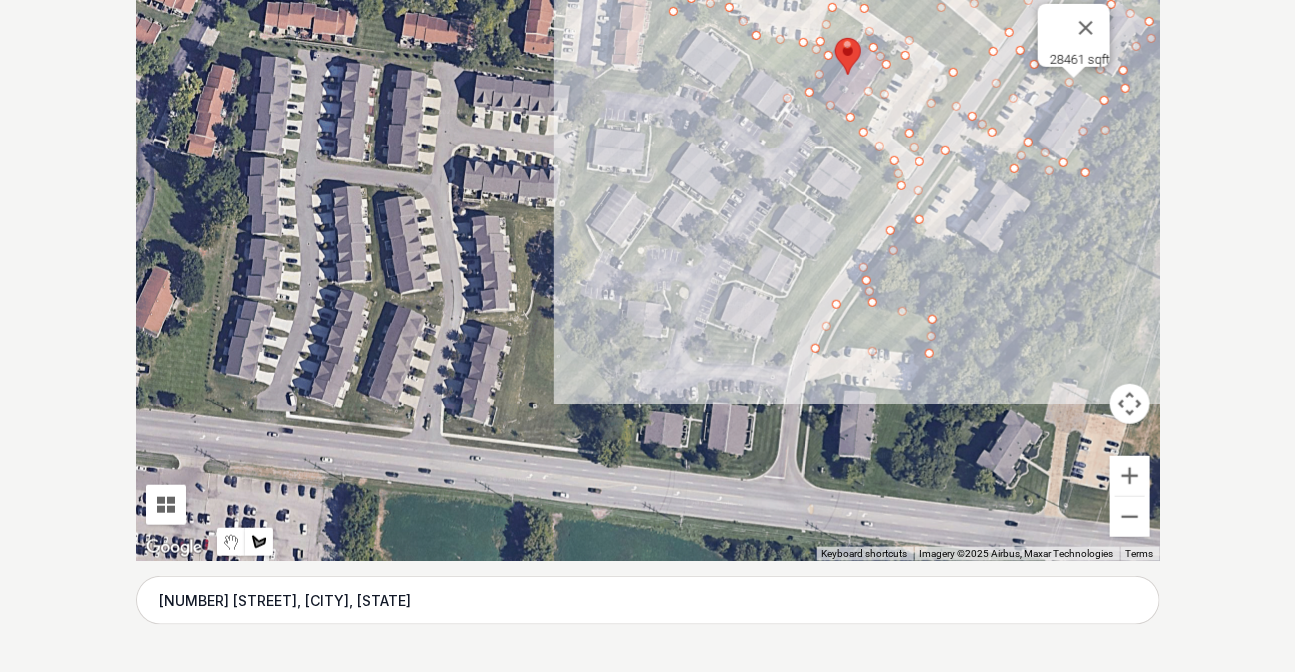 click at bounding box center [648, 261] 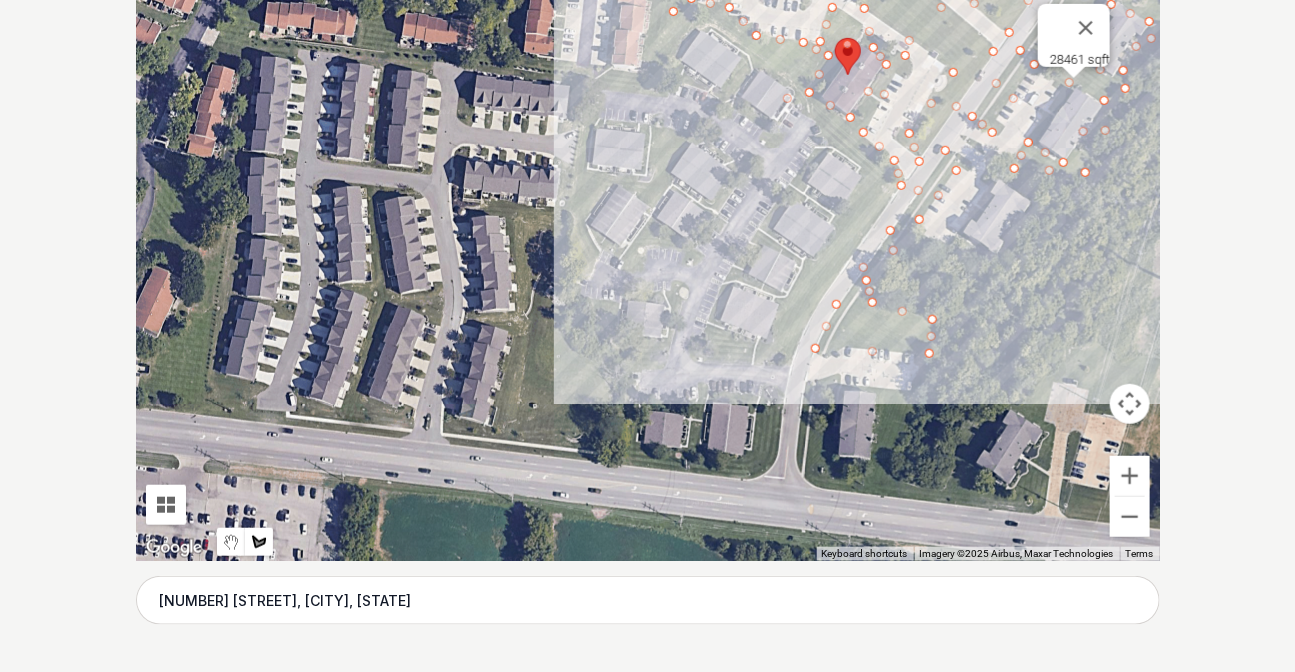 click at bounding box center (648, 261) 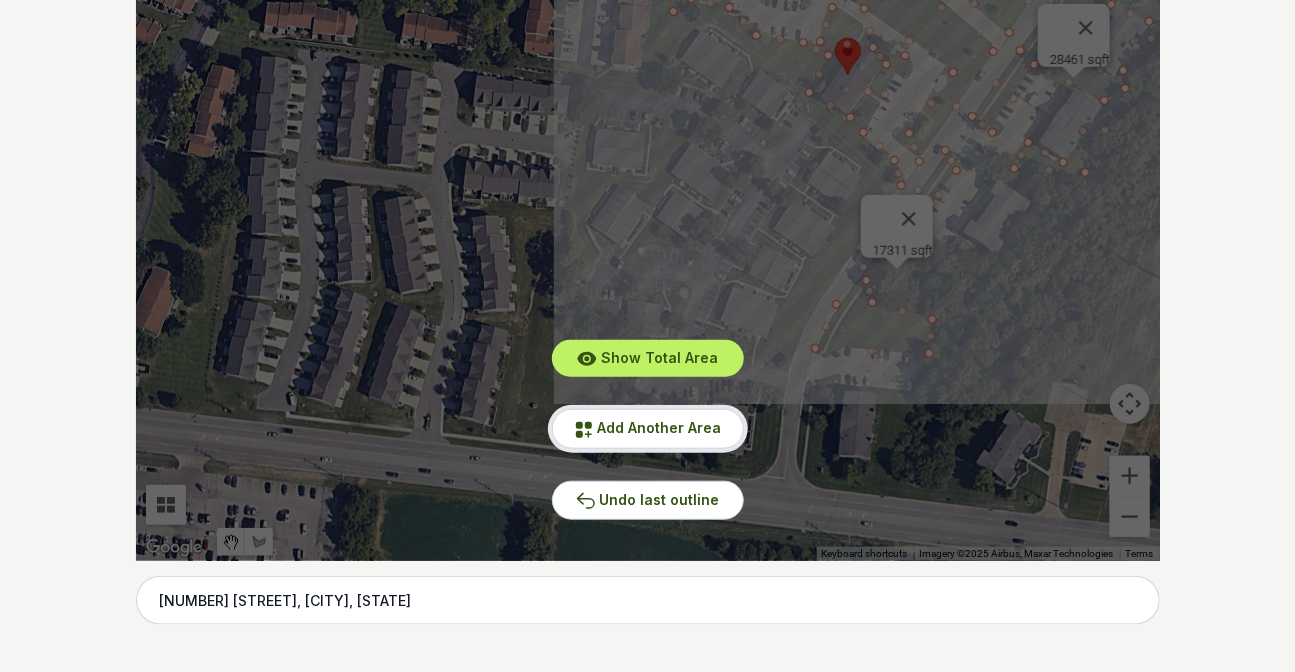 click on "Add Another Area" at bounding box center [660, 427] 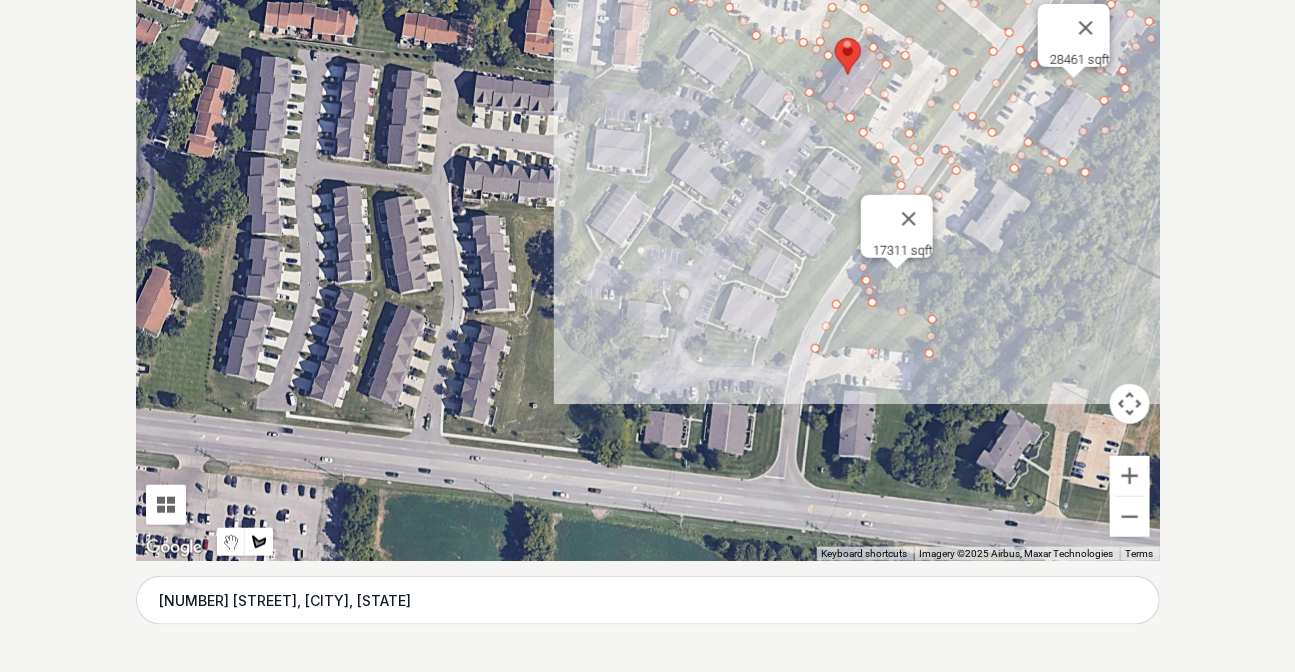 click at bounding box center (648, 261) 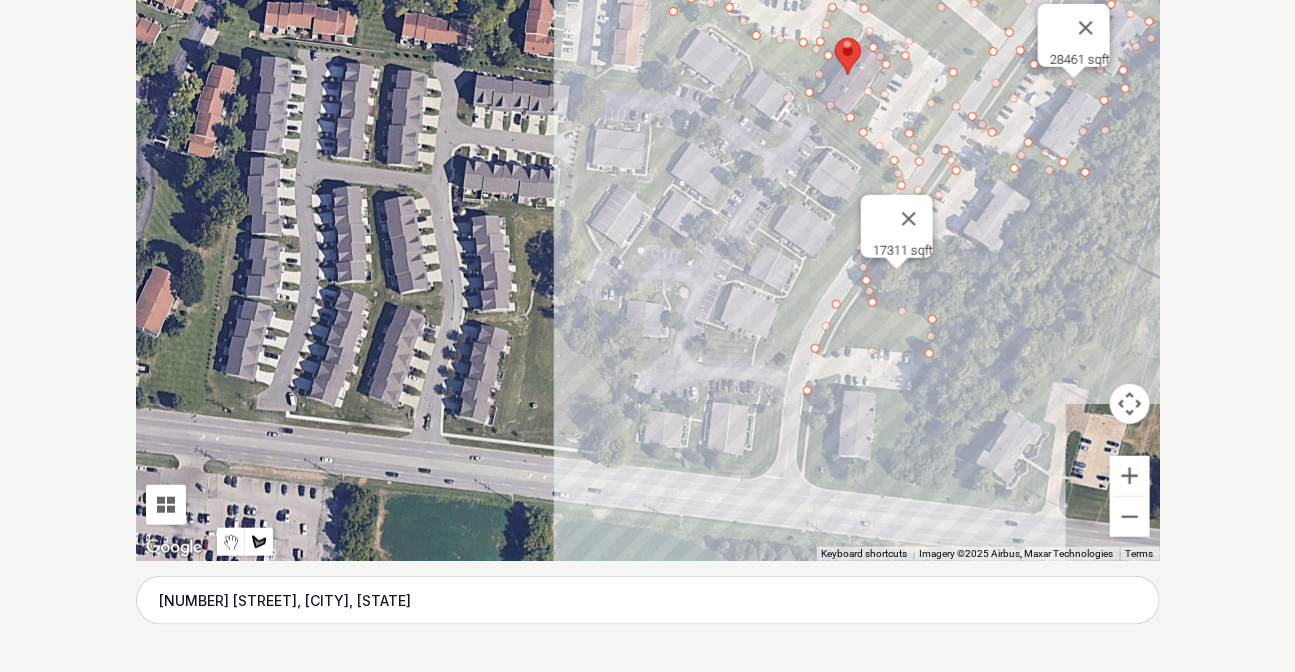 click at bounding box center (648, 261) 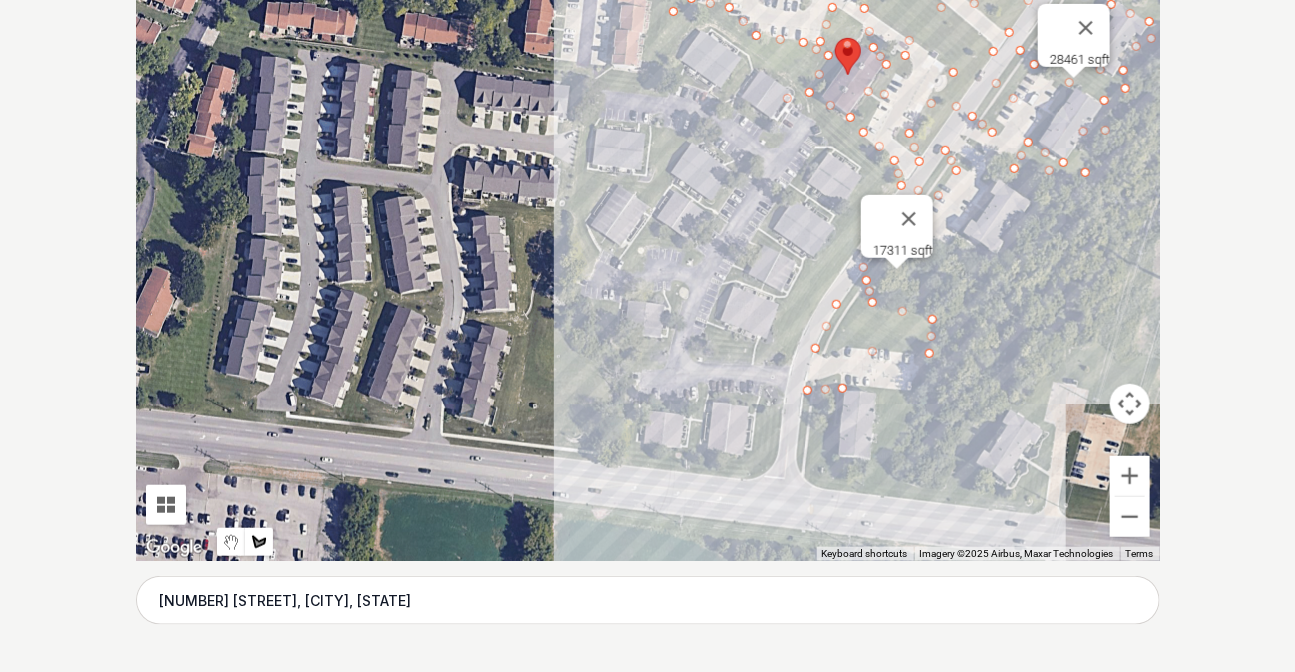 click at bounding box center [648, 261] 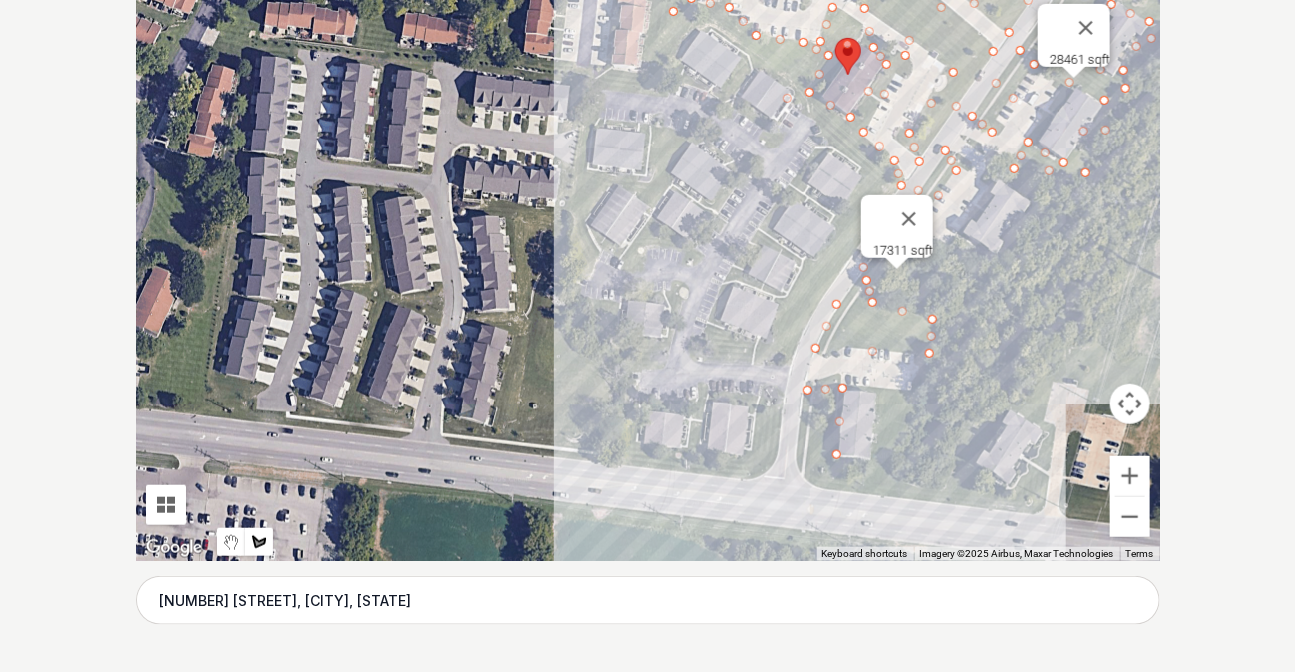 click at bounding box center [648, 261] 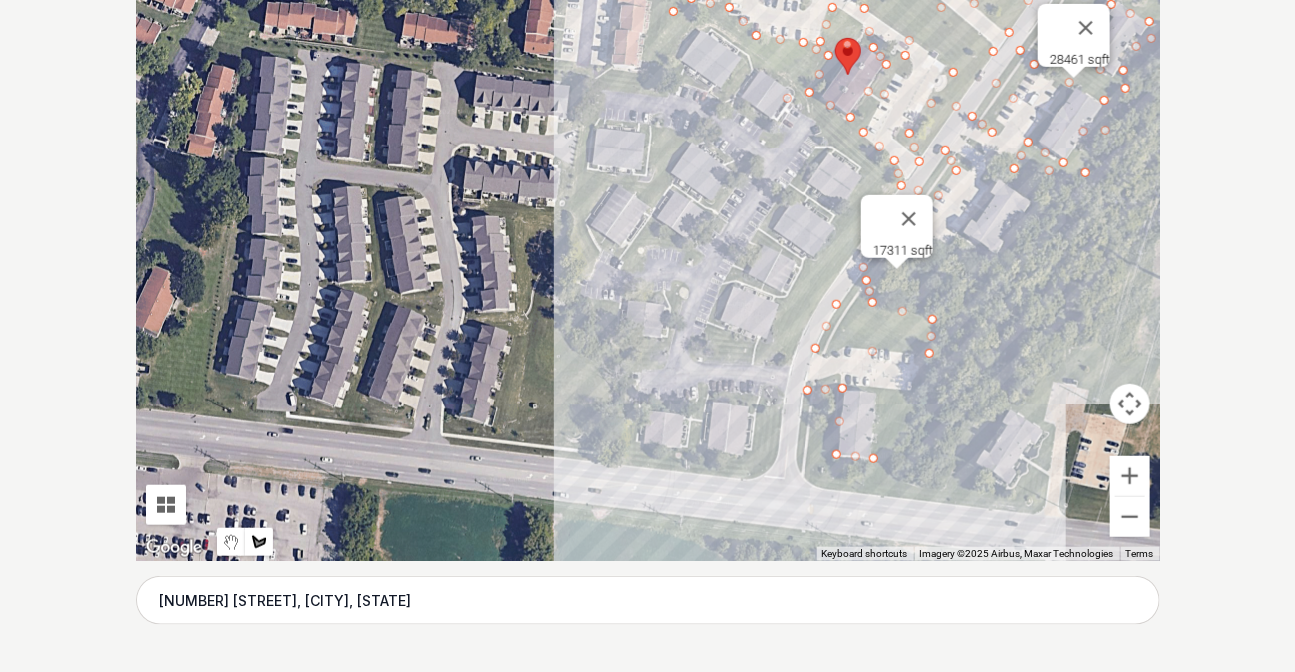 click at bounding box center (648, 261) 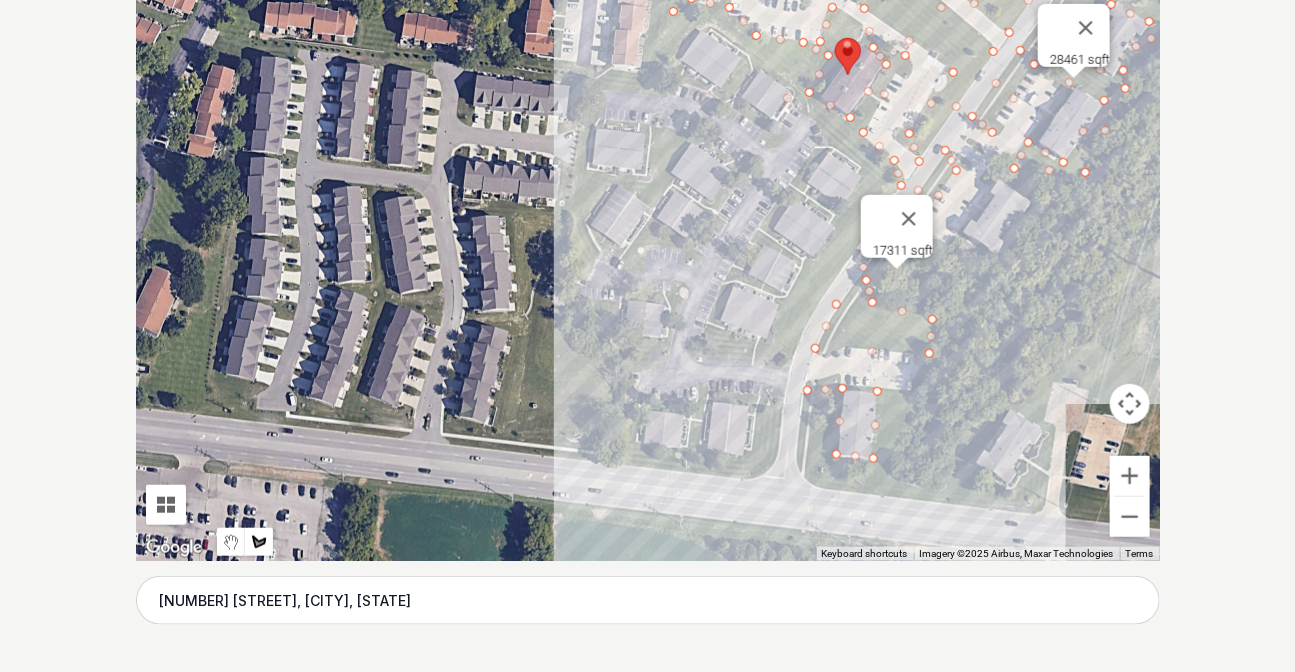 click at bounding box center [648, 261] 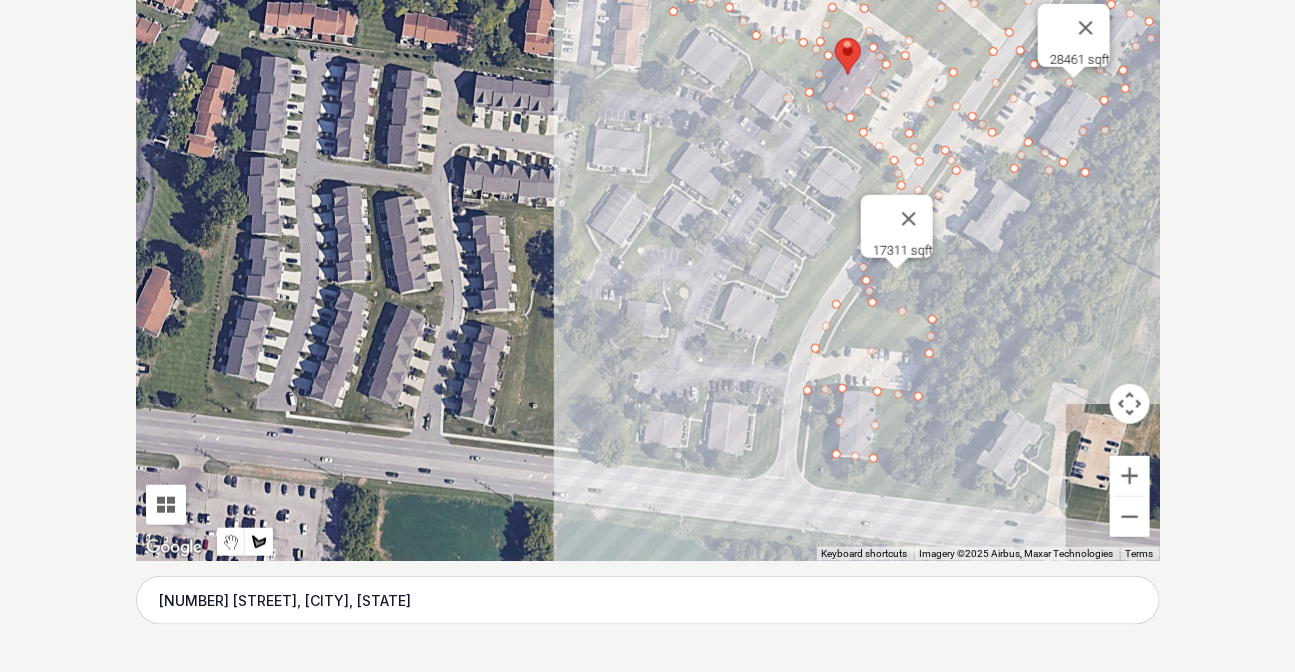 click at bounding box center [648, 261] 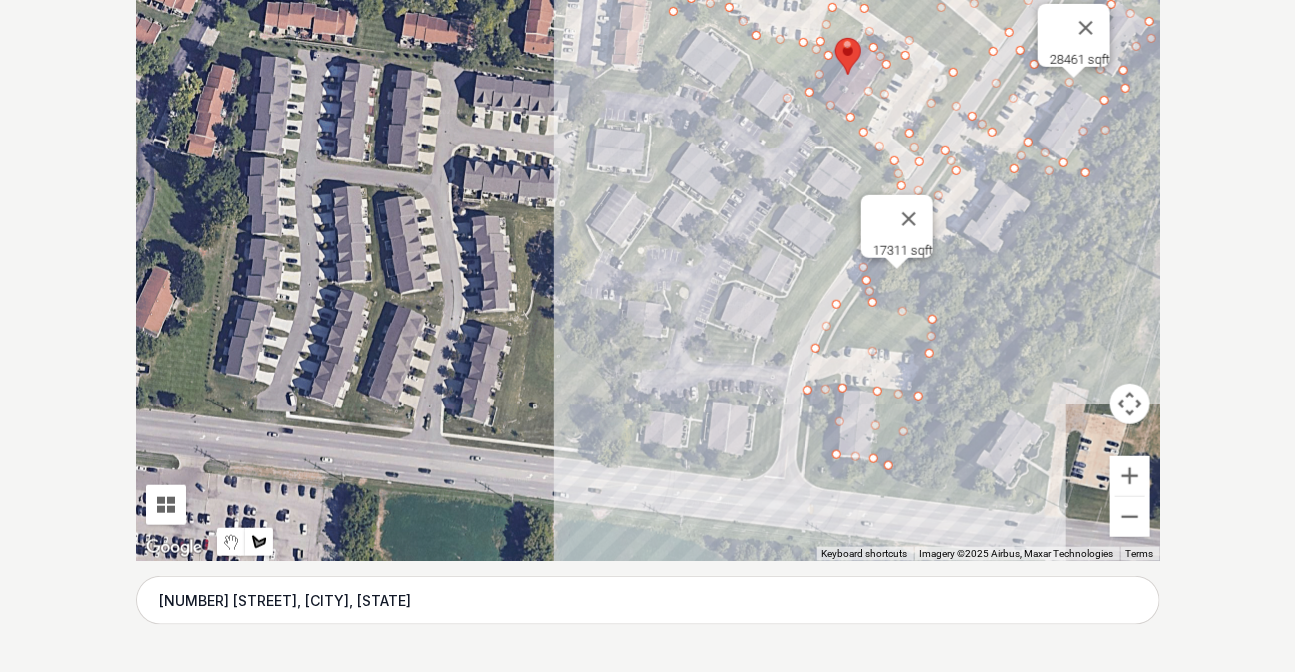 click at bounding box center (648, 261) 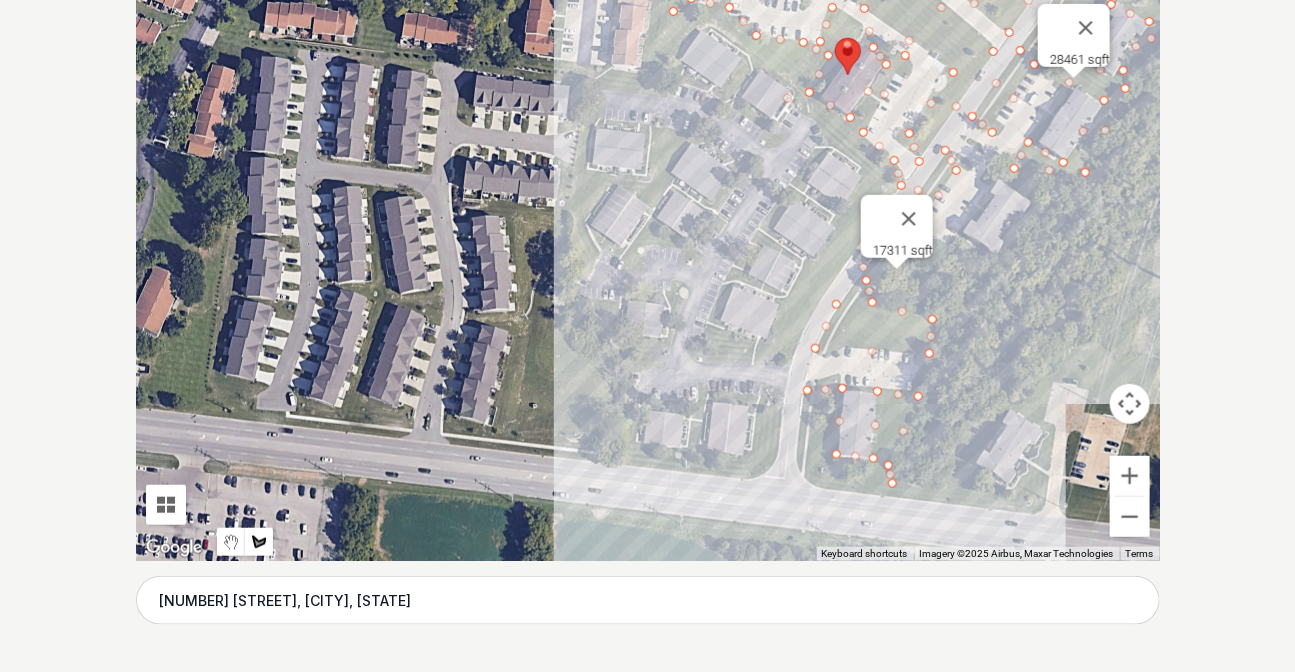 click at bounding box center (648, 261) 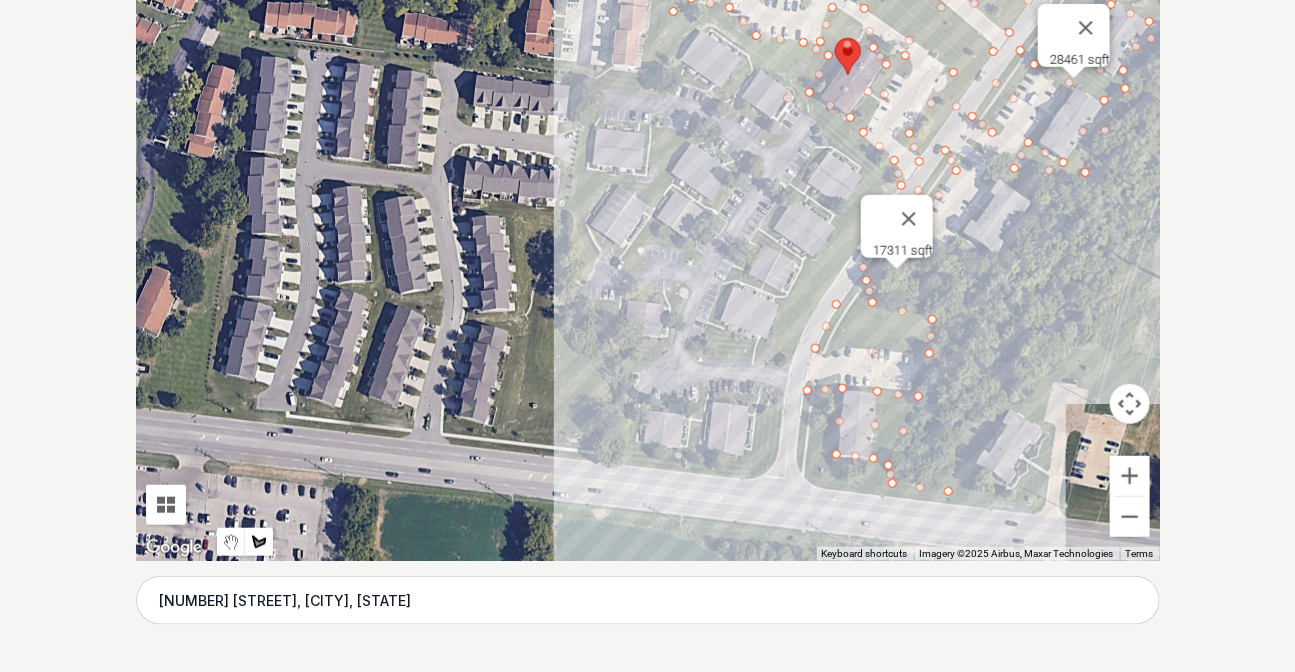 click at bounding box center [648, 261] 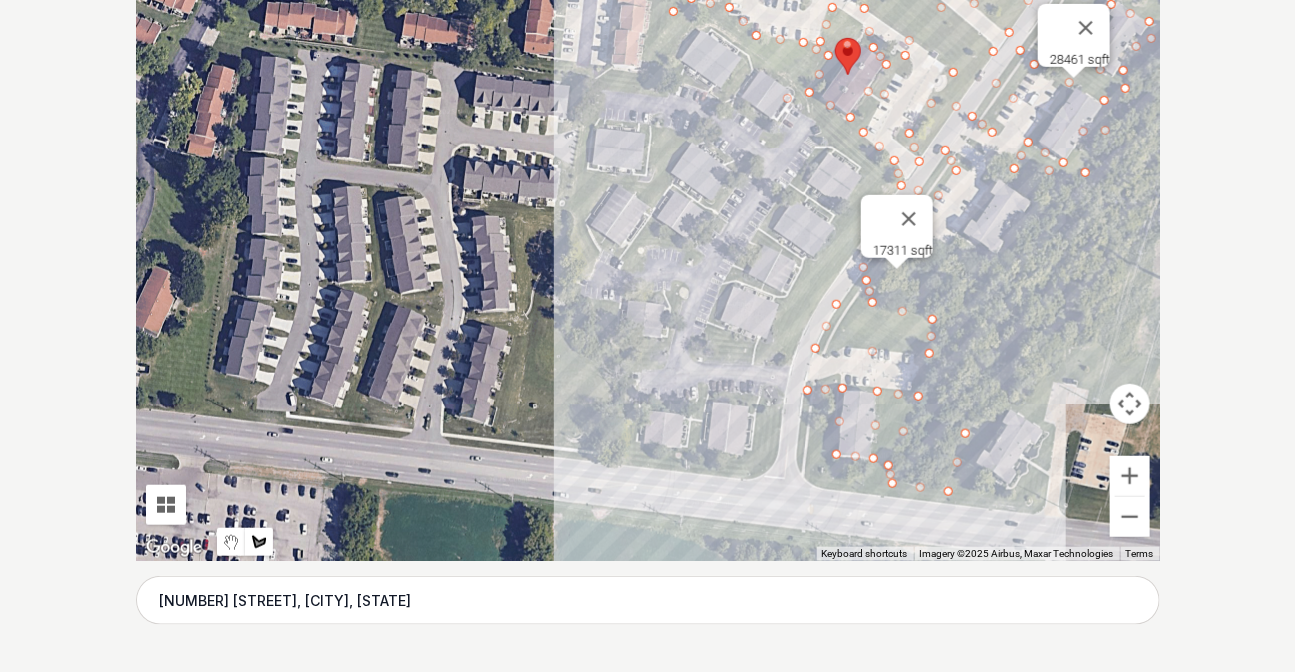 click at bounding box center [648, 261] 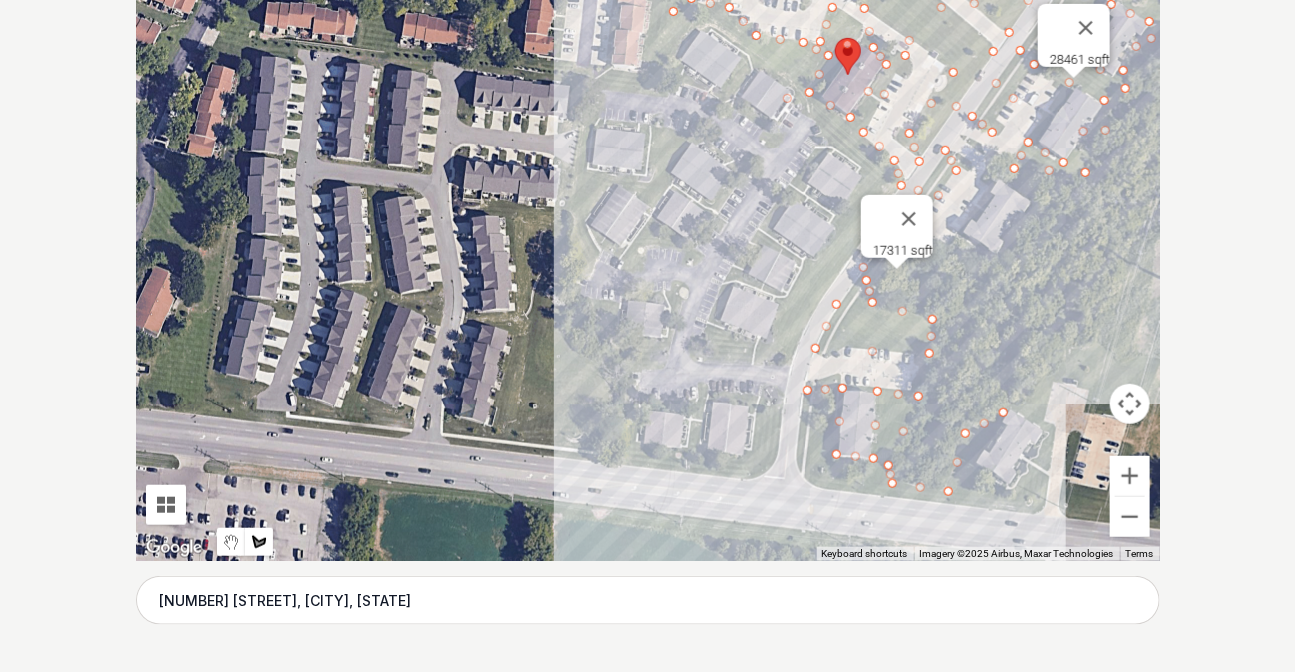 click at bounding box center [648, 261] 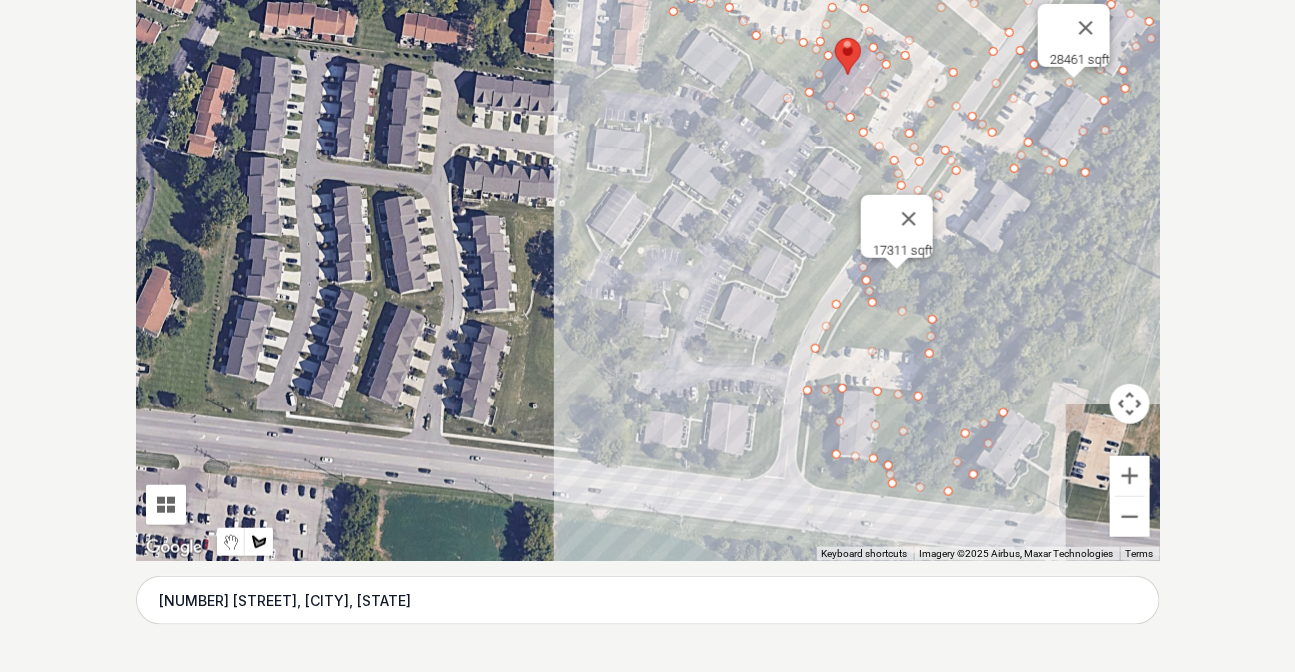click at bounding box center (648, 261) 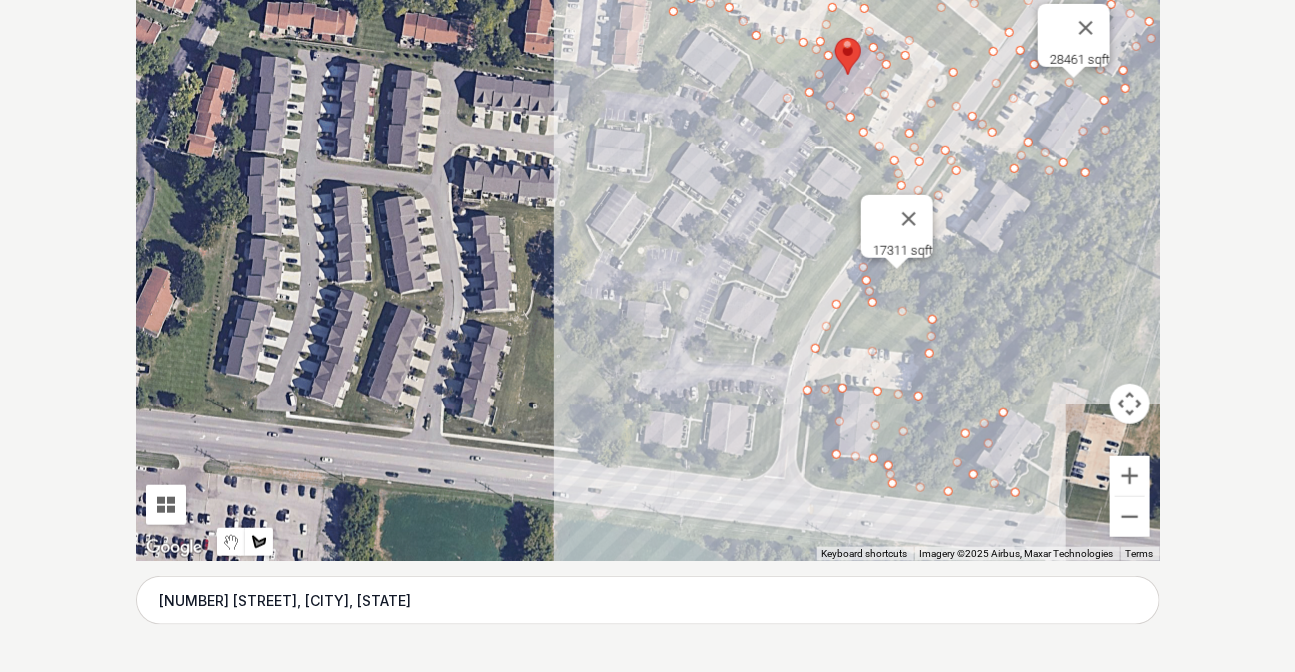 click at bounding box center (648, 261) 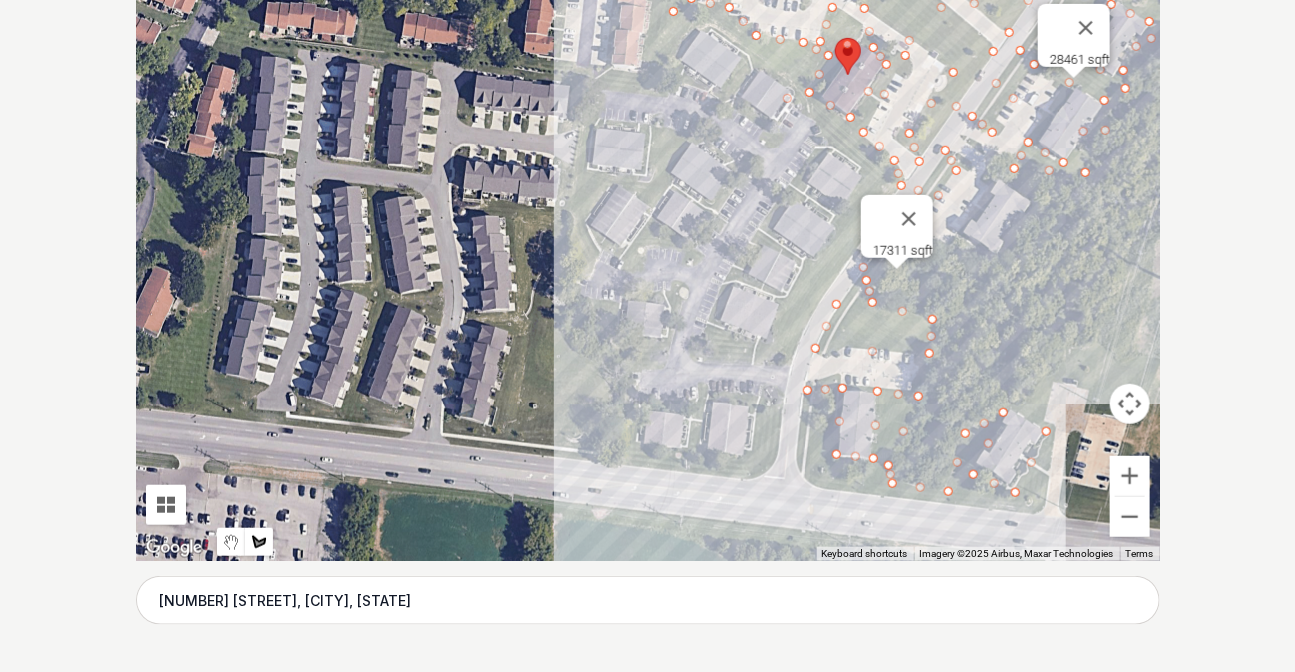 click at bounding box center [648, 261] 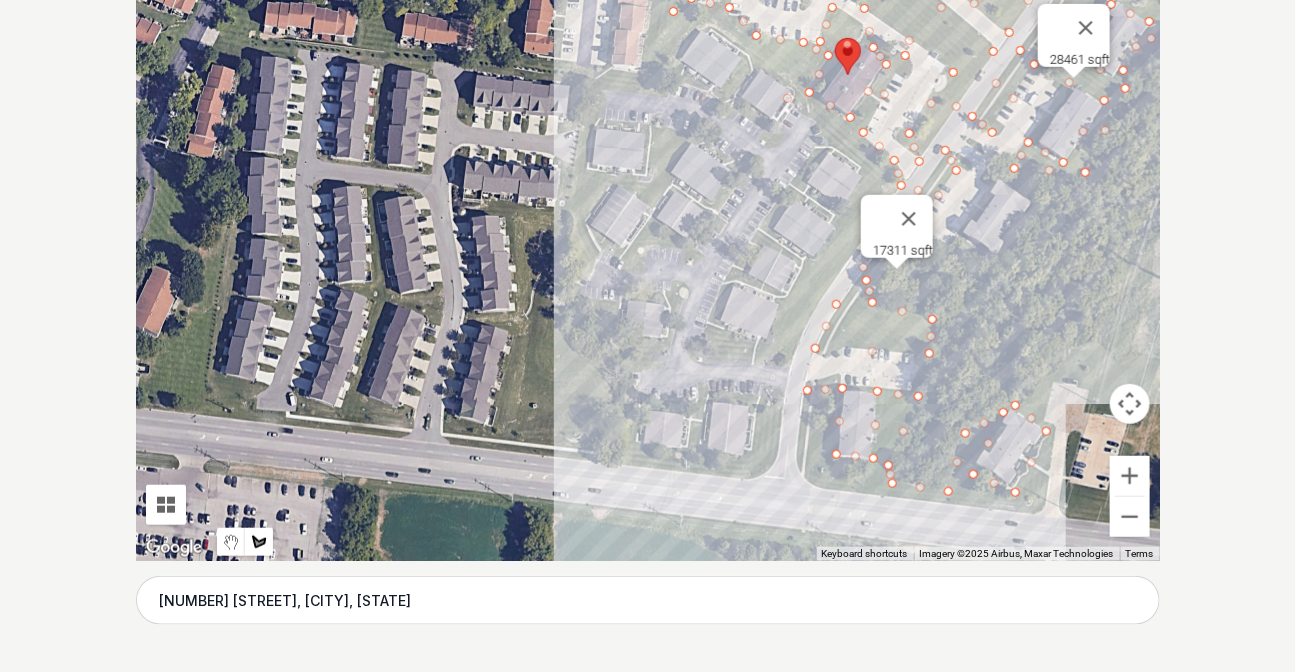 click at bounding box center [648, 261] 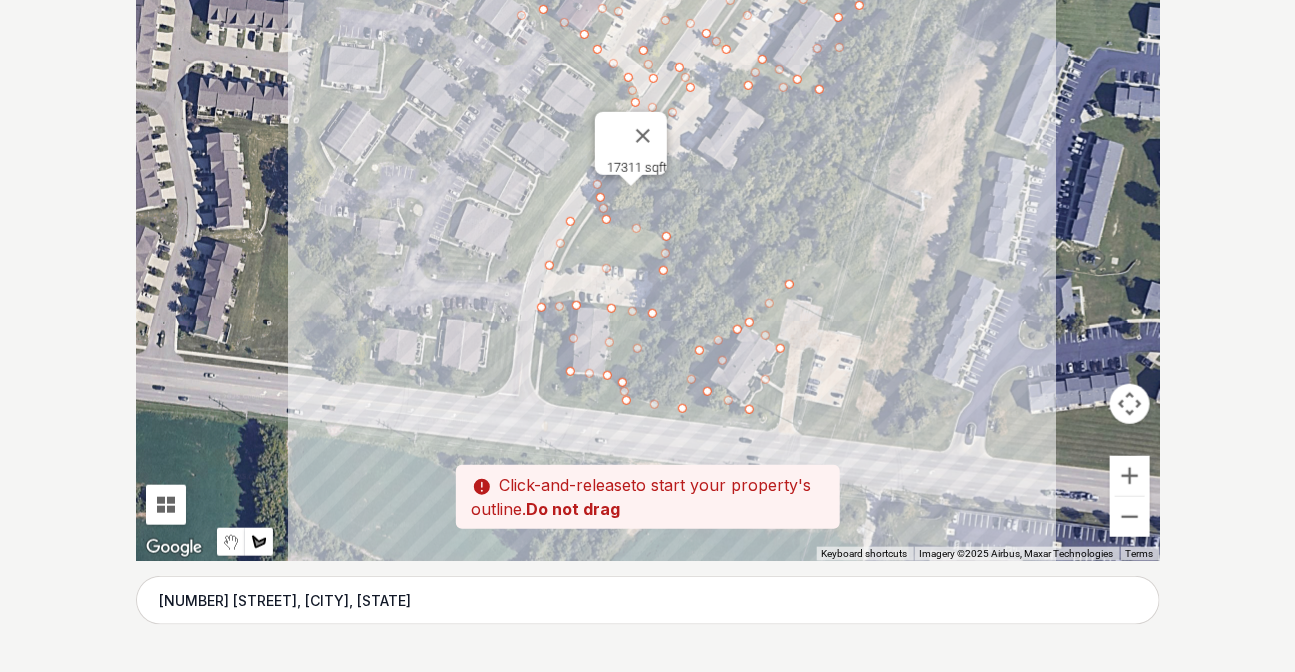 drag, startPoint x: 1060, startPoint y: 431, endPoint x: 793, endPoint y: 316, distance: 290.71292 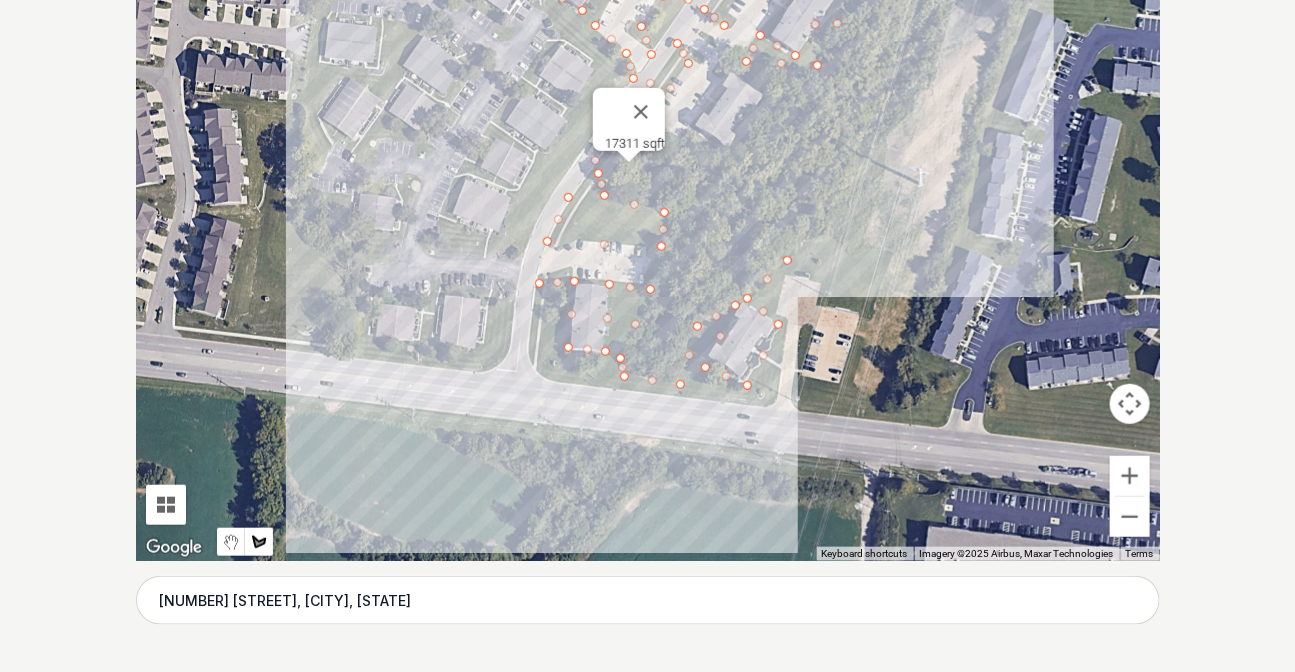 click at bounding box center (648, 261) 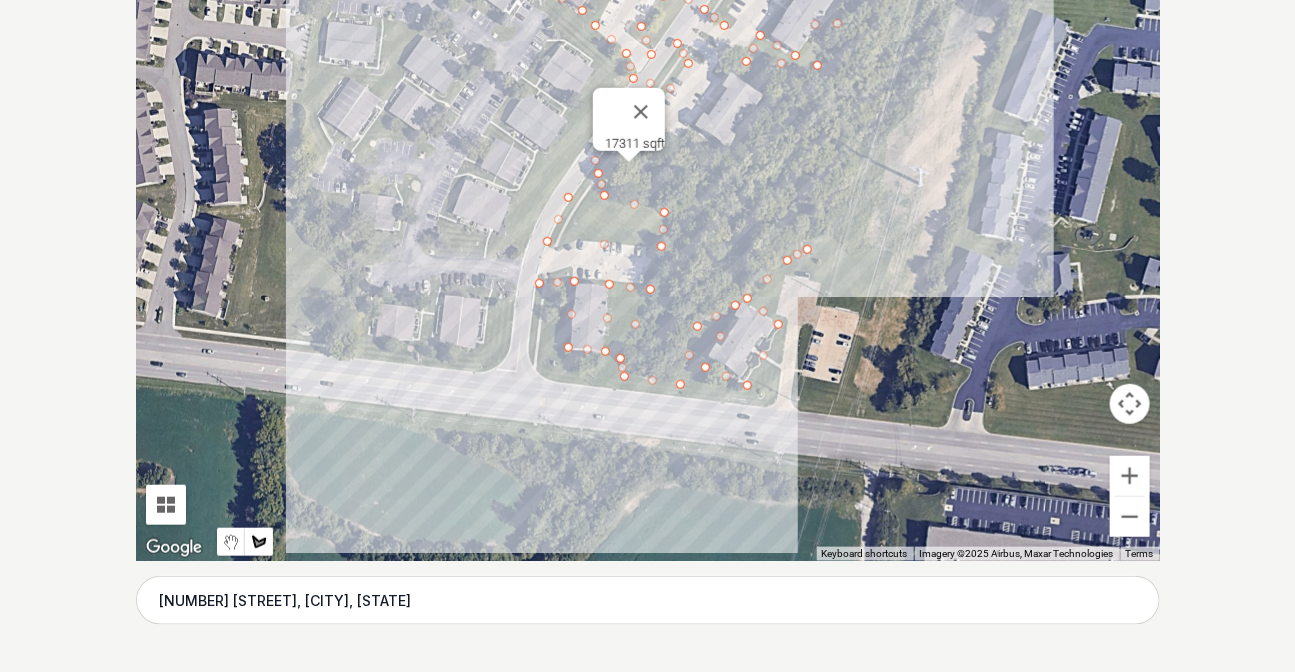 click at bounding box center (648, 261) 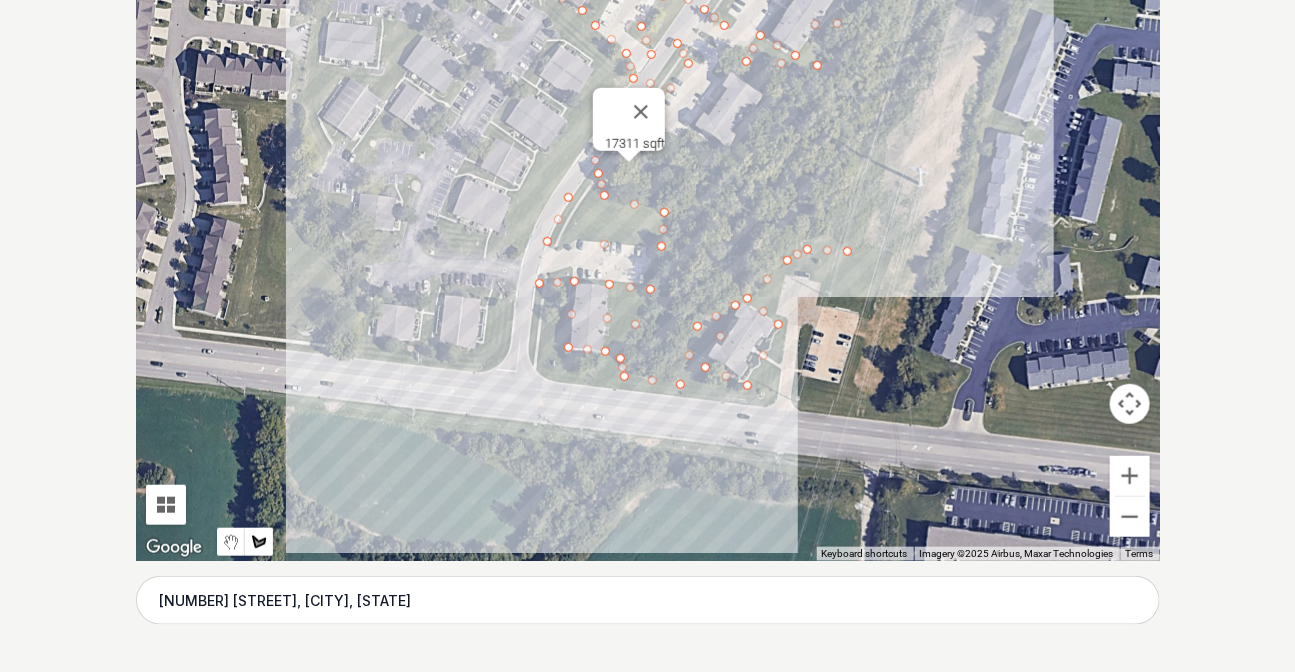 click at bounding box center [648, 261] 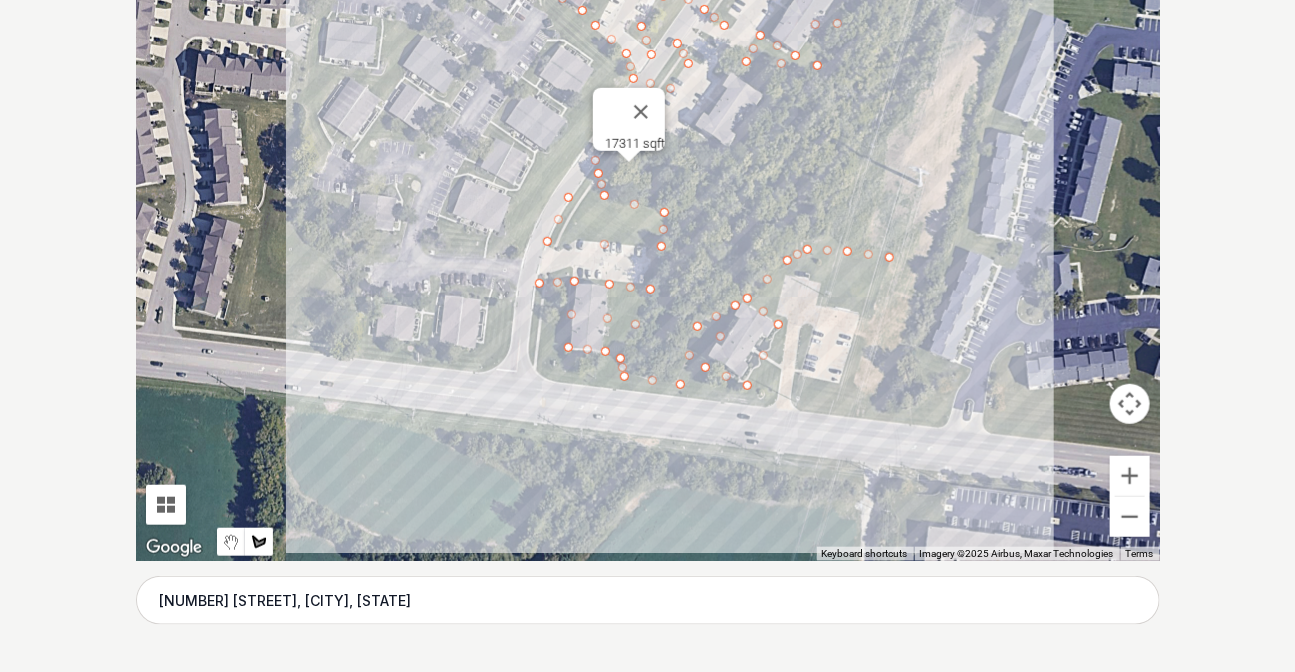 click at bounding box center [648, 261] 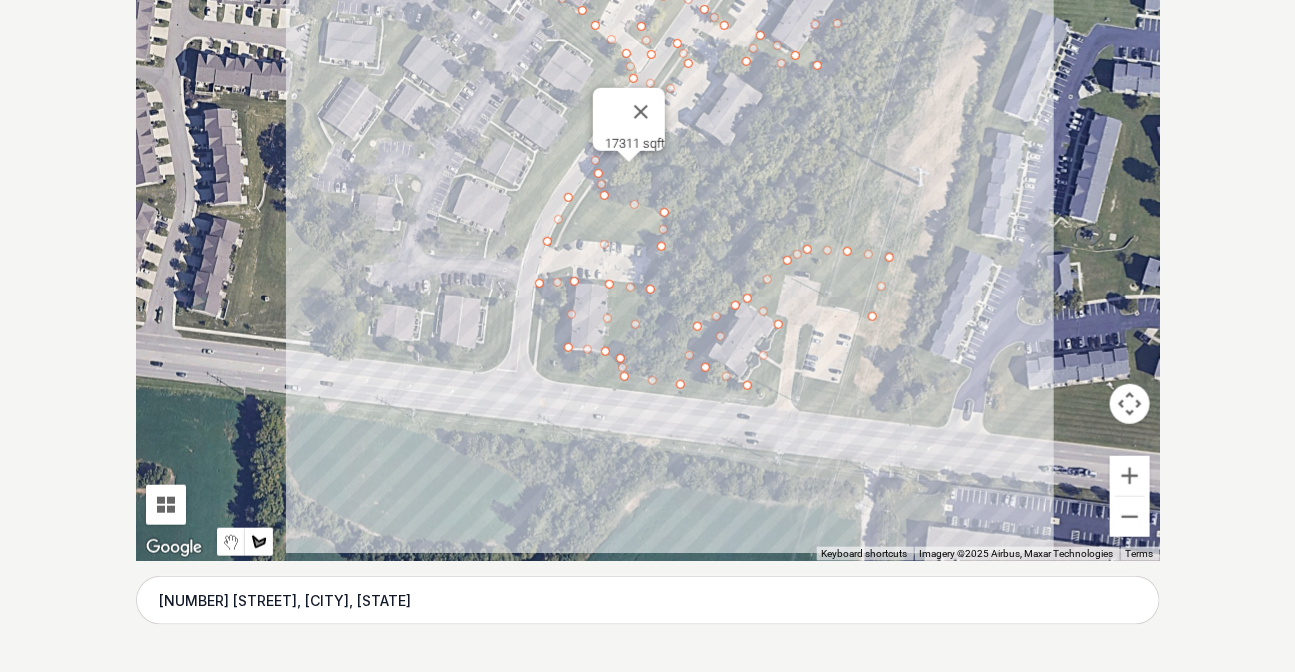 click at bounding box center (648, 261) 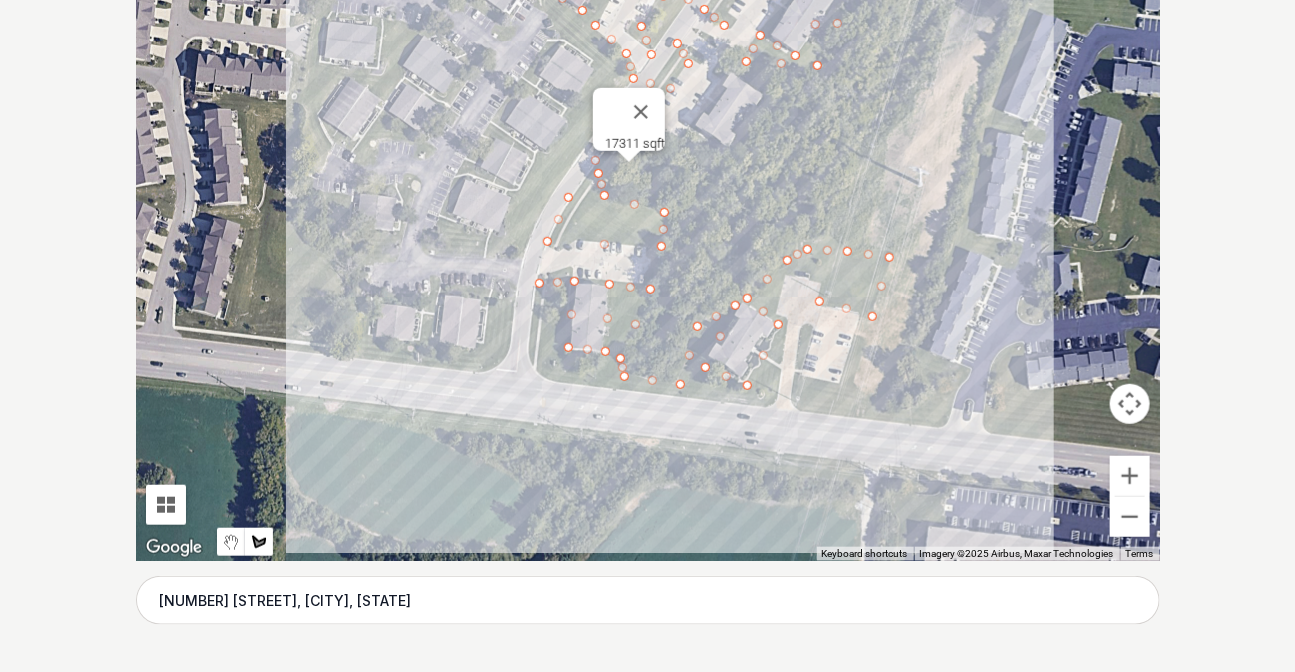 click at bounding box center (648, 261) 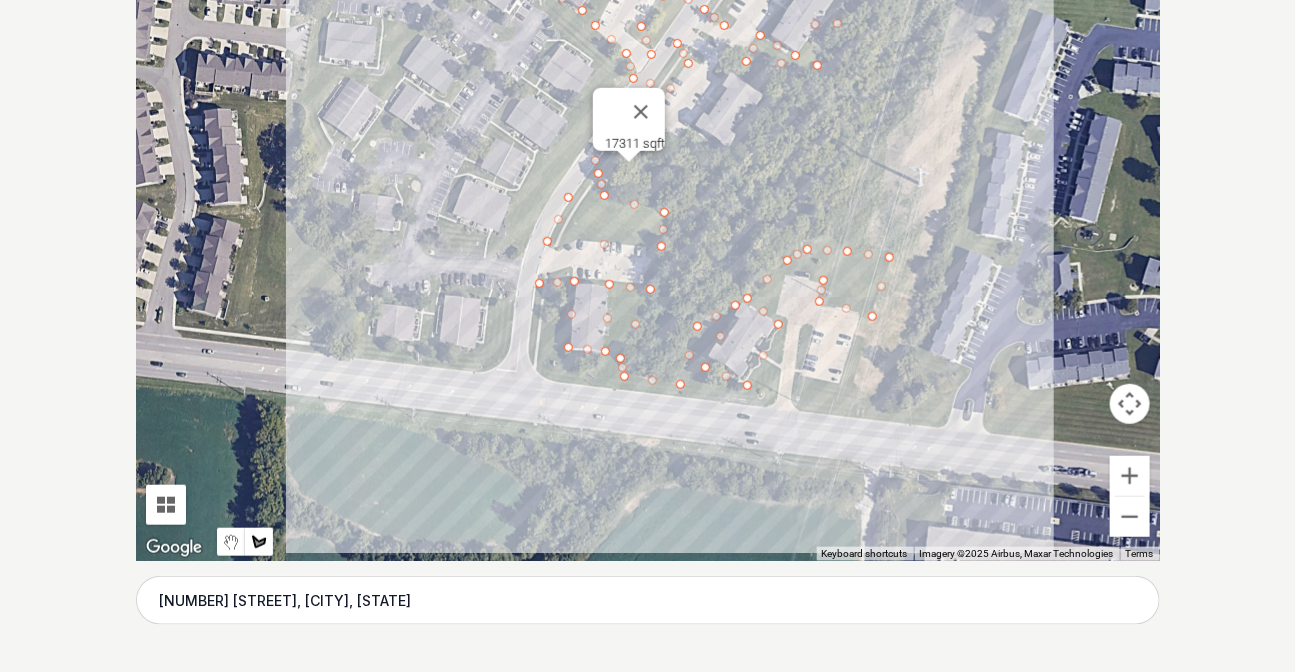 click at bounding box center (648, 261) 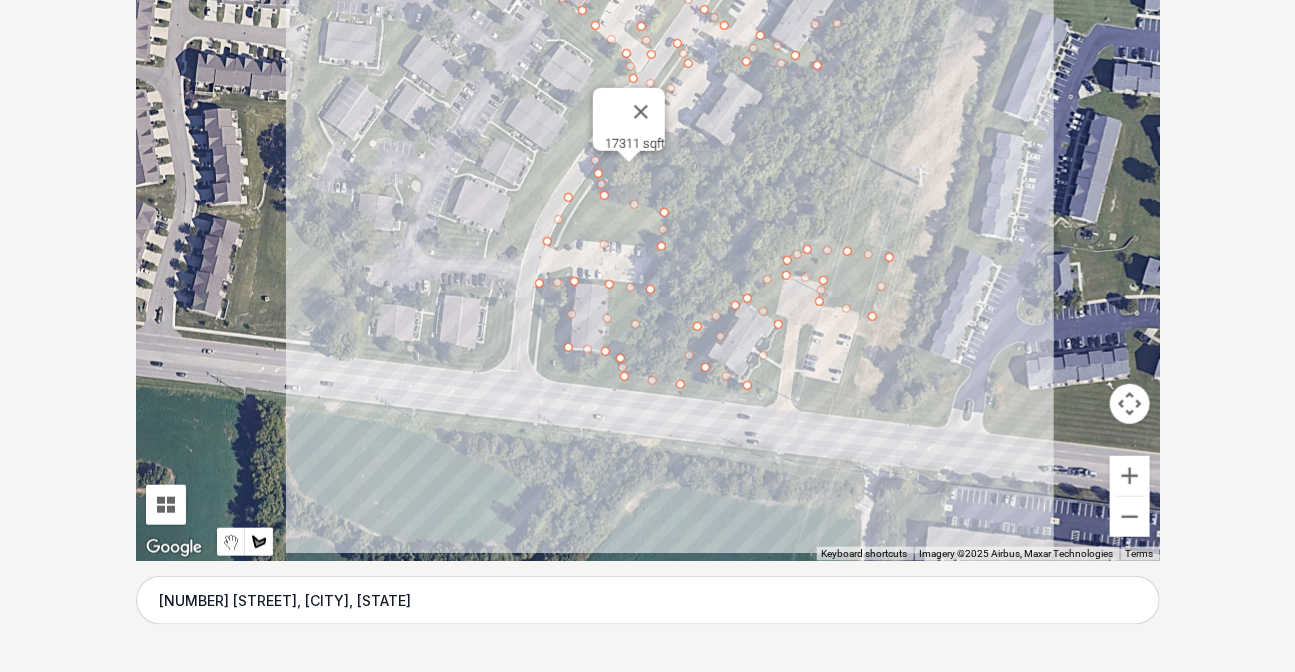 click at bounding box center (648, 261) 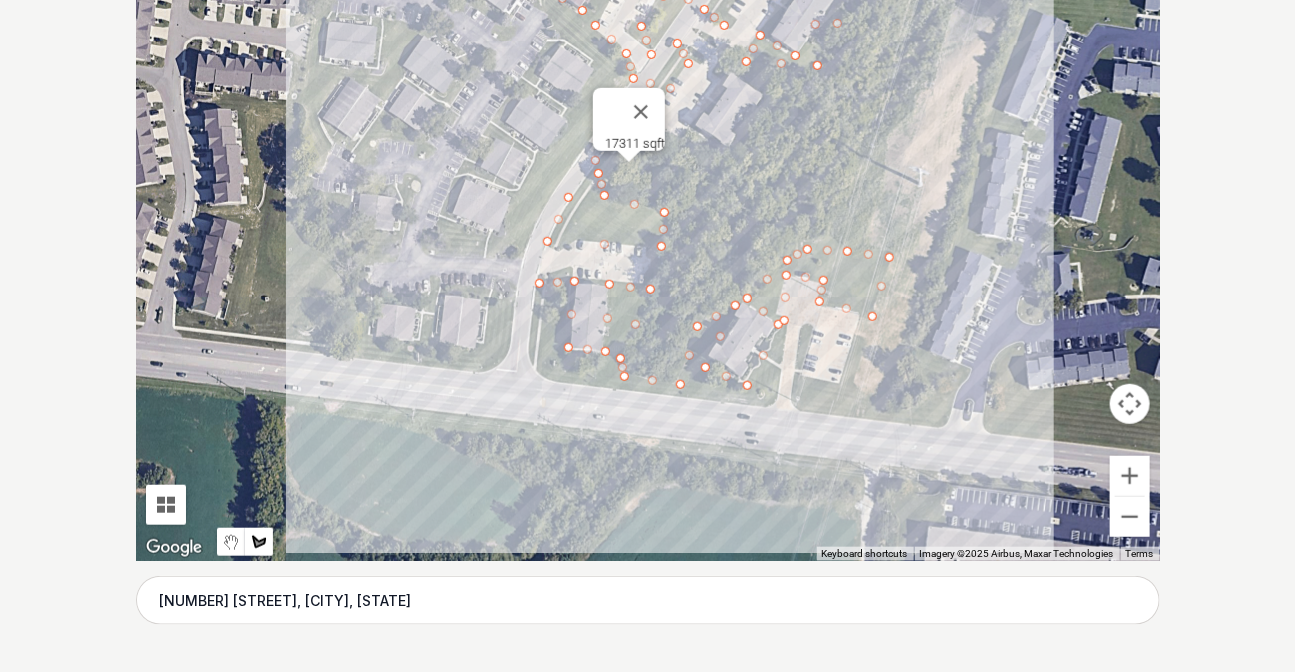 click at bounding box center (648, 261) 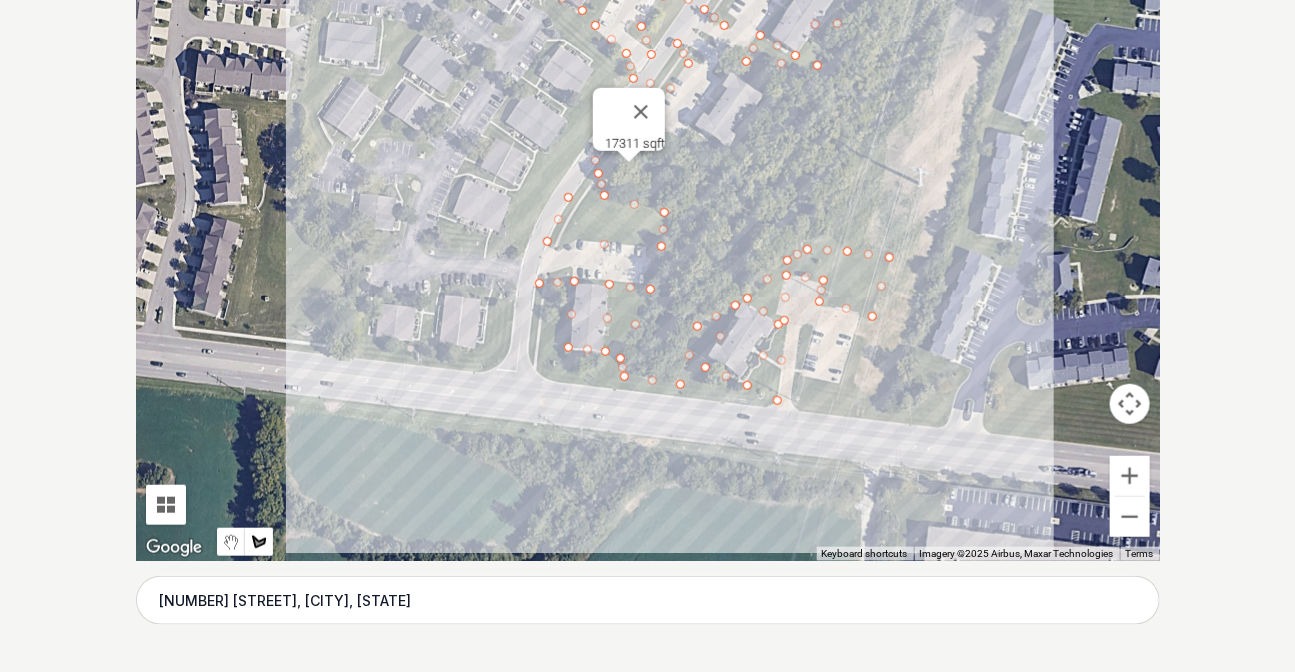 click at bounding box center [648, 261] 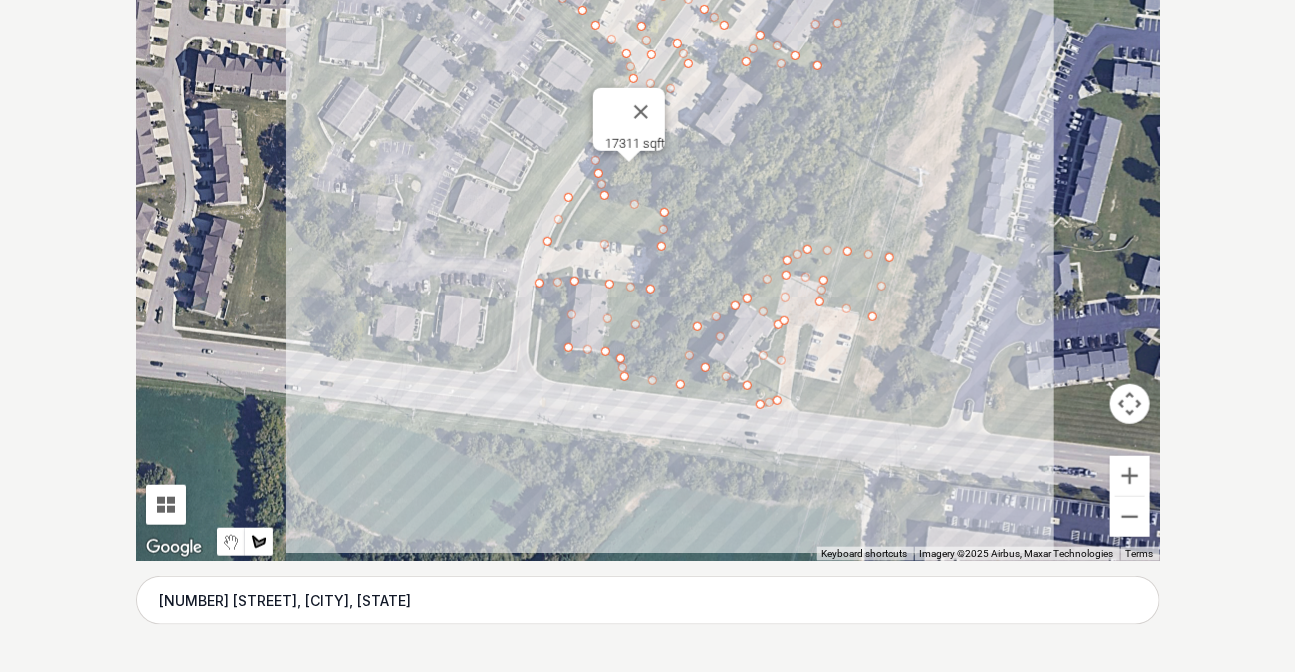 click at bounding box center (648, 261) 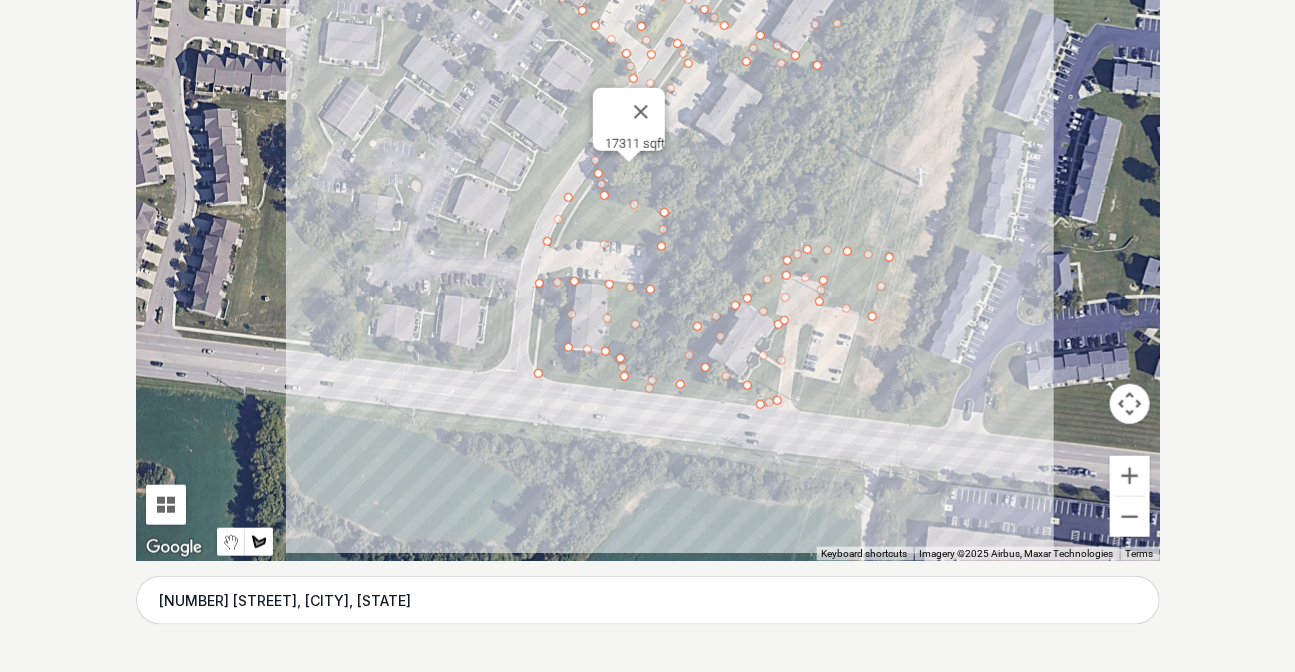 drag, startPoint x: 529, startPoint y: 355, endPoint x: 530, endPoint y: 343, distance: 12.0415945 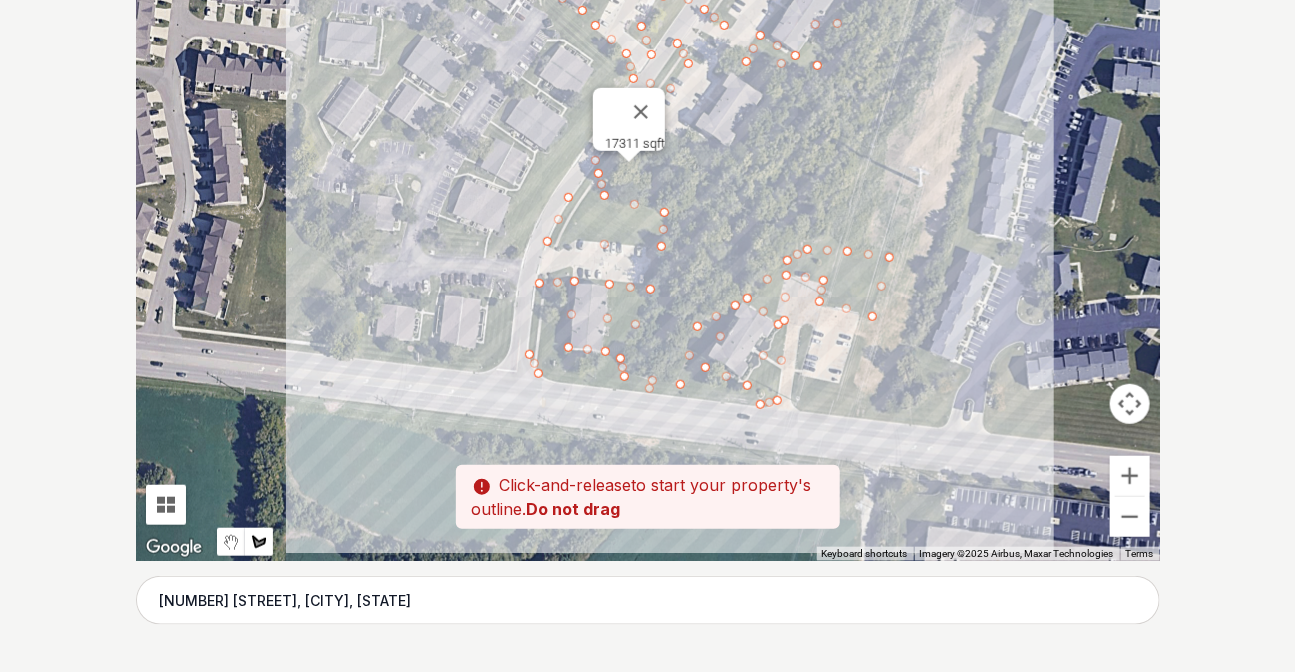 click at bounding box center (648, 261) 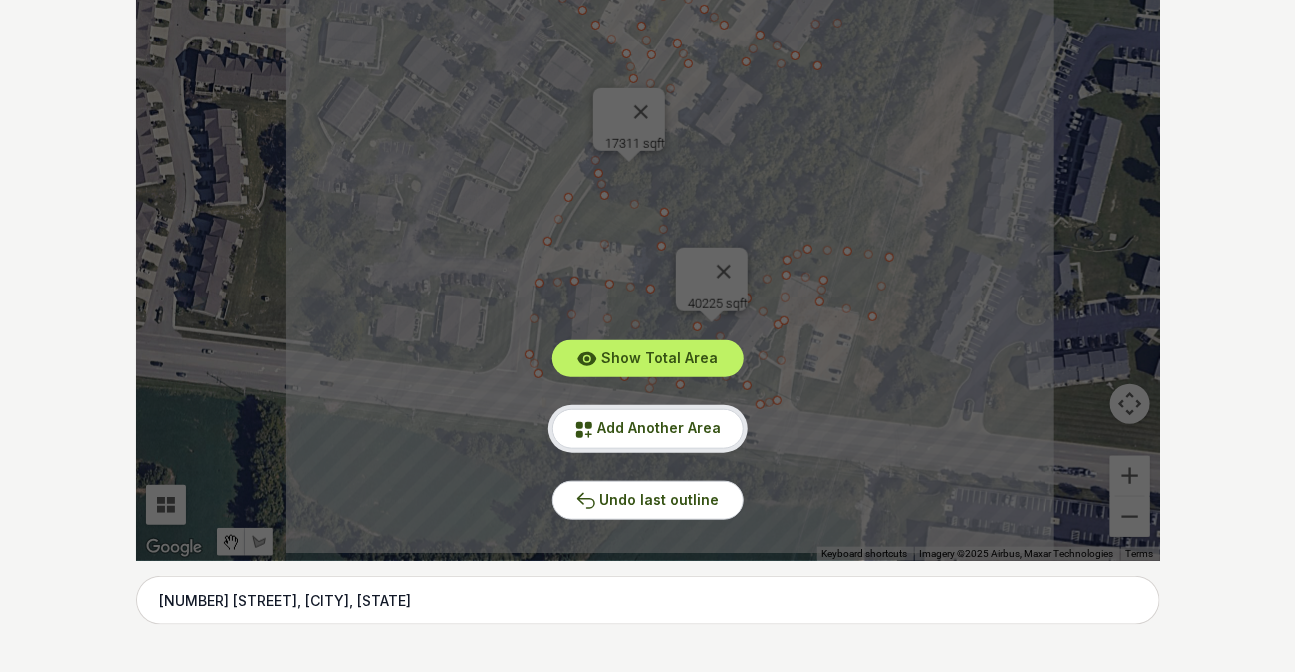 click on "Add Another Area" at bounding box center [660, 427] 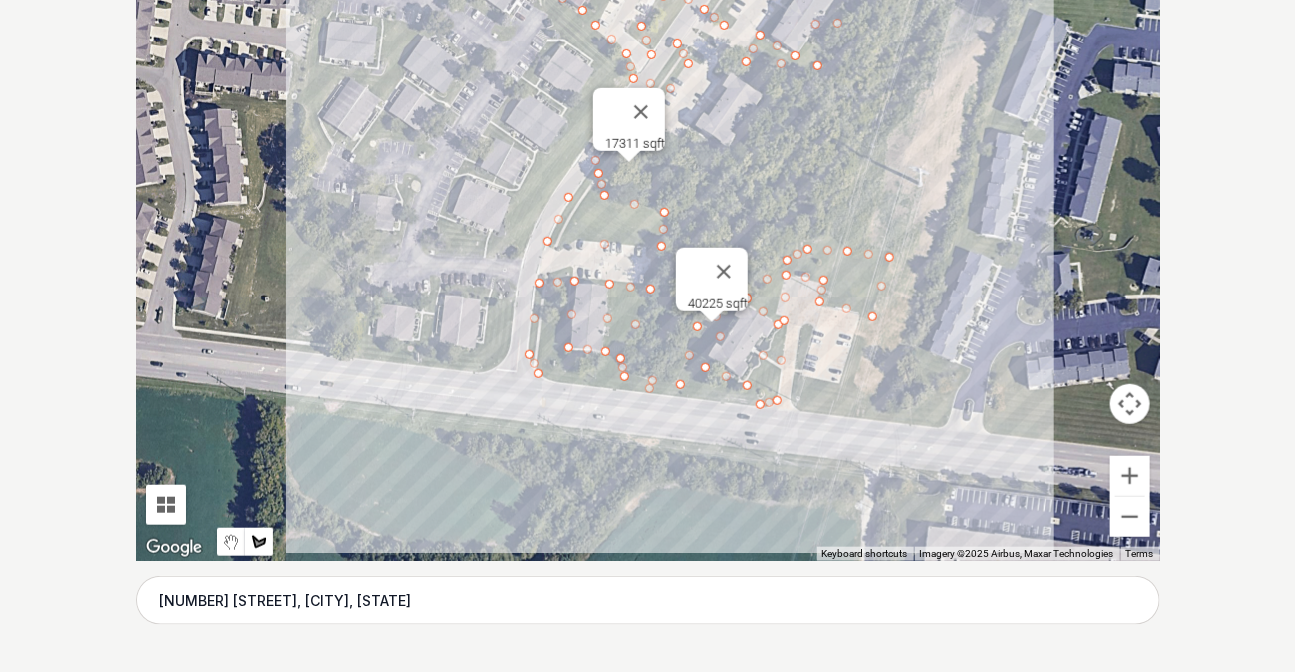 click at bounding box center (648, 261) 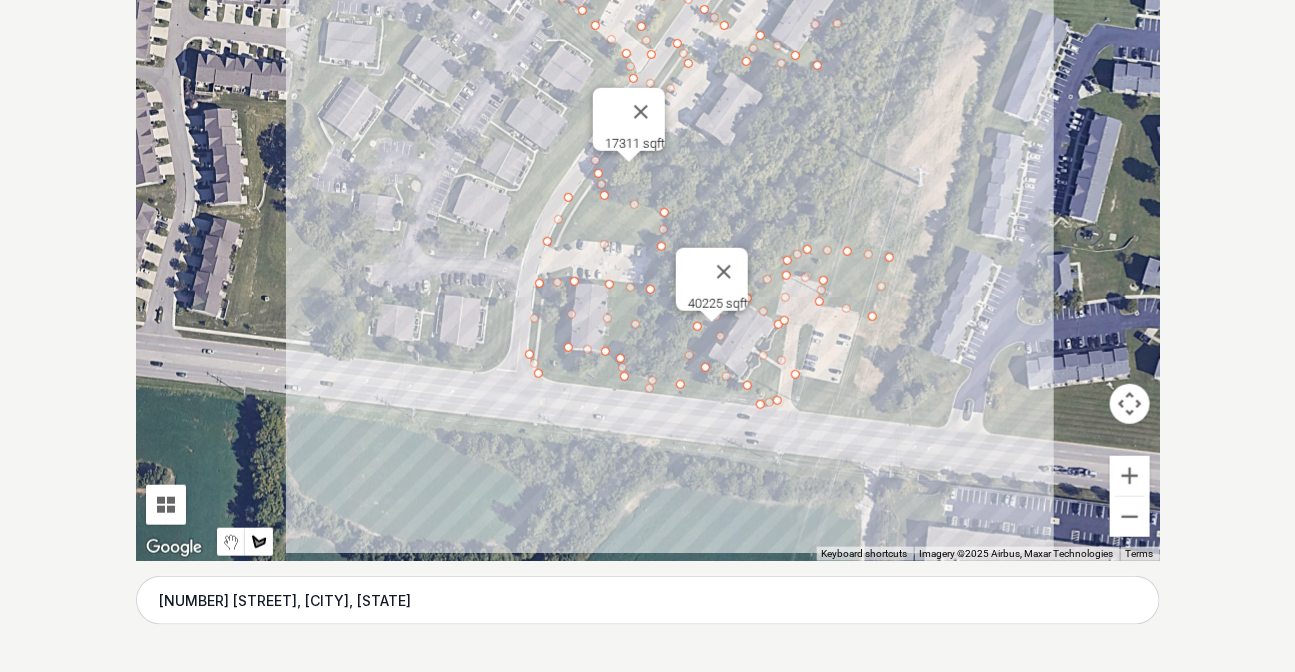 click at bounding box center [648, 261] 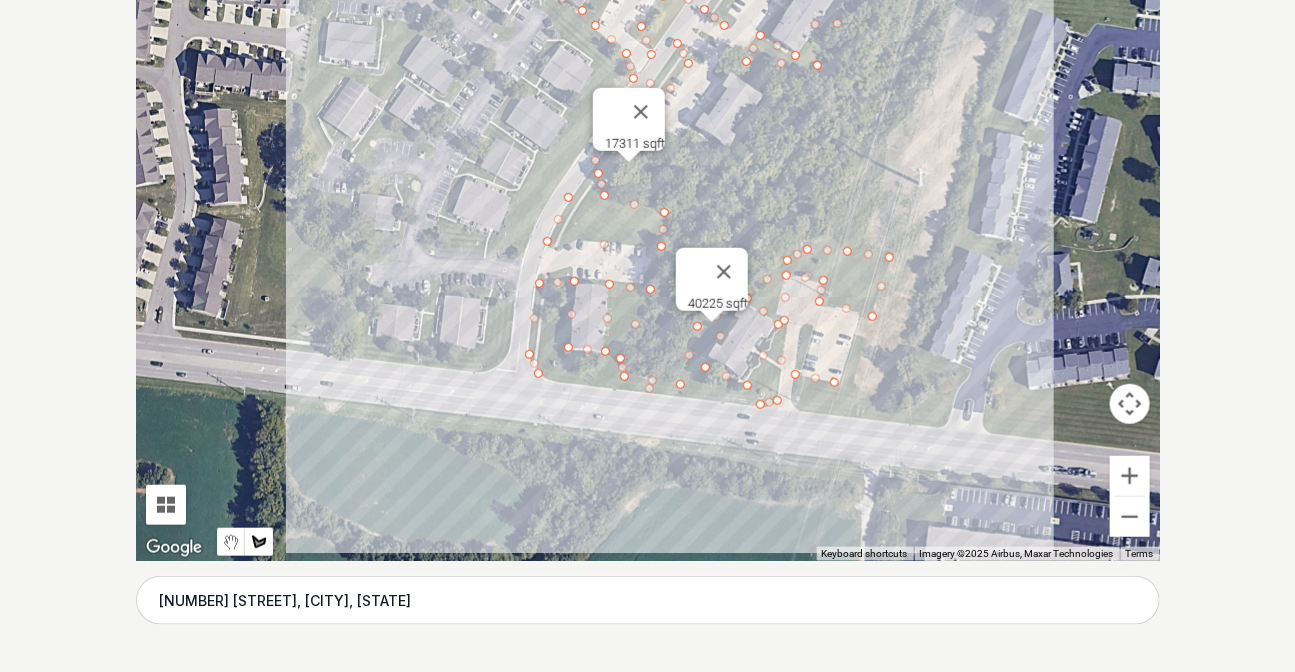 click at bounding box center (648, 261) 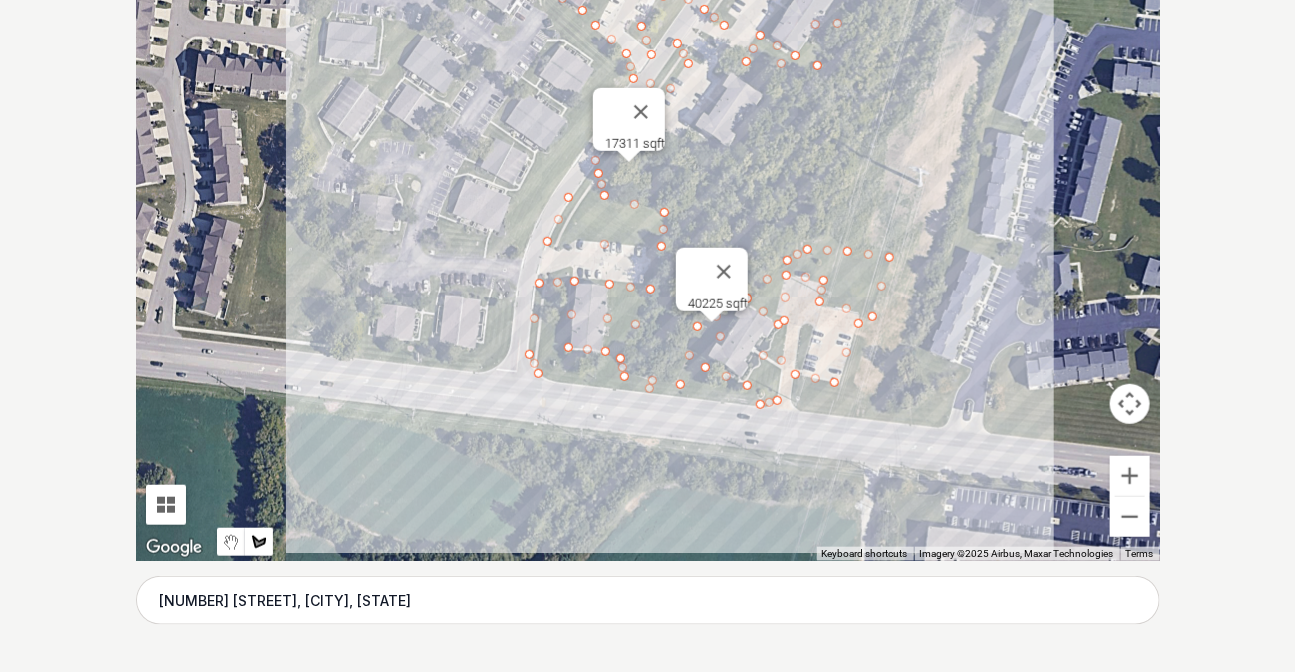 click at bounding box center (648, 261) 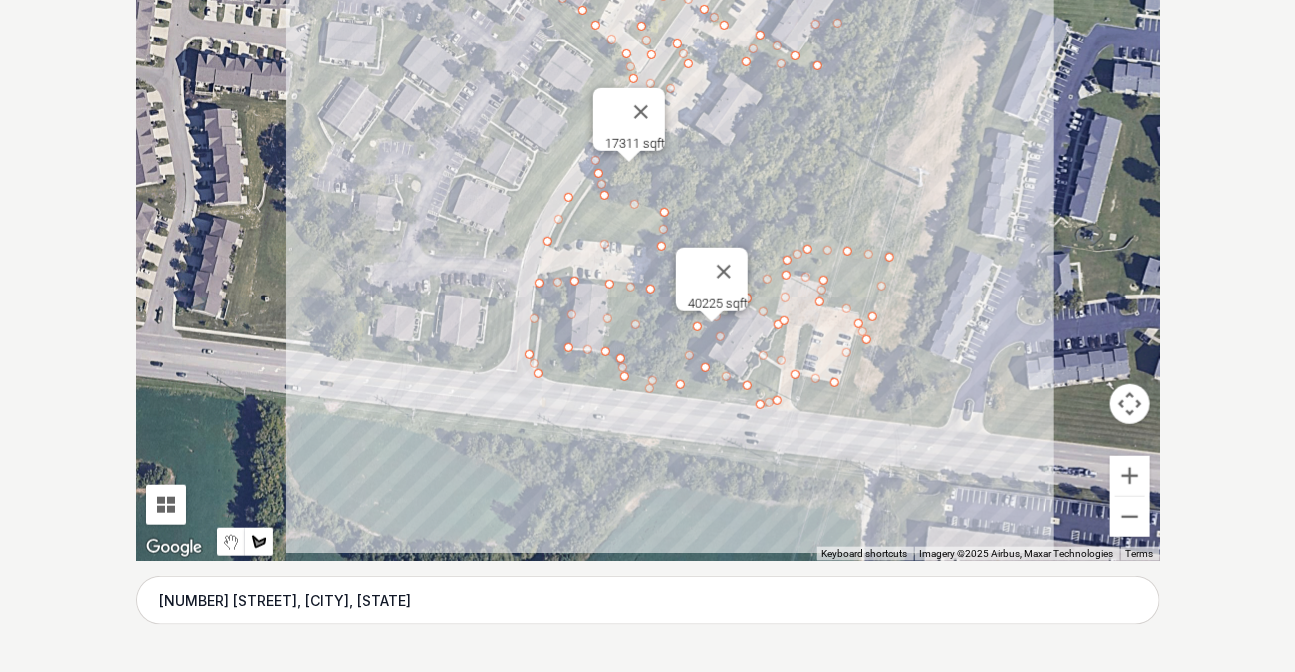 click at bounding box center [648, 261] 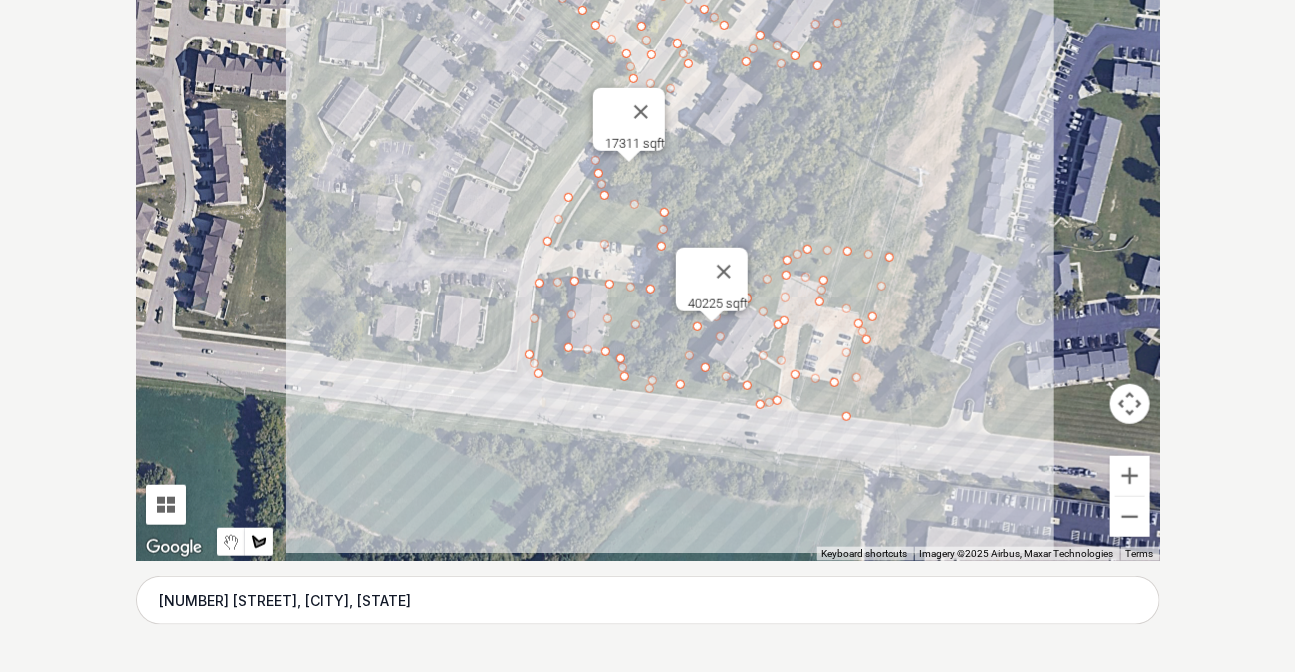 click at bounding box center [648, 261] 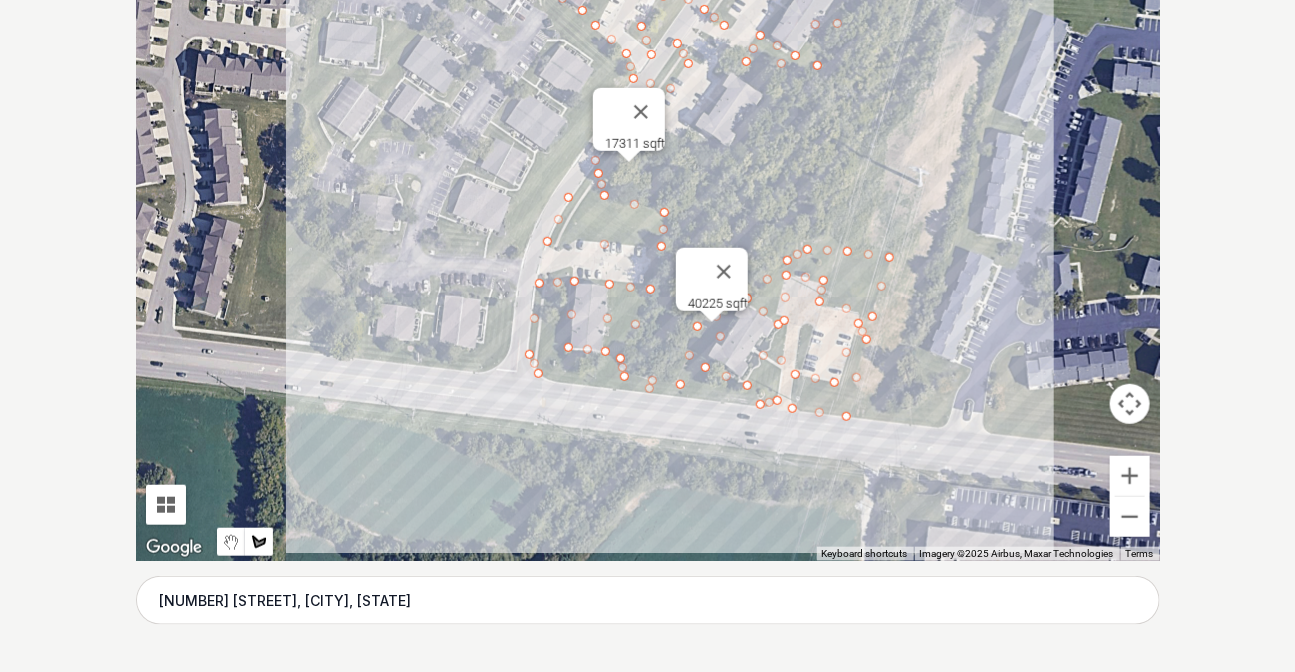 click at bounding box center [648, 261] 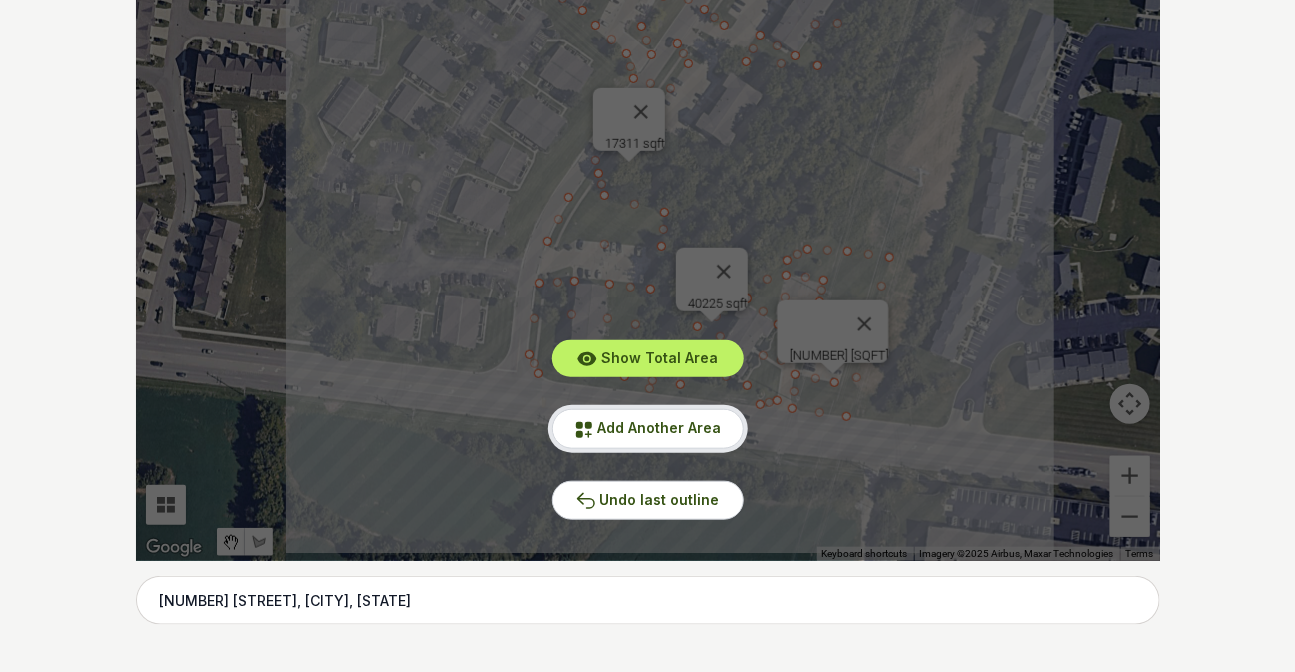 click on "Add Another Area" at bounding box center (660, 427) 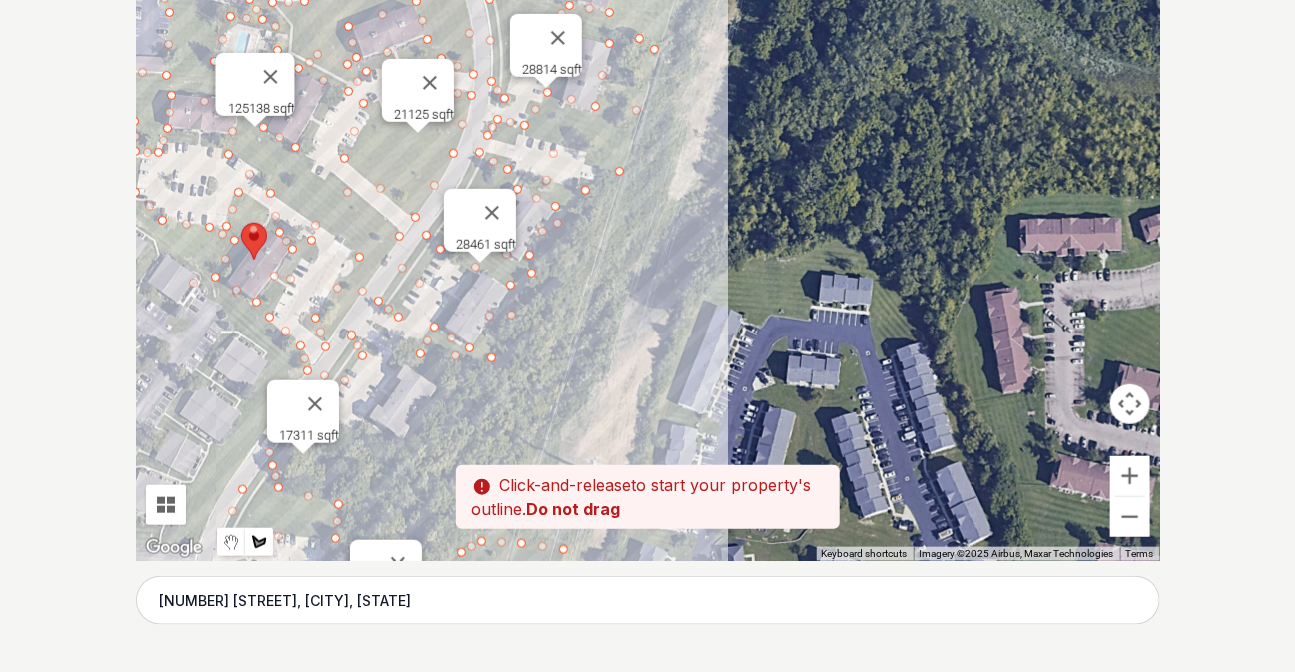 drag, startPoint x: 978, startPoint y: 143, endPoint x: 652, endPoint y: 439, distance: 440.3317 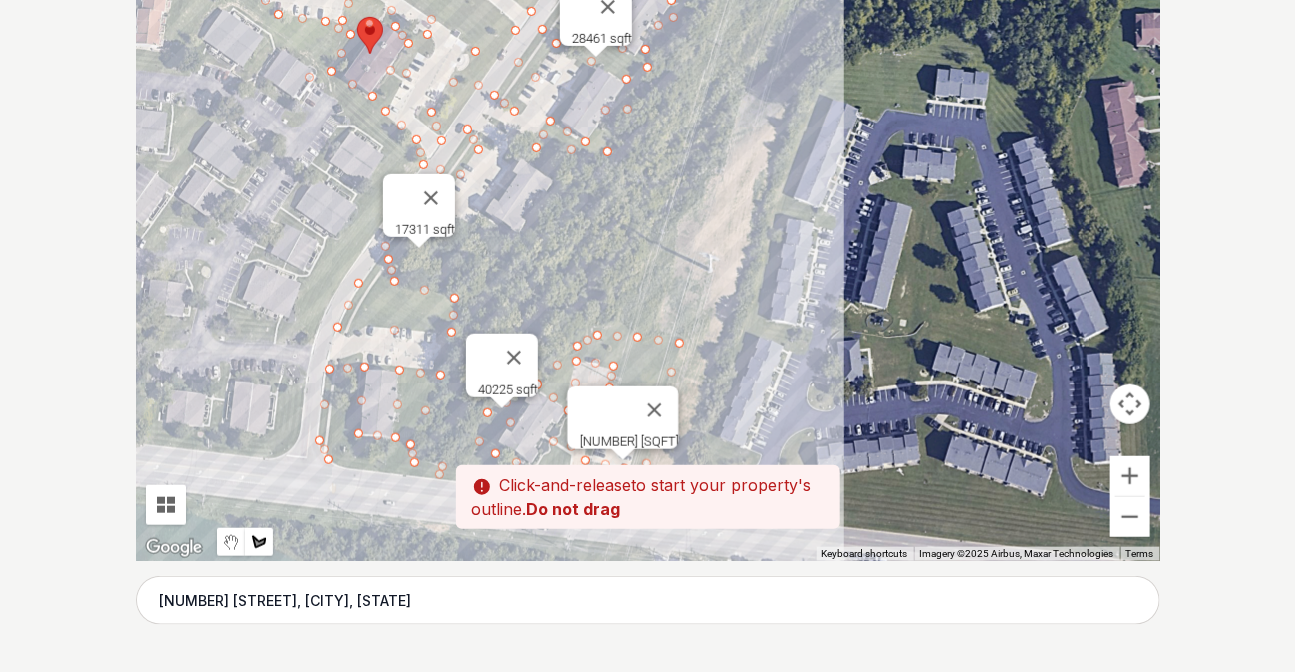 drag, startPoint x: 612, startPoint y: 367, endPoint x: 730, endPoint y: 160, distance: 238.27086 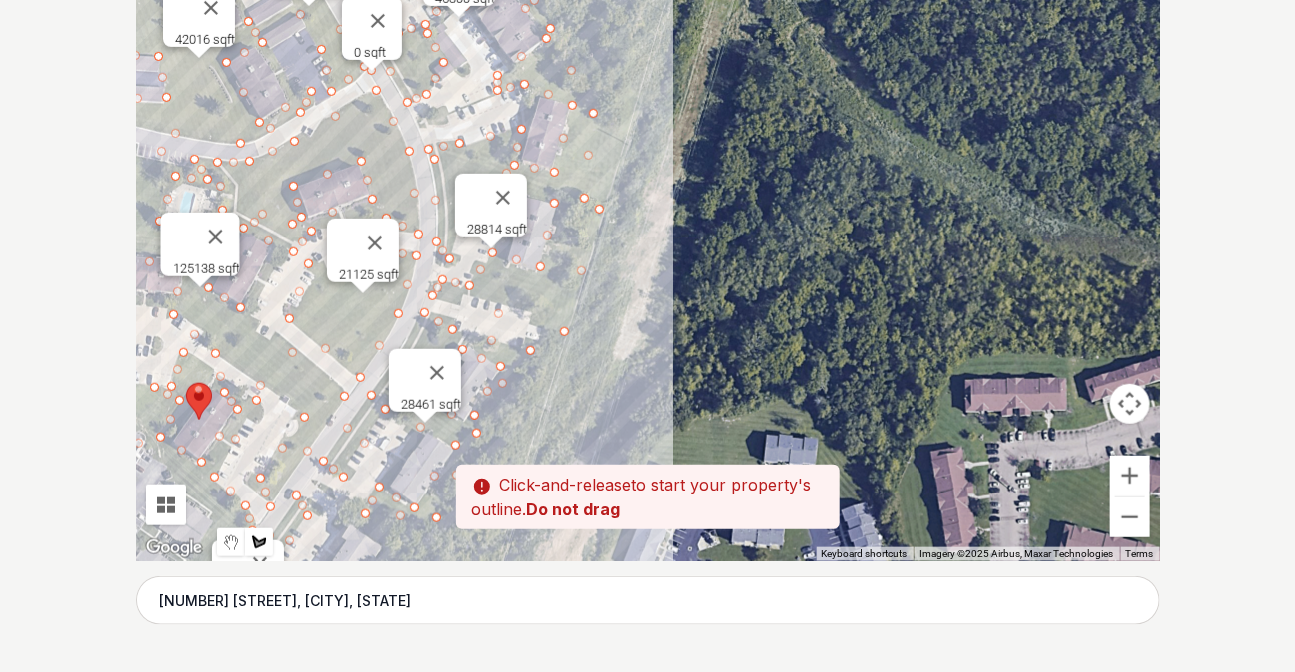 drag, startPoint x: 680, startPoint y: 92, endPoint x: 509, endPoint y: 466, distance: 411.23837 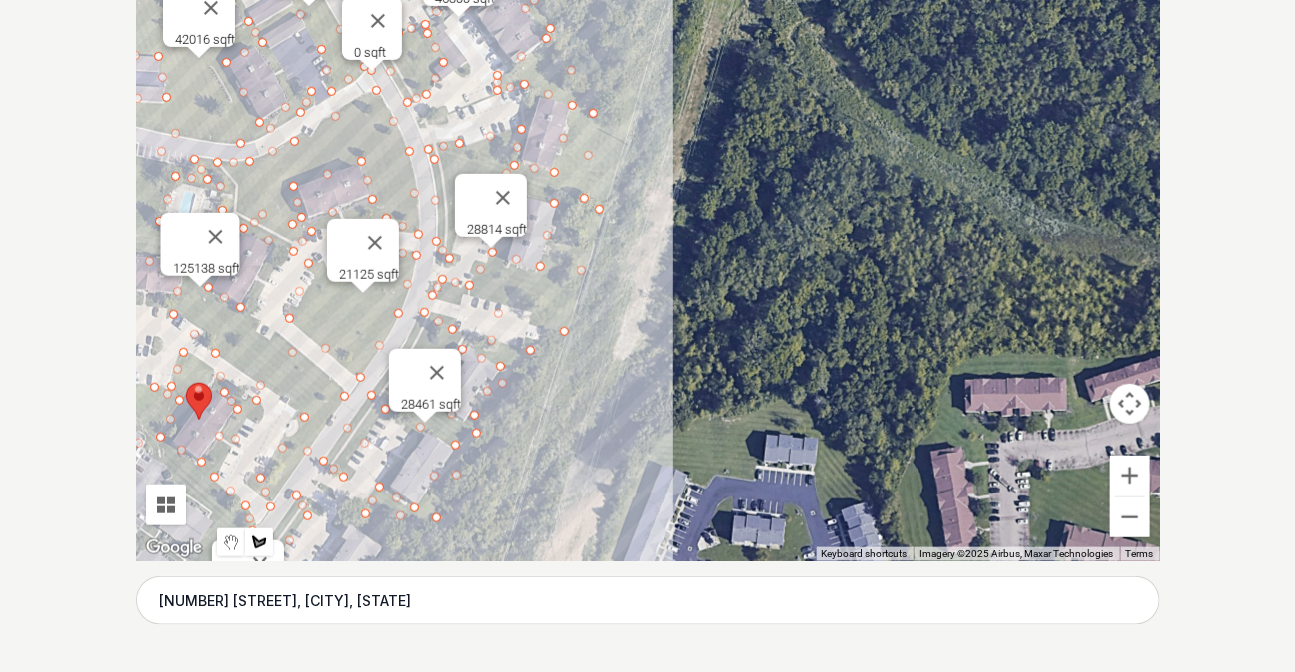 click on "[EMAIL]" at bounding box center (648, 1669) 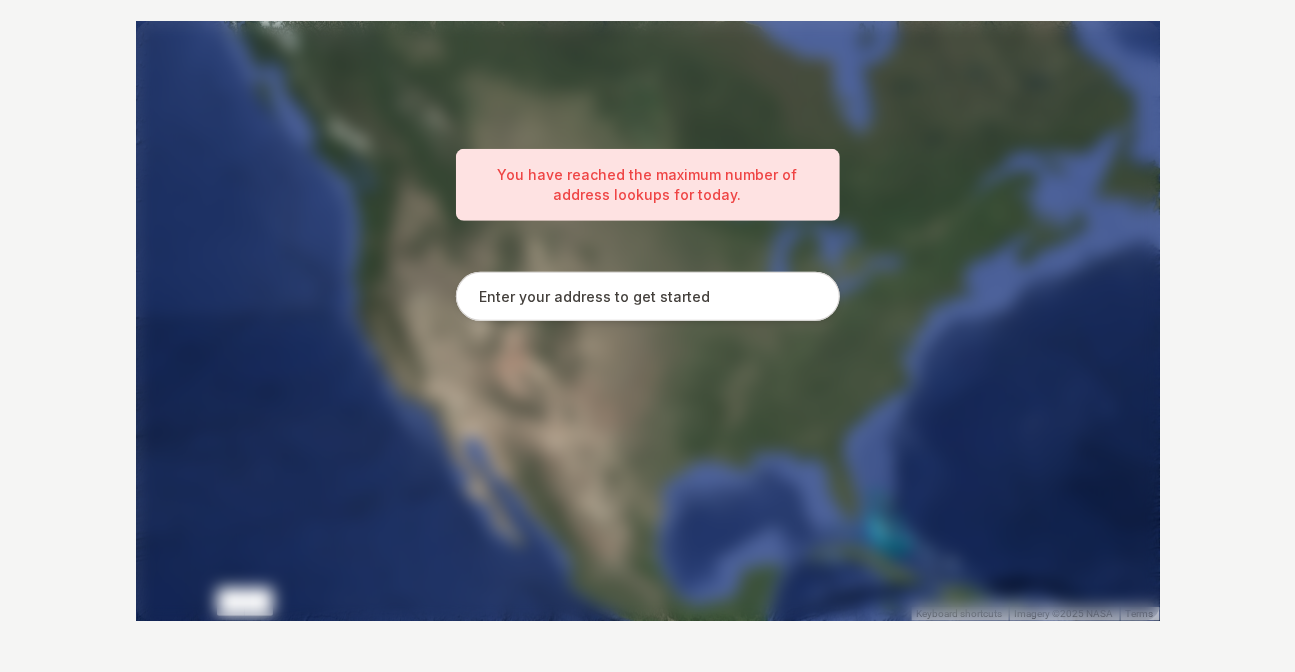 scroll, scrollTop: 0, scrollLeft: 0, axis: both 